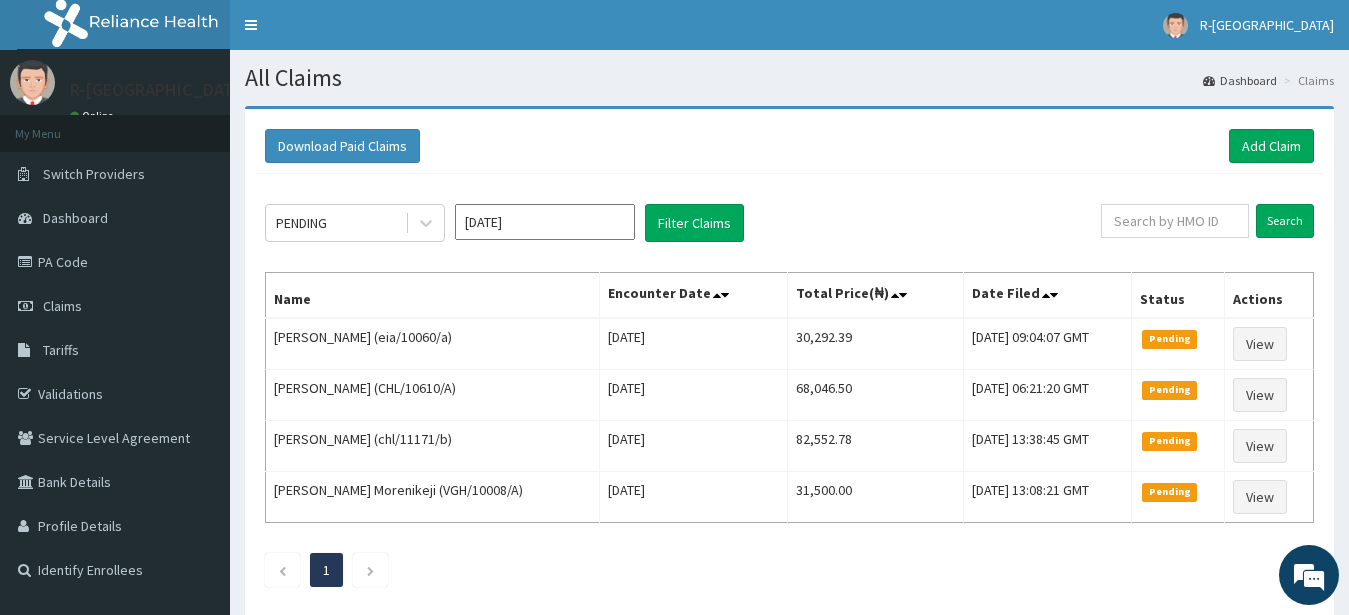 scroll, scrollTop: 0, scrollLeft: 0, axis: both 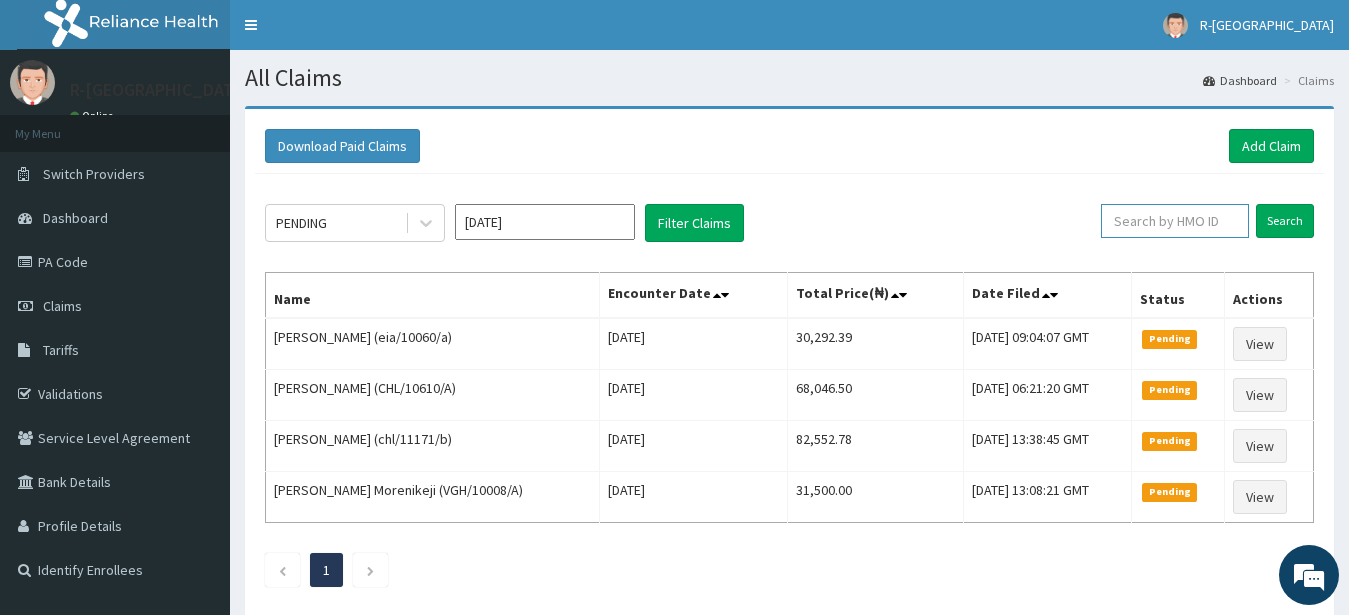 click at bounding box center (1175, 221) 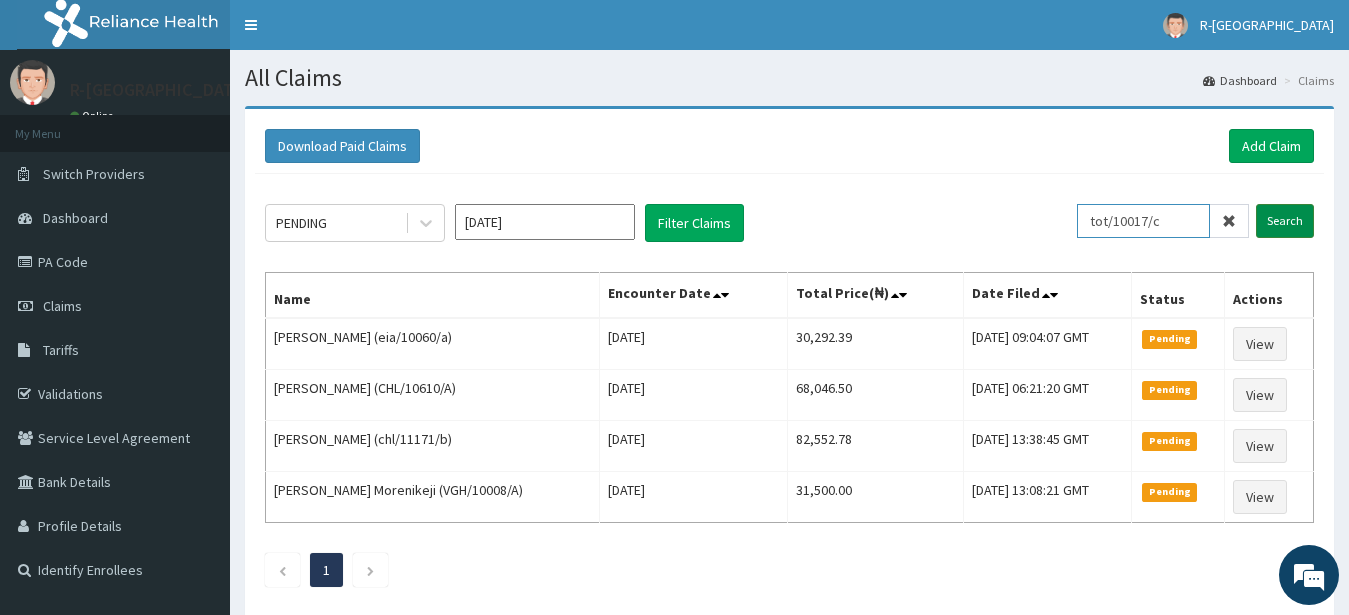 type on "tot/10017/c" 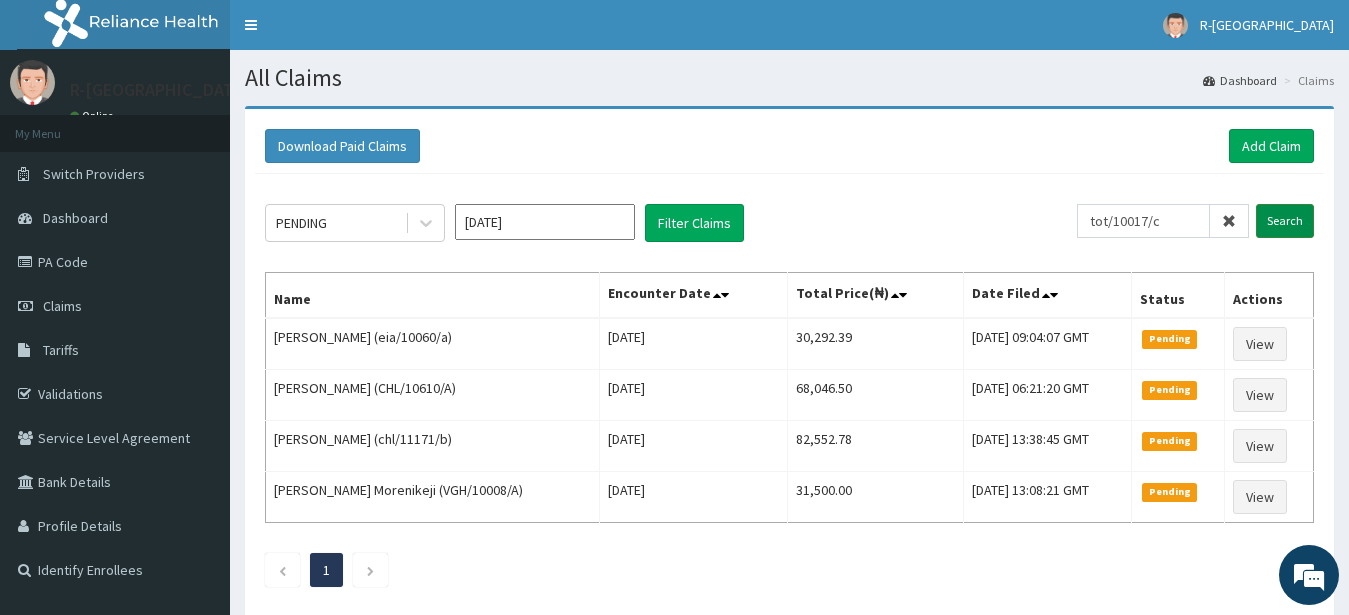 click on "Search" at bounding box center (1285, 221) 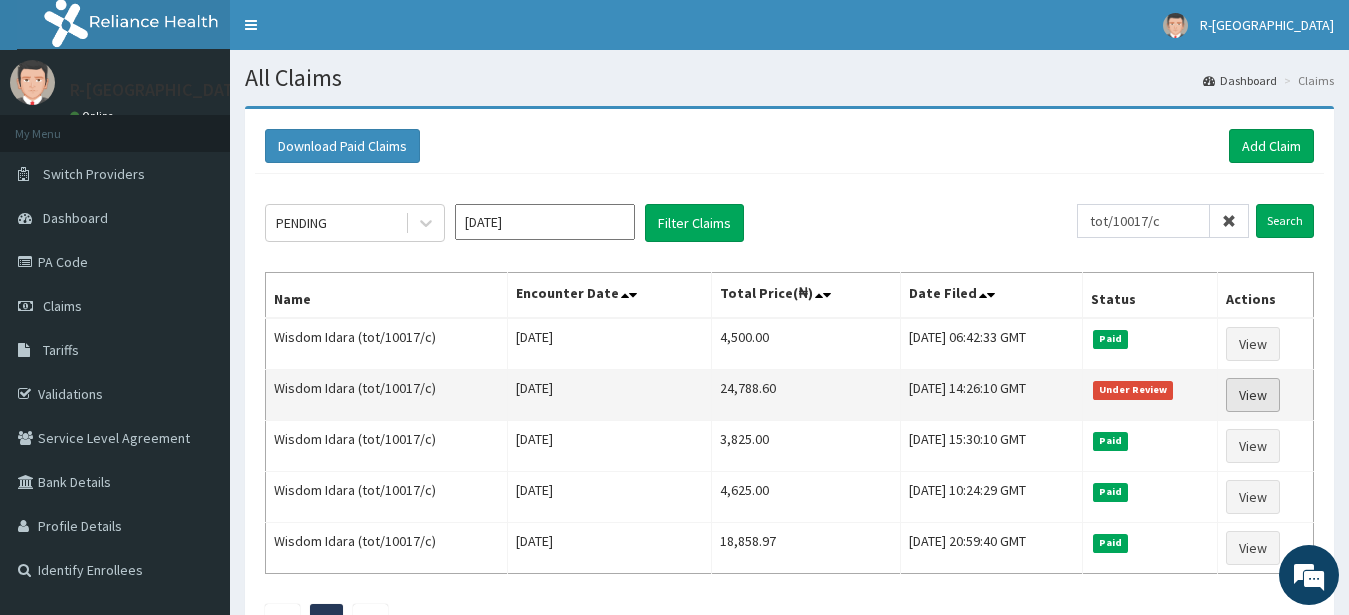 click on "View" at bounding box center [1253, 395] 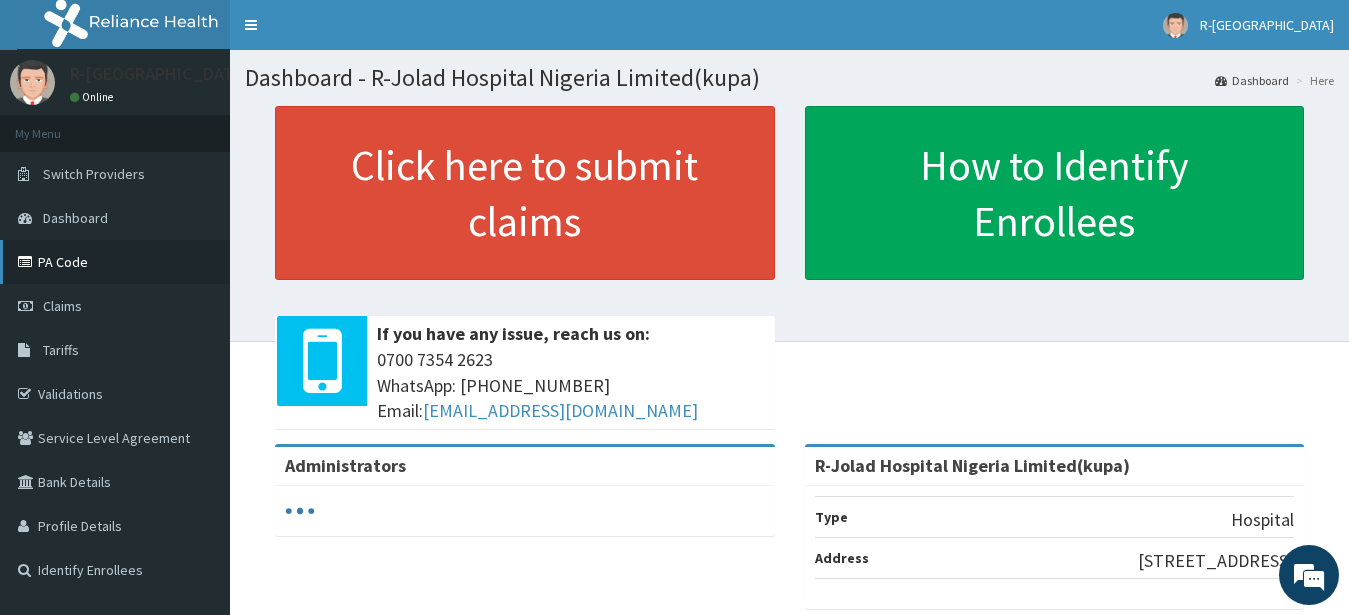 scroll, scrollTop: 0, scrollLeft: 0, axis: both 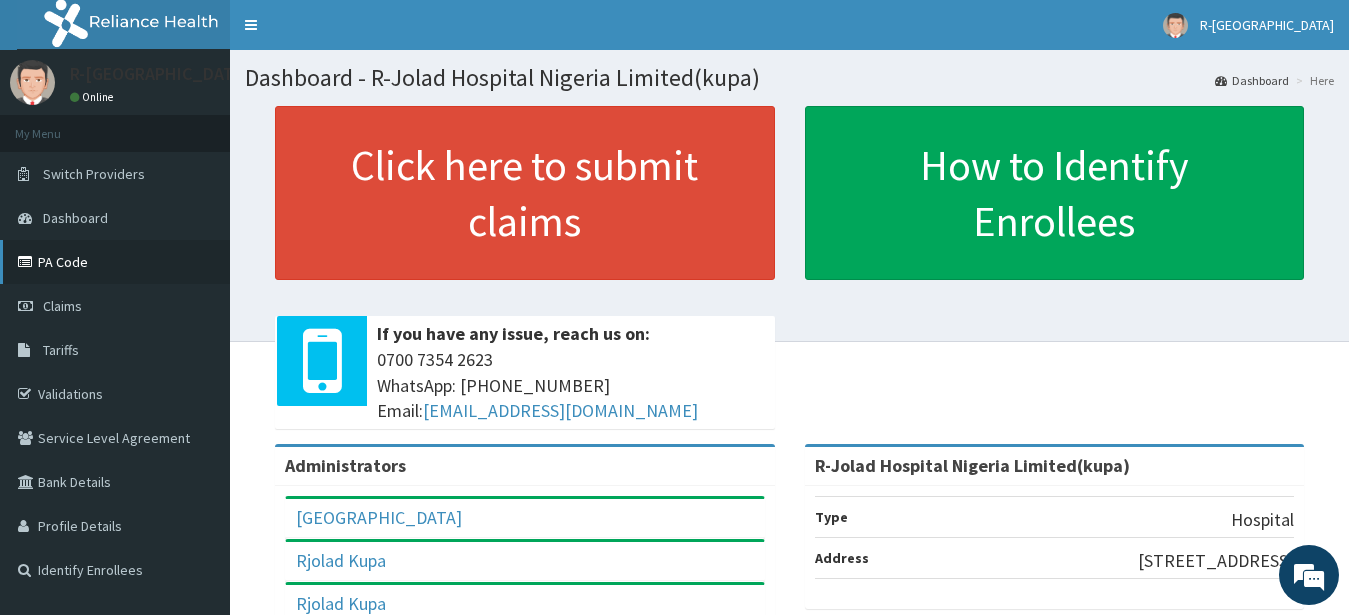 click on "PA Code" at bounding box center [115, 262] 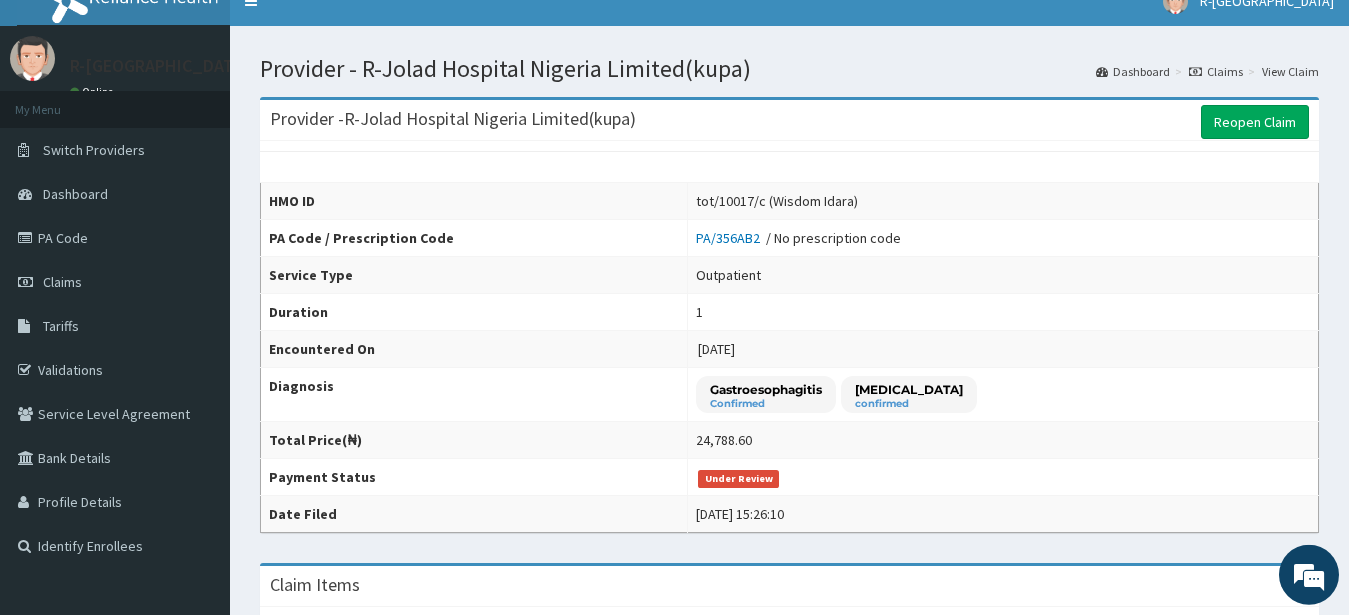 scroll, scrollTop: 0, scrollLeft: 0, axis: both 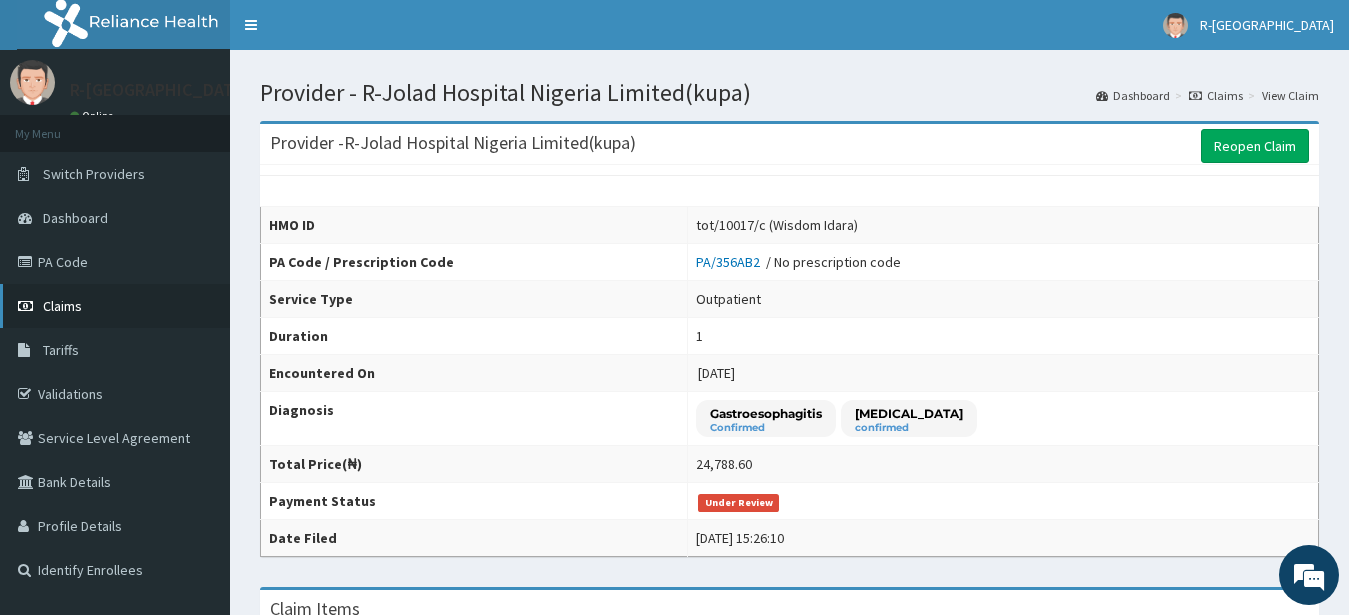 click on "Claims" at bounding box center (62, 306) 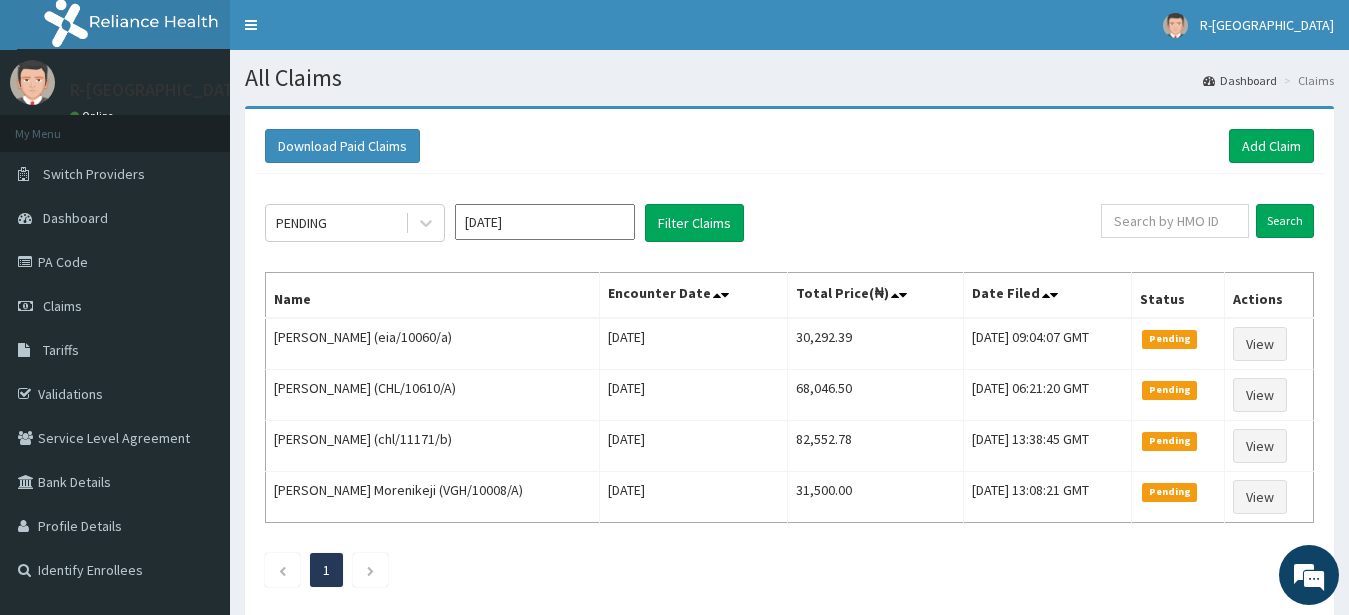 scroll, scrollTop: 0, scrollLeft: 0, axis: both 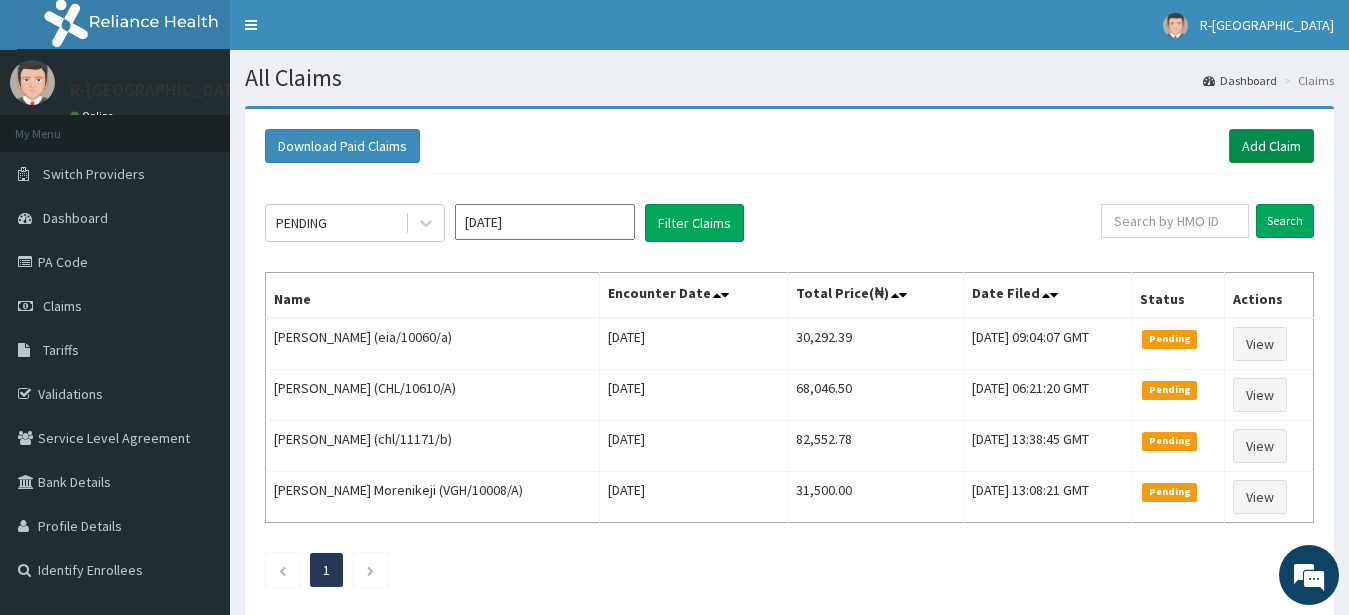 click on "Add Claim" at bounding box center (1271, 146) 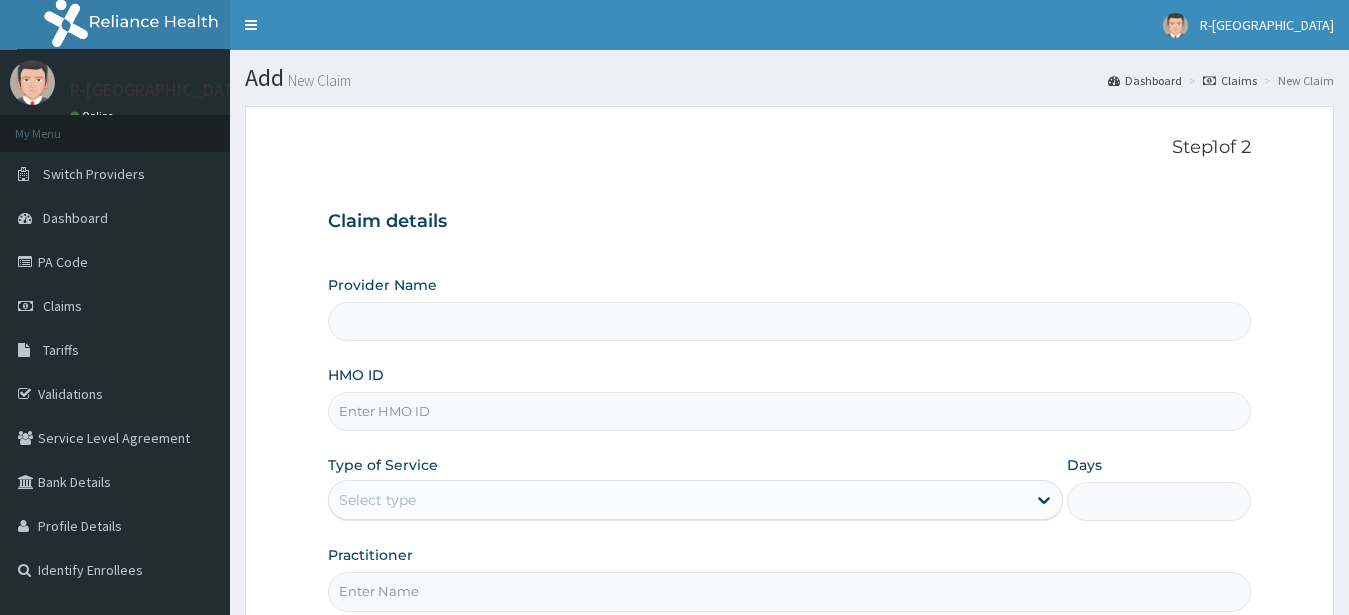 scroll, scrollTop: 204, scrollLeft: 0, axis: vertical 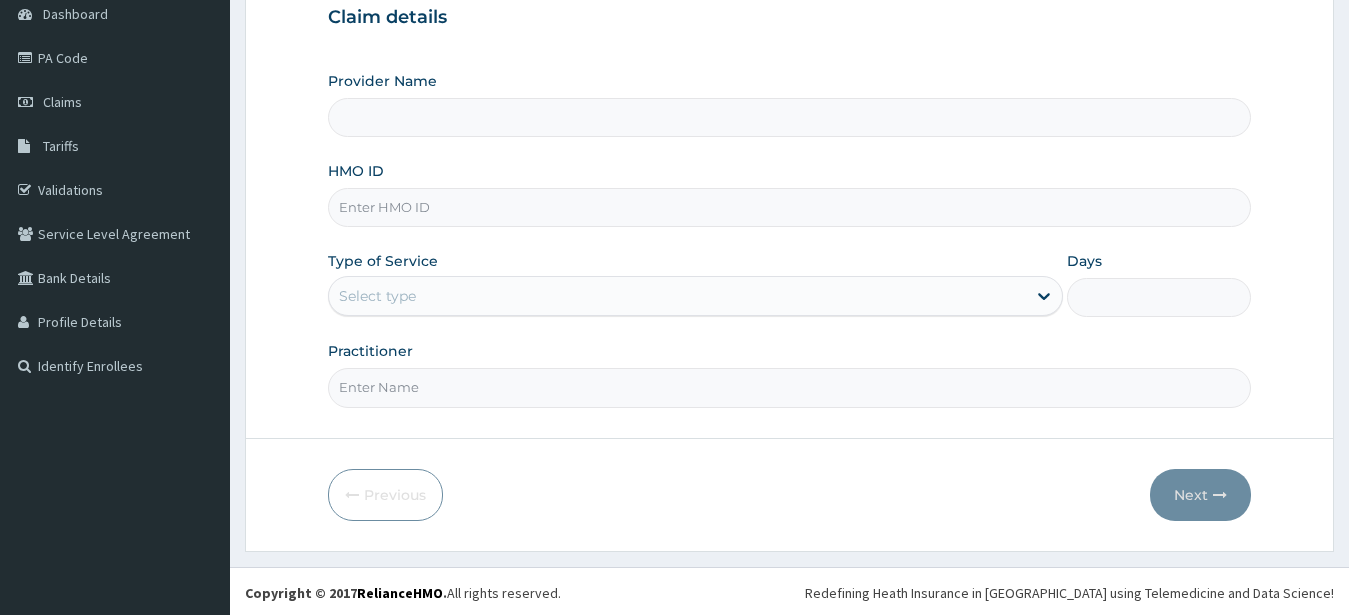 type on "R-Jolad Hospital Nigeria Limited(kupa)" 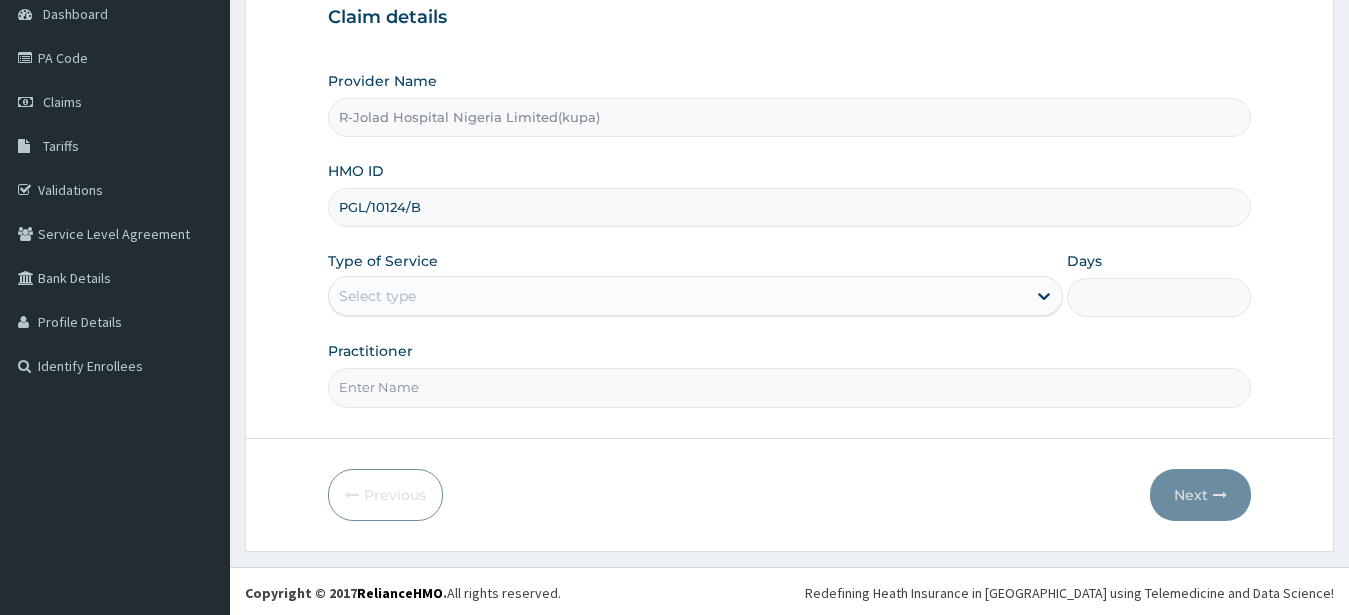 type on "PGL/10124/B" 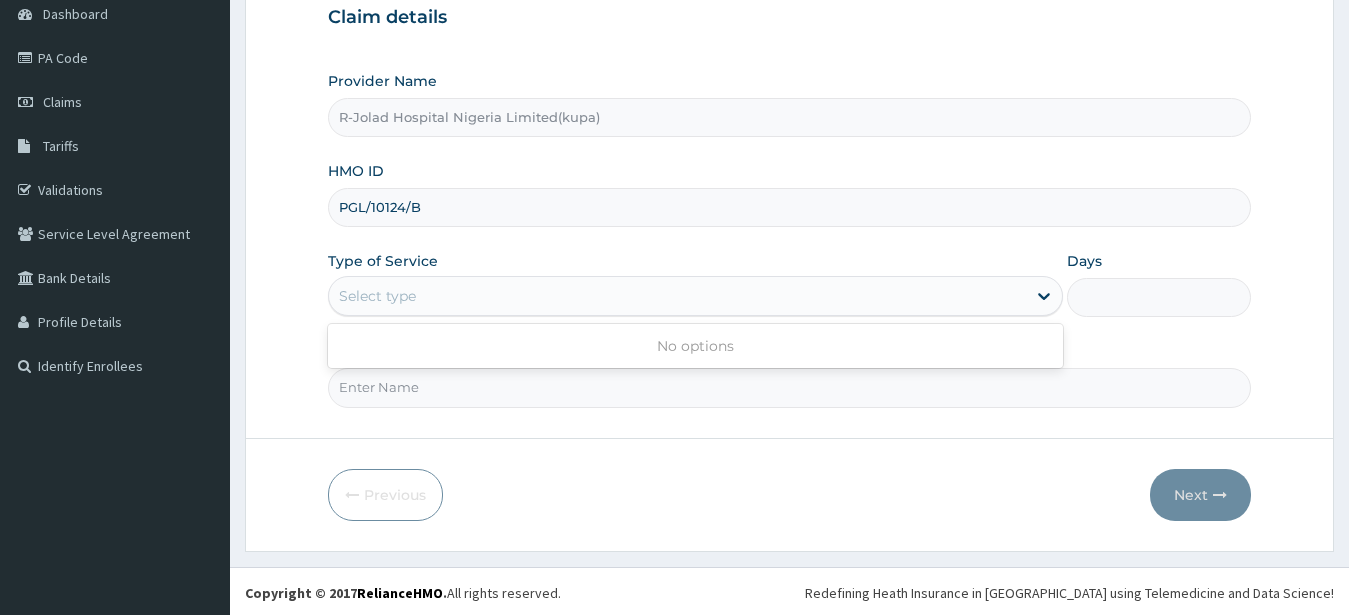 click on "Select type" at bounding box center [377, 296] 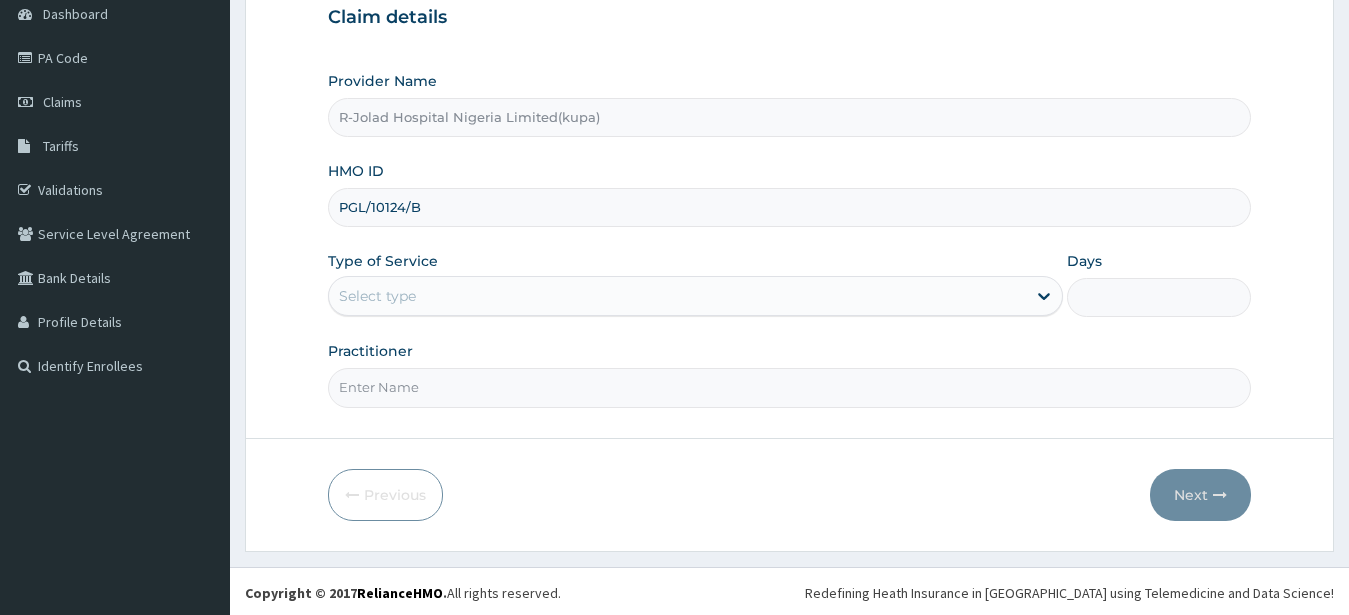 click on "Select type" at bounding box center (377, 296) 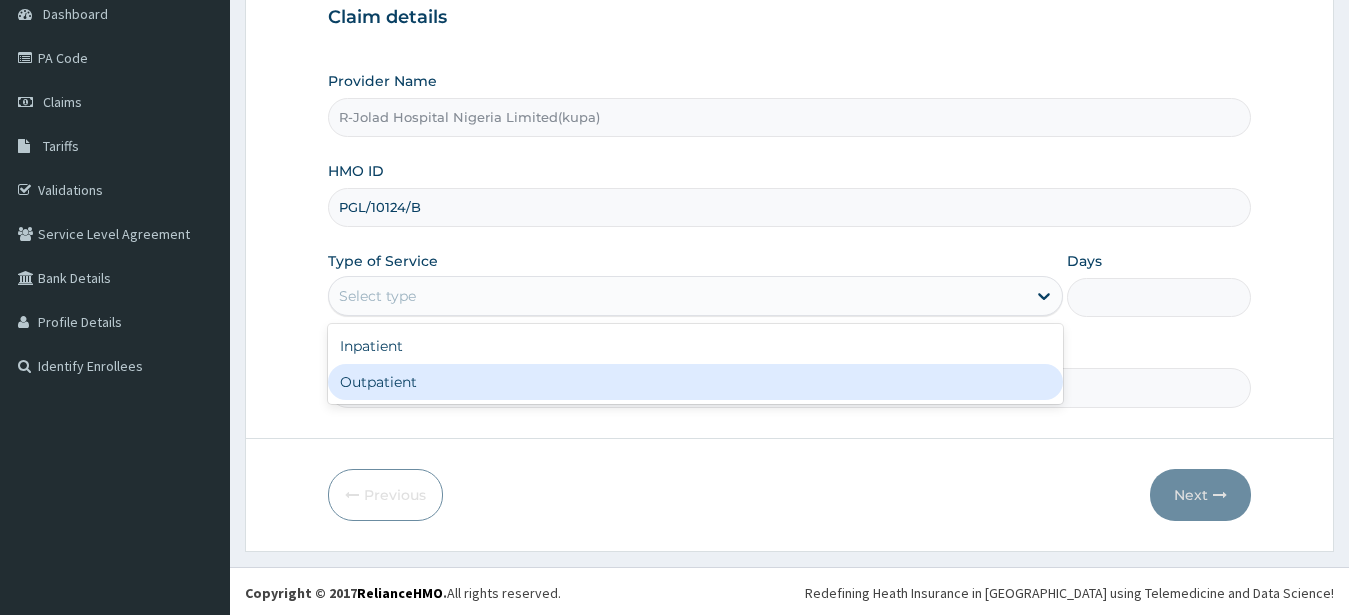 click on "Outpatient" at bounding box center (696, 382) 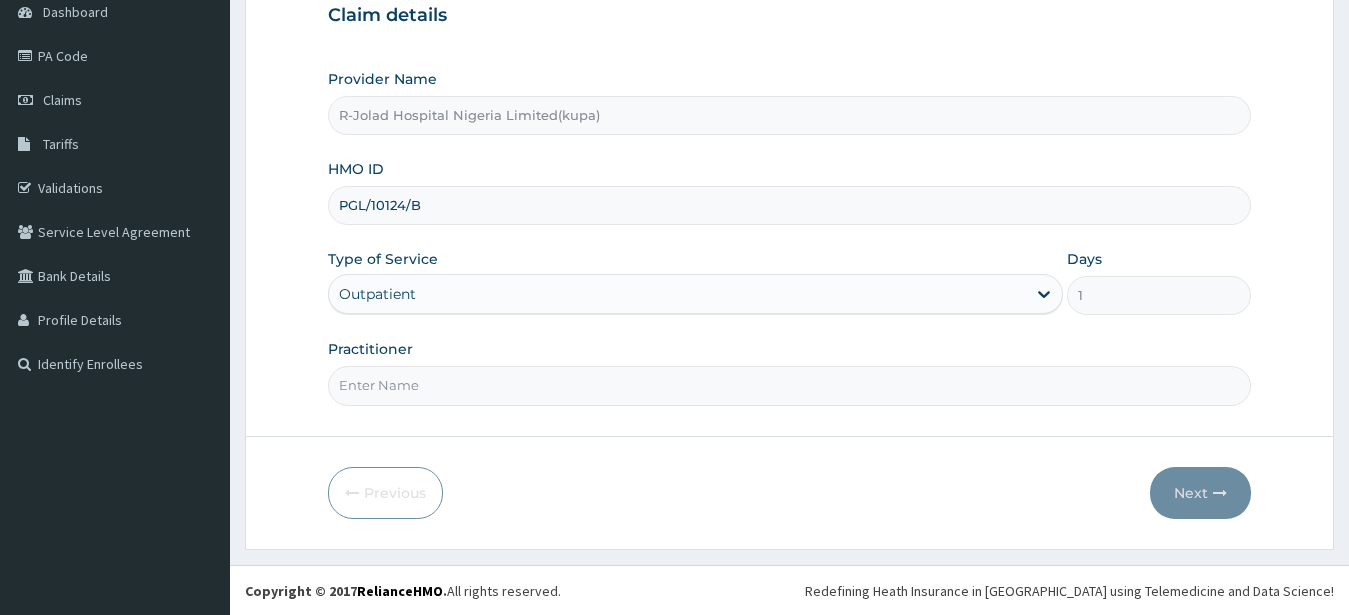 scroll, scrollTop: 207, scrollLeft: 0, axis: vertical 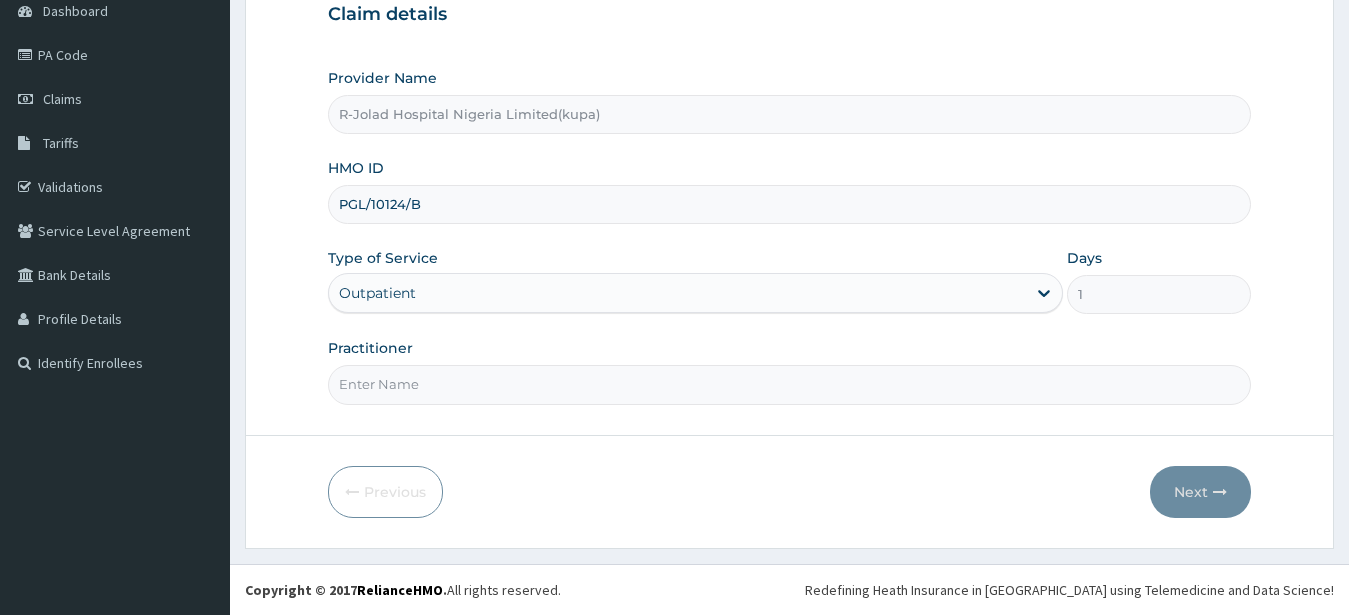 click on "Practitioner" at bounding box center [790, 384] 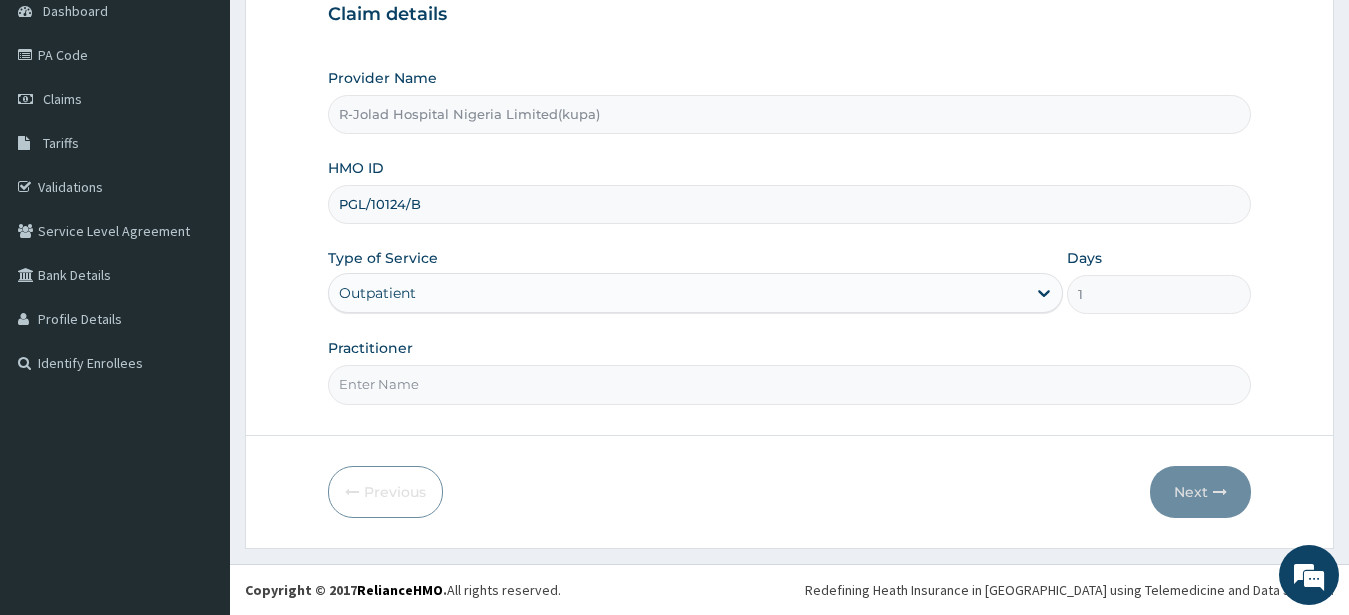 scroll, scrollTop: 0, scrollLeft: 0, axis: both 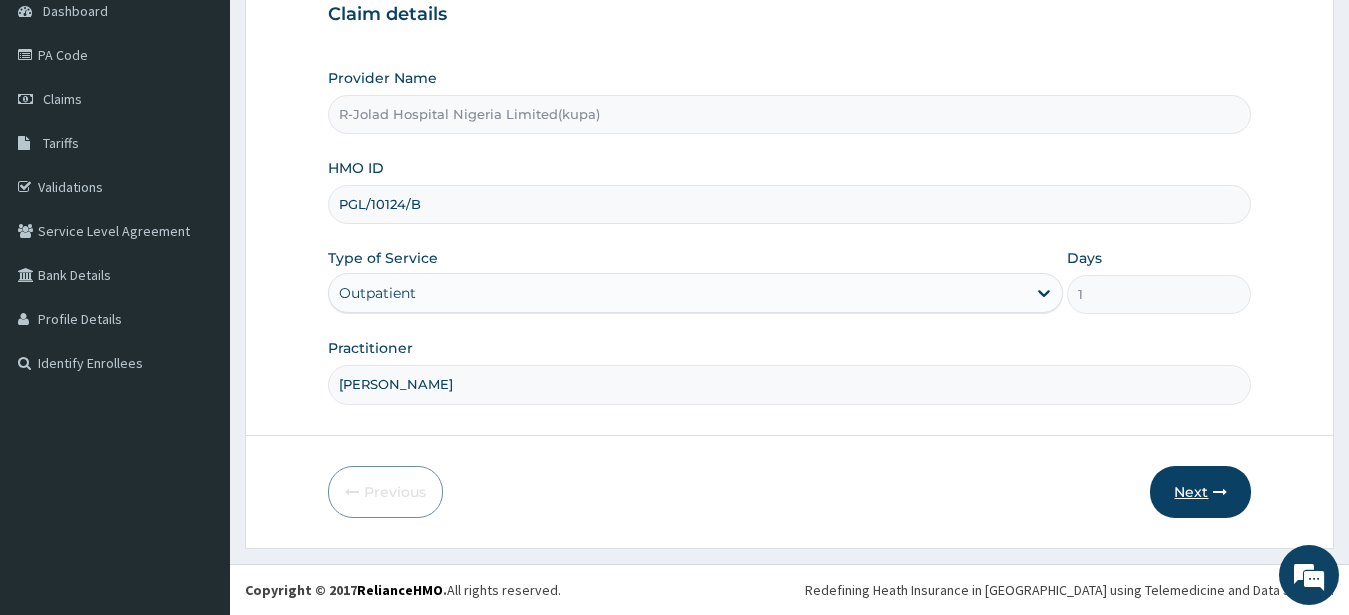 type on "JOSEPH JOHN" 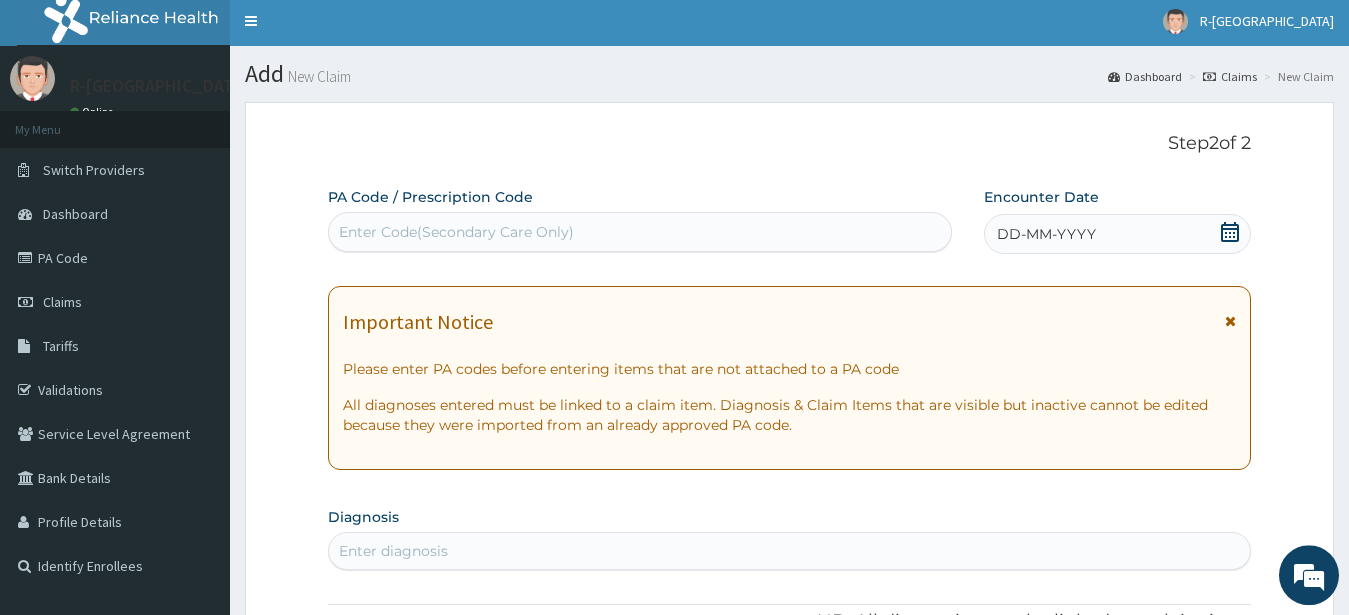scroll, scrollTop: 3, scrollLeft: 0, axis: vertical 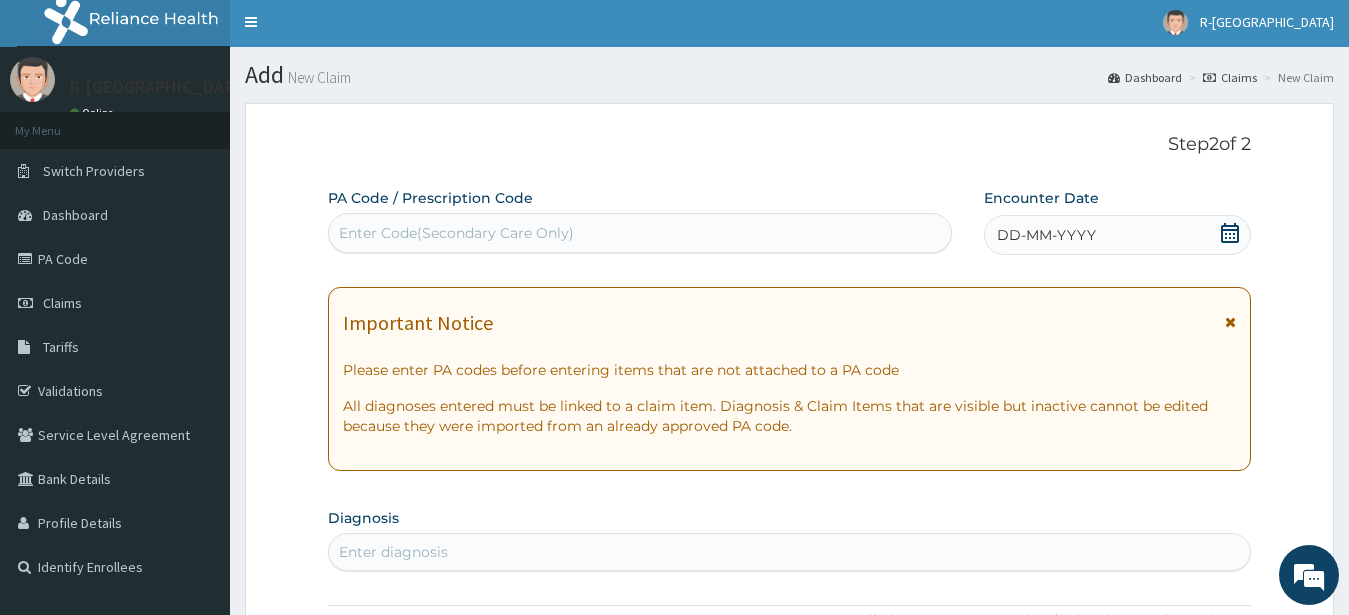 click 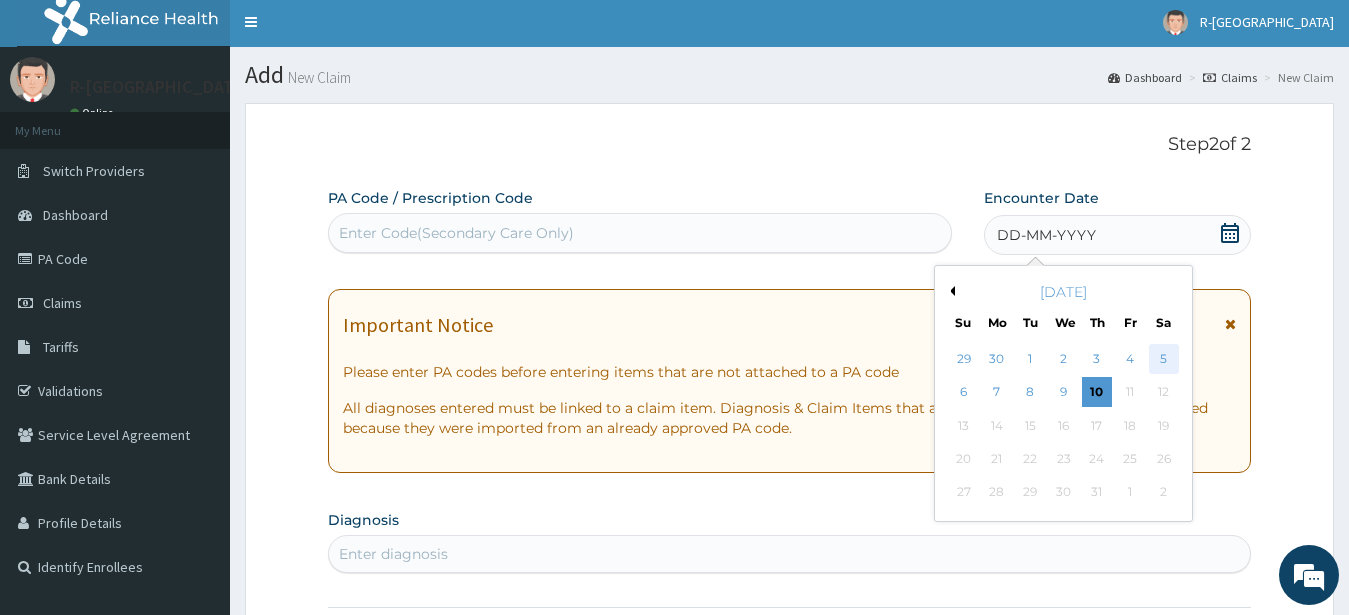 click on "5" at bounding box center (1163, 359) 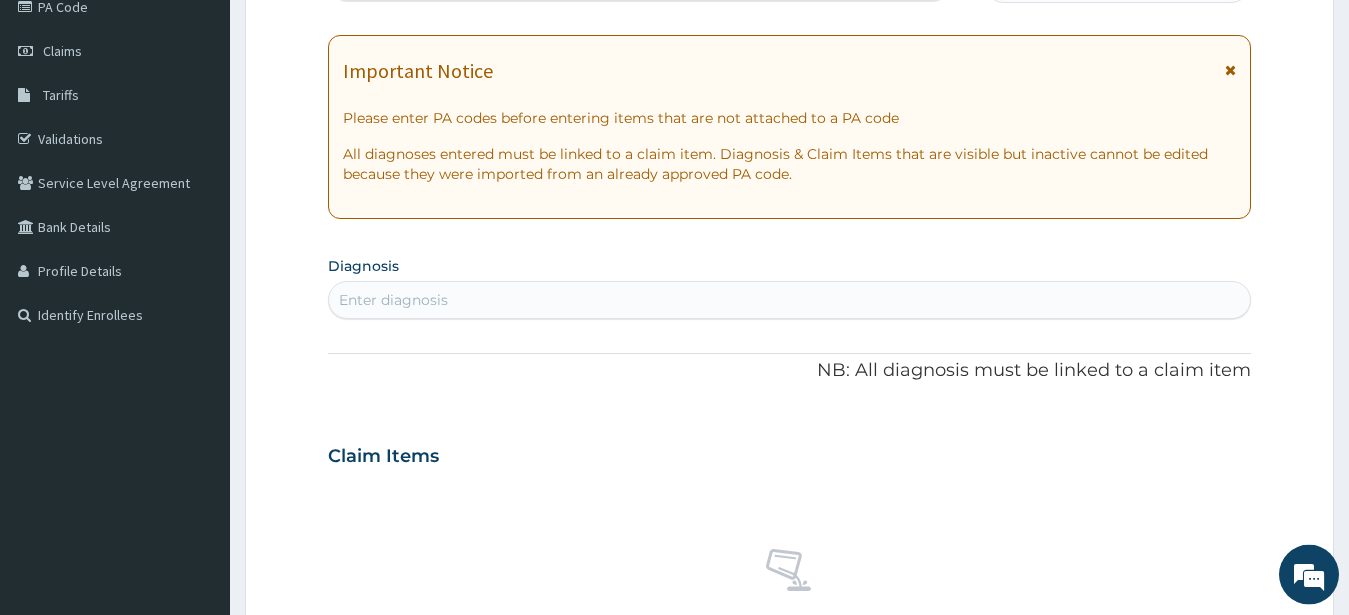 scroll, scrollTop: 411, scrollLeft: 0, axis: vertical 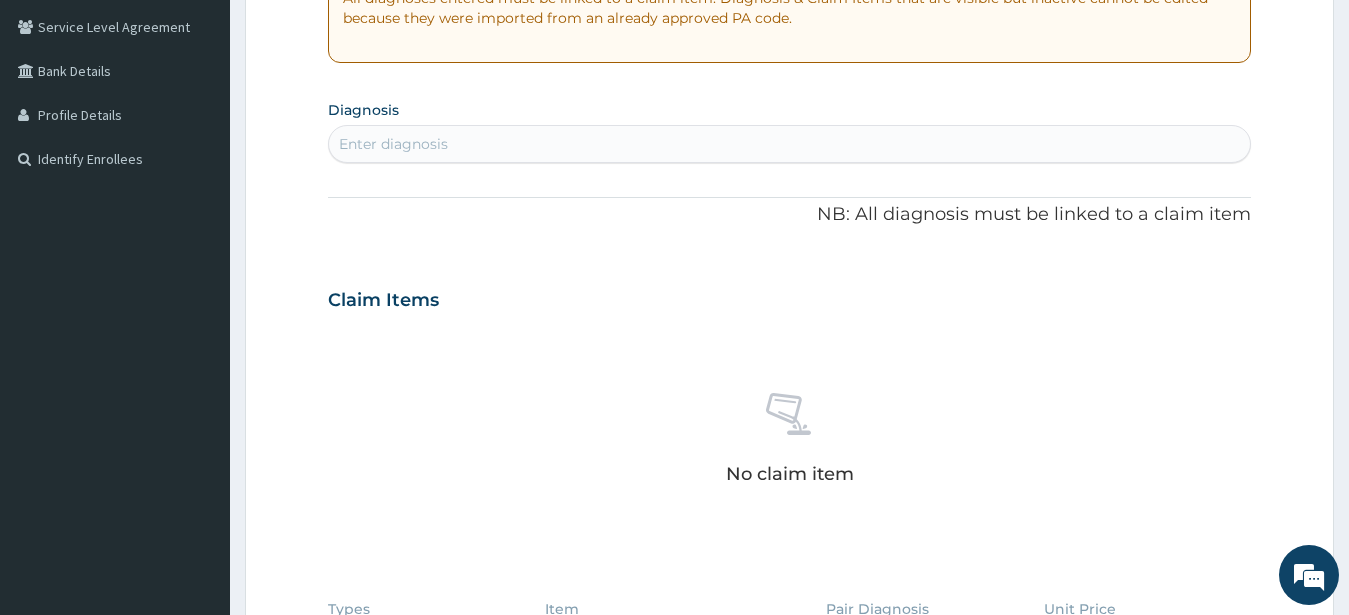 click on "Enter diagnosis" at bounding box center (393, 144) 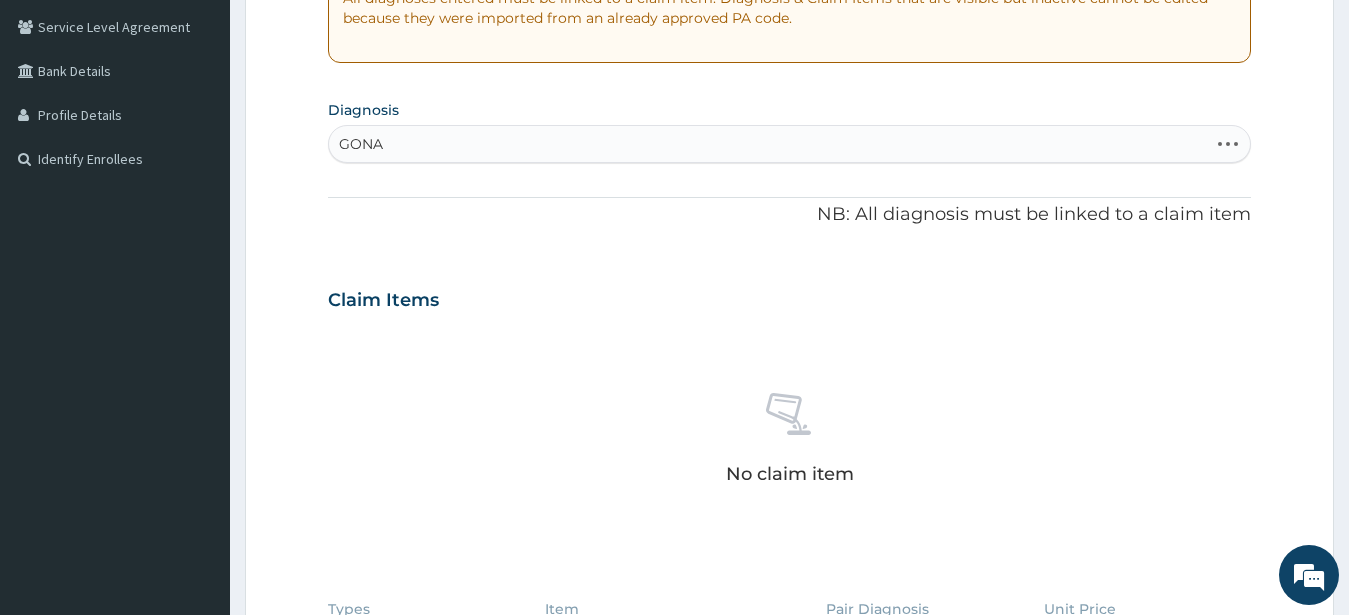 type on "GONAR" 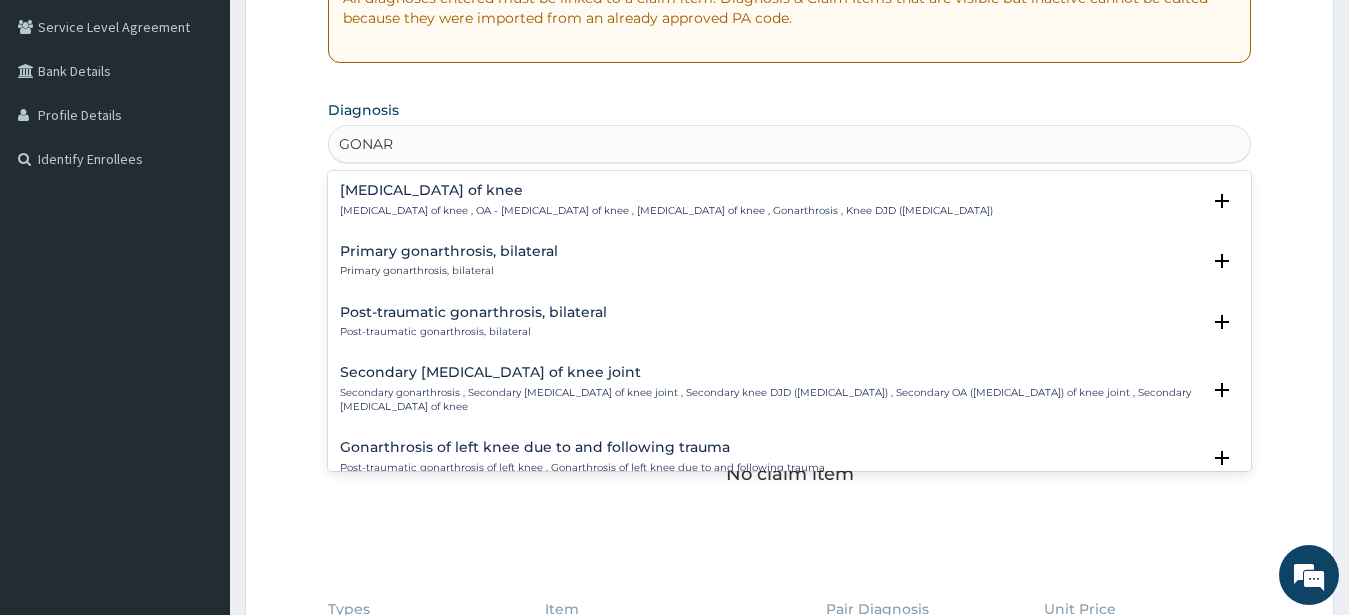 click on "Post-traumatic gonarthrosis, bilateral Post-traumatic gonarthrosis, bilateral" at bounding box center (473, 322) 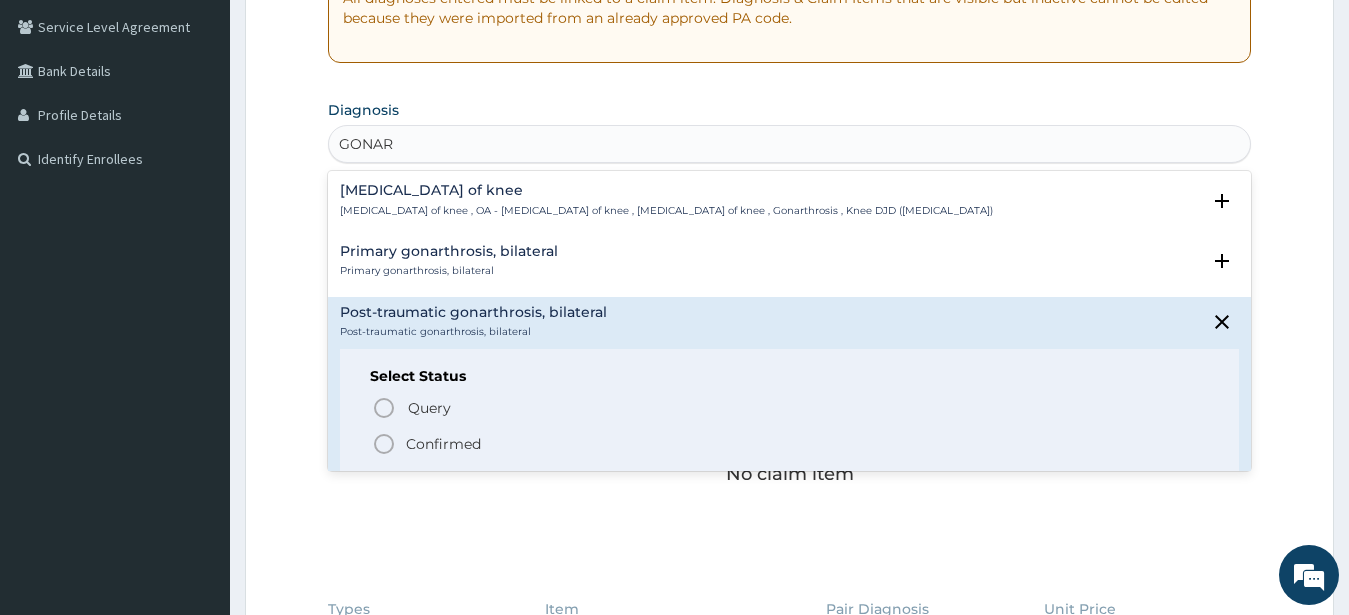 drag, startPoint x: 378, startPoint y: 444, endPoint x: 394, endPoint y: 431, distance: 20.615528 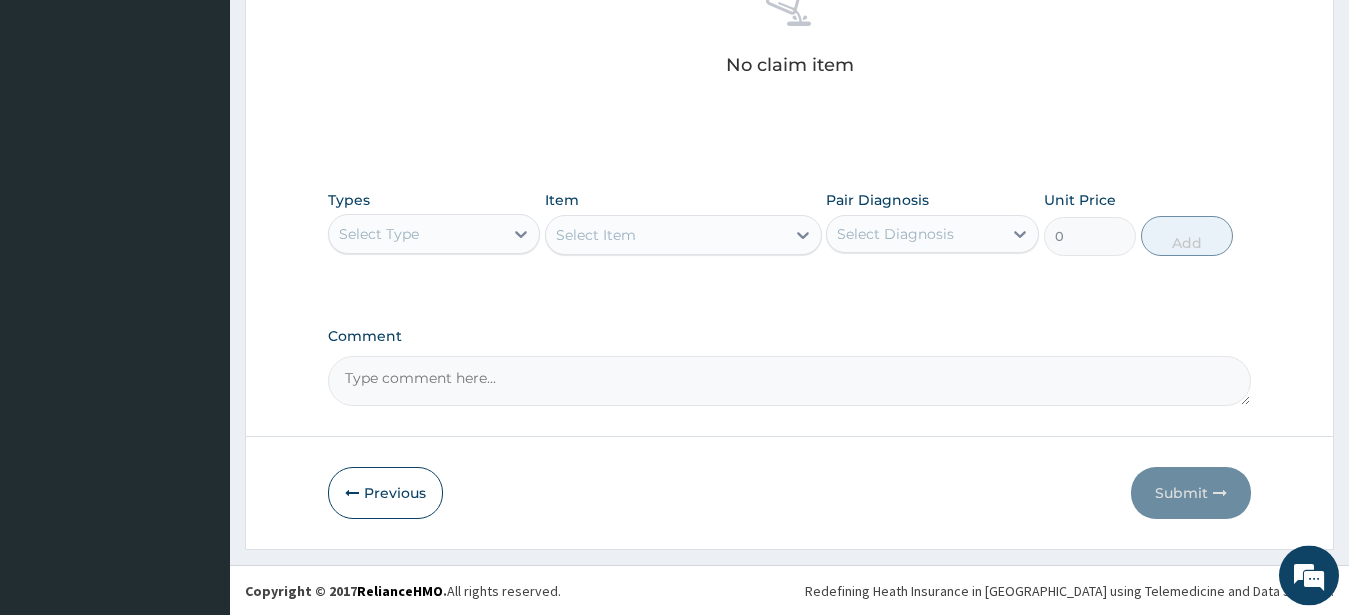 scroll, scrollTop: 827, scrollLeft: 0, axis: vertical 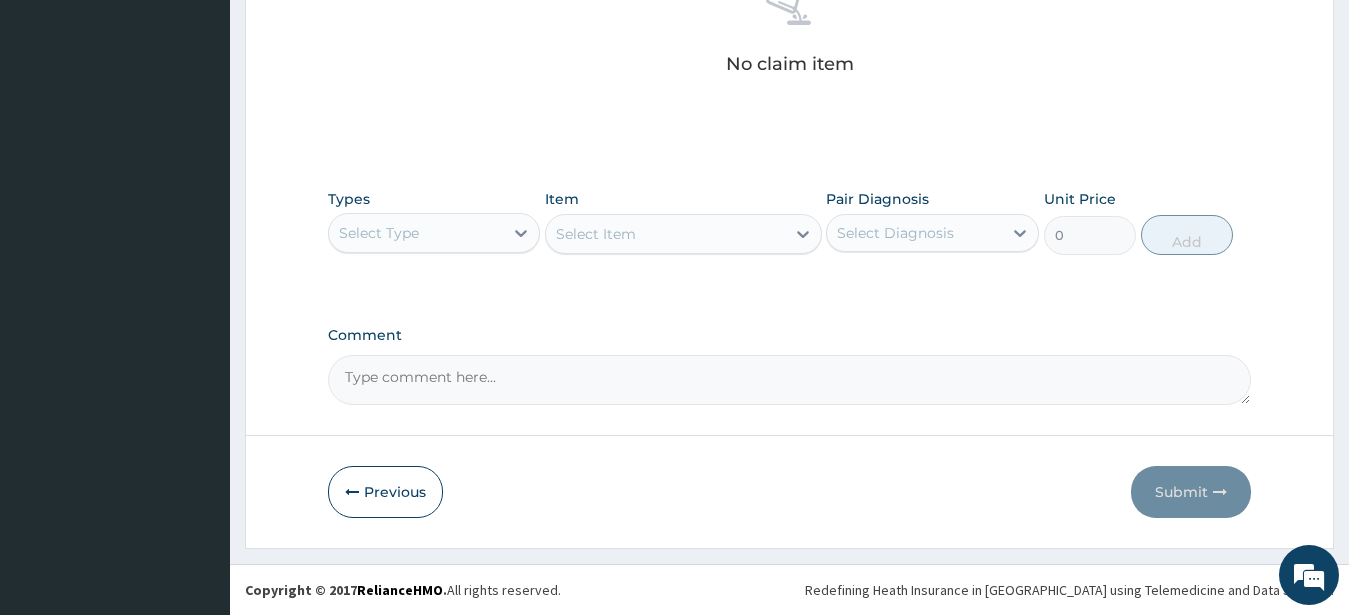 click on "Select Type" at bounding box center [379, 233] 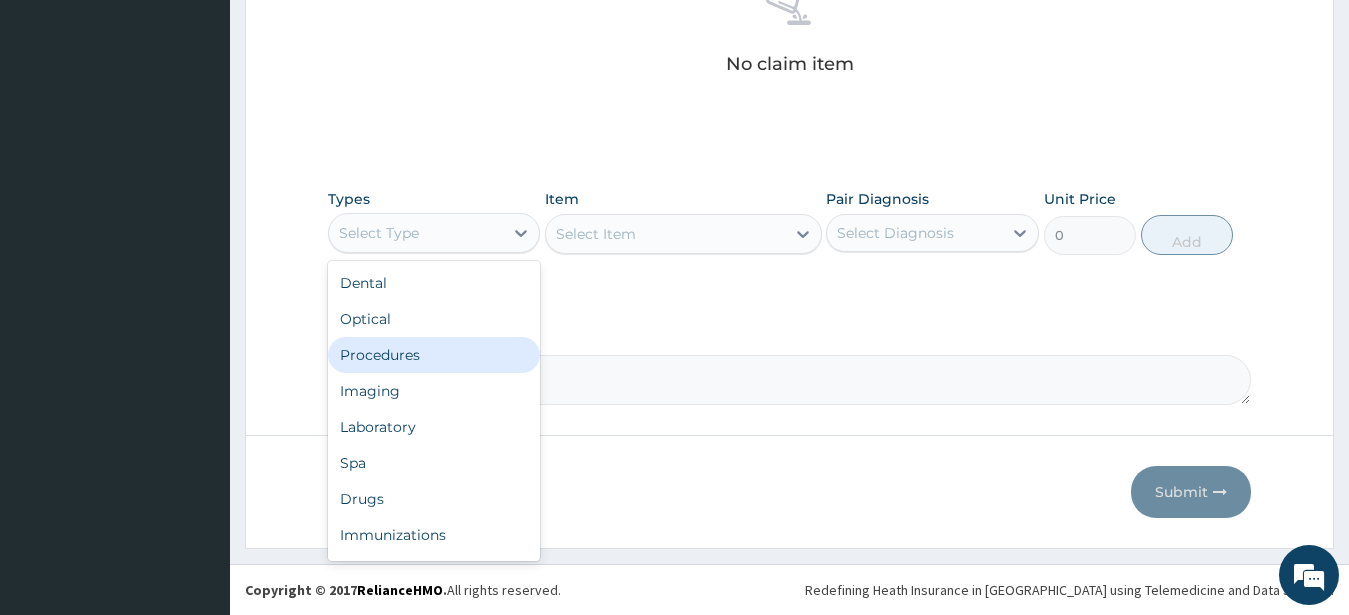 click on "Procedures" at bounding box center (434, 355) 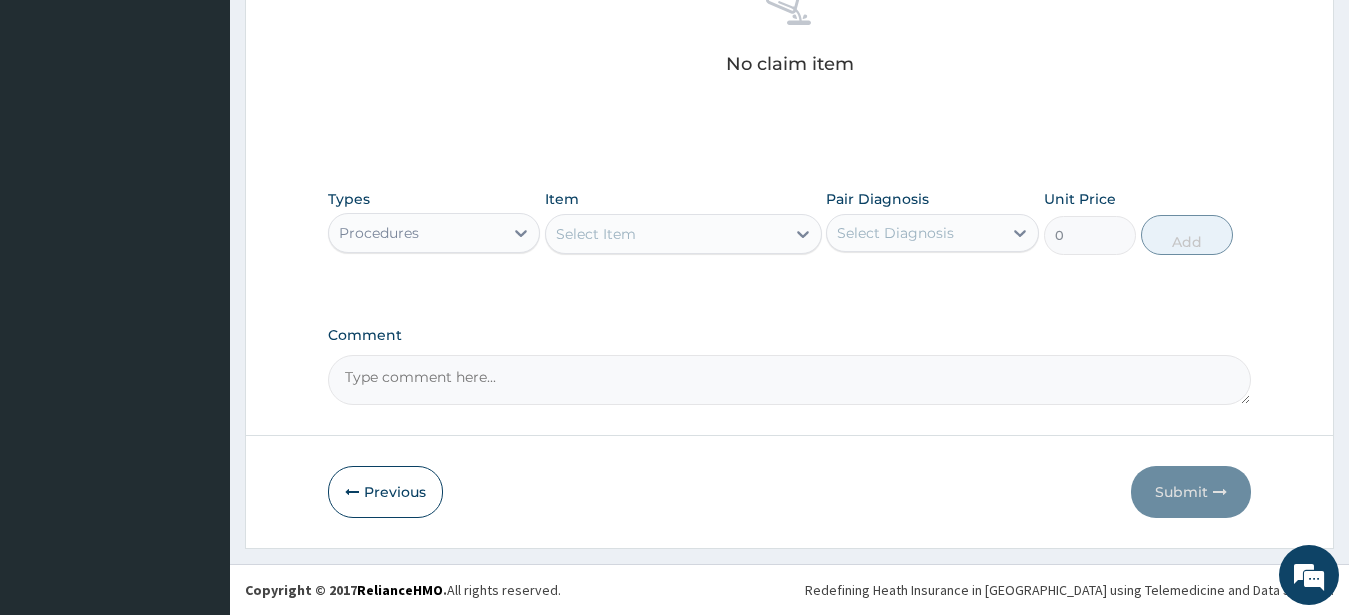 click on "Select Item" at bounding box center [596, 234] 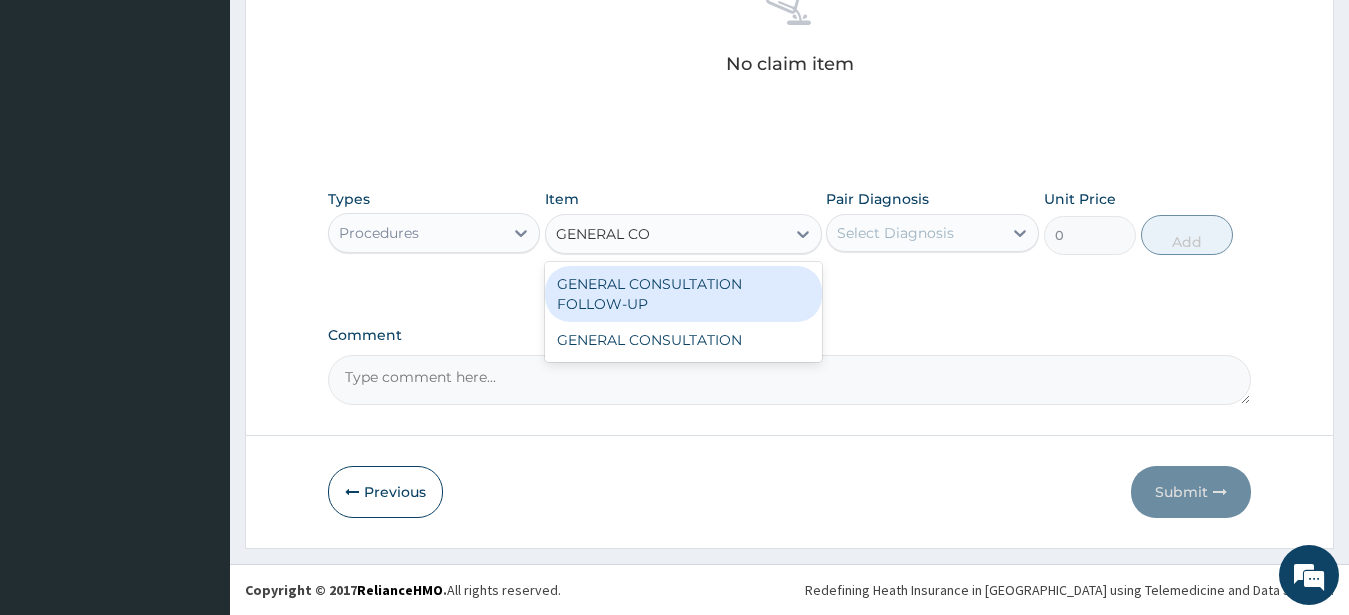 type on "GENERAL CON" 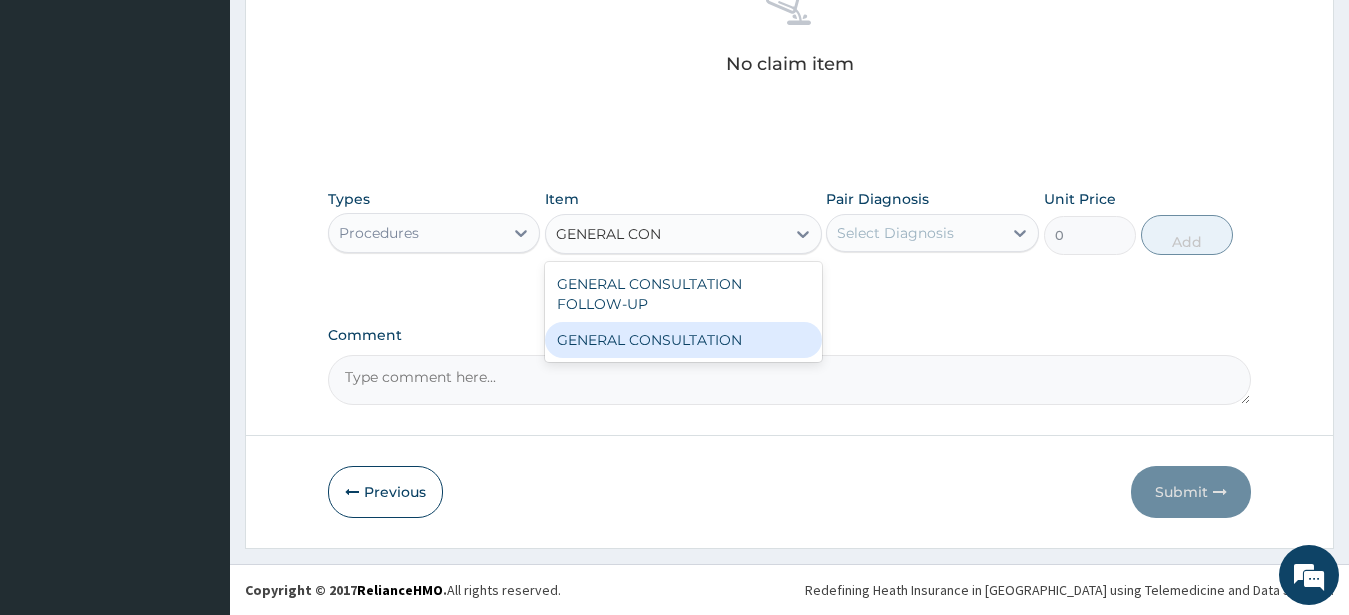 click on "GENERAL CONSULTATION" at bounding box center (683, 340) 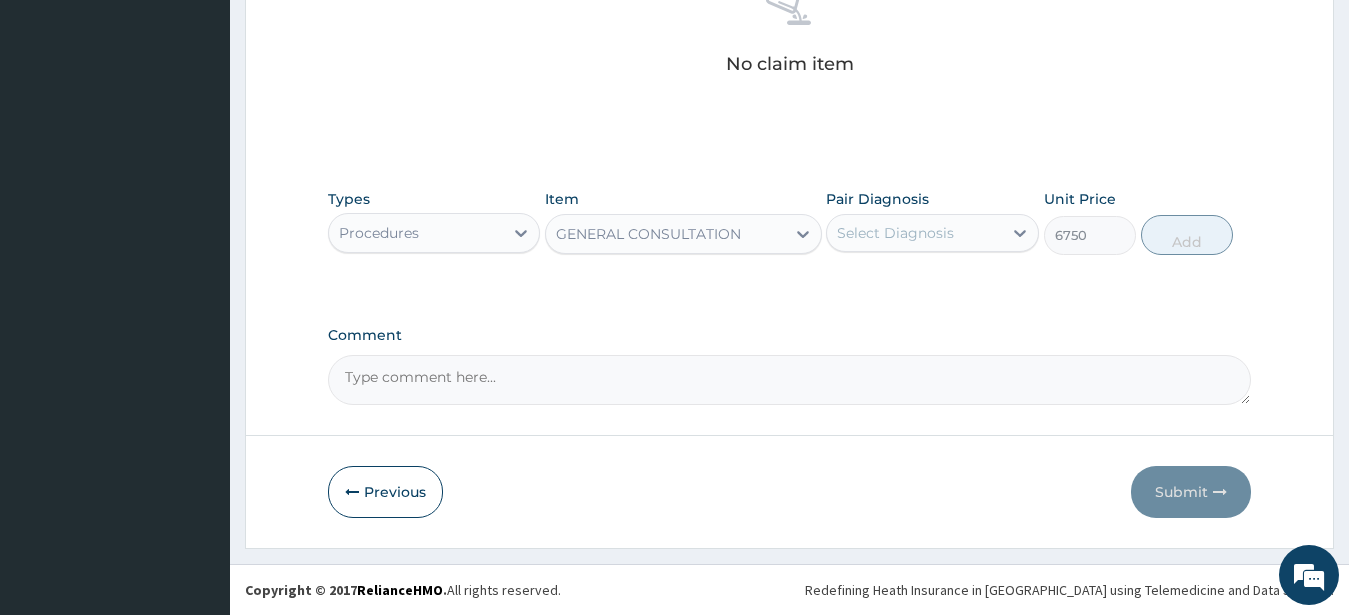 click on "Select Diagnosis" at bounding box center [914, 233] 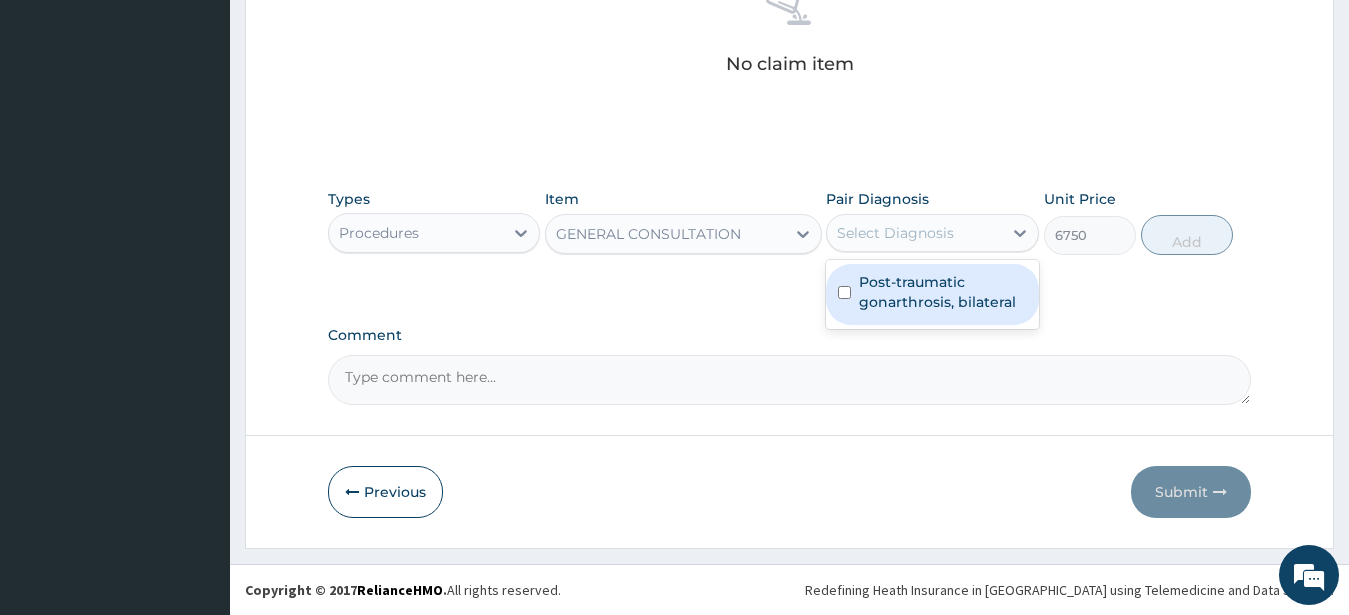 click on "Post-traumatic gonarthrosis, bilateral" at bounding box center [943, 292] 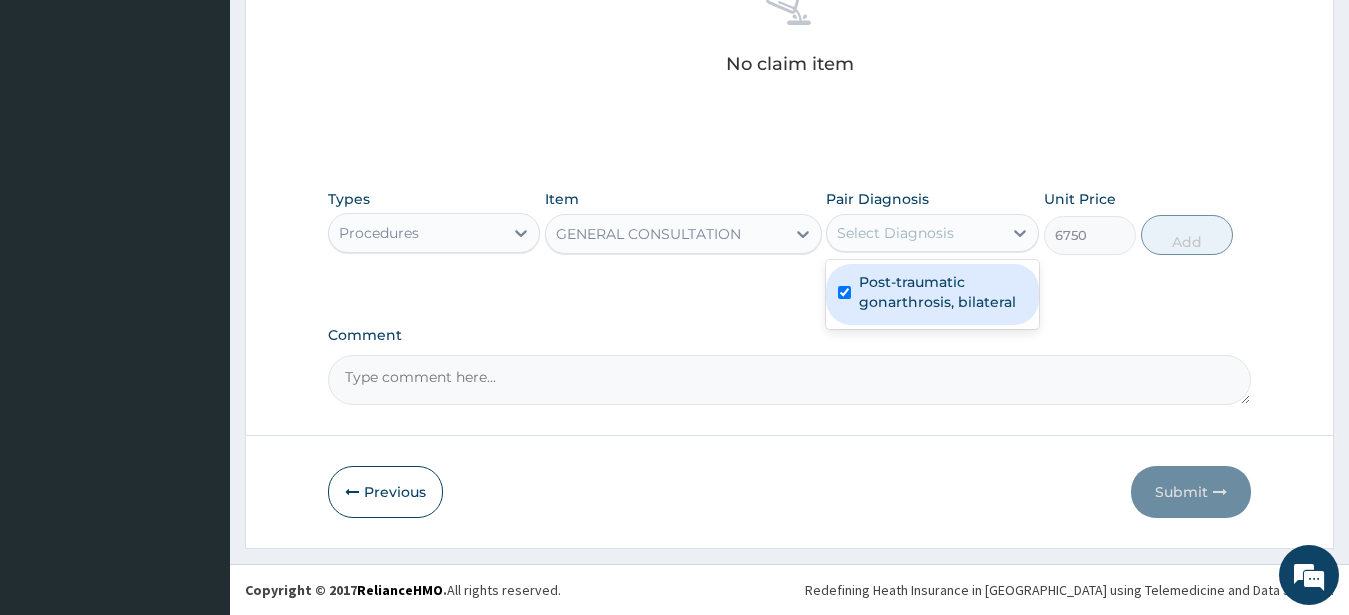 checkbox on "true" 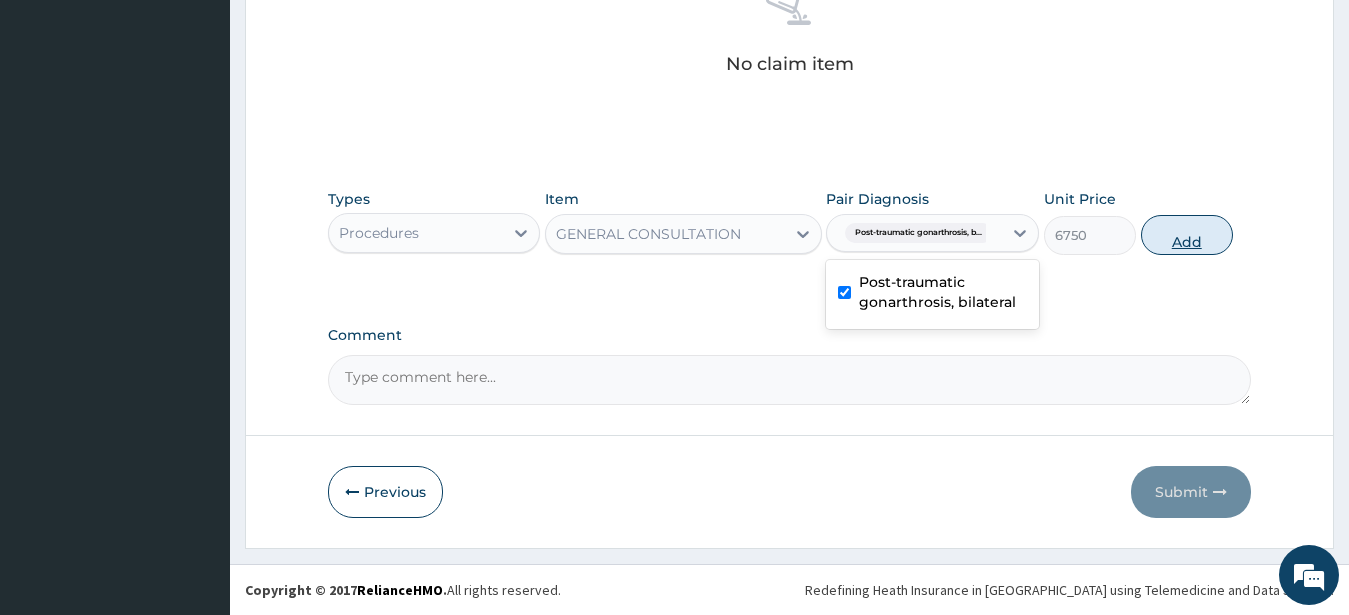 click on "Add" at bounding box center (1187, 235) 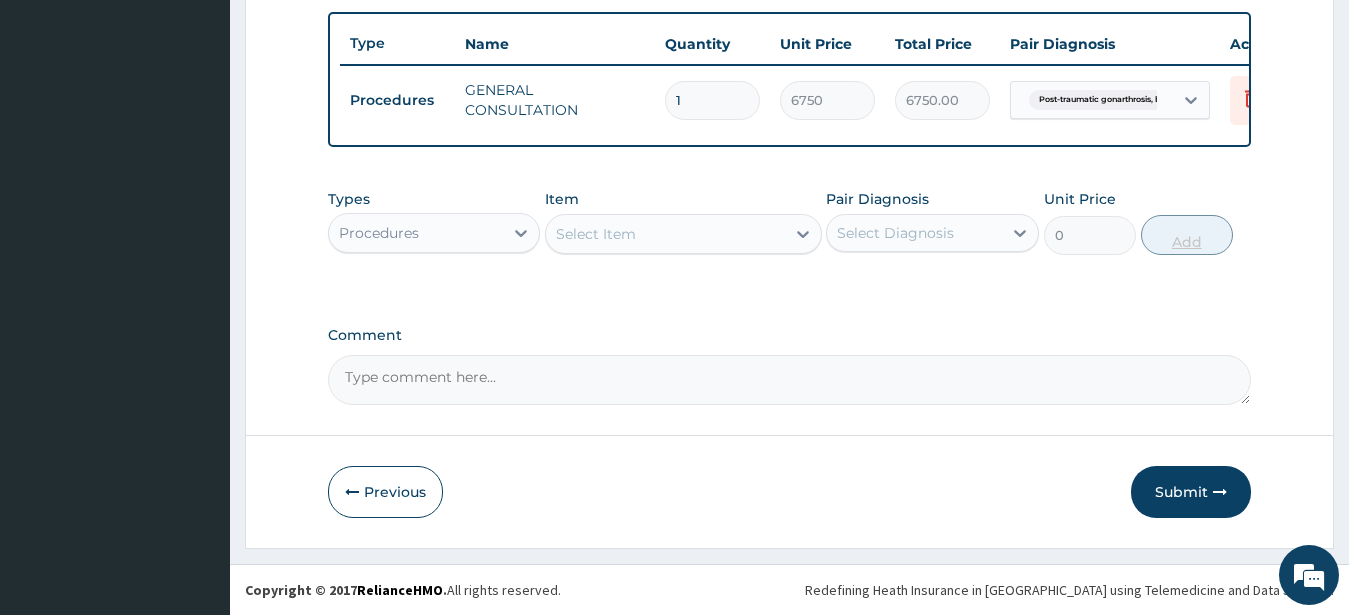 scroll, scrollTop: 749, scrollLeft: 0, axis: vertical 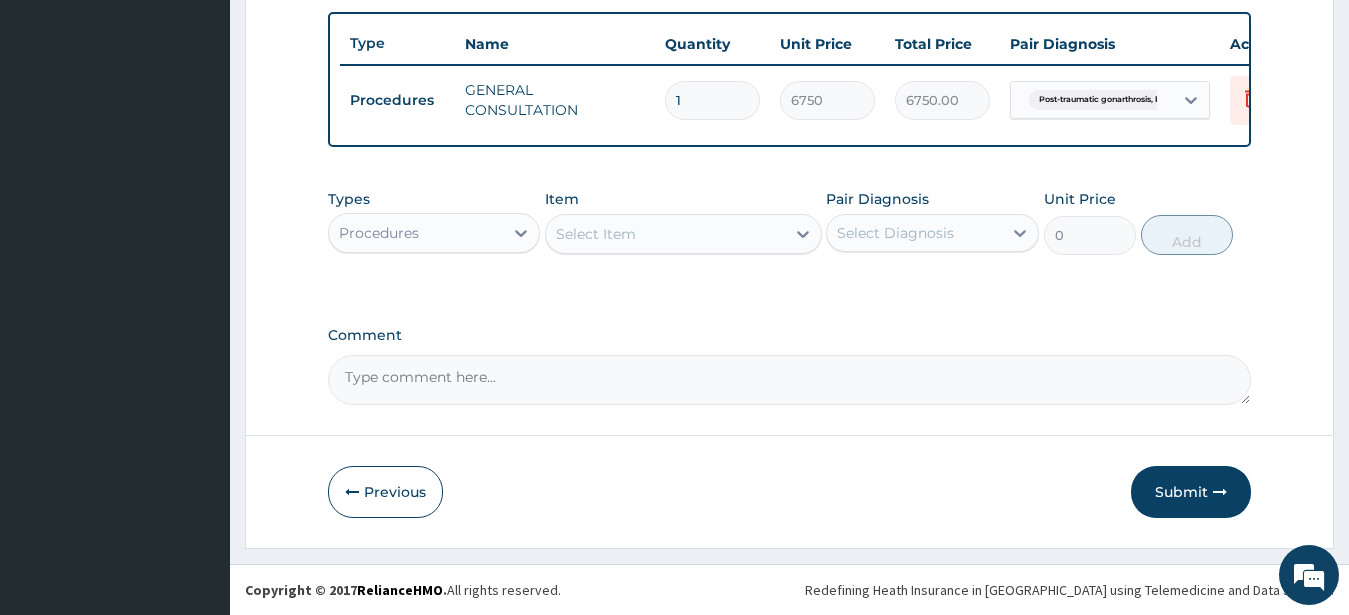drag, startPoint x: 354, startPoint y: 230, endPoint x: 357, endPoint y: 213, distance: 17.262676 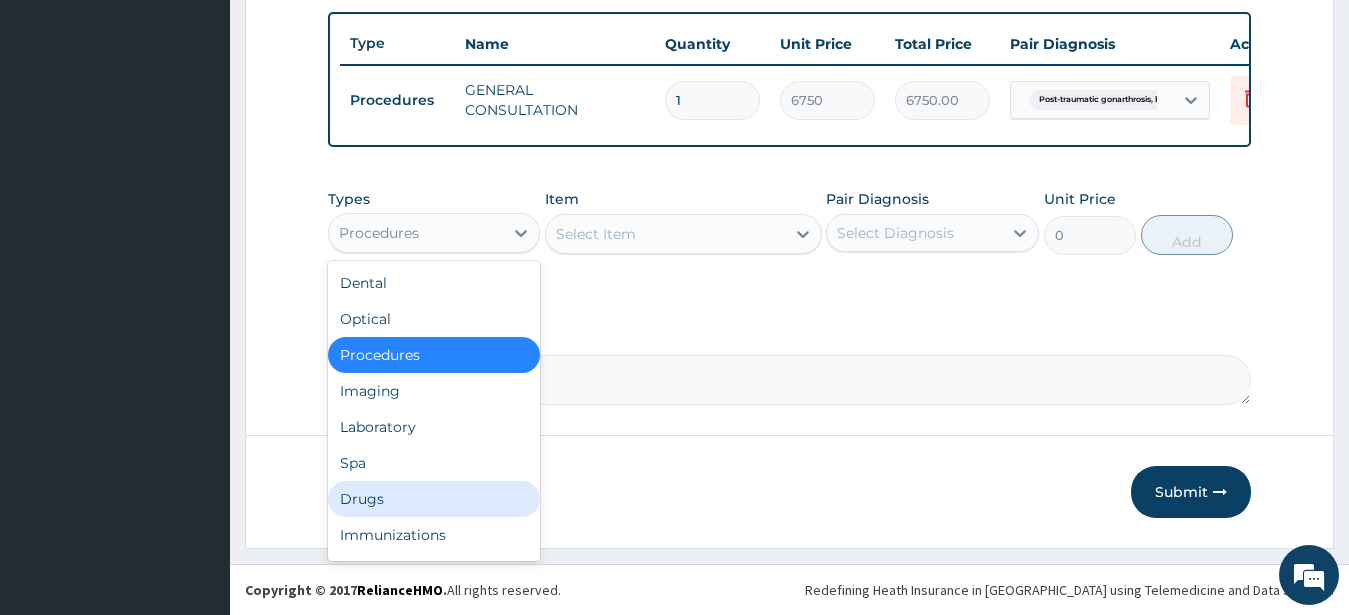 click on "Drugs" at bounding box center (434, 499) 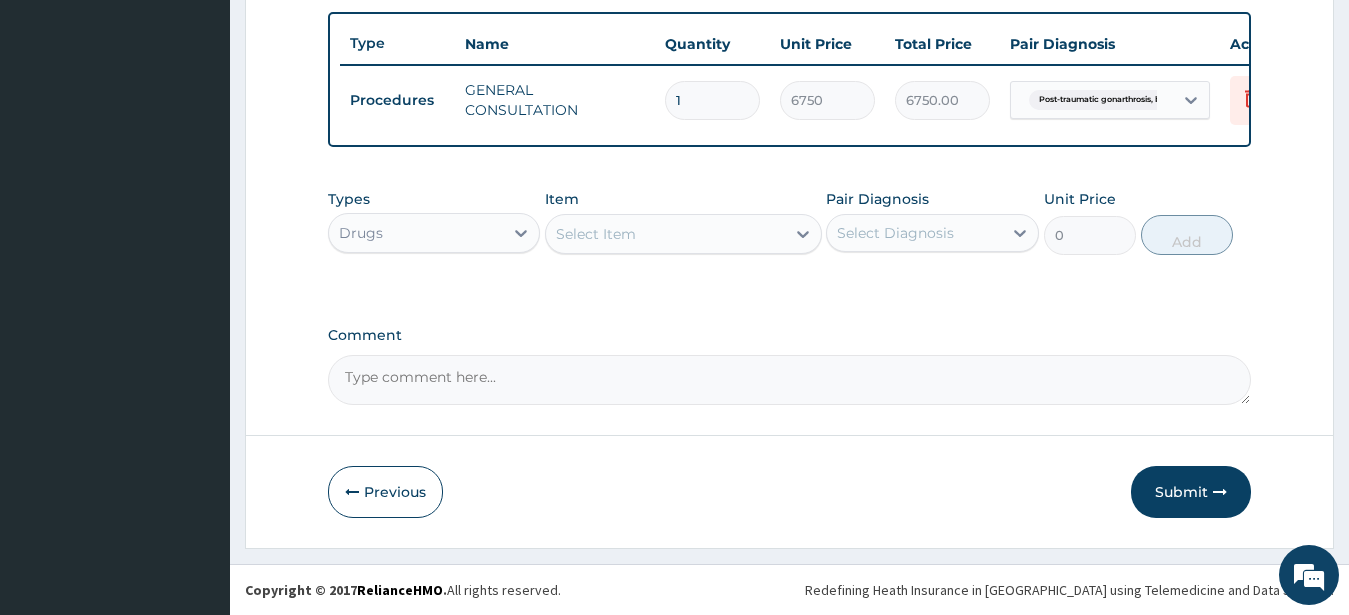 click on "Select Item" at bounding box center (596, 234) 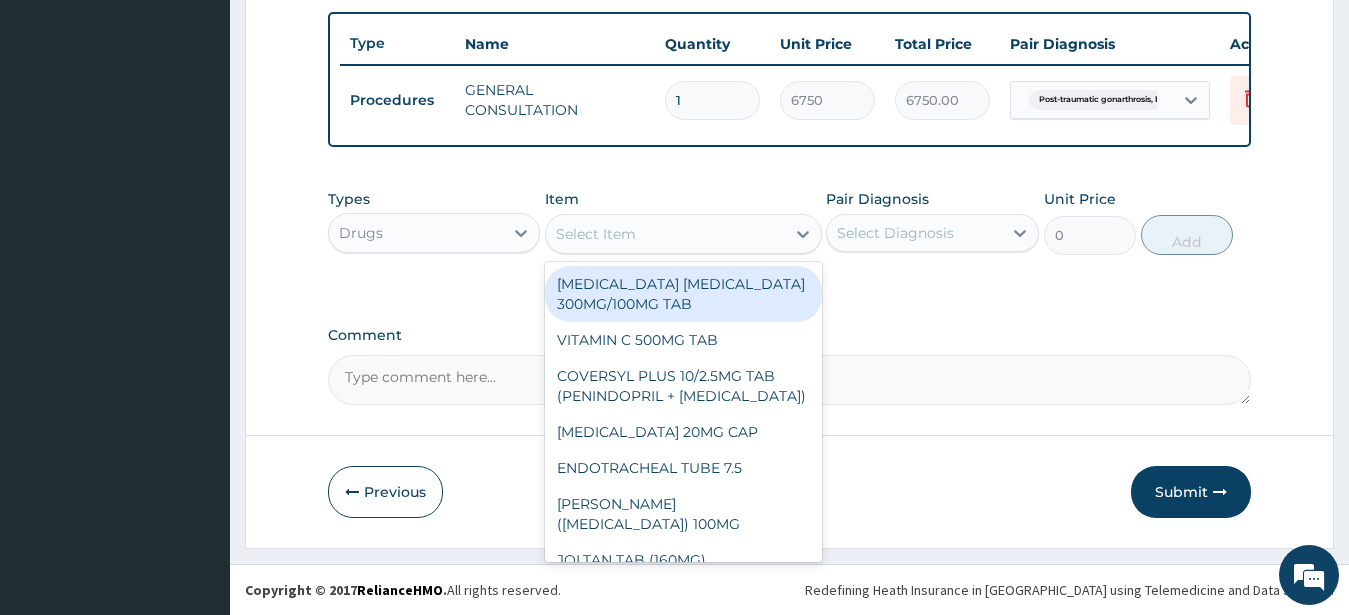 paste on "DICLOFENAC 75MG/3ML IN" 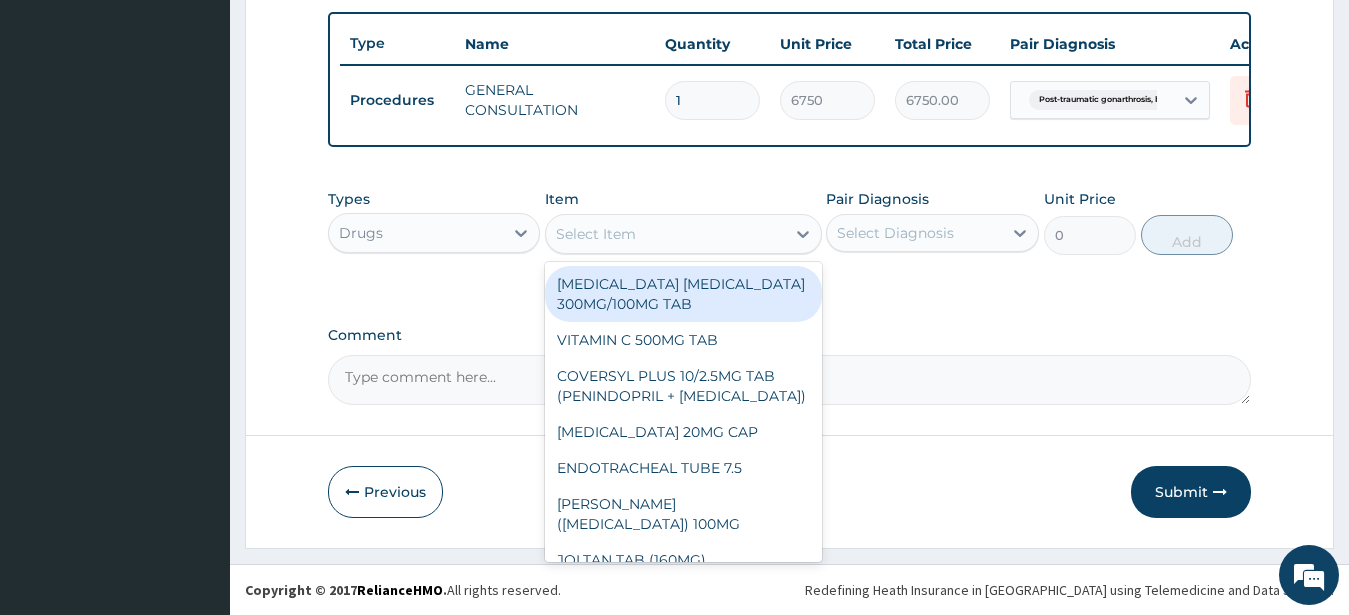 type on "DICLOFENAC 75MG/3ML IN" 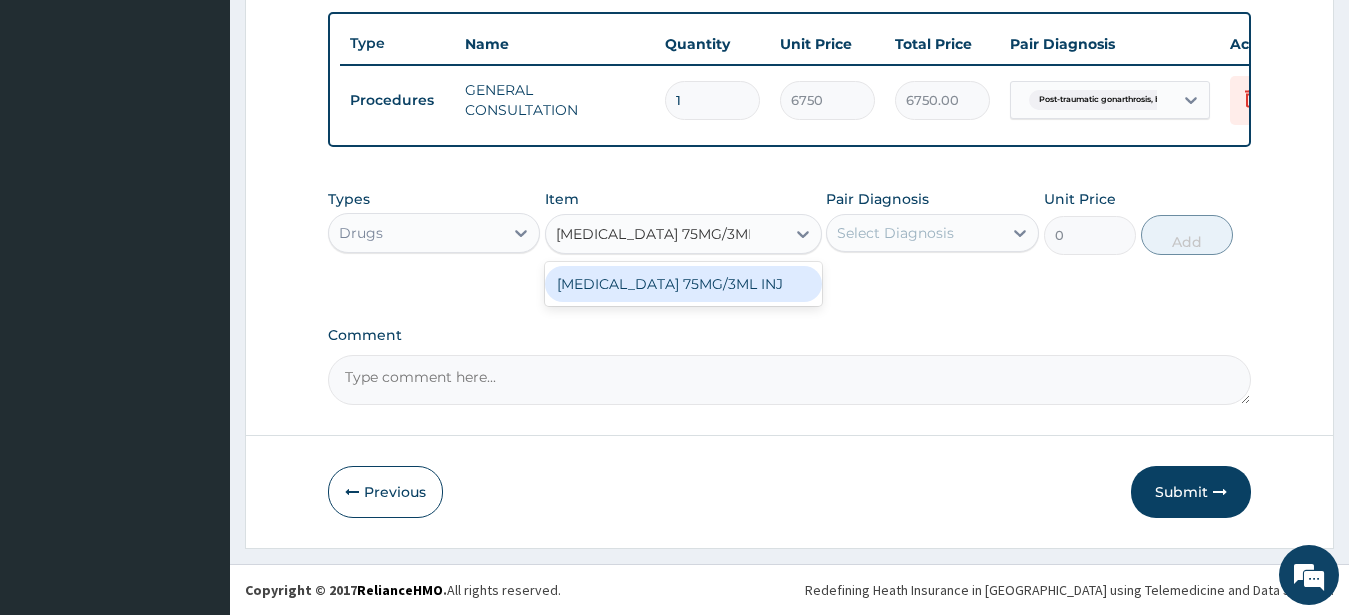 click on "DICLOFENAC 75MG/3ML INJ" at bounding box center (683, 284) 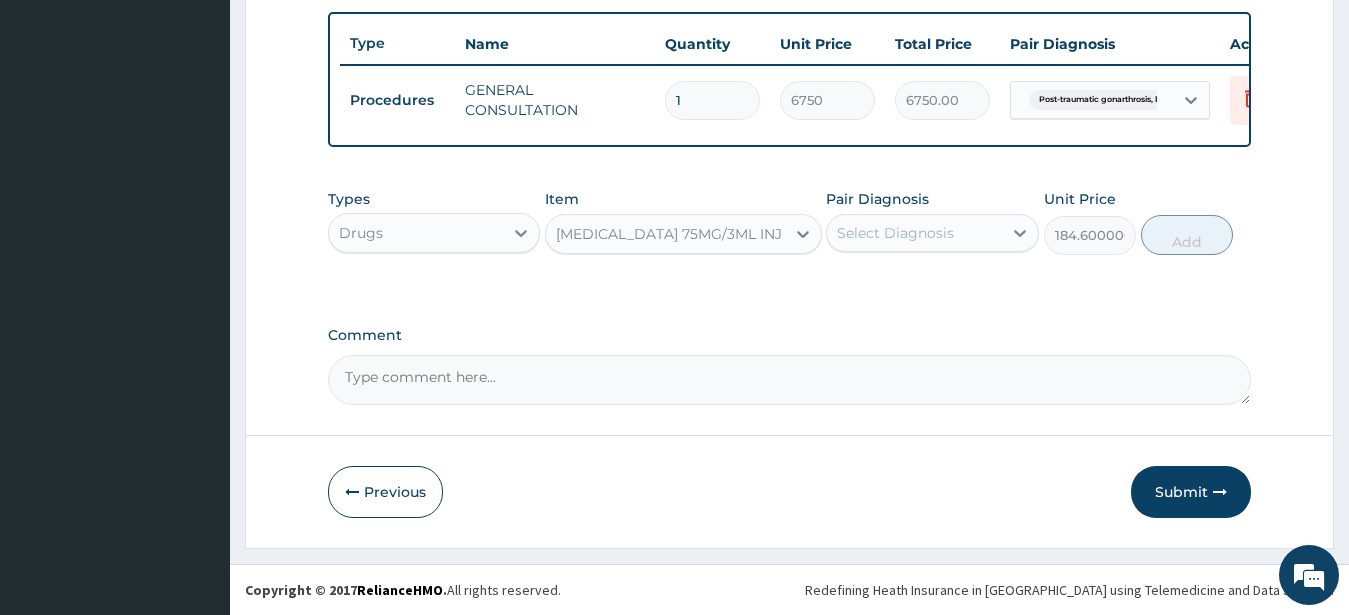 click on "Select Diagnosis" at bounding box center [895, 233] 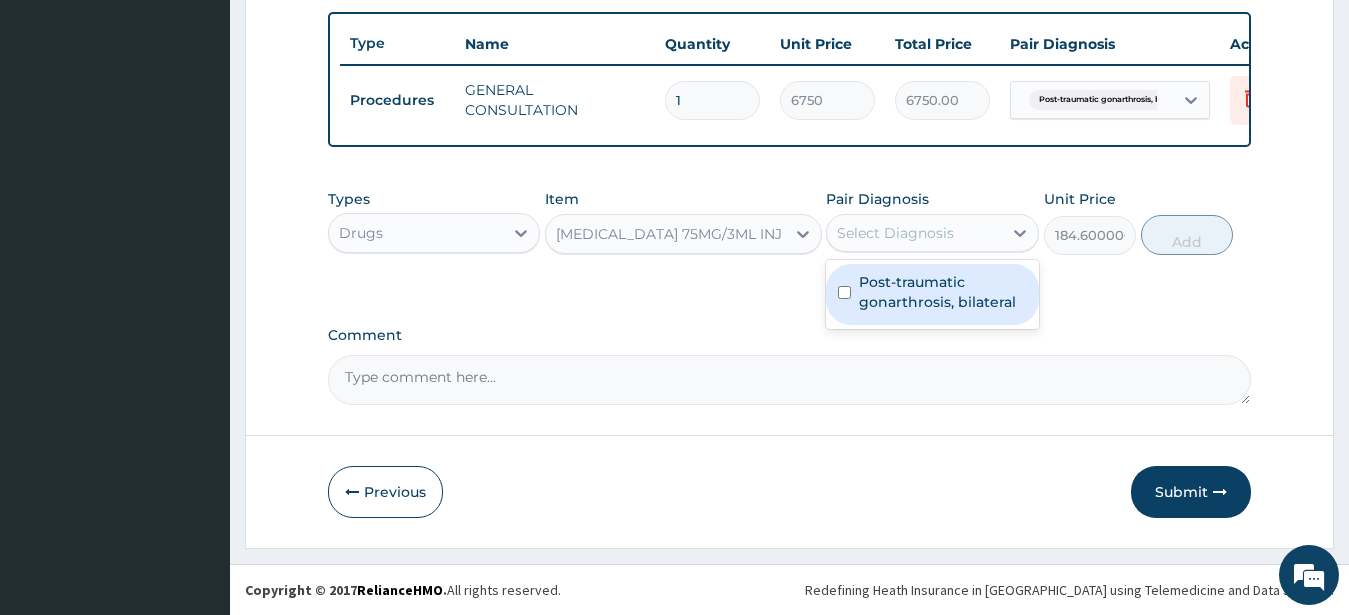 click on "Post-traumatic gonarthrosis, bilateral" at bounding box center [943, 292] 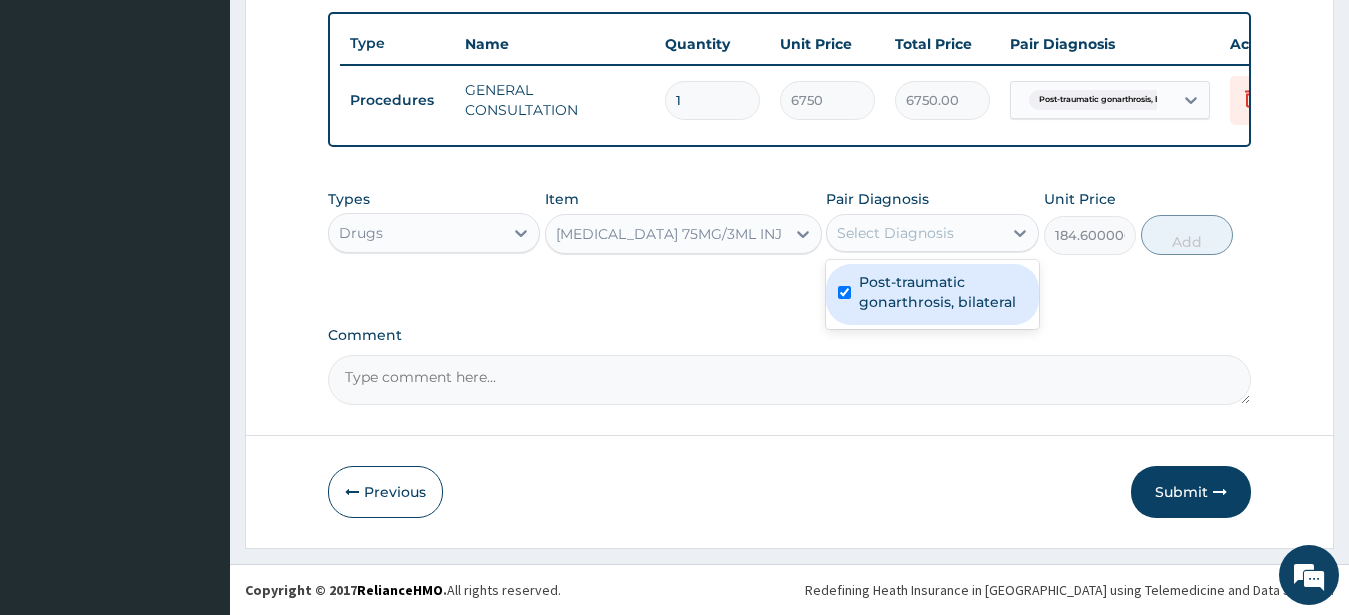 checkbox on "true" 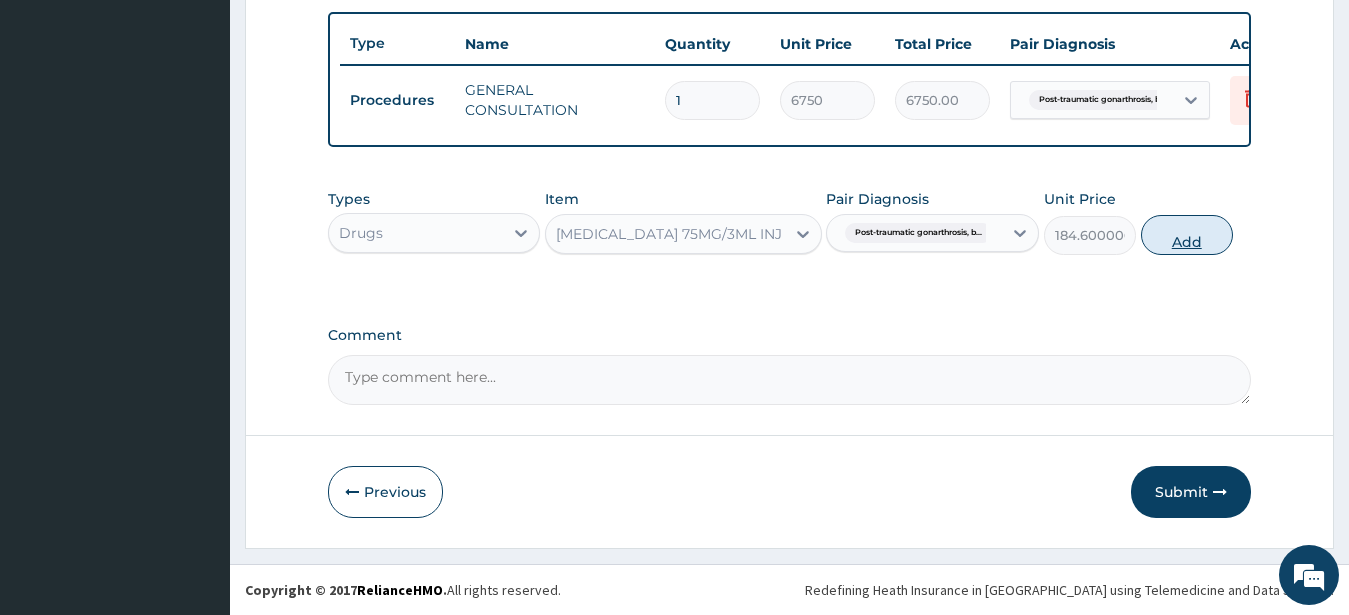 click on "Add" at bounding box center [1187, 235] 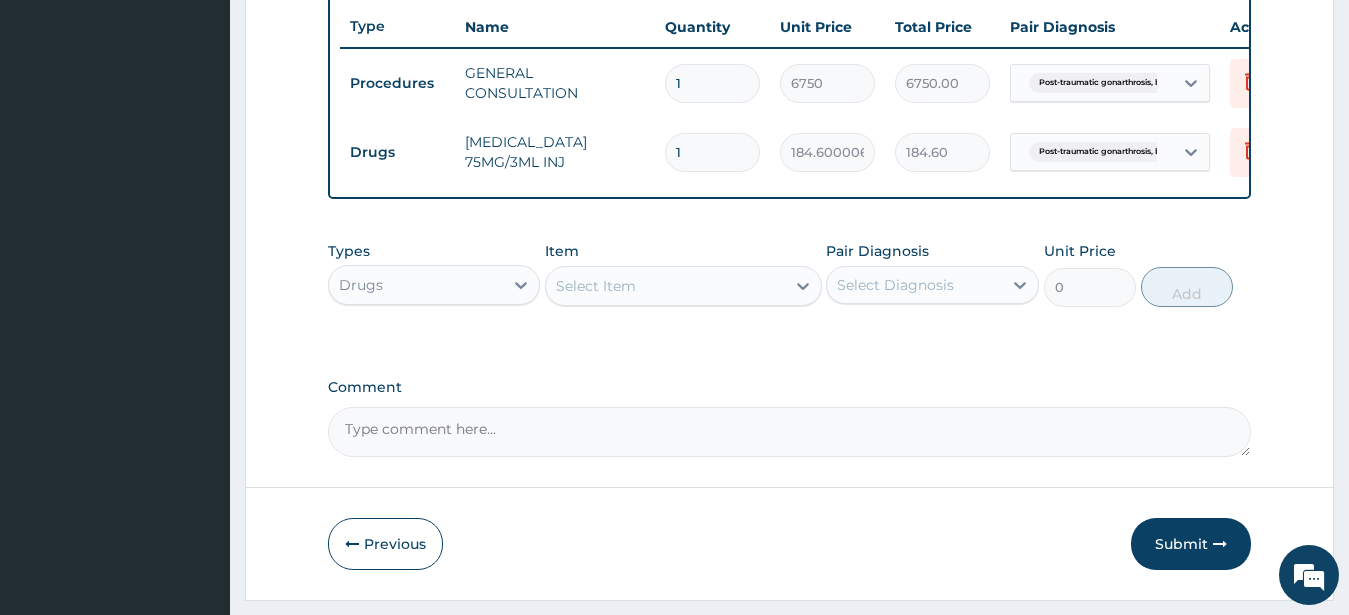 click on "Select Item" at bounding box center (596, 286) 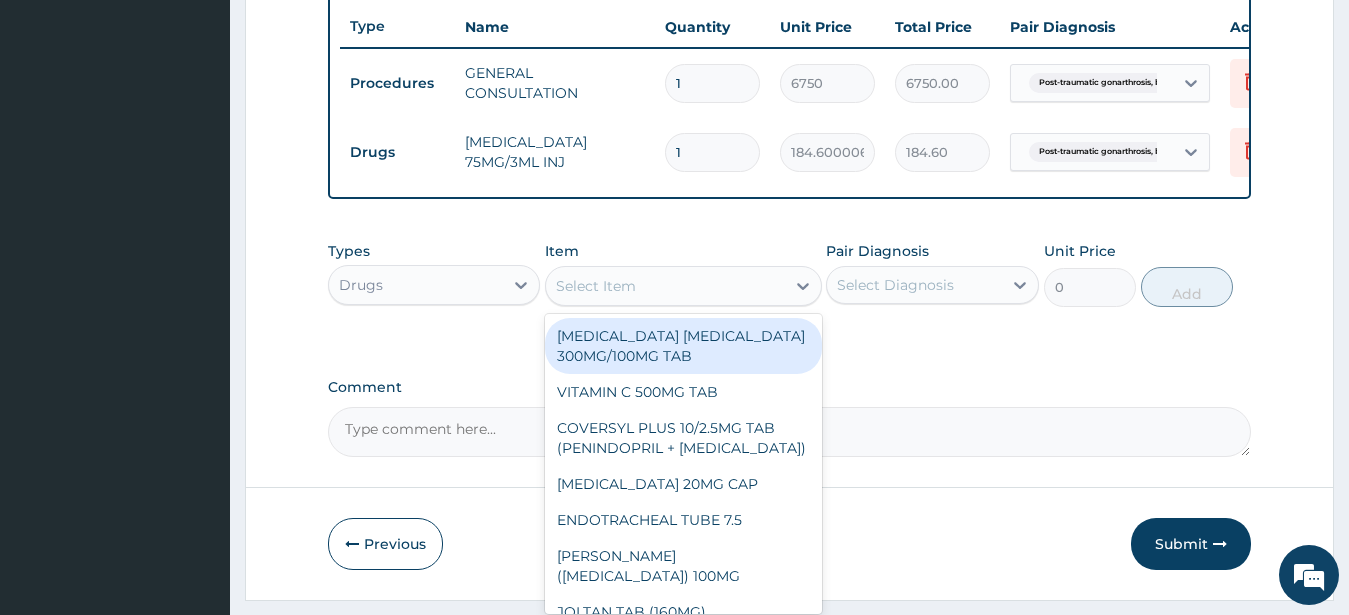 paste on "NEEDLE & SYRINGE 5ML" 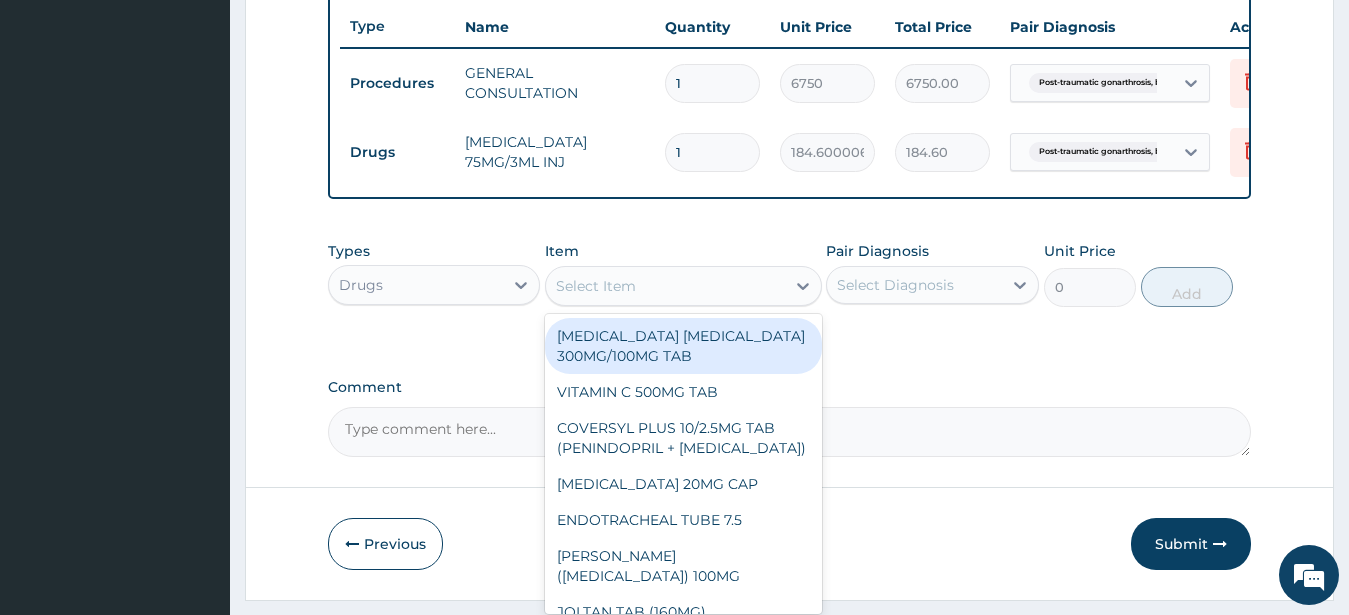 type on "NEEDLE & SYRINGE 5ML" 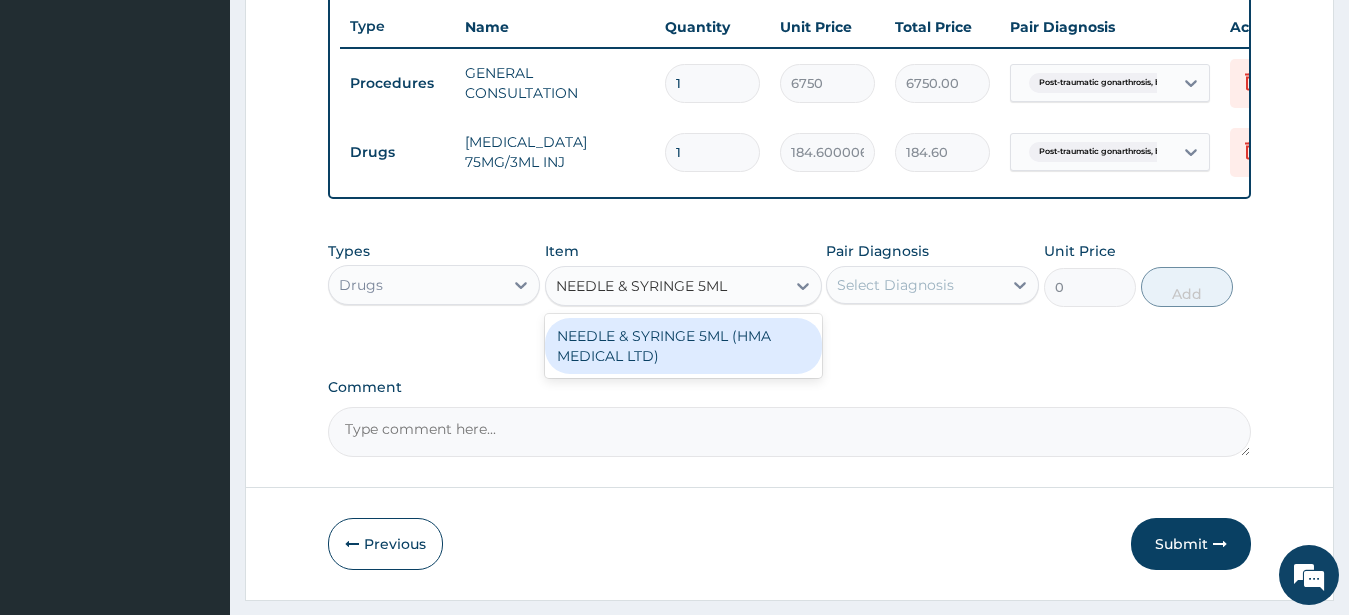 click on "NEEDLE & SYRINGE 5ML (HMA MEDICAL LTD)" at bounding box center (683, 346) 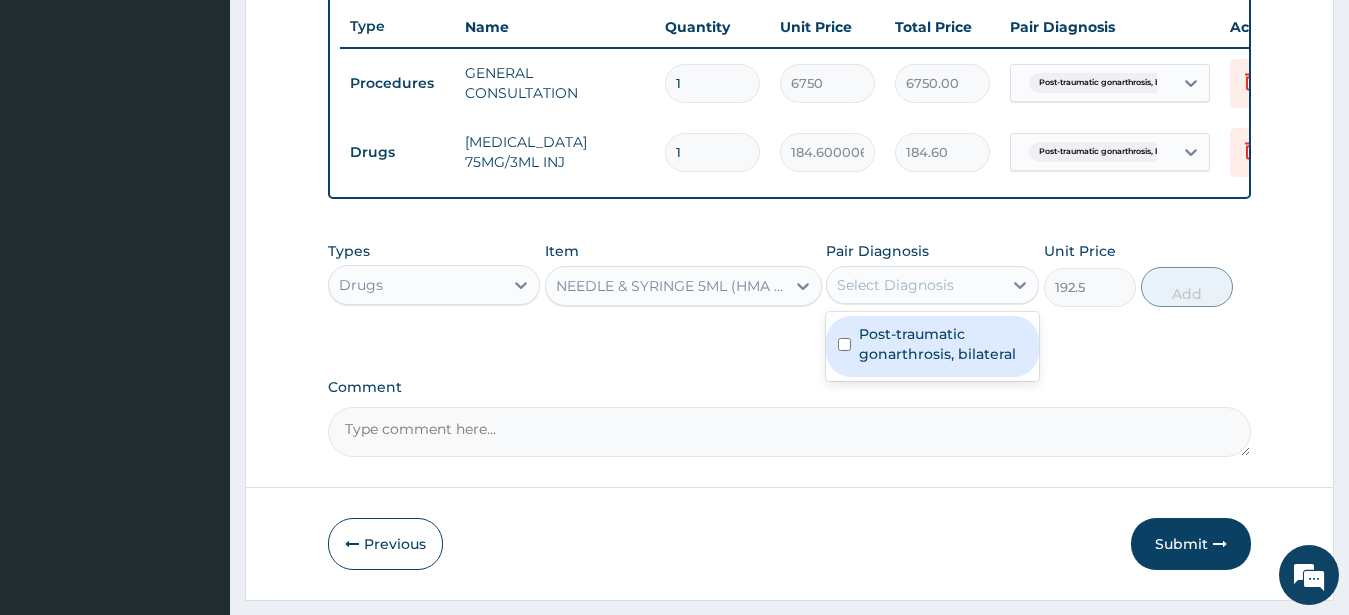 click on "Select Diagnosis" at bounding box center (895, 285) 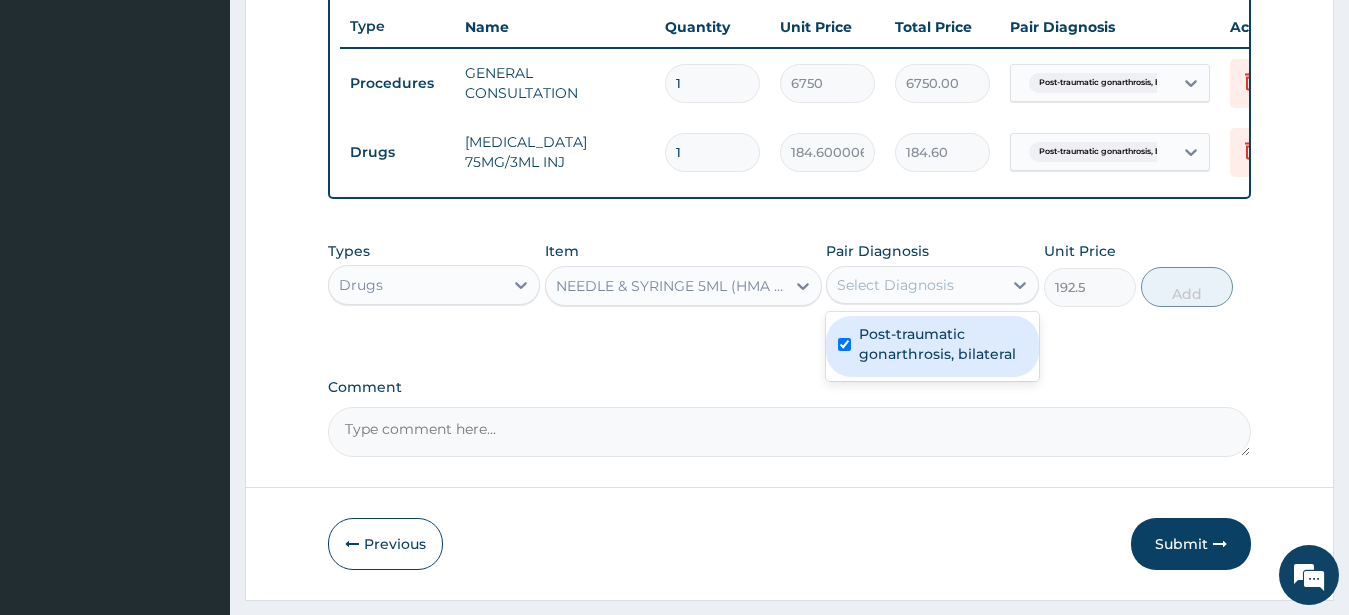 checkbox on "true" 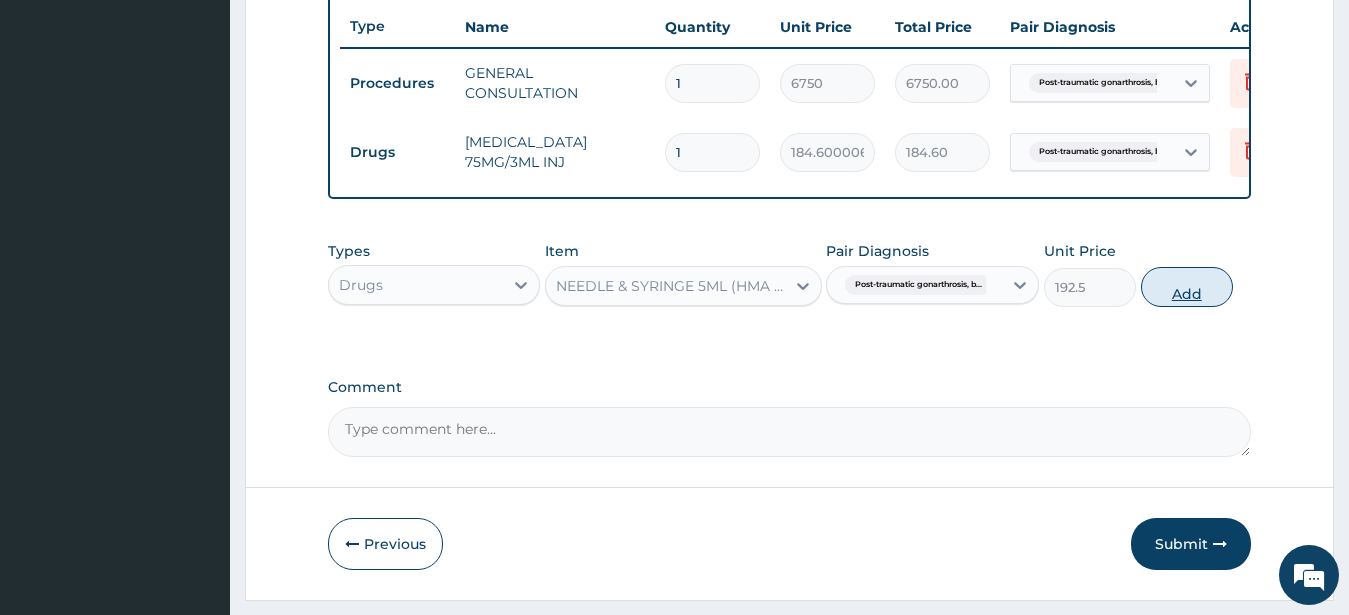 click on "Add" at bounding box center [1187, 287] 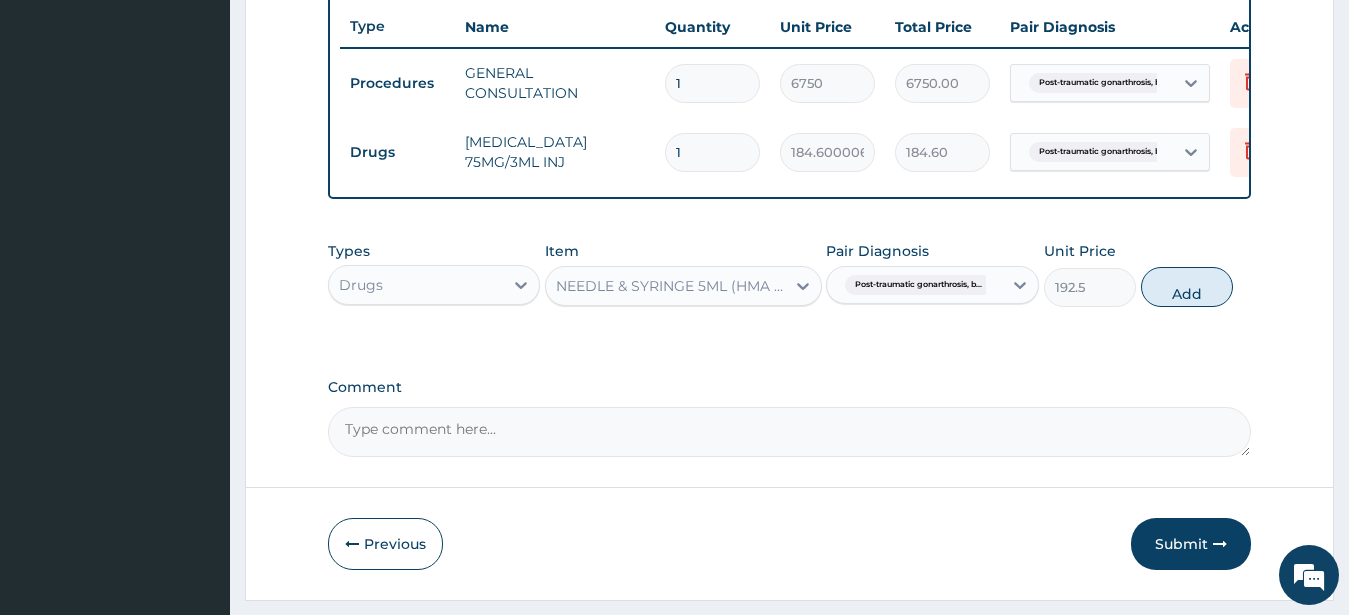 type on "0" 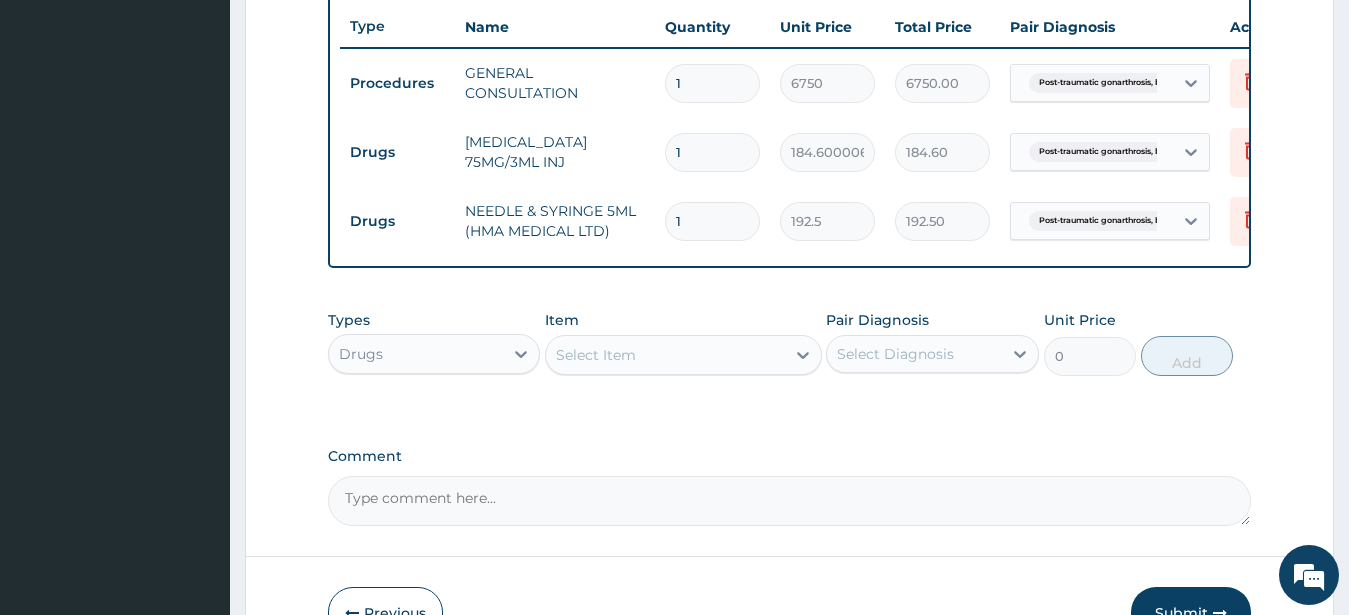 click on "Select Item" at bounding box center [596, 355] 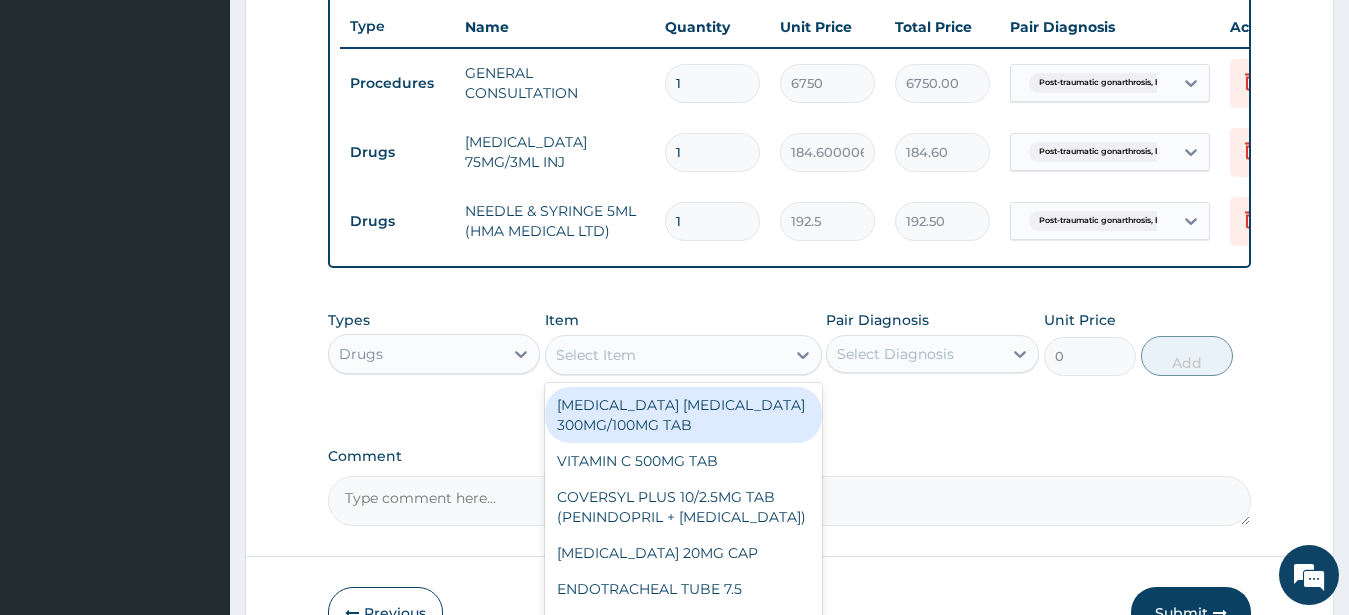 paste on "PENTAZOCINE 30MG IN" 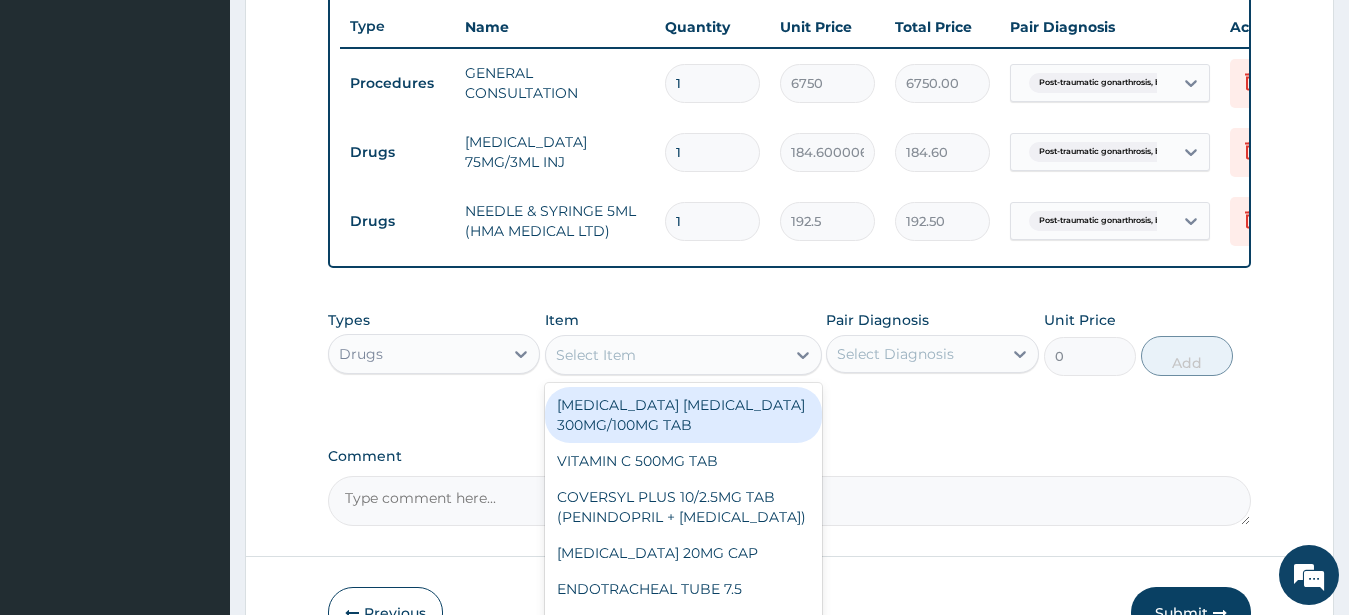 type on "PENTAZOCINE 30MG IN" 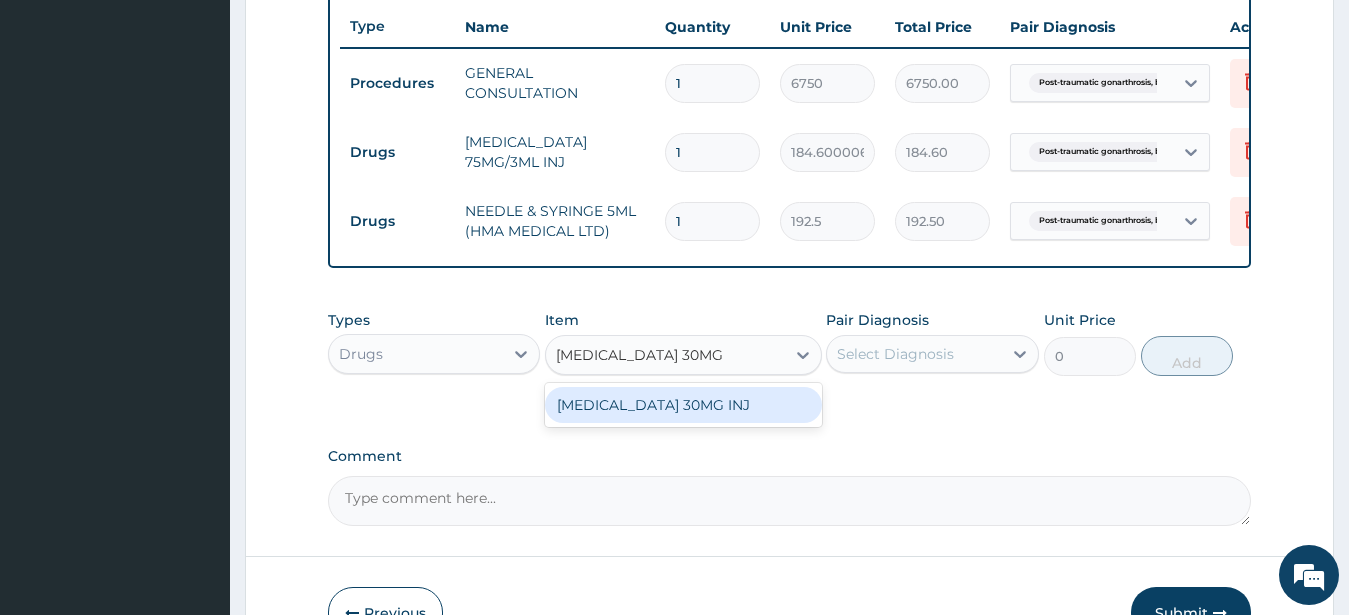 click on "[MEDICAL_DATA] 30MG INJ" at bounding box center [683, 405] 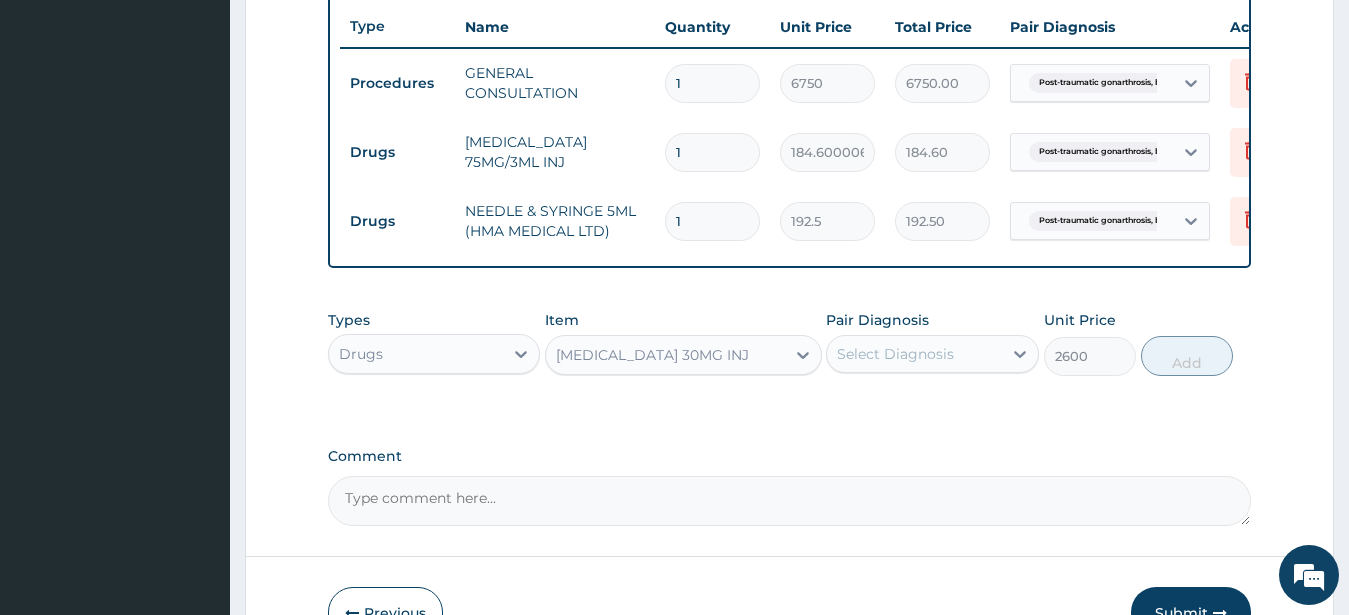 click on "Select Diagnosis" at bounding box center [895, 354] 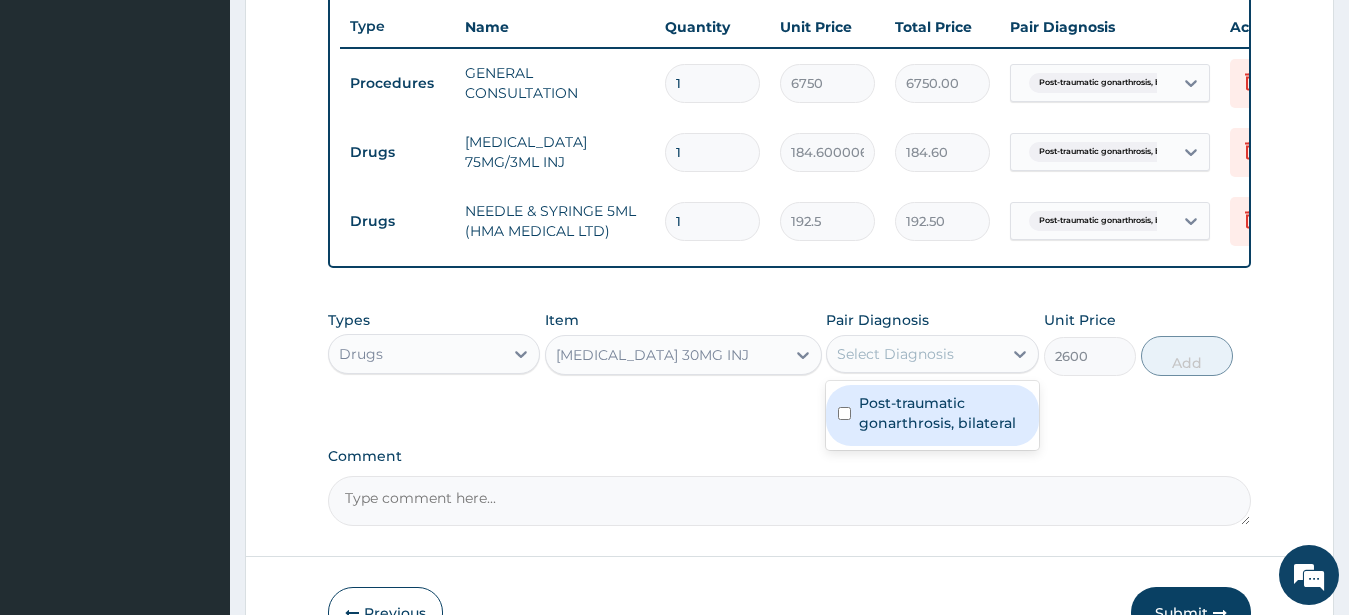 click on "Post-traumatic gonarthrosis, bilateral" at bounding box center [943, 413] 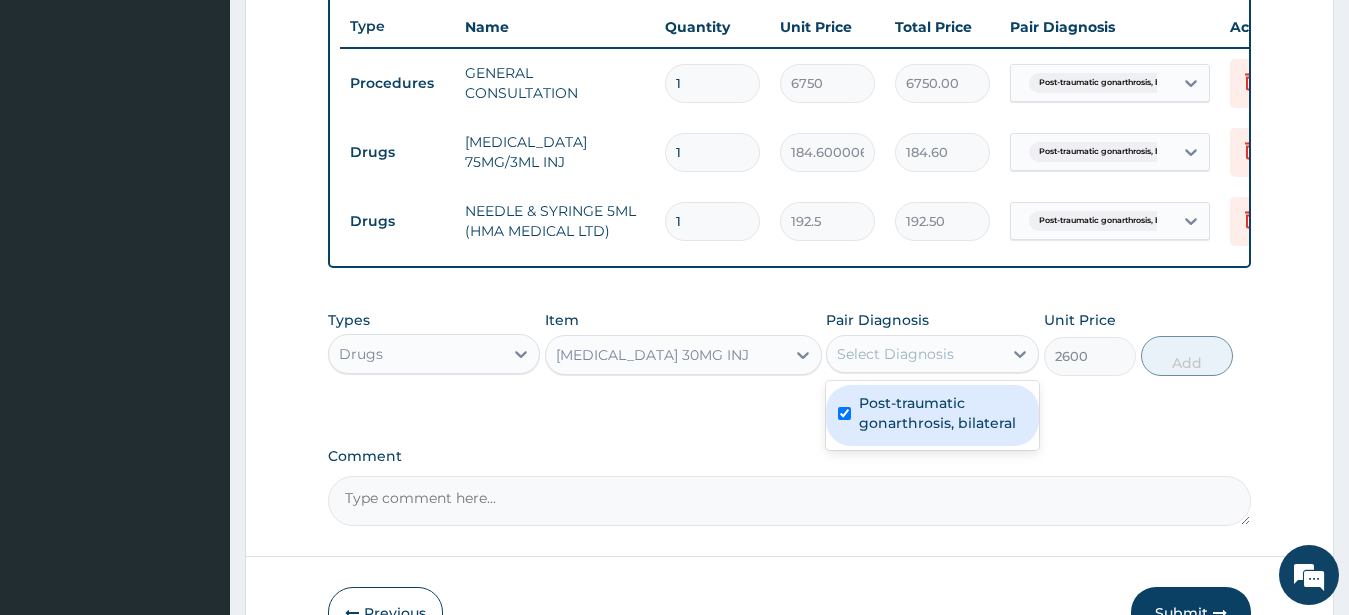 checkbox on "true" 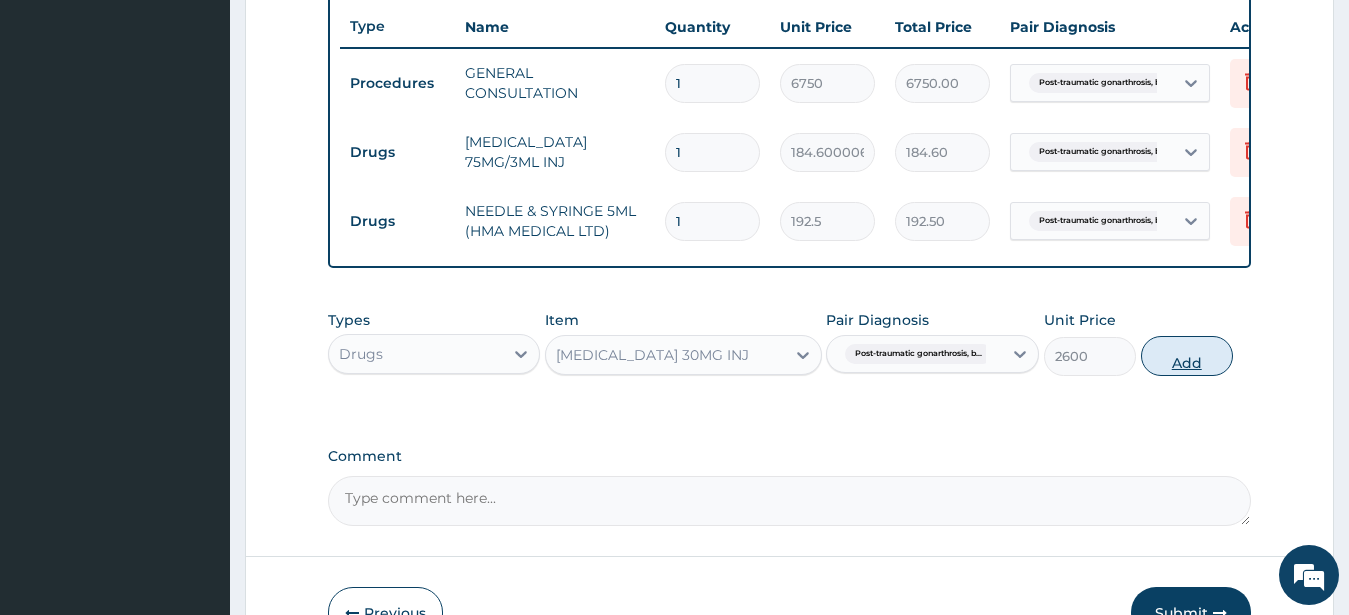 click on "Add" at bounding box center (1187, 356) 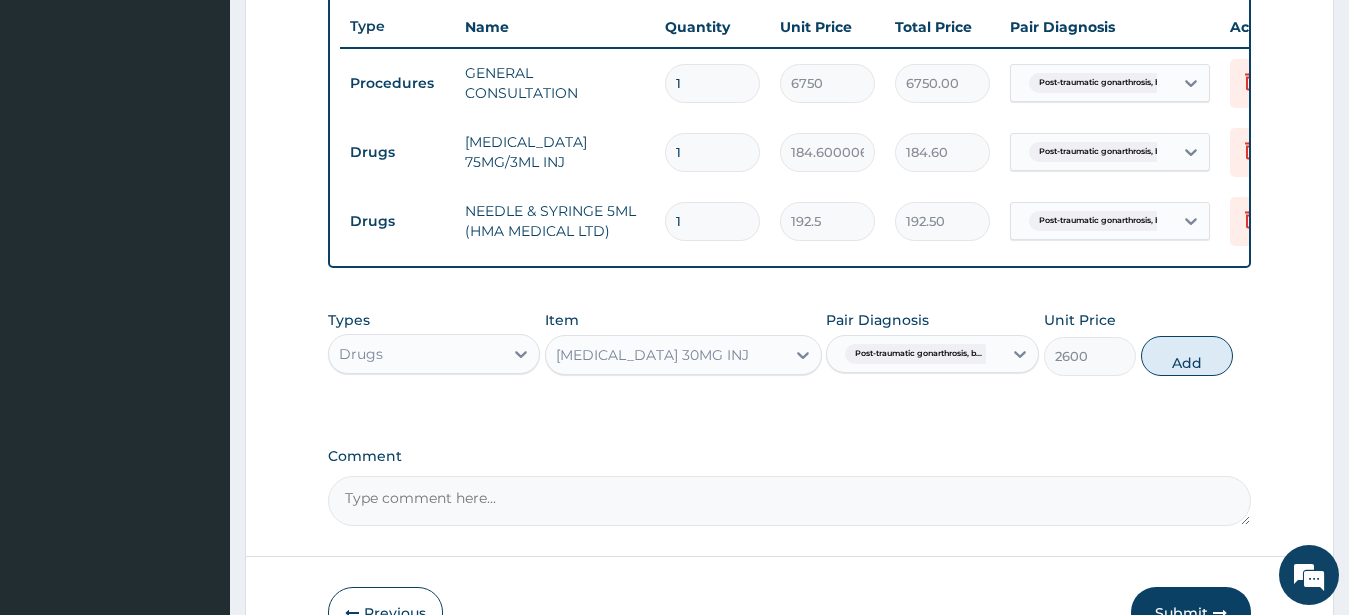 type on "0" 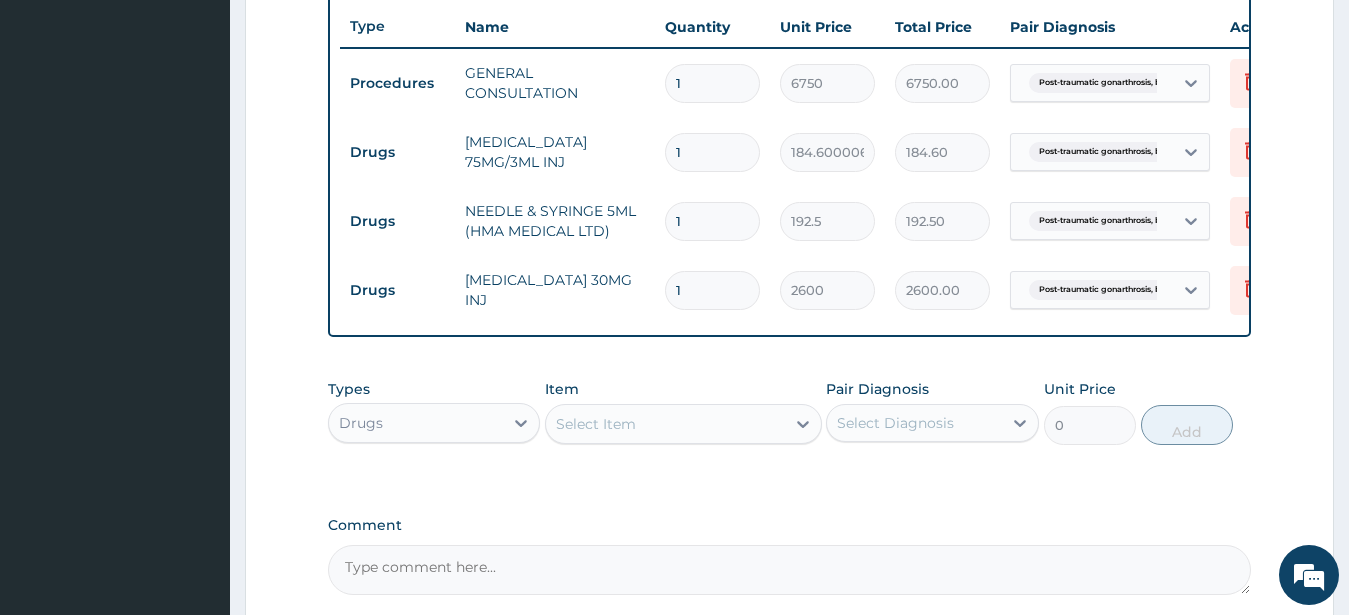click on "Select Item" at bounding box center [596, 424] 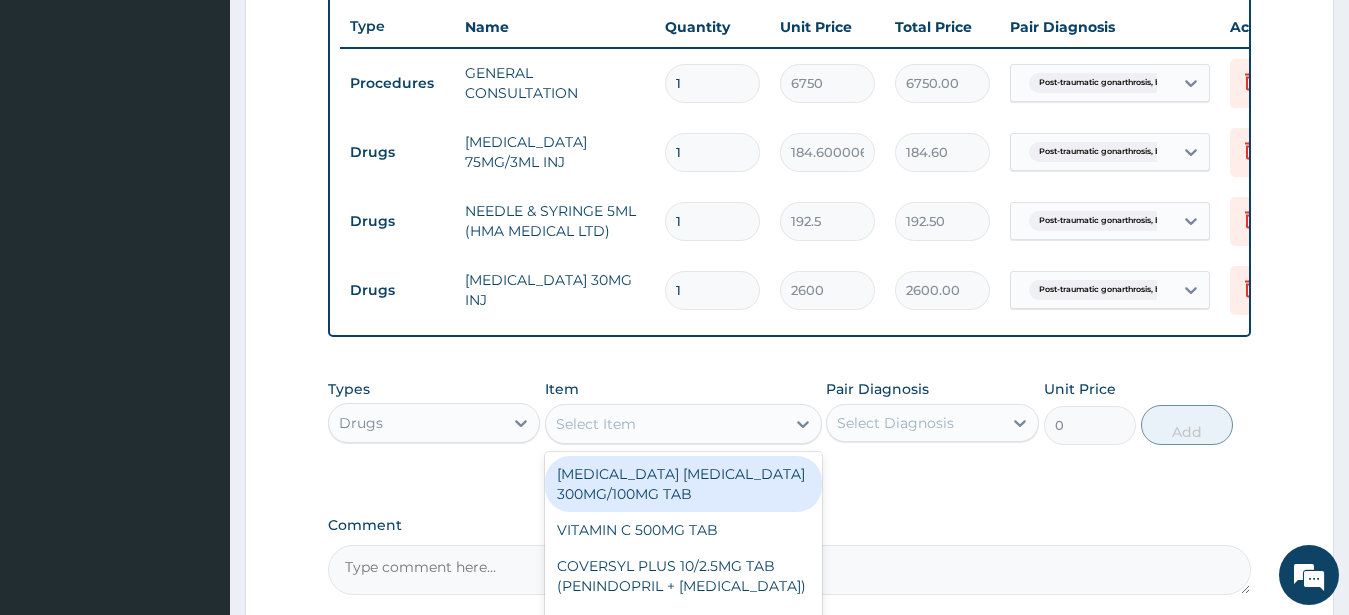 paste on "SIRDALUD 2MG TAB" 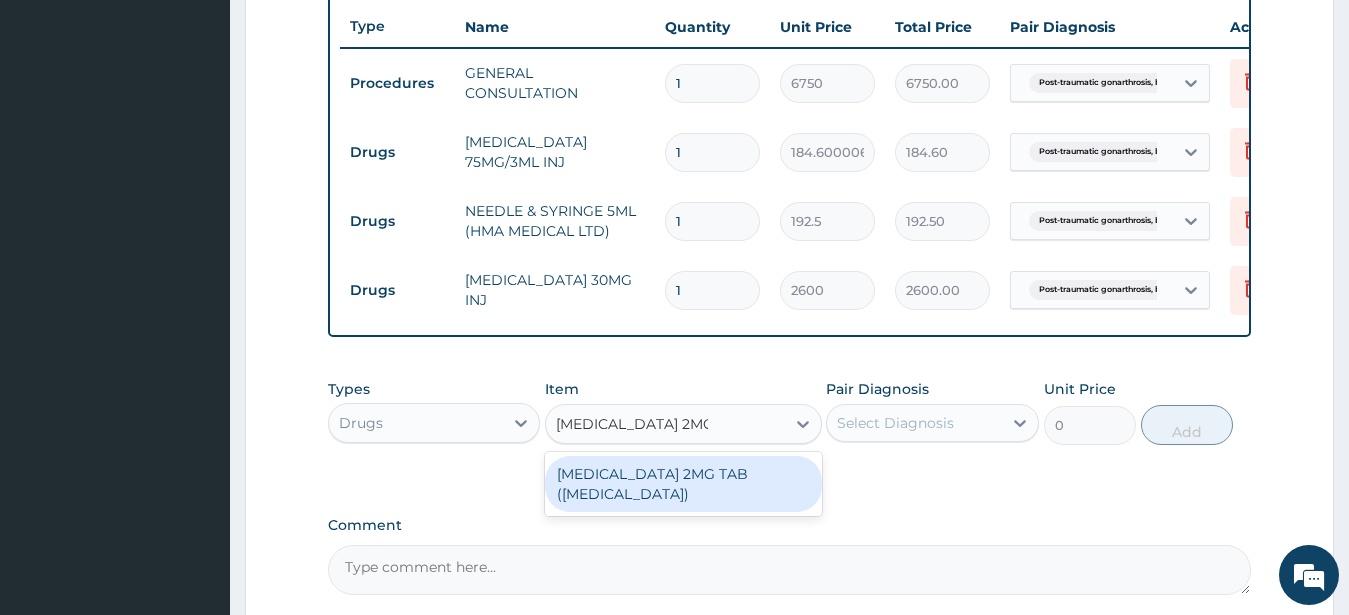 drag, startPoint x: 670, startPoint y: 499, endPoint x: 700, endPoint y: 473, distance: 39.698868 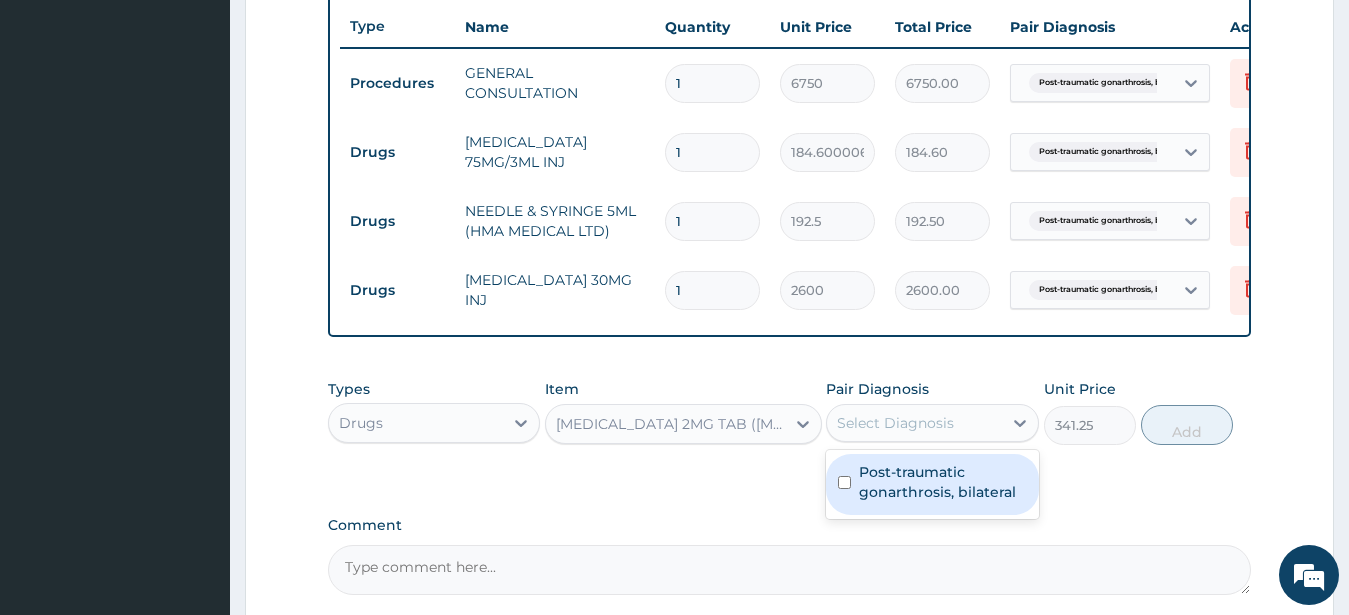 click on "Select Diagnosis" at bounding box center [895, 423] 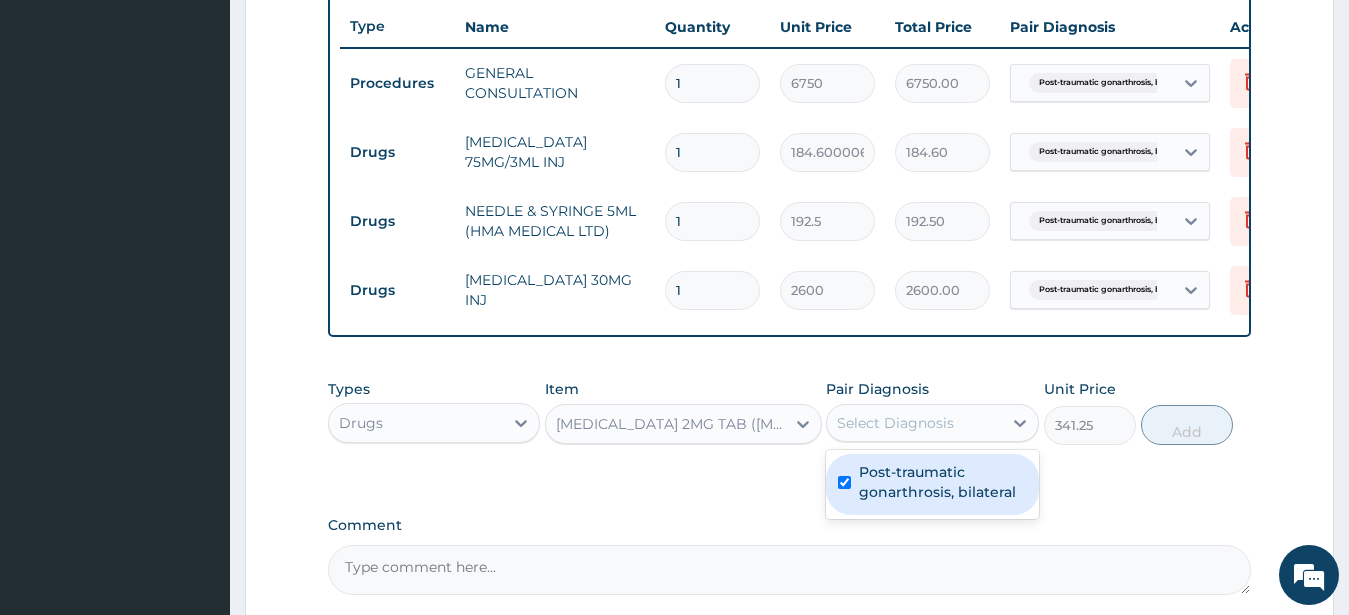 checkbox on "true" 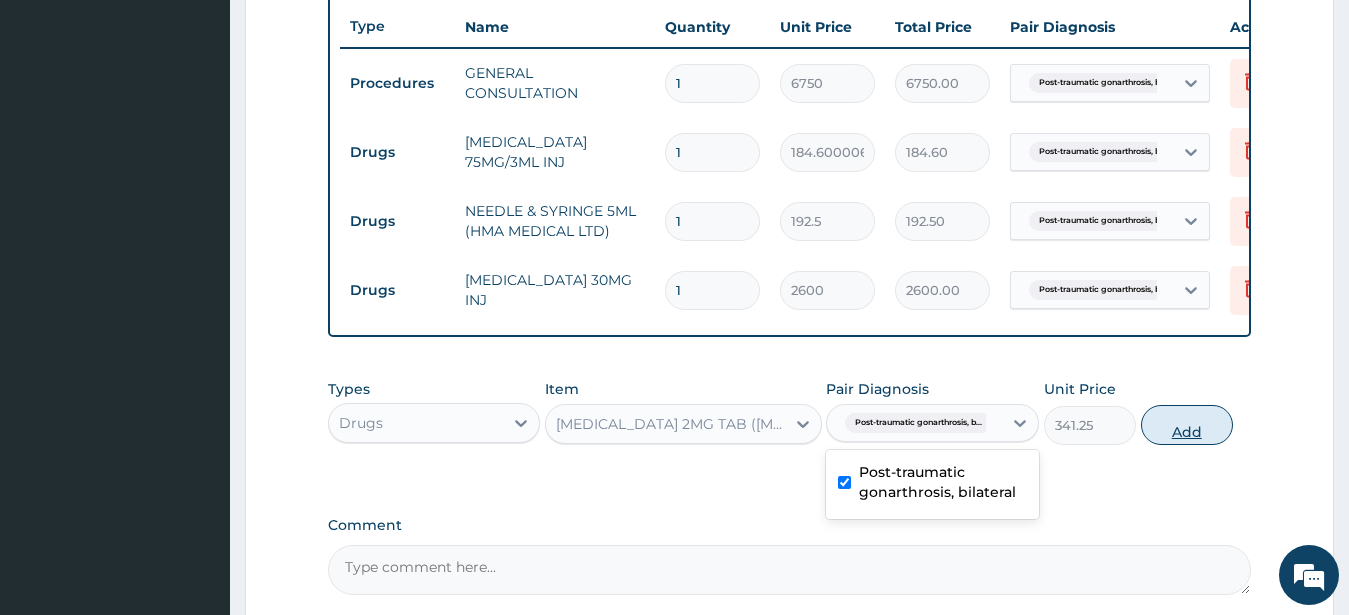 drag, startPoint x: 1160, startPoint y: 447, endPoint x: 1014, endPoint y: 468, distance: 147.50255 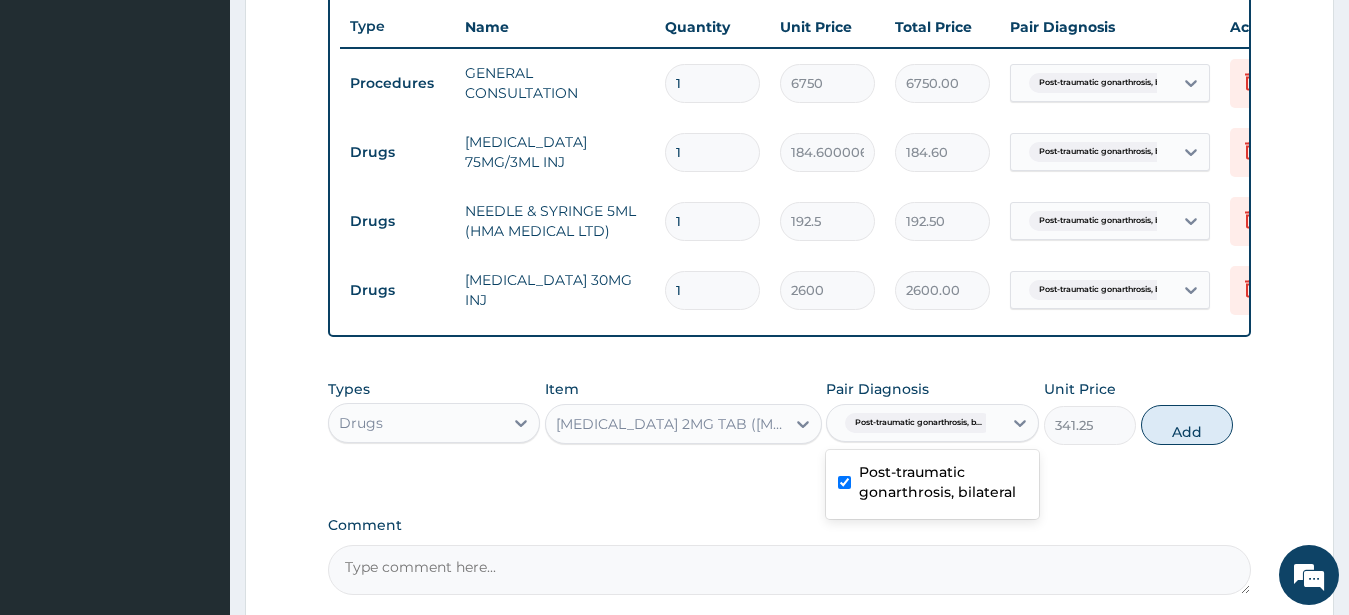 click on "Add" at bounding box center [1187, 425] 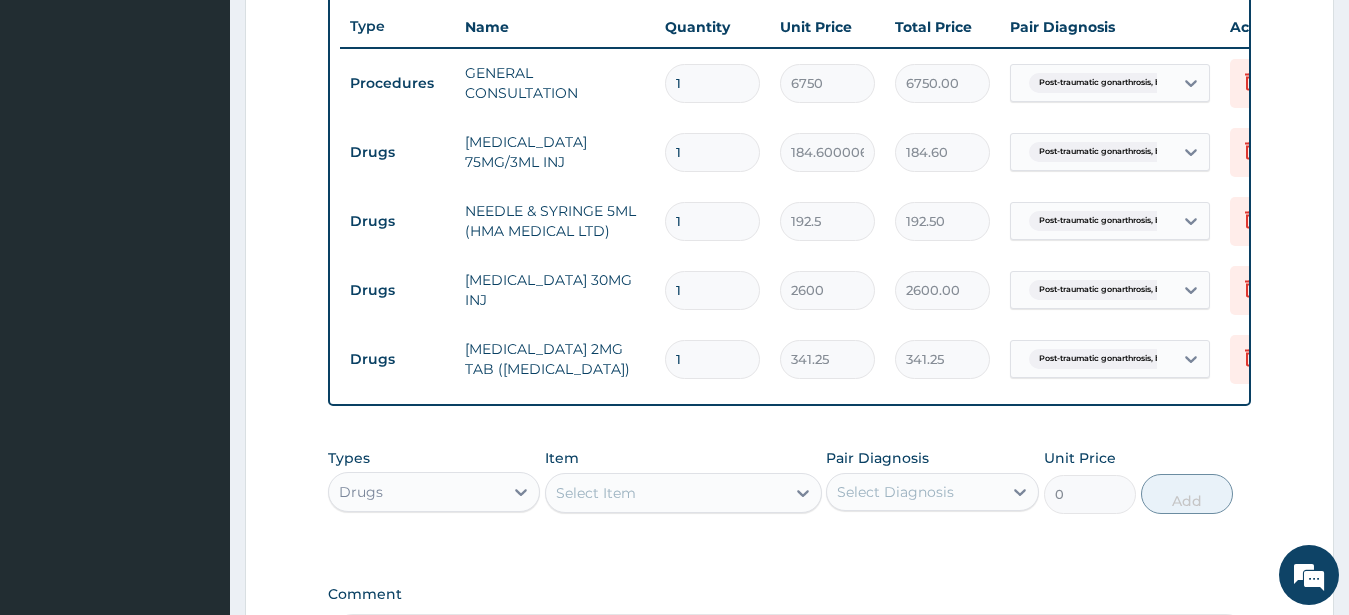 type on "10" 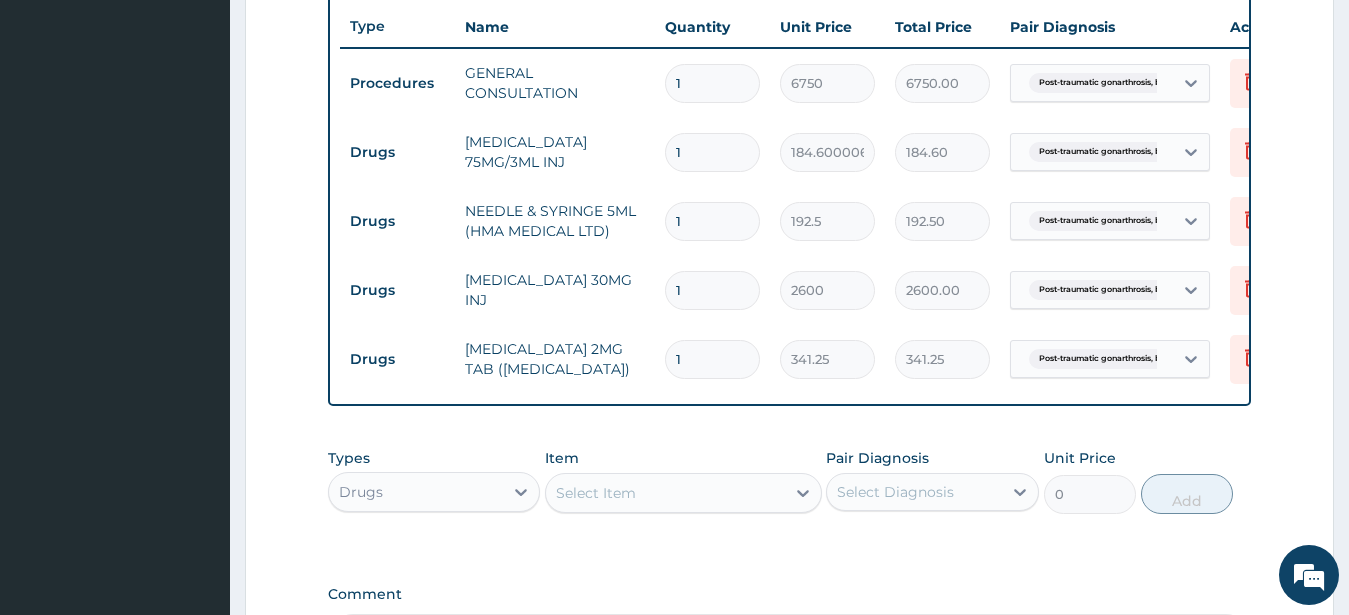type on "3412.50" 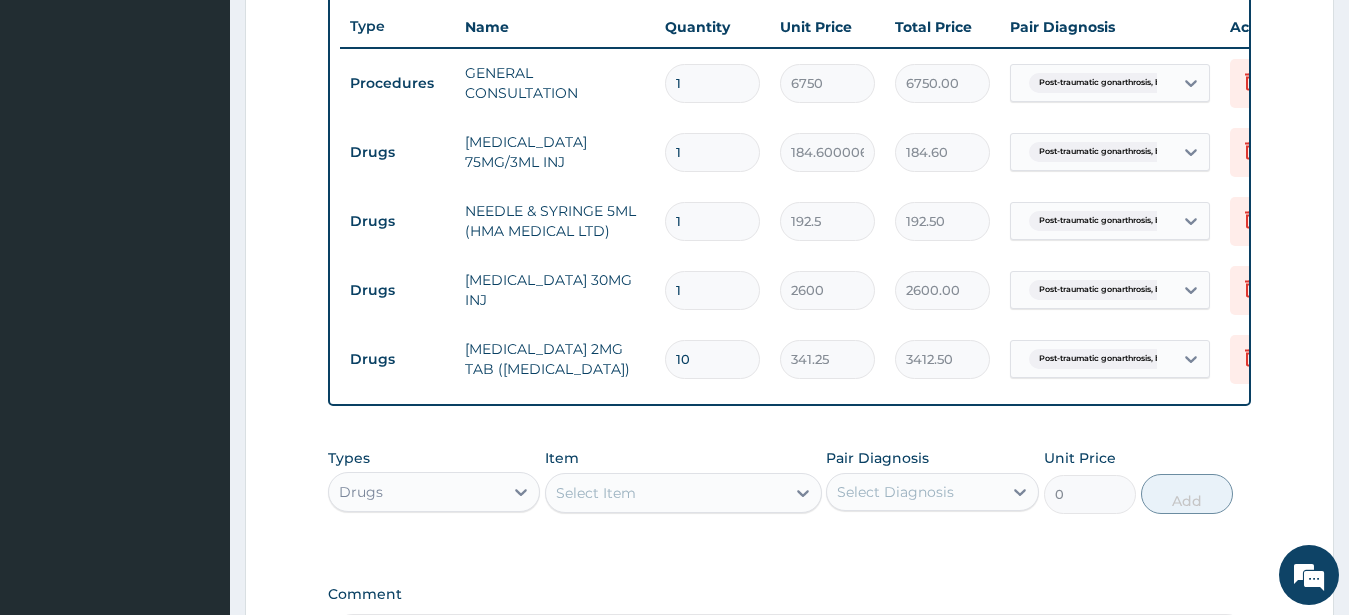type on "10" 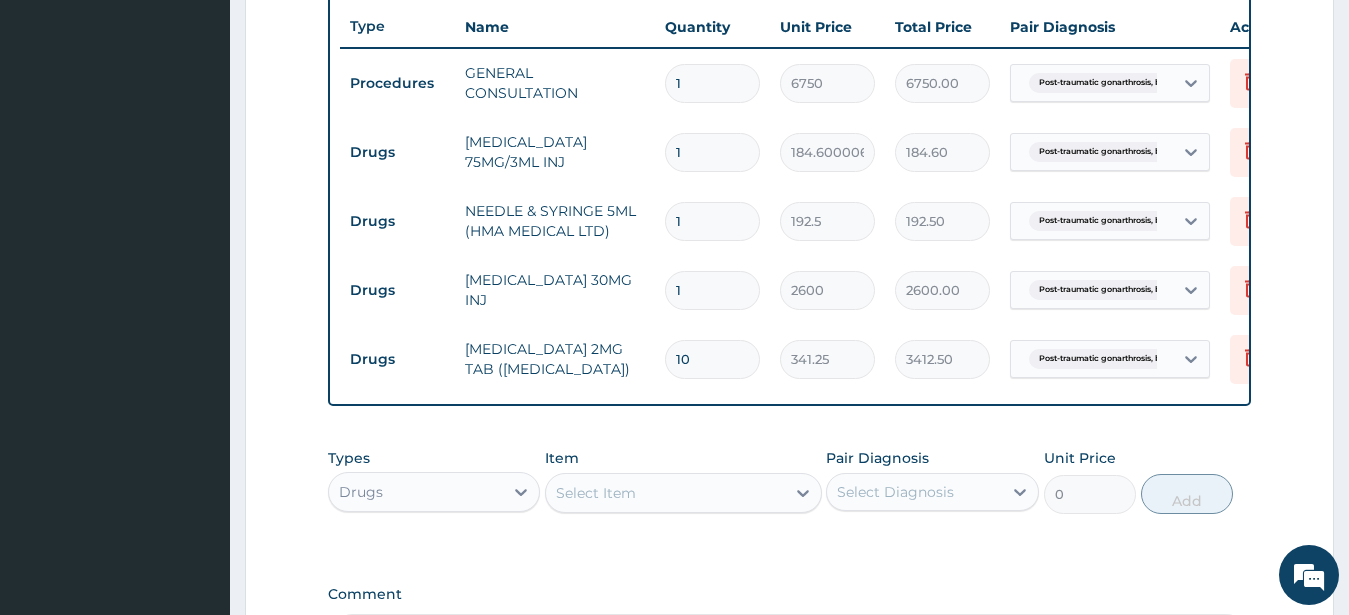 click at bounding box center [557, 493] 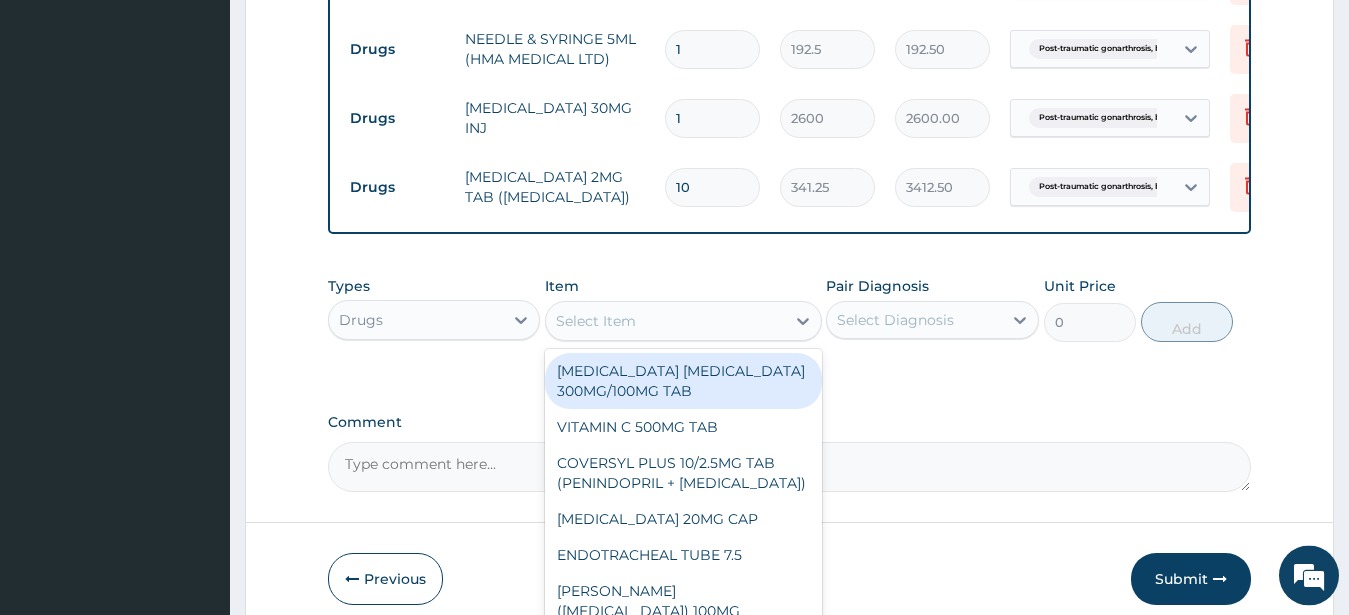 scroll, scrollTop: 1025, scrollLeft: 0, axis: vertical 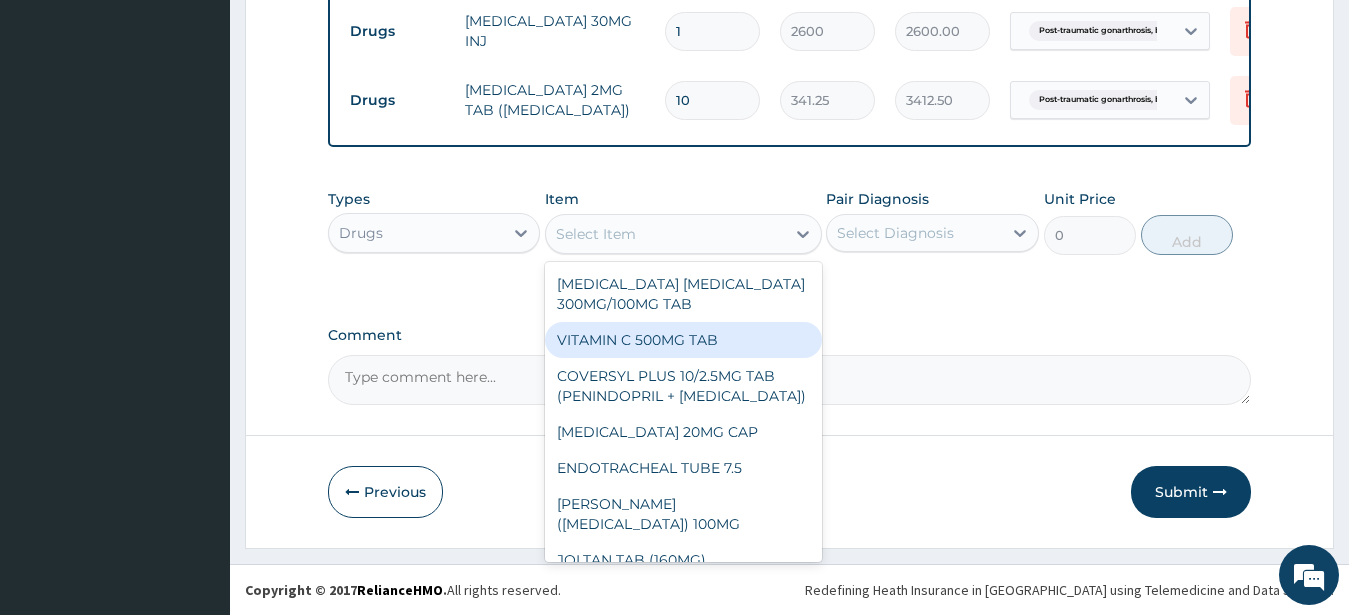 paste on "IBUPROFEN 200G TAB" 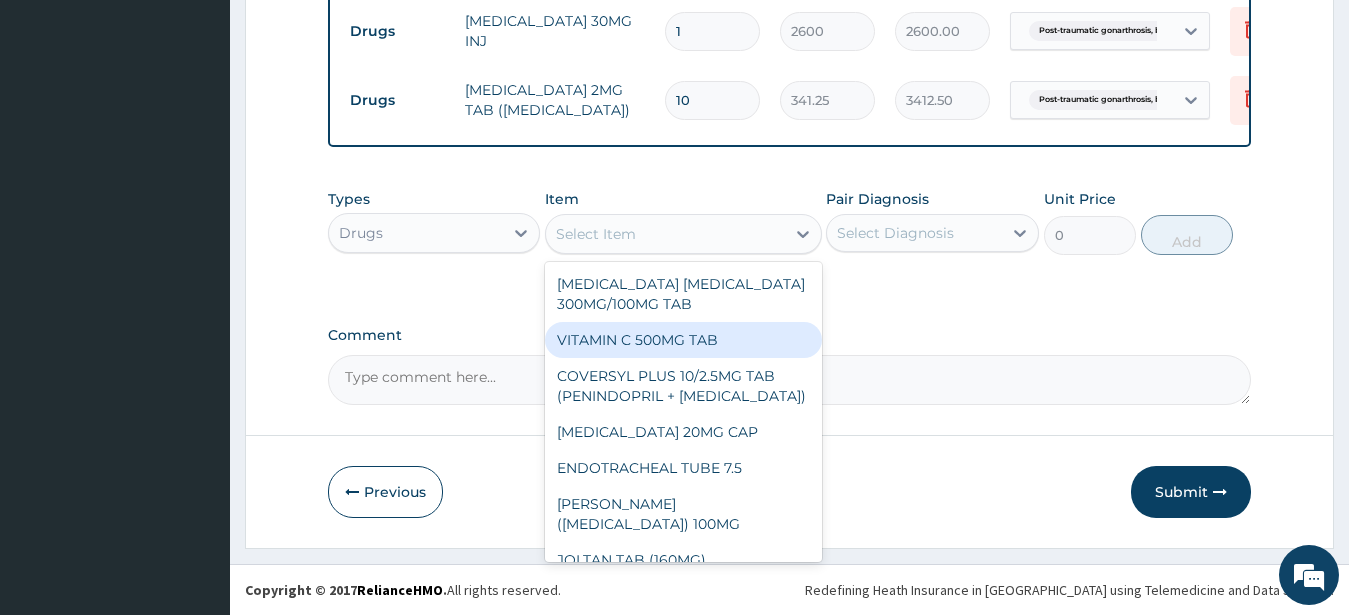 type on "IBUPROFEN 200G TAB" 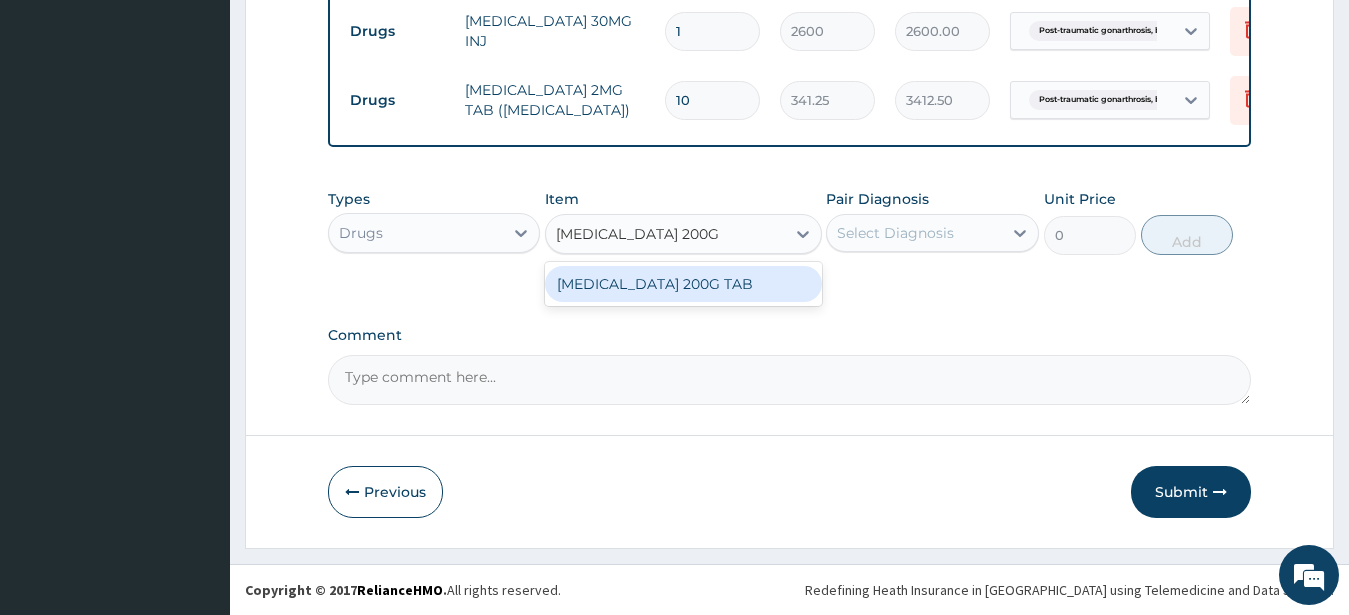 click on "IBUPROFEN 200G TAB" at bounding box center [683, 284] 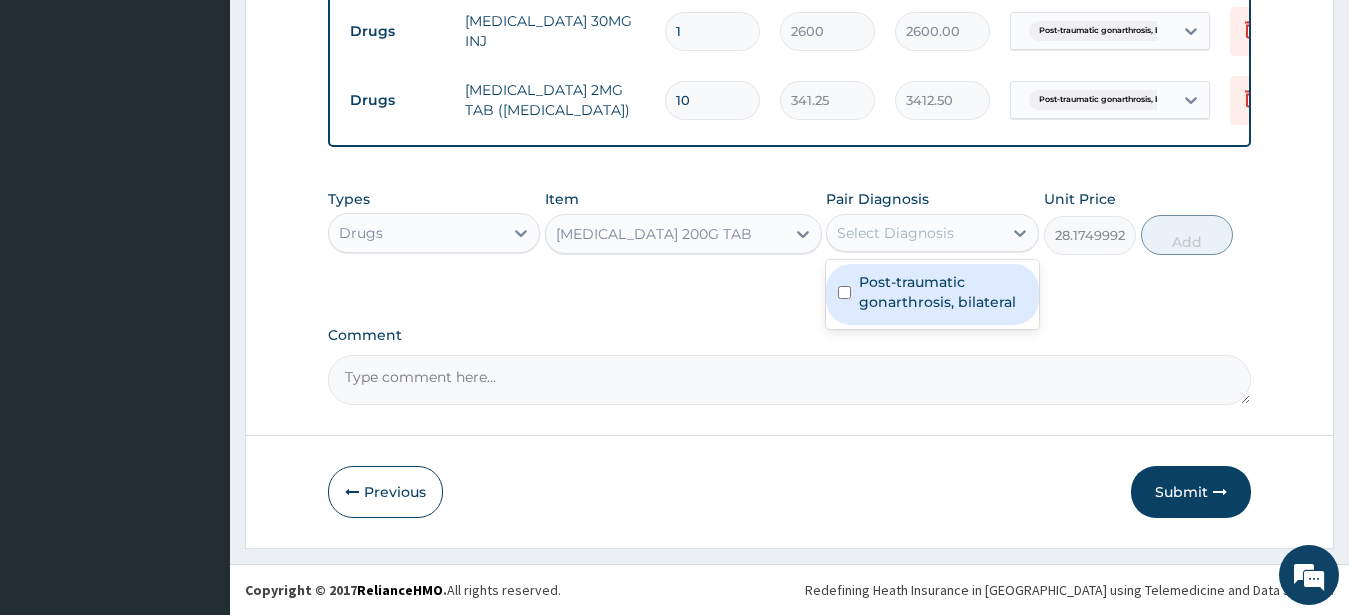 click on "Select Diagnosis" at bounding box center [895, 233] 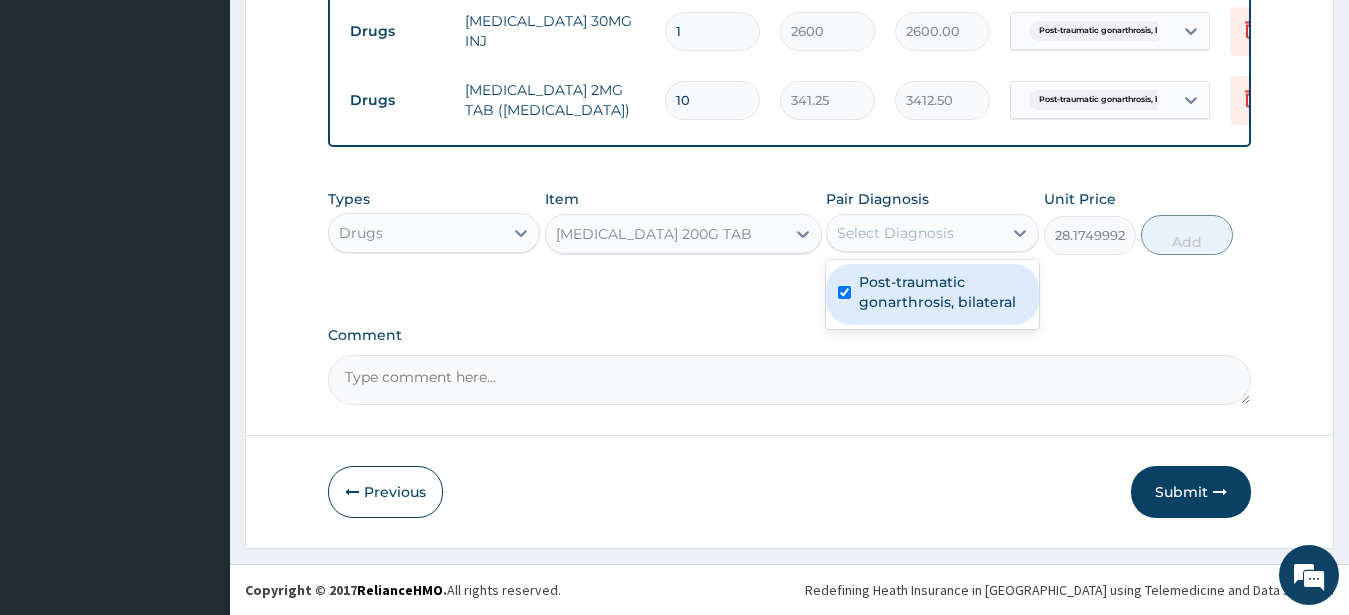 checkbox on "true" 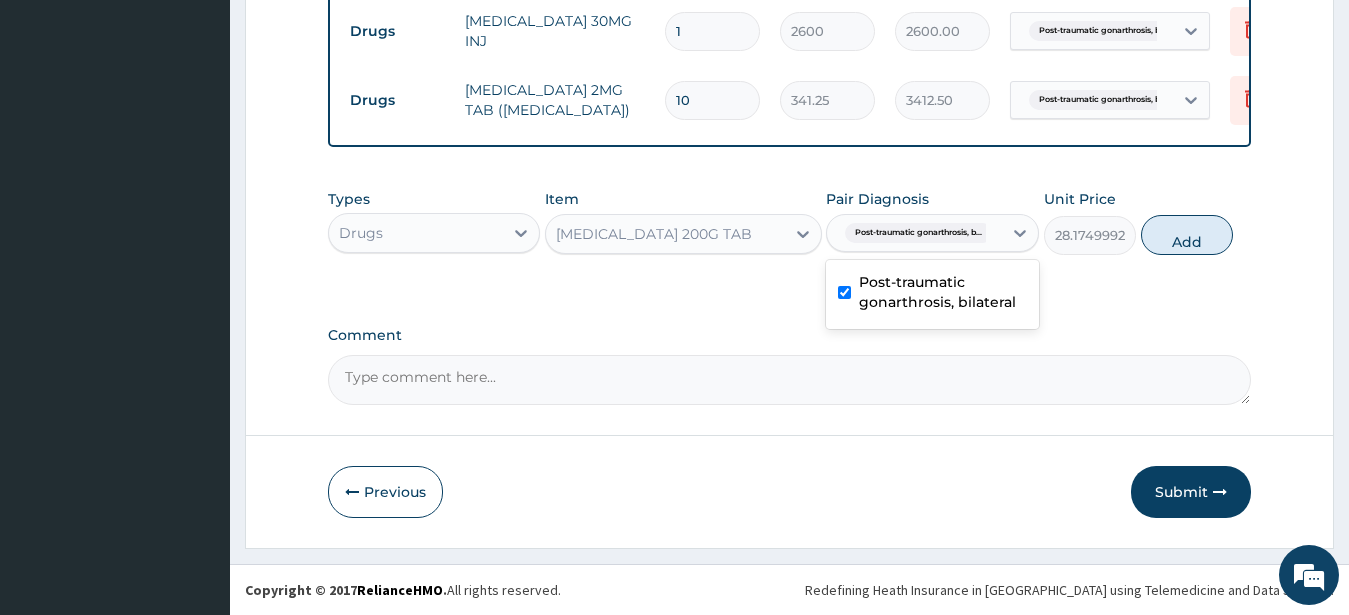 click on "Add" at bounding box center (1187, 235) 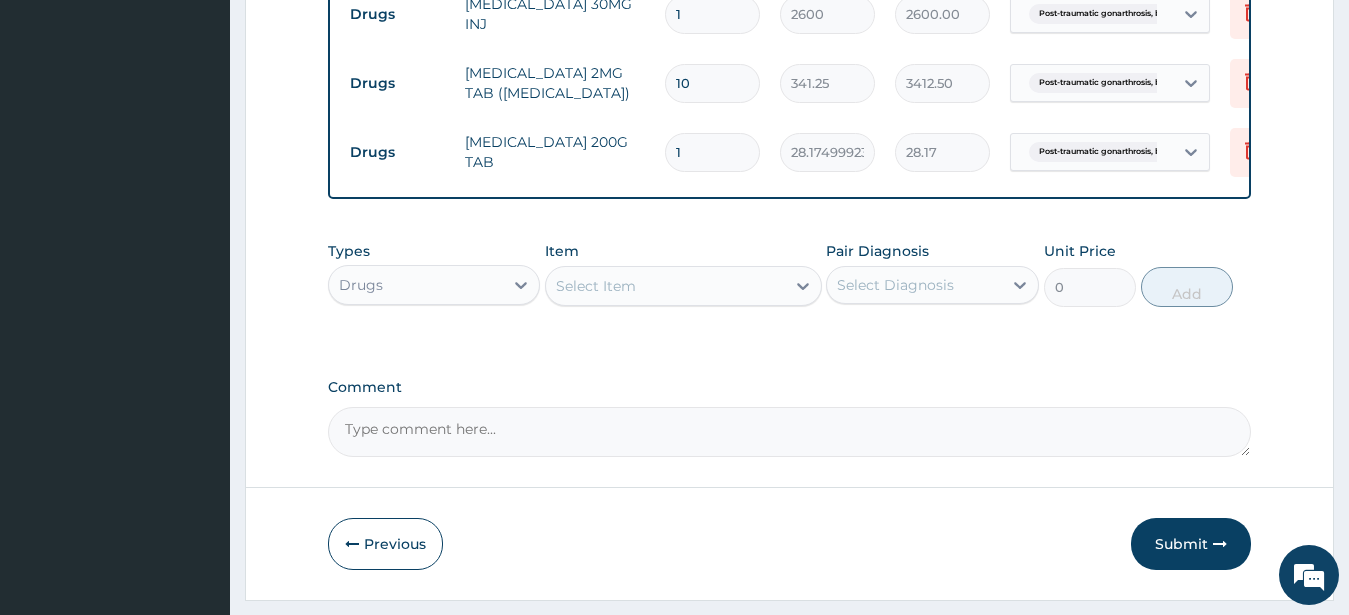 click on "1" at bounding box center (712, 152) 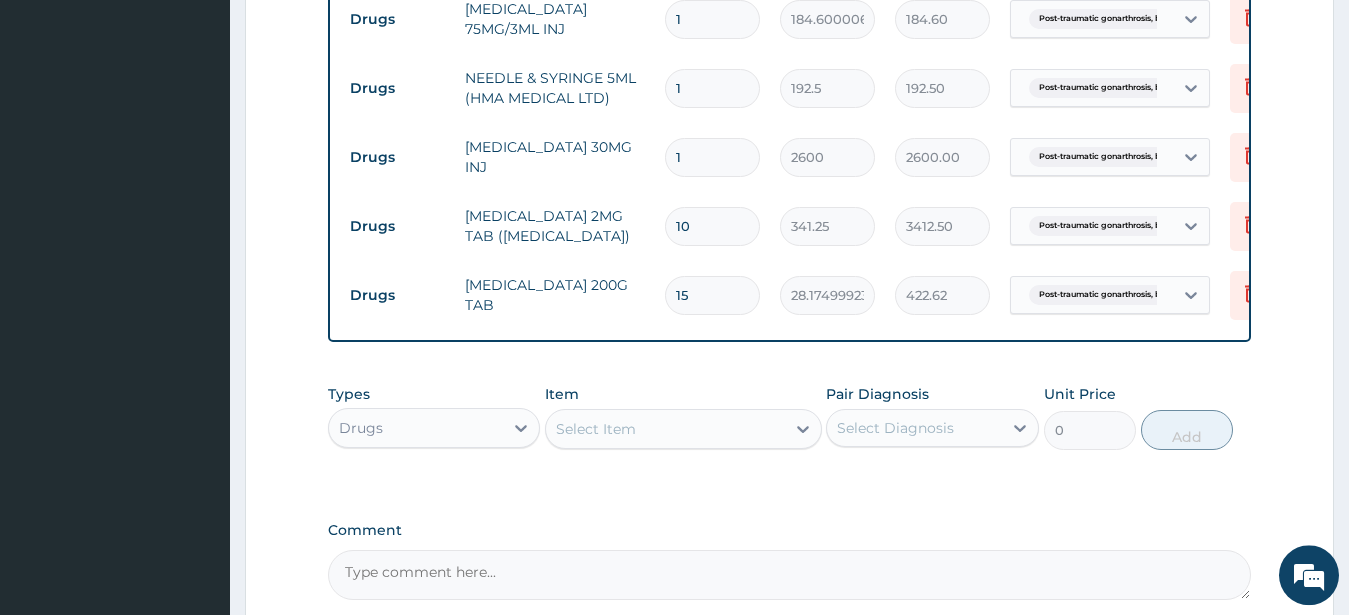 scroll, scrollTop: 821, scrollLeft: 0, axis: vertical 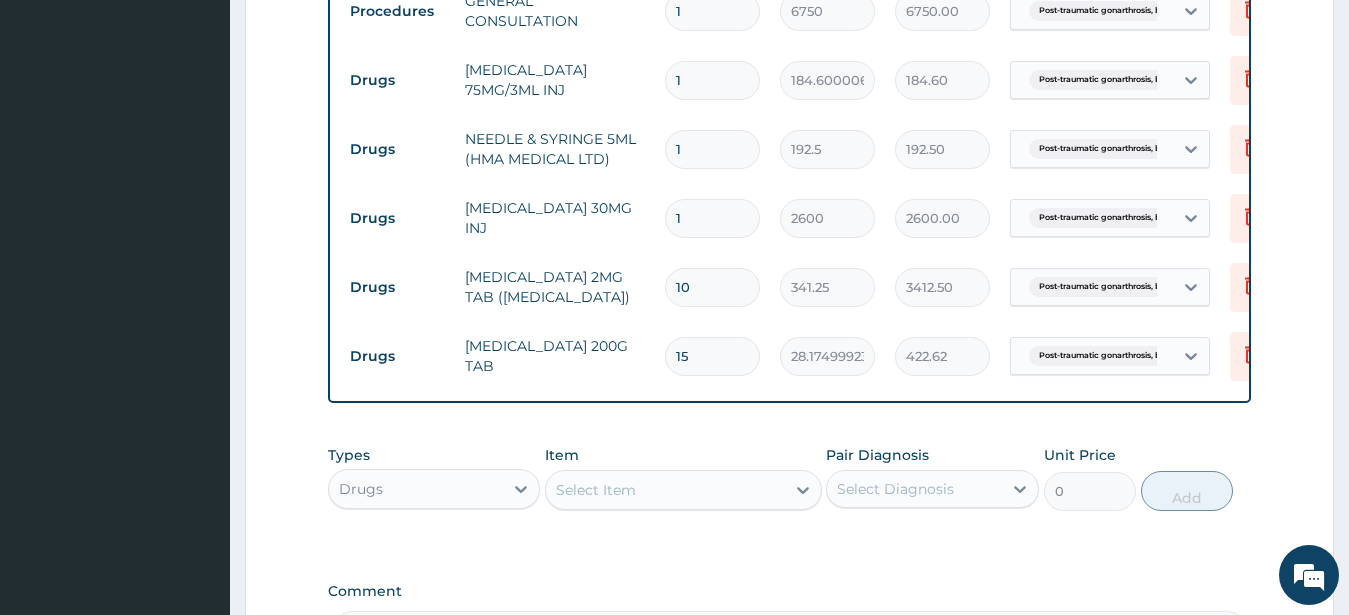 type on "15" 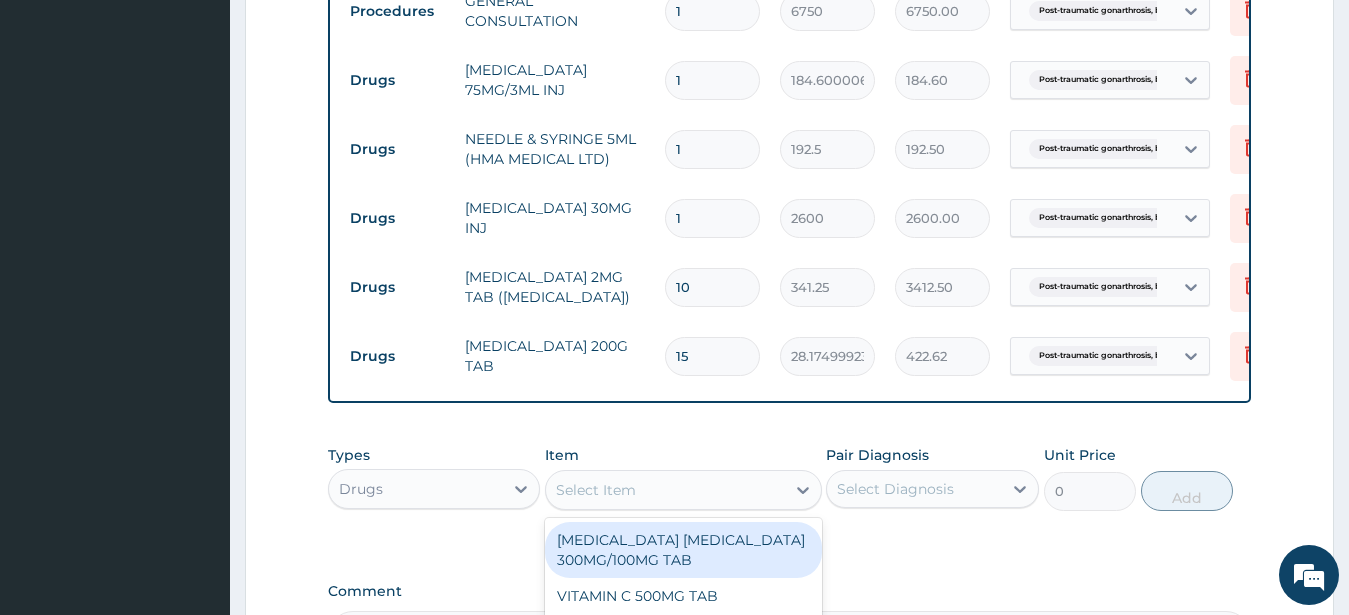 drag, startPoint x: 573, startPoint y: 505, endPoint x: 554, endPoint y: 412, distance: 94.92102 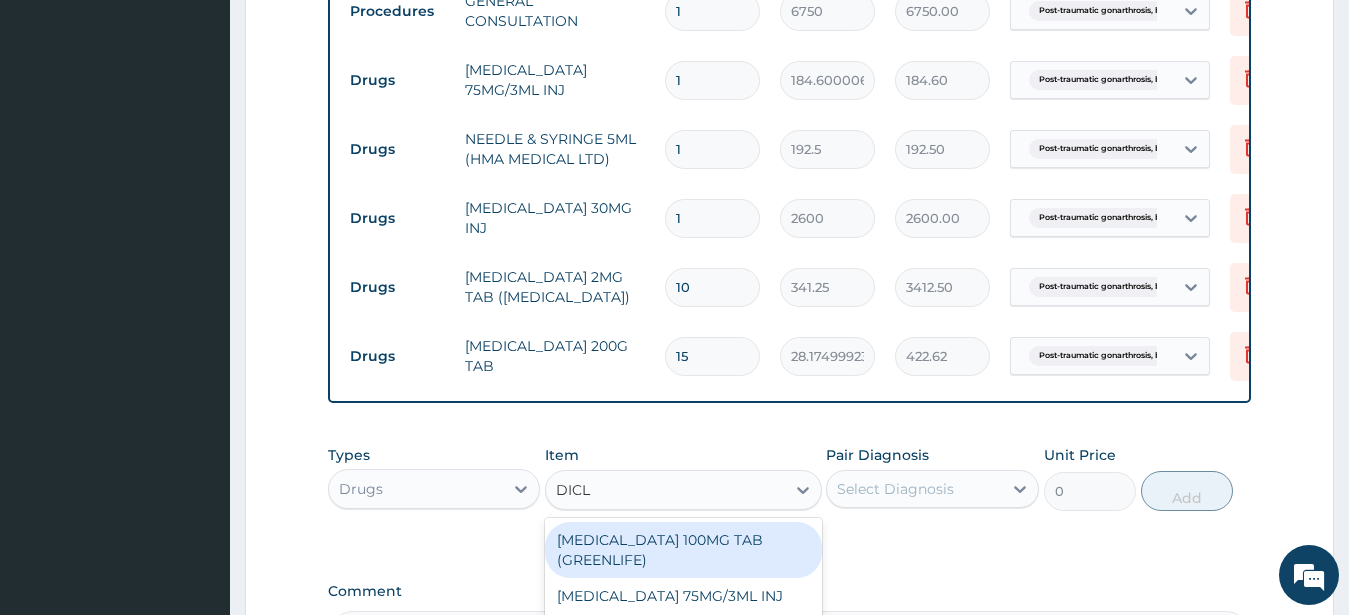 type on "DICLO" 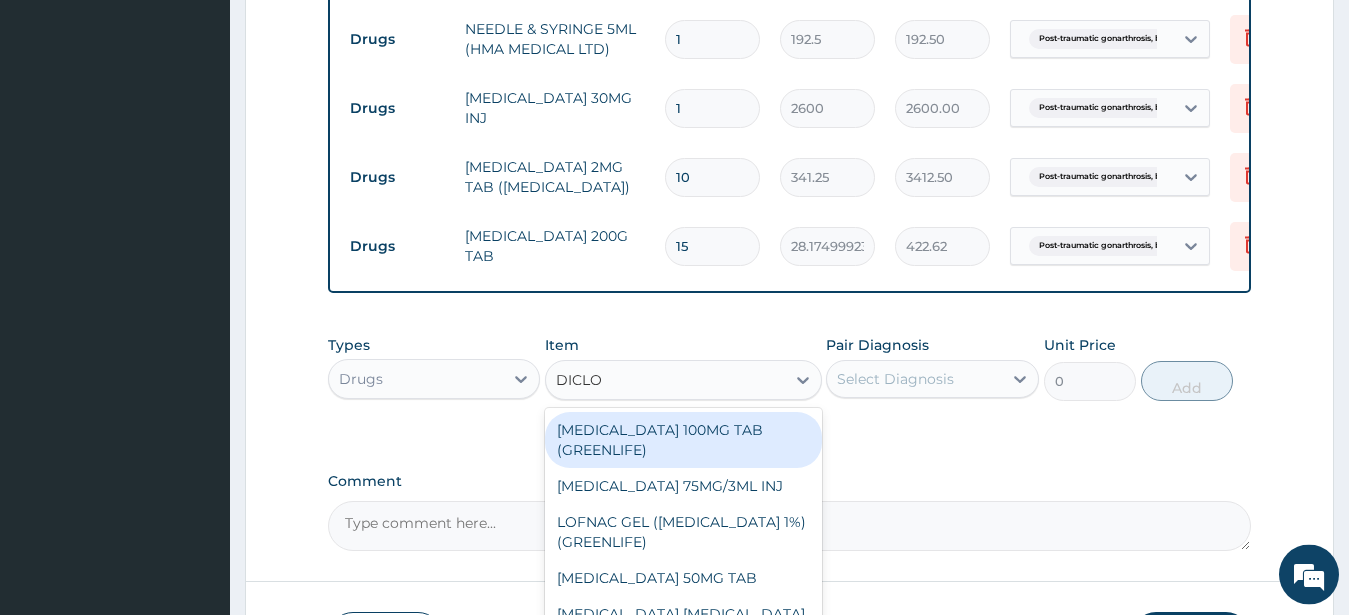 scroll, scrollTop: 1094, scrollLeft: 0, axis: vertical 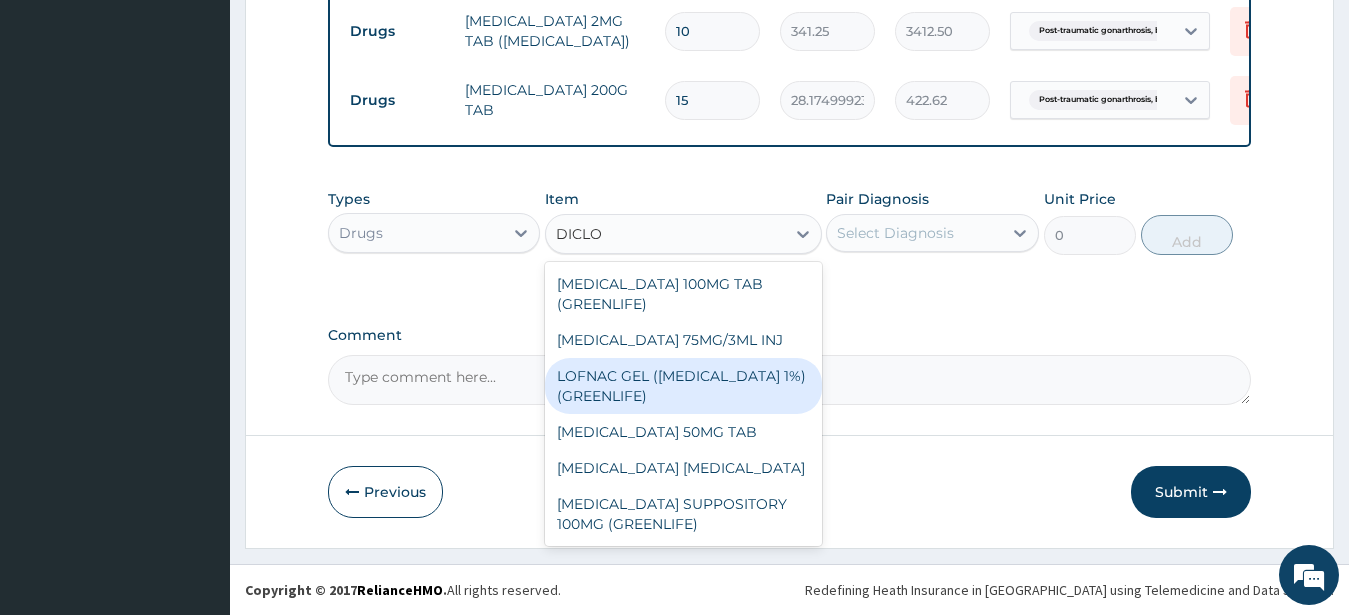 click on "LOFNAC GEL (DICLOFENAC 1%) (GREENLIFE)" at bounding box center (683, 386) 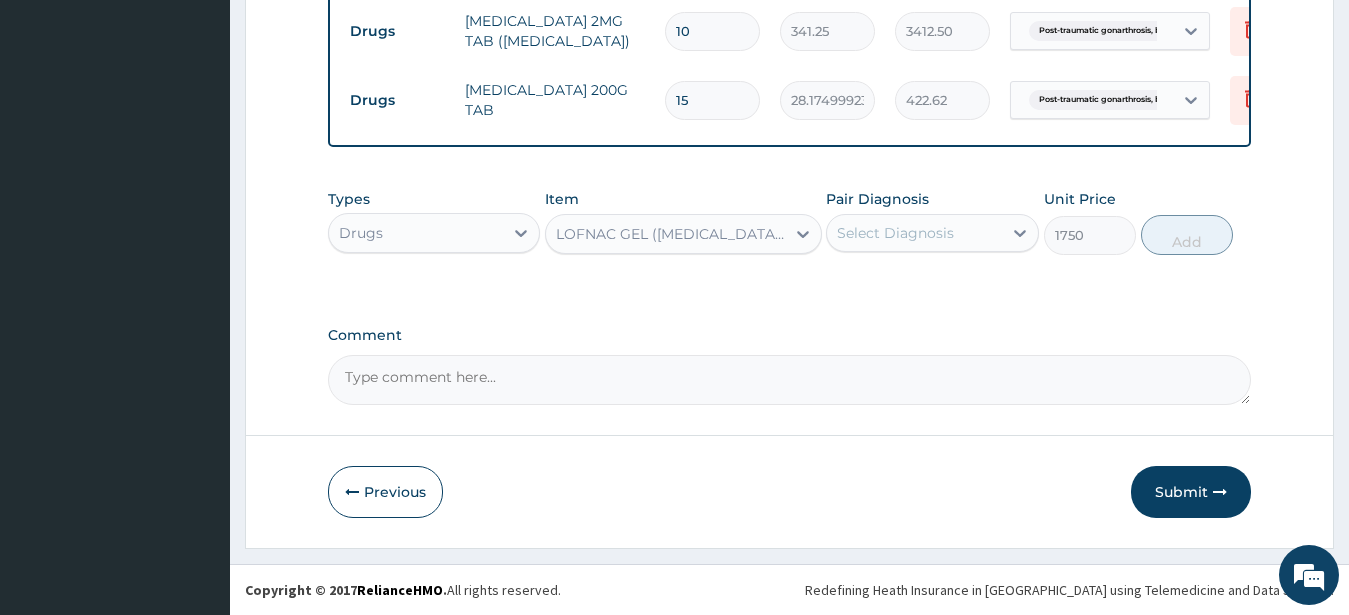 click on "Select Diagnosis" at bounding box center [914, 233] 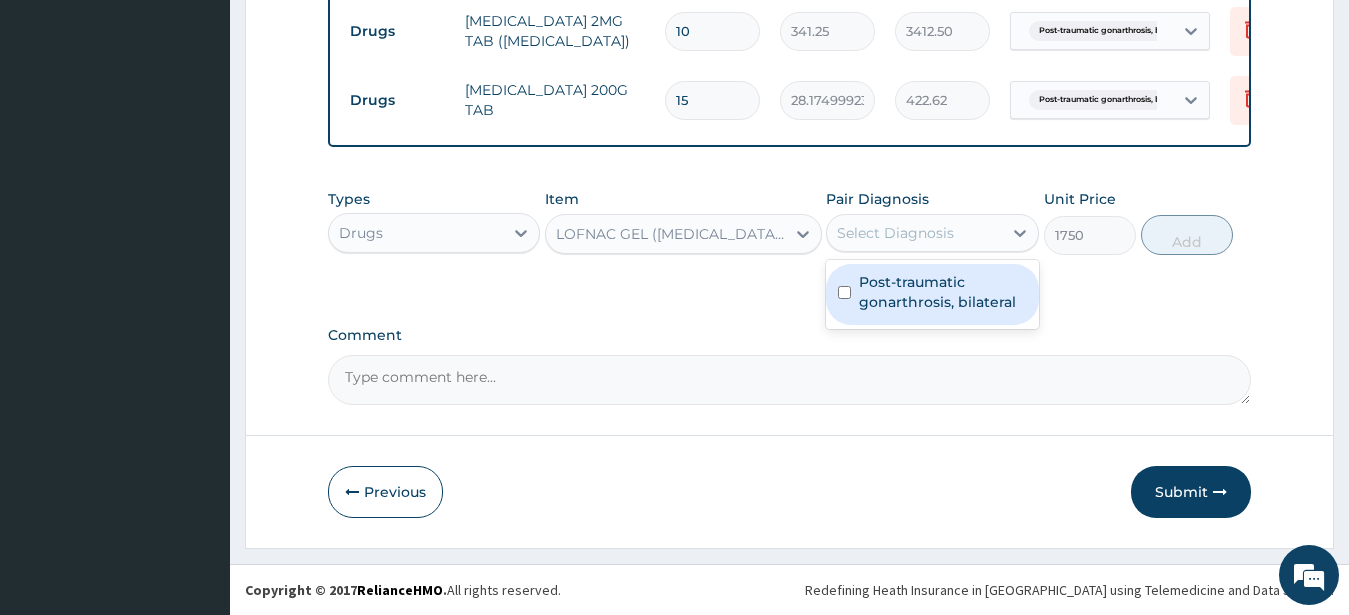click on "Post-traumatic gonarthrosis, bilateral" at bounding box center (943, 292) 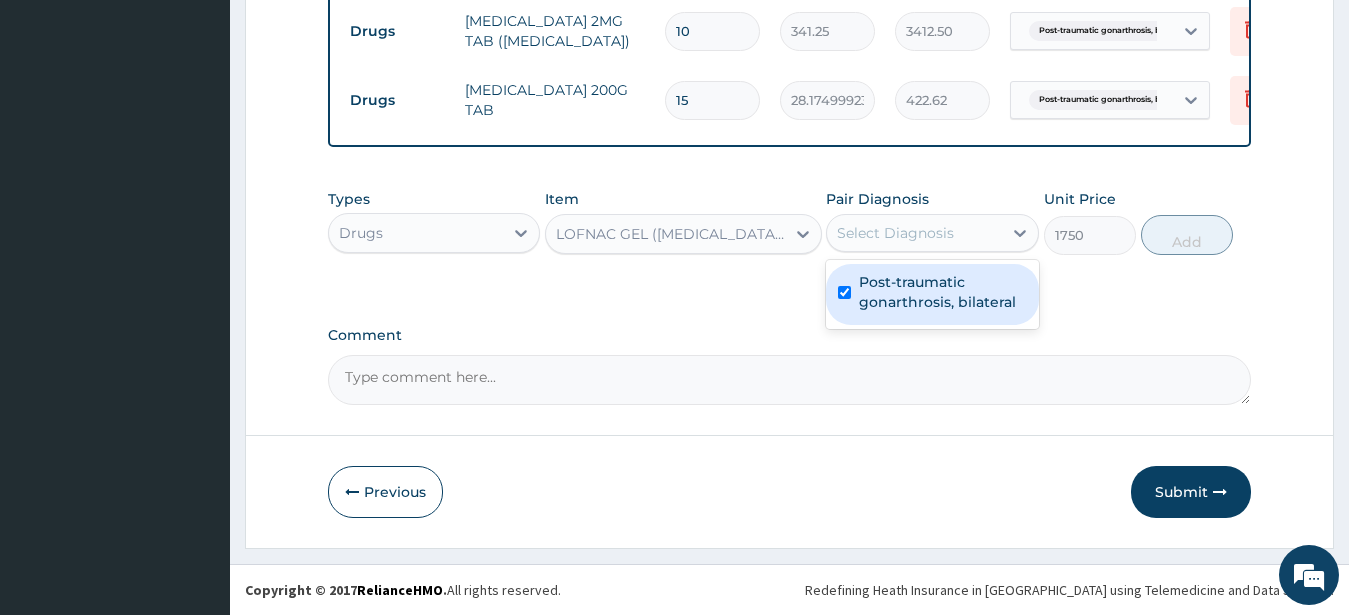 checkbox on "true" 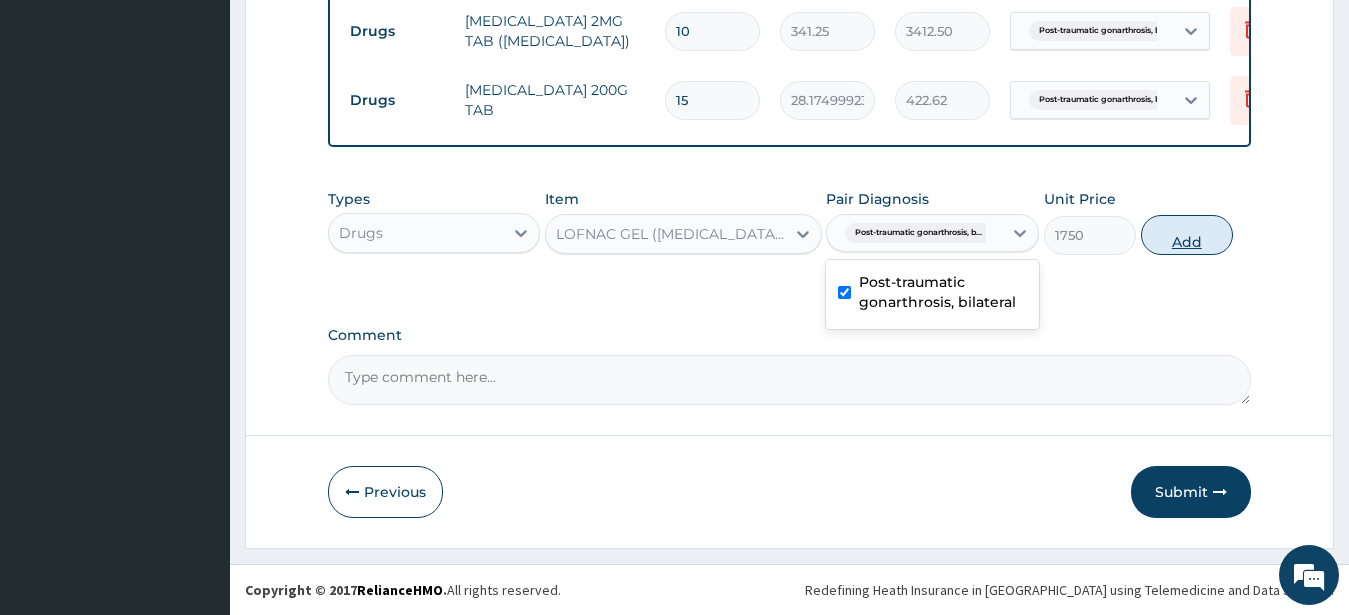 click on "Add" at bounding box center (1187, 235) 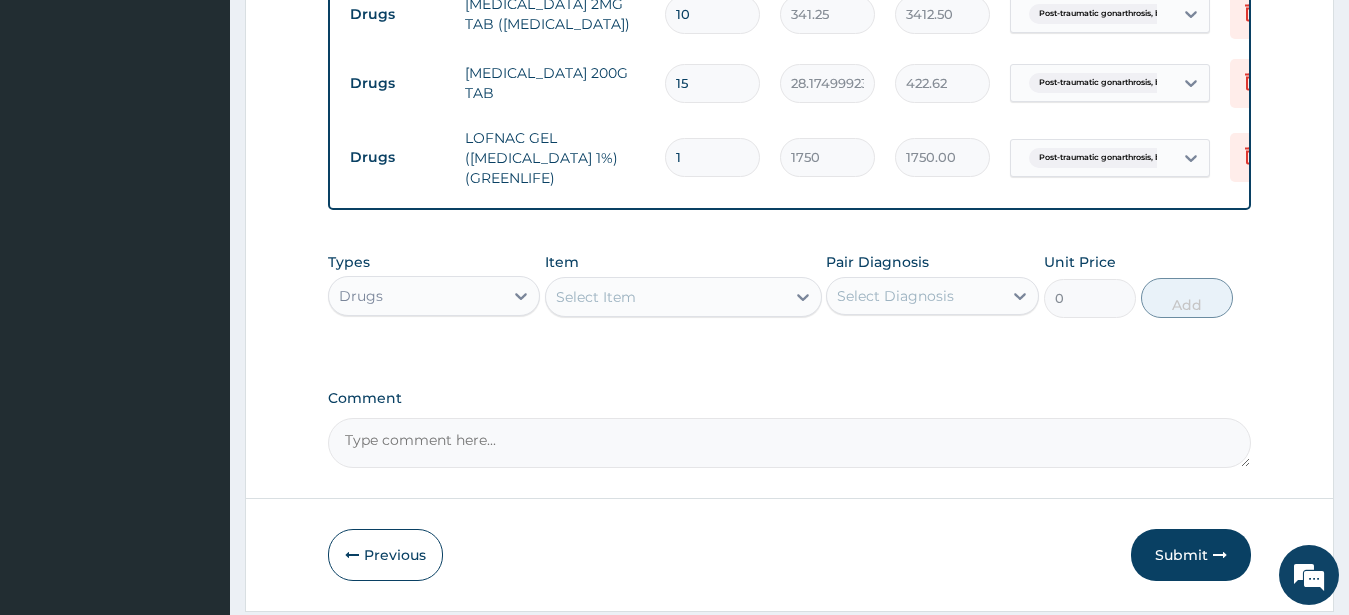 scroll, scrollTop: 1174, scrollLeft: 0, axis: vertical 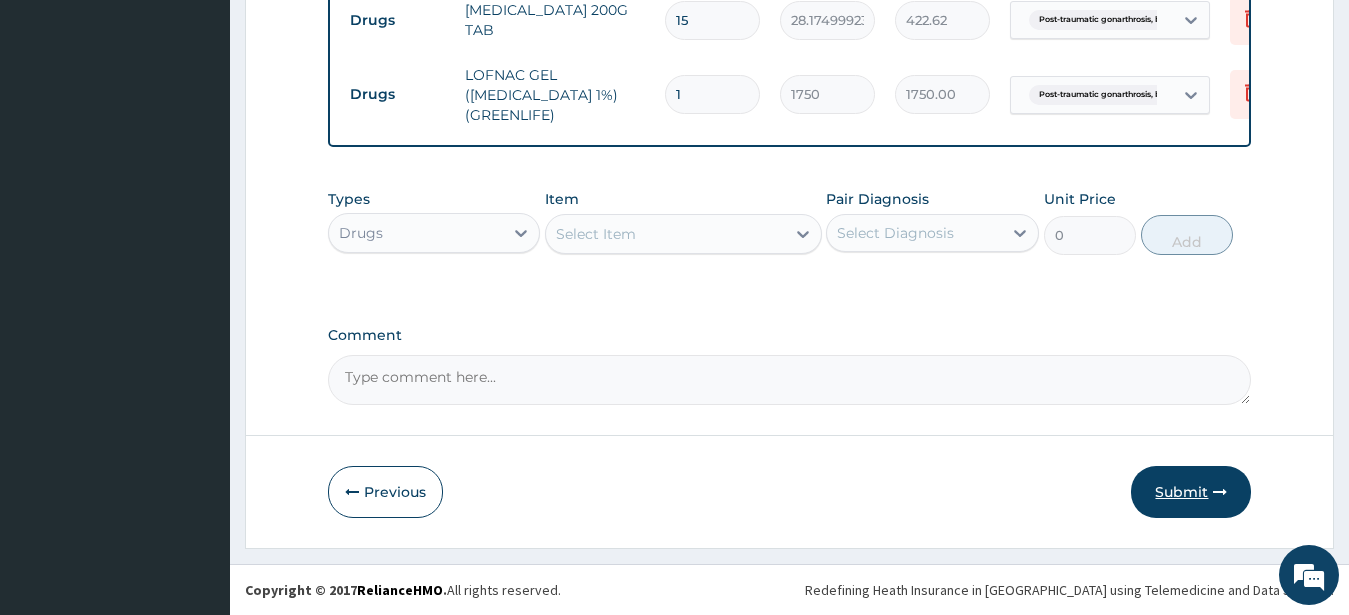 click on "Submit" at bounding box center [1191, 492] 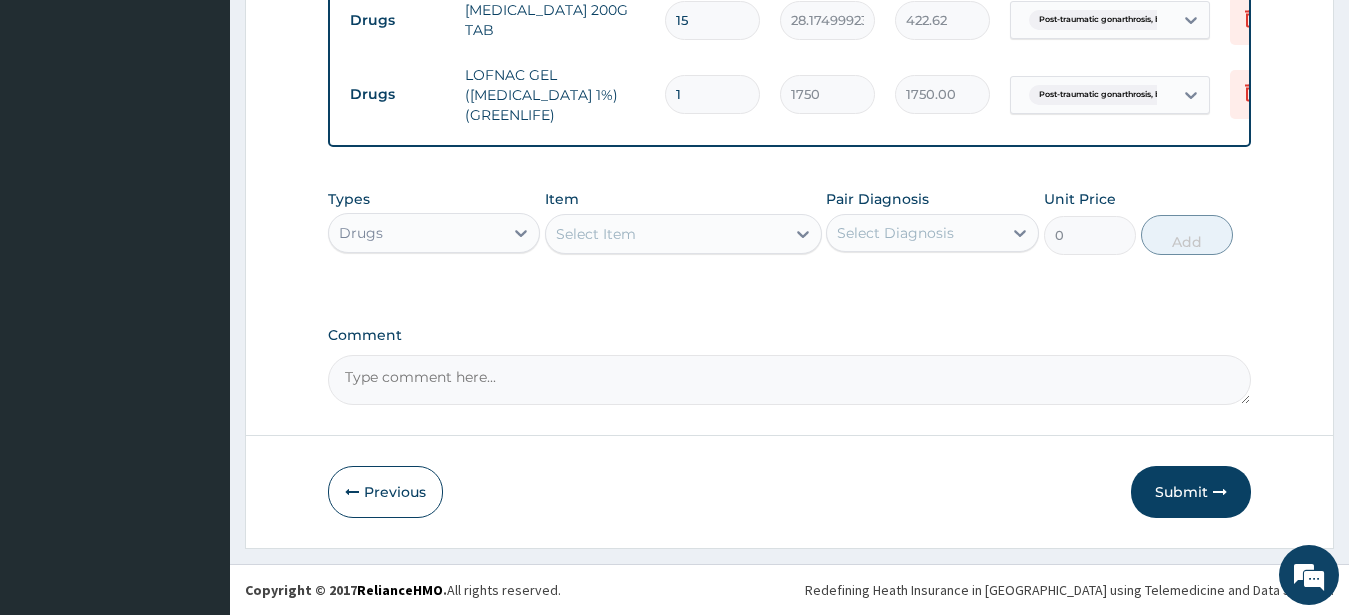 scroll, scrollTop: 80, scrollLeft: 0, axis: vertical 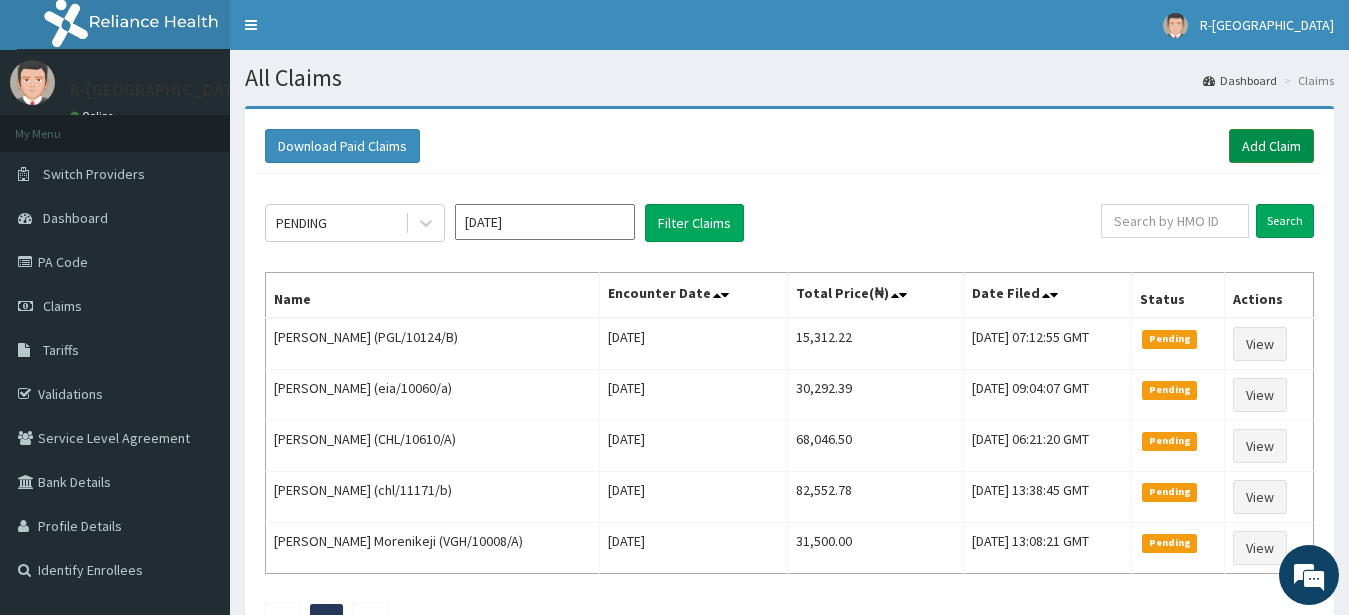 click on "Add Claim" at bounding box center [1271, 146] 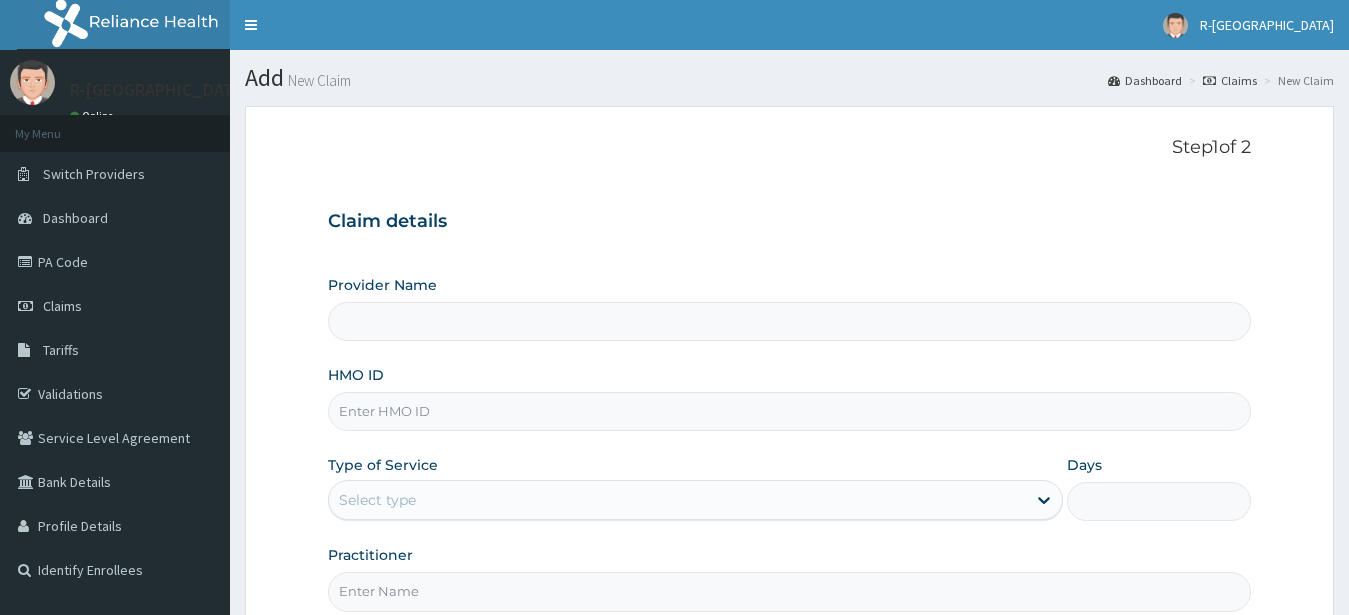 scroll, scrollTop: 0, scrollLeft: 0, axis: both 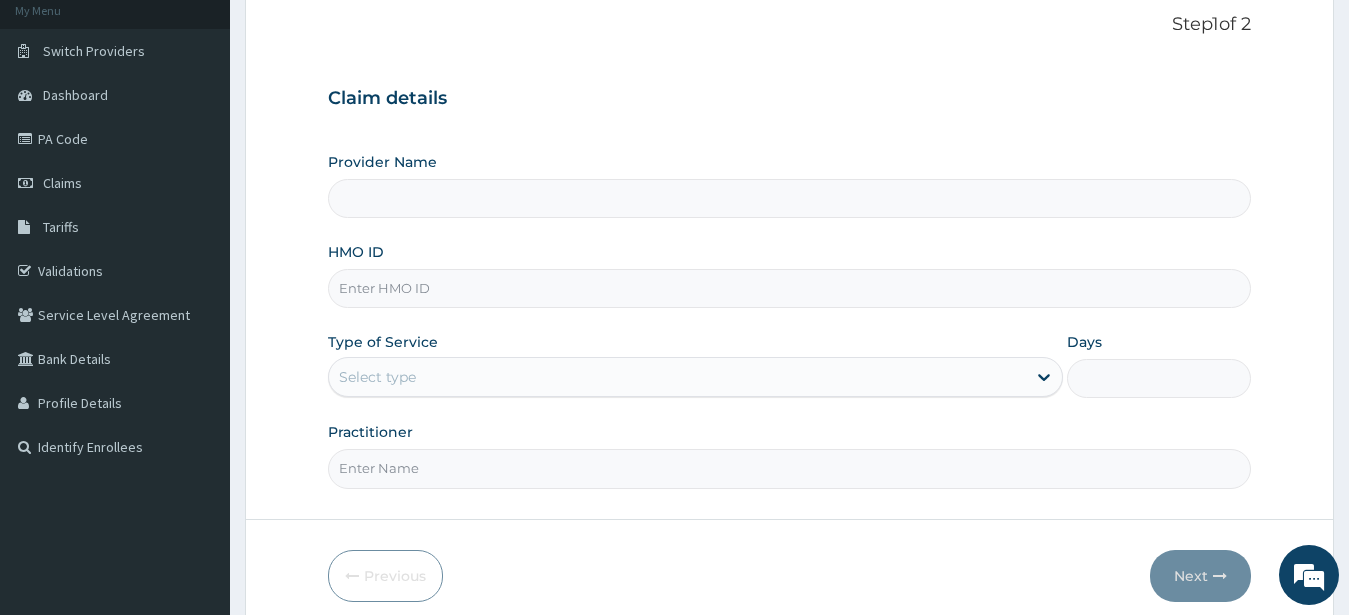 type on "R-Jolad Hospital Nigeria Limited(kupa)" 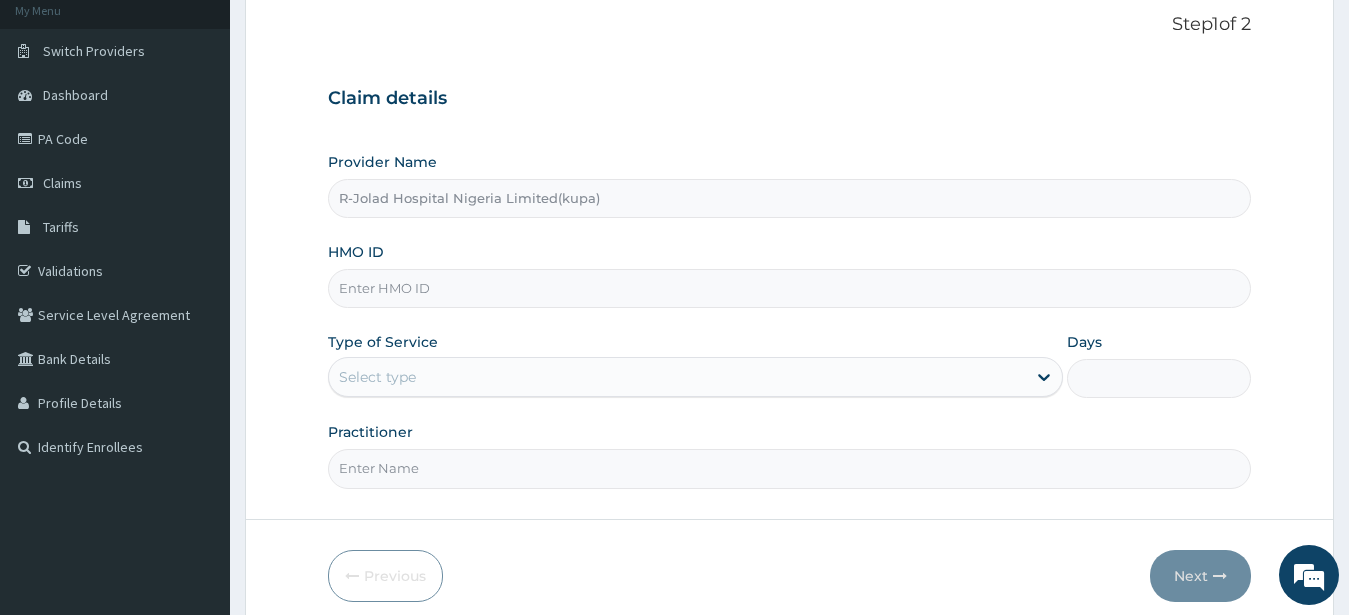 scroll, scrollTop: 204, scrollLeft: 0, axis: vertical 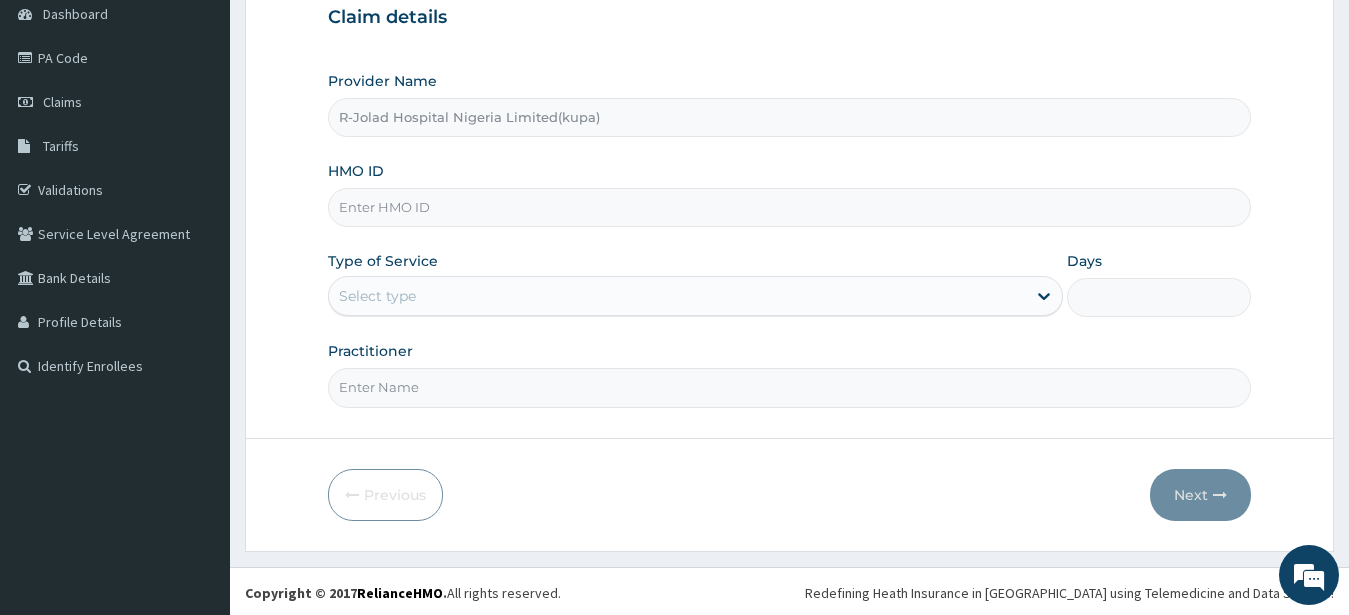 click on "HMO ID" at bounding box center [790, 207] 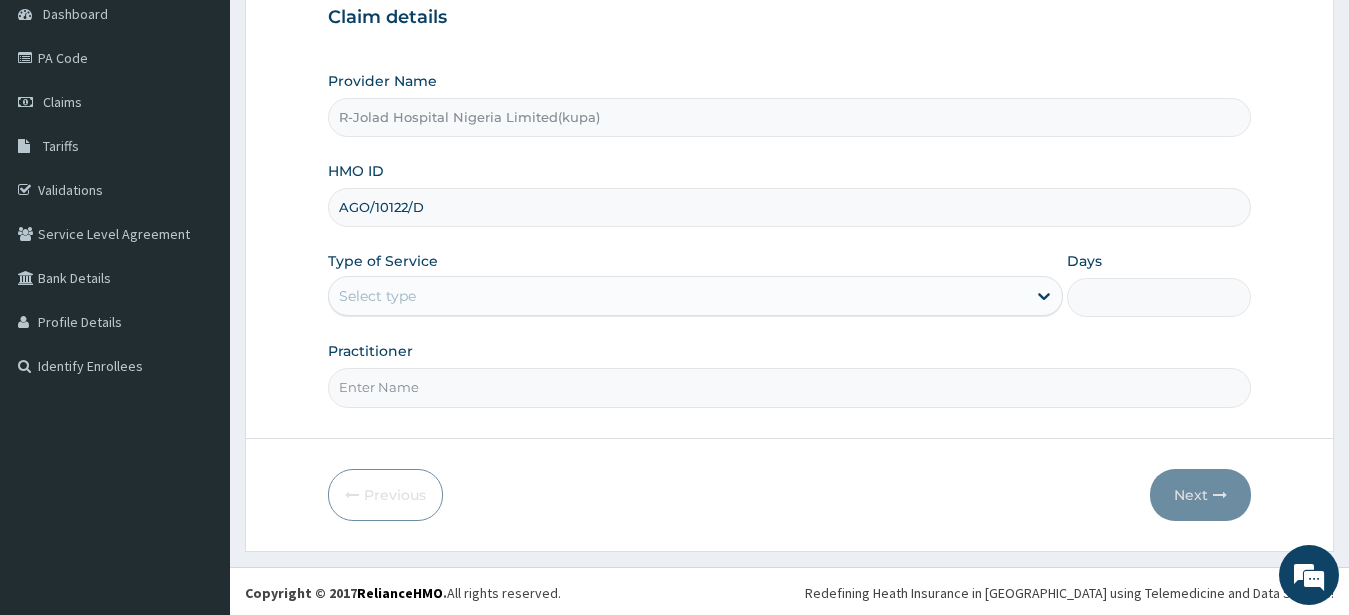 type on "AGO/10122/D" 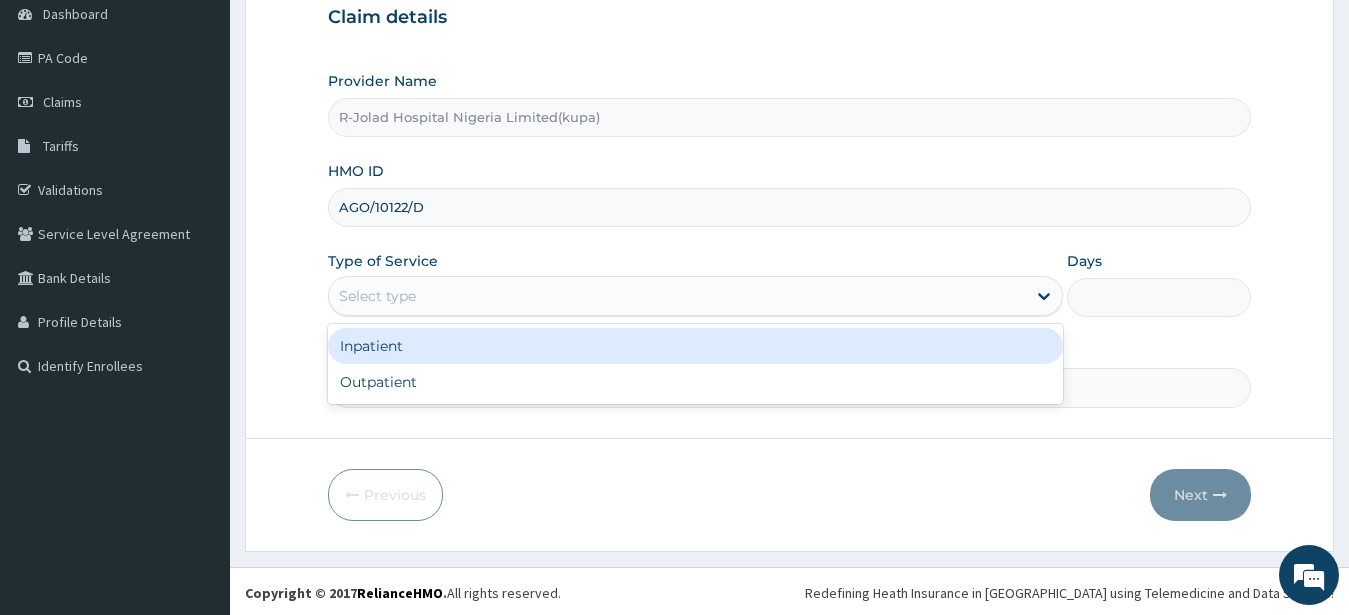 drag, startPoint x: 364, startPoint y: 296, endPoint x: 383, endPoint y: 379, distance: 85.146935 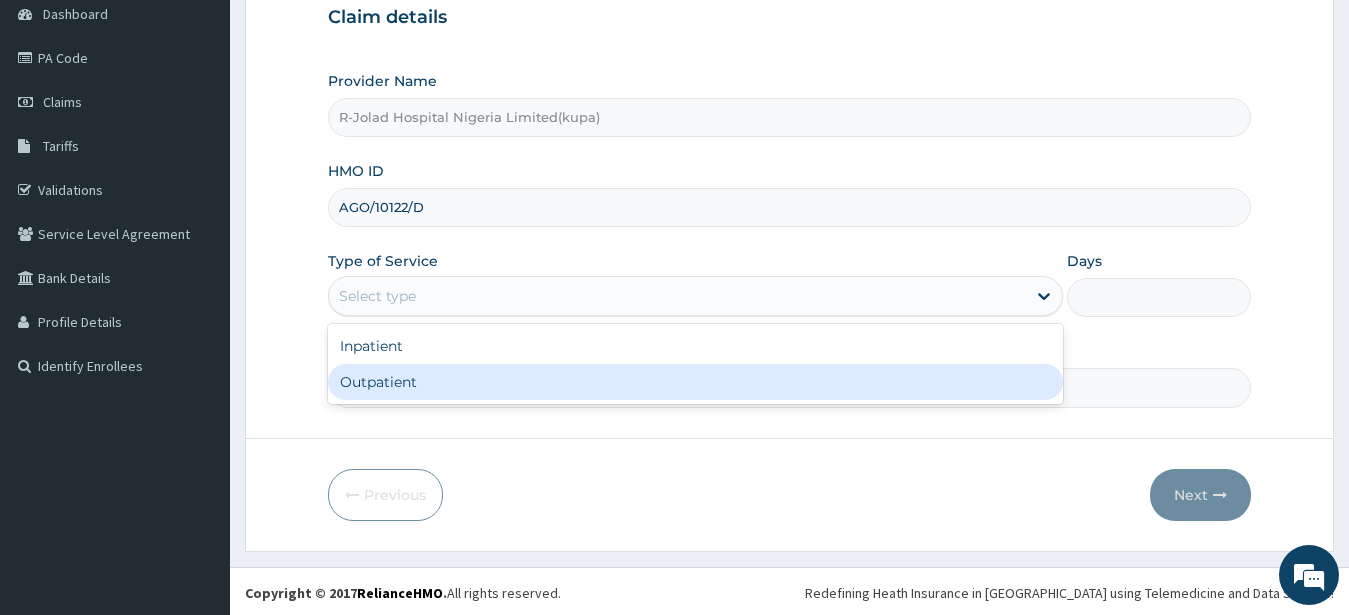 click on "Outpatient" at bounding box center [696, 382] 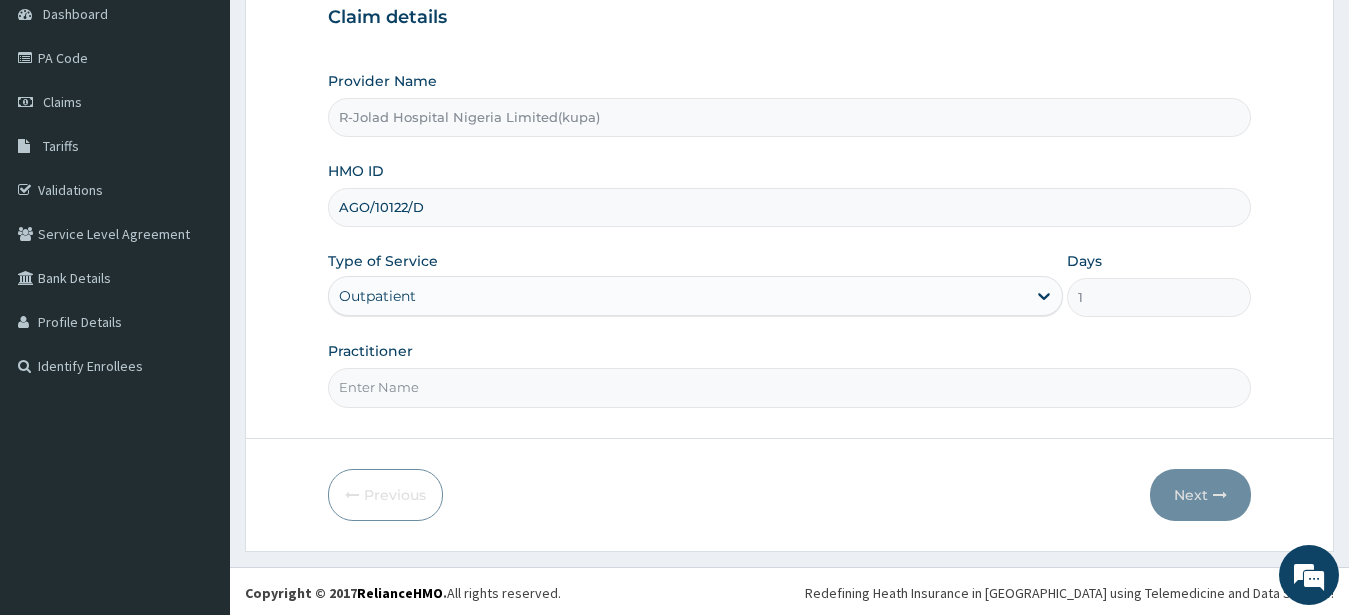click on "Practitioner" at bounding box center [790, 387] 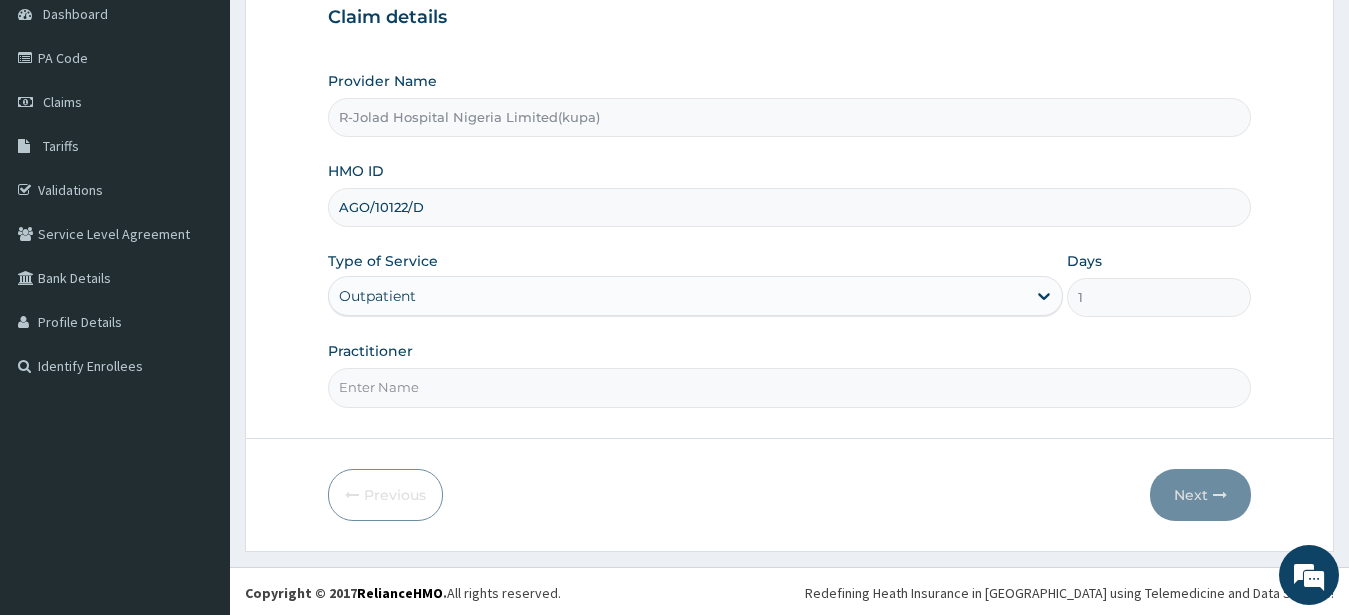 scroll, scrollTop: 0, scrollLeft: 0, axis: both 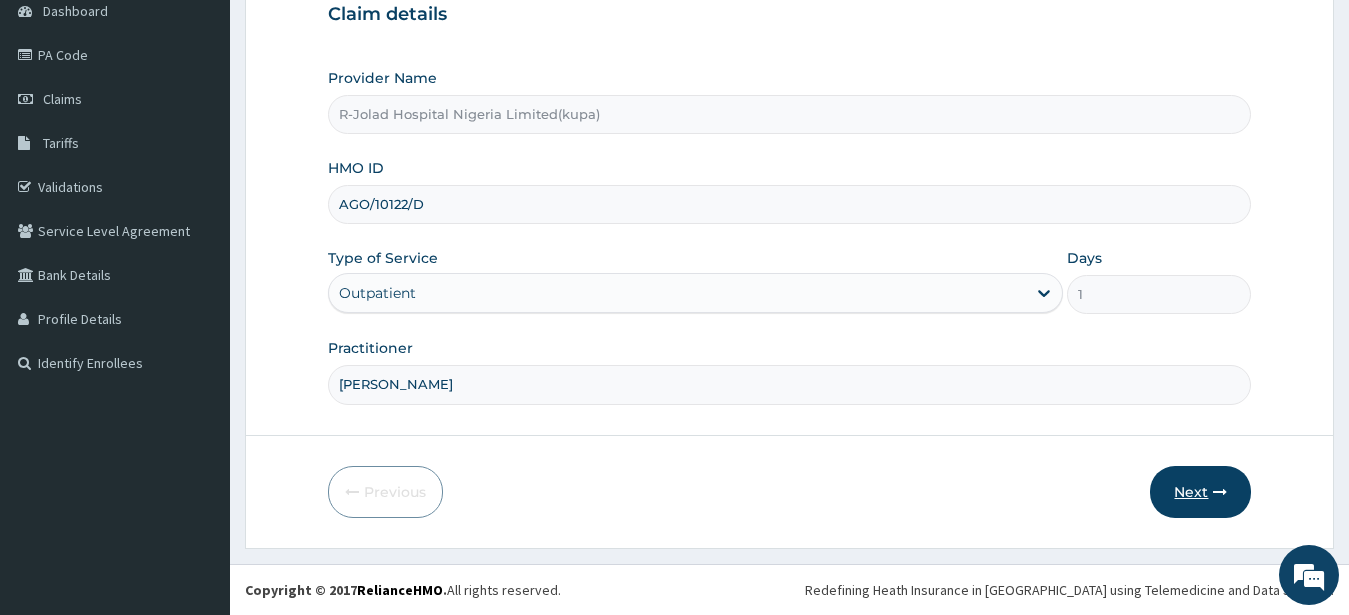 type on "JOSEPH JOHN" 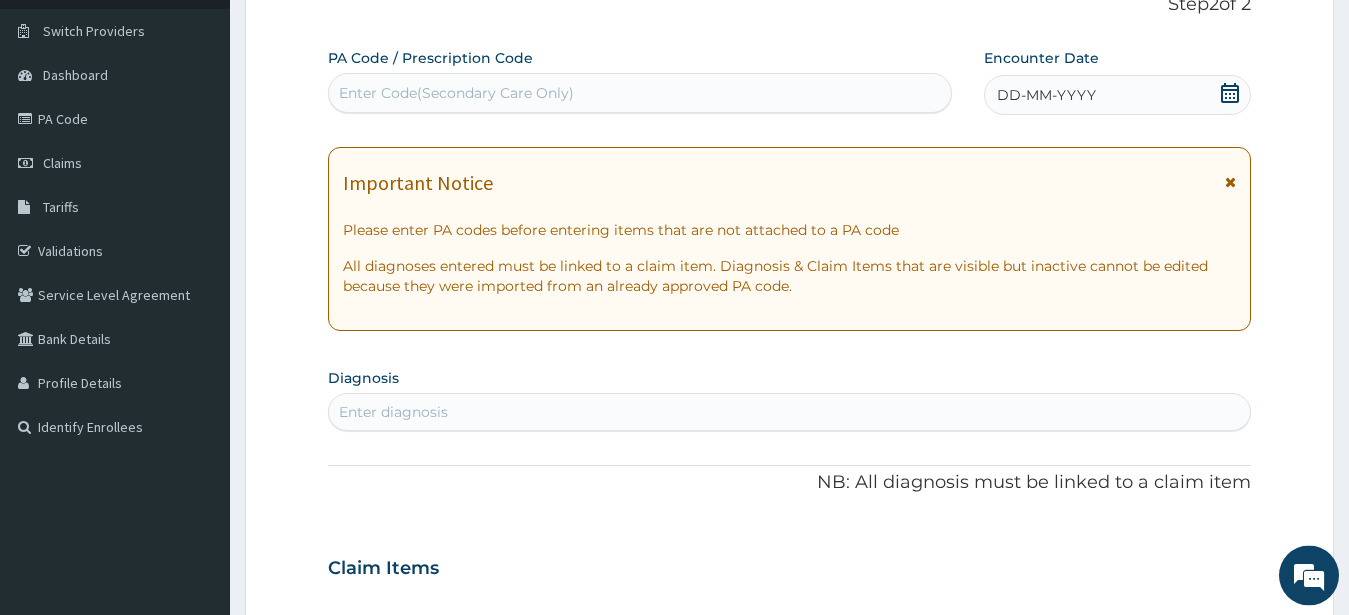scroll, scrollTop: 105, scrollLeft: 0, axis: vertical 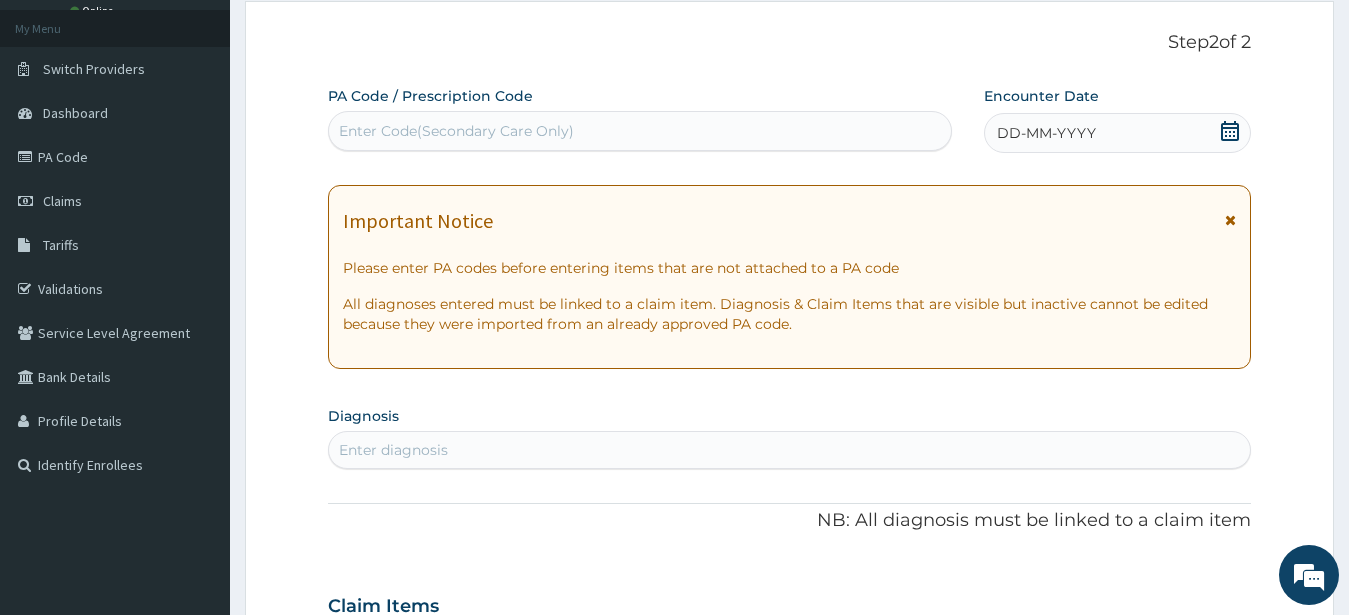 click 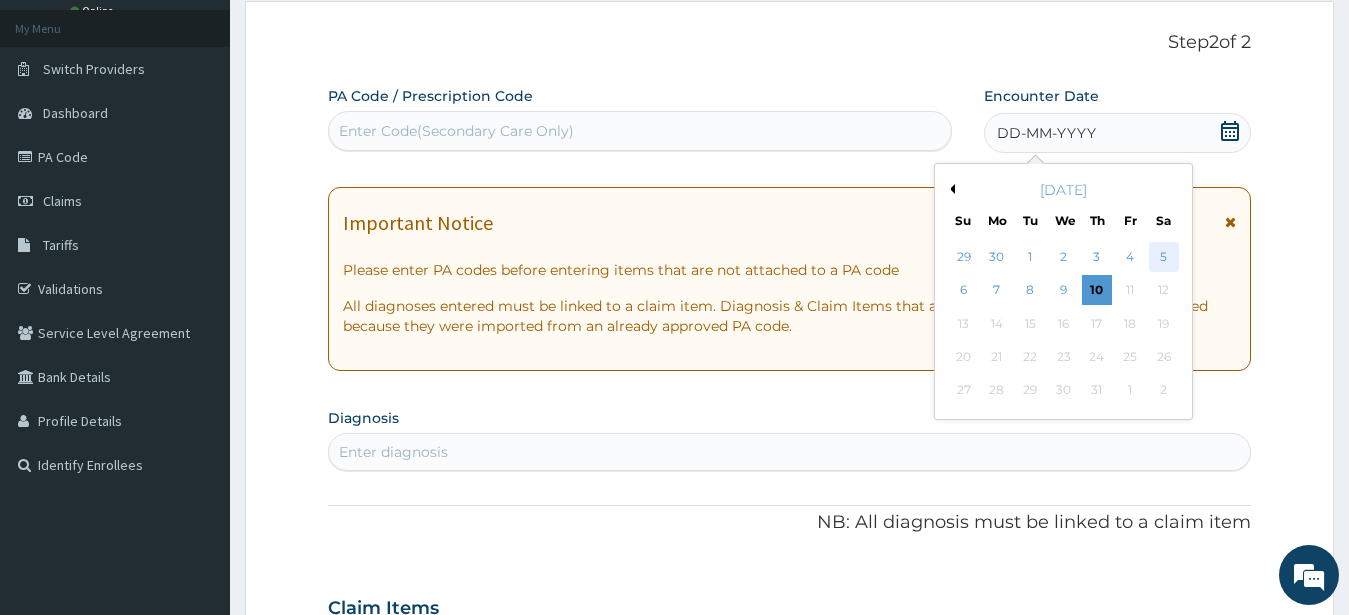 click on "5" at bounding box center [1163, 257] 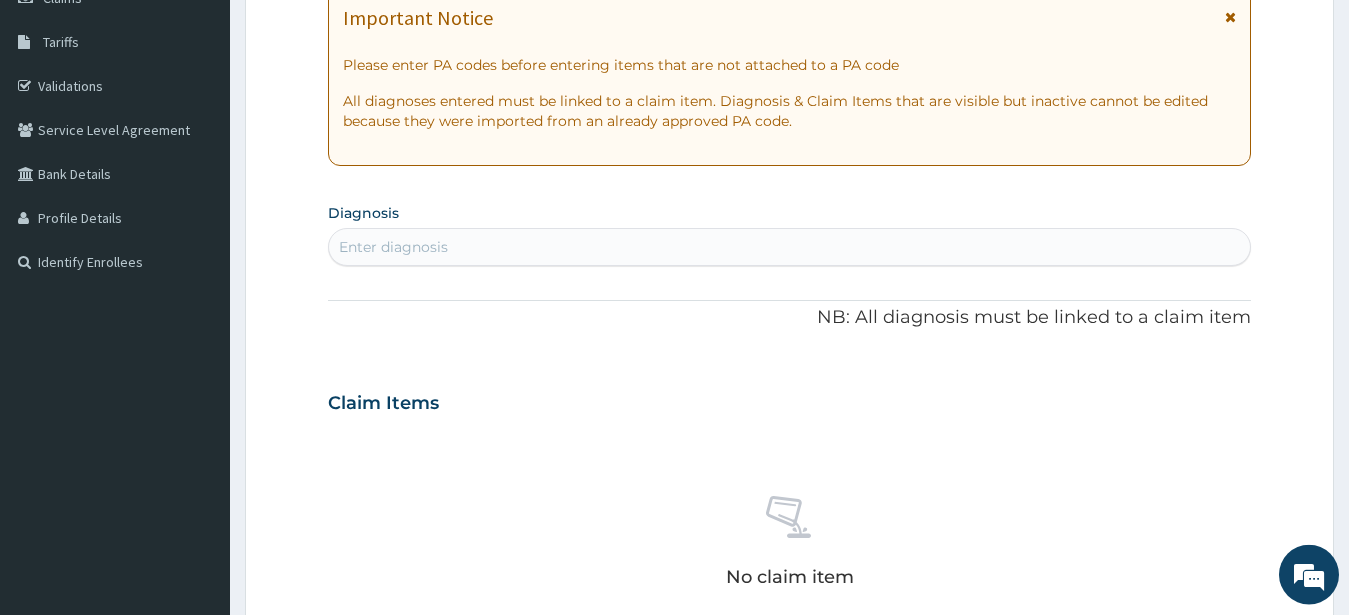 scroll, scrollTop: 309, scrollLeft: 0, axis: vertical 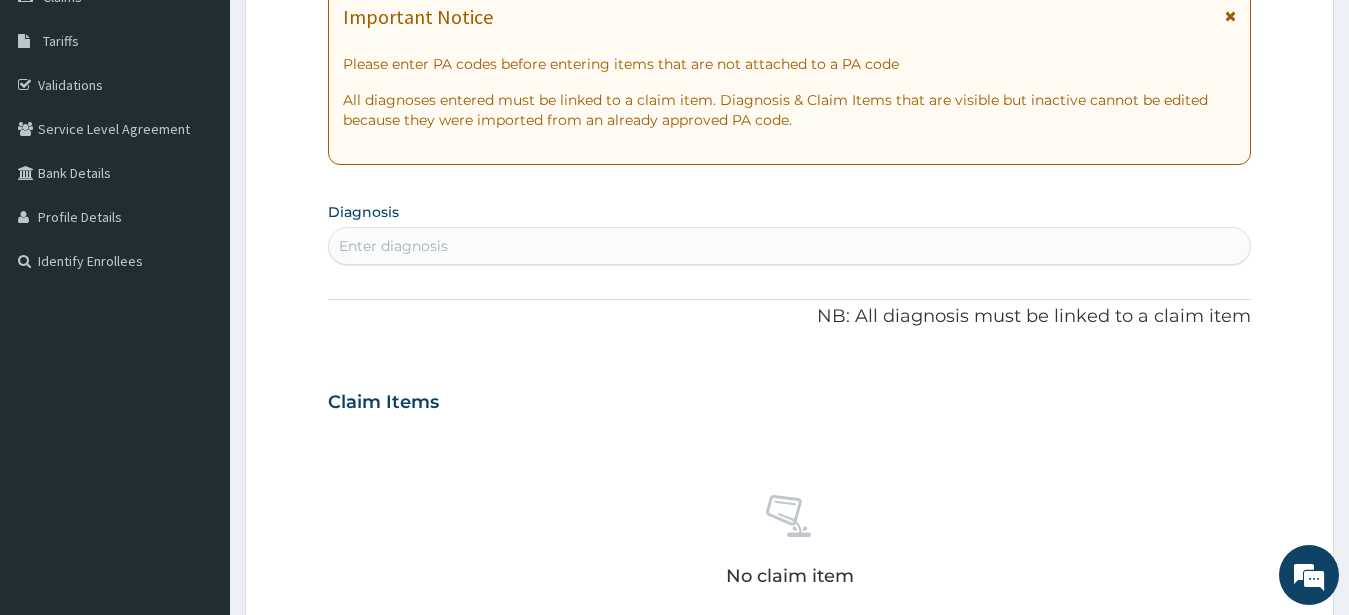 click on "Enter diagnosis" at bounding box center [790, 246] 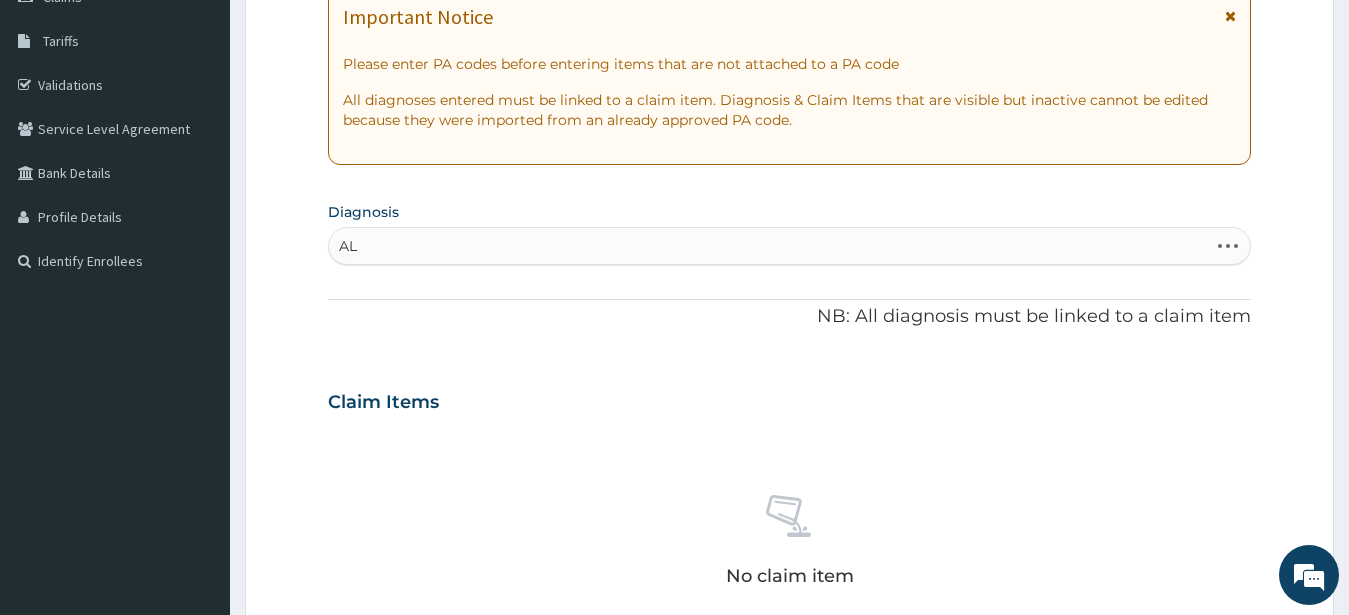 type on "A" 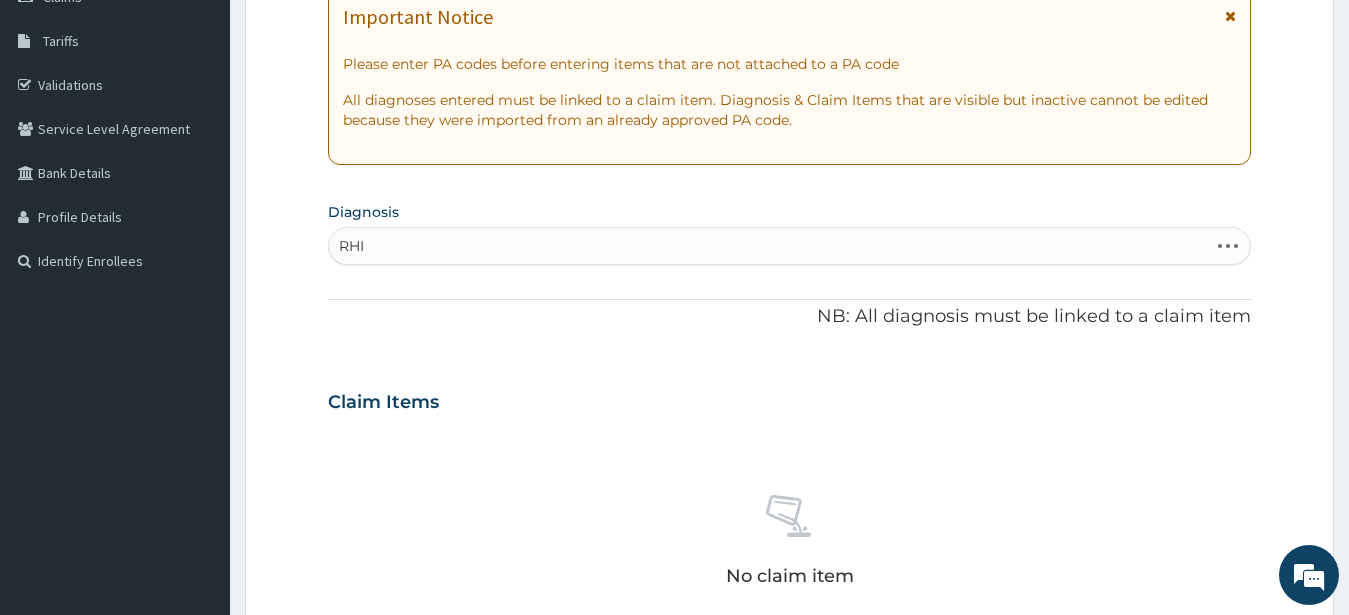type on "RHIN" 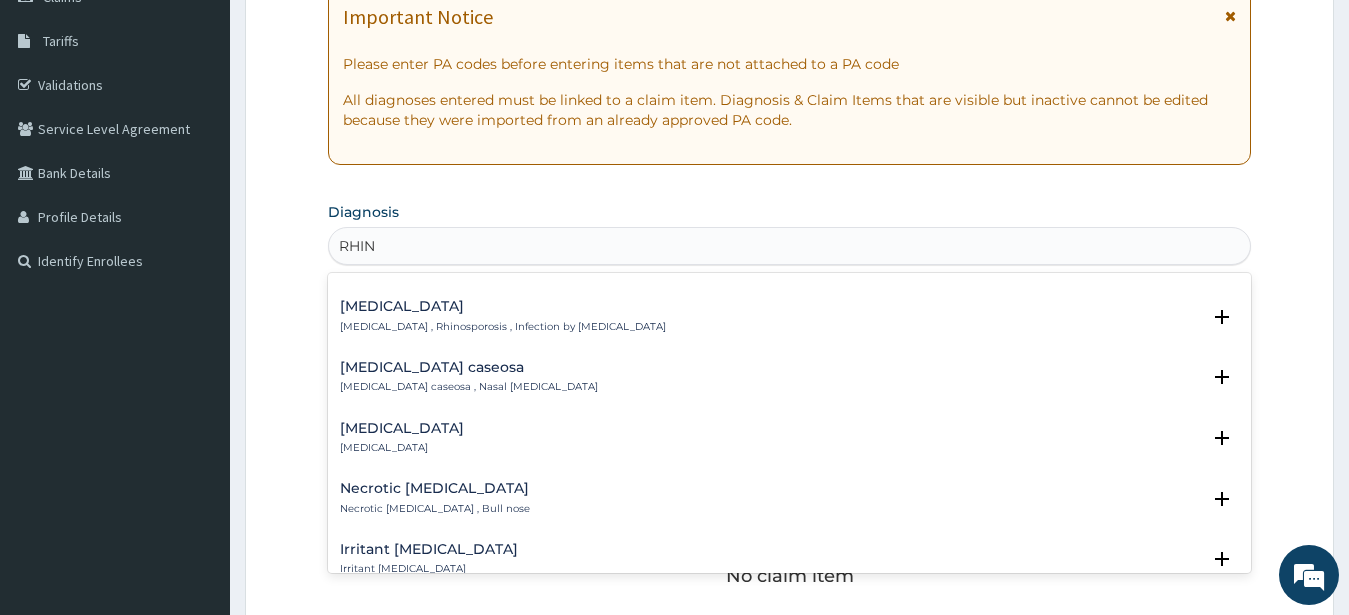 scroll, scrollTop: 1080, scrollLeft: 0, axis: vertical 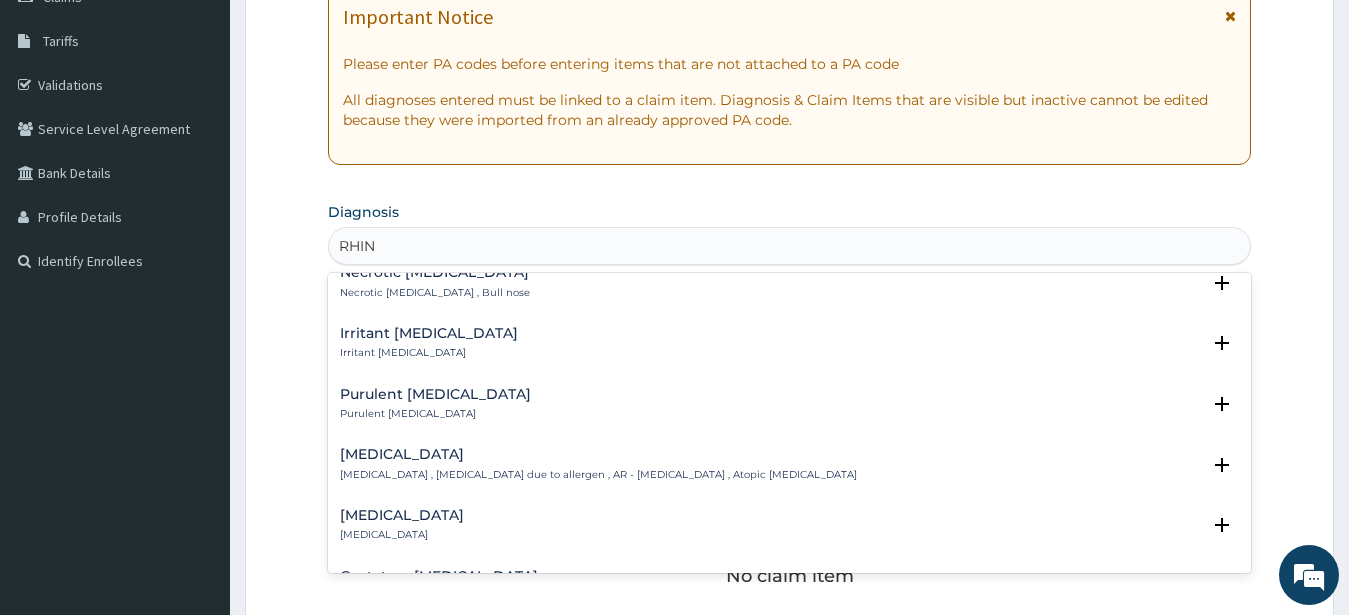 click on "Allergic rhinitis" at bounding box center [598, 454] 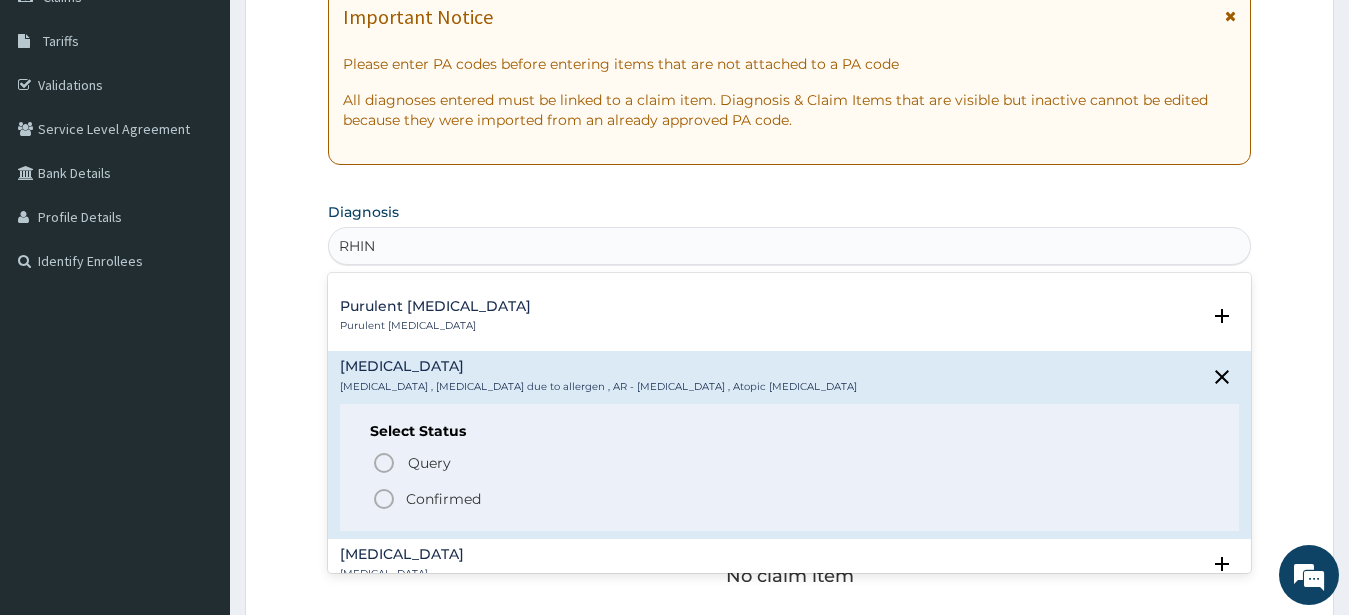scroll, scrollTop: 1188, scrollLeft: 0, axis: vertical 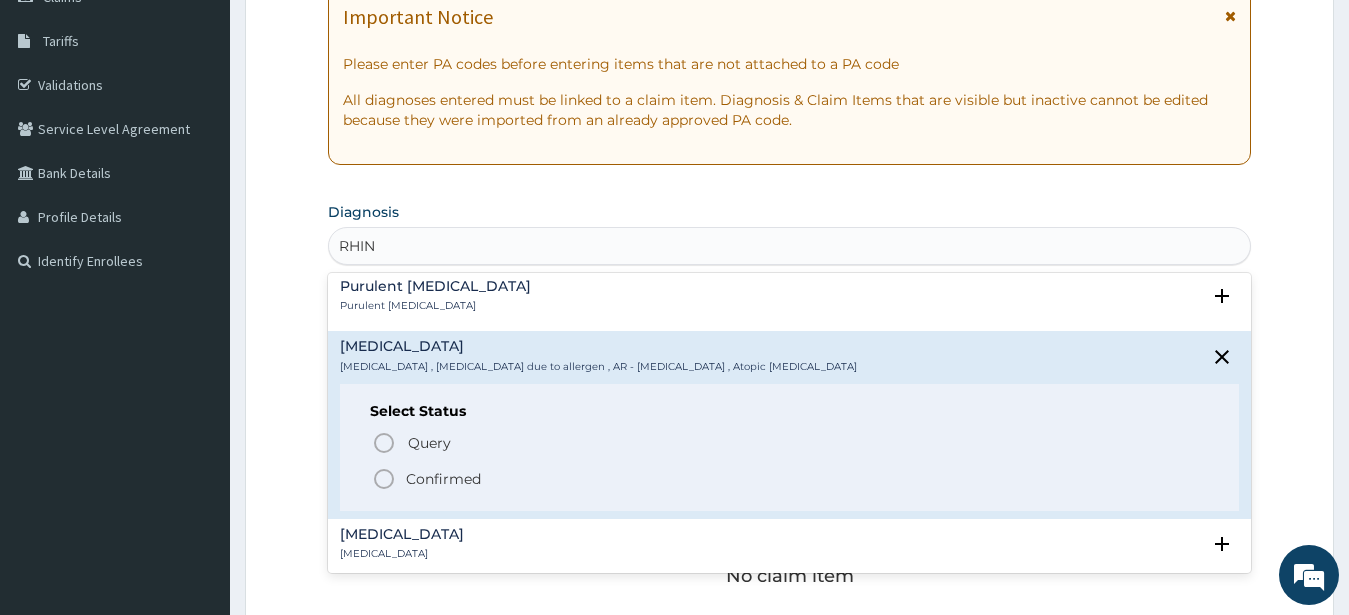 click 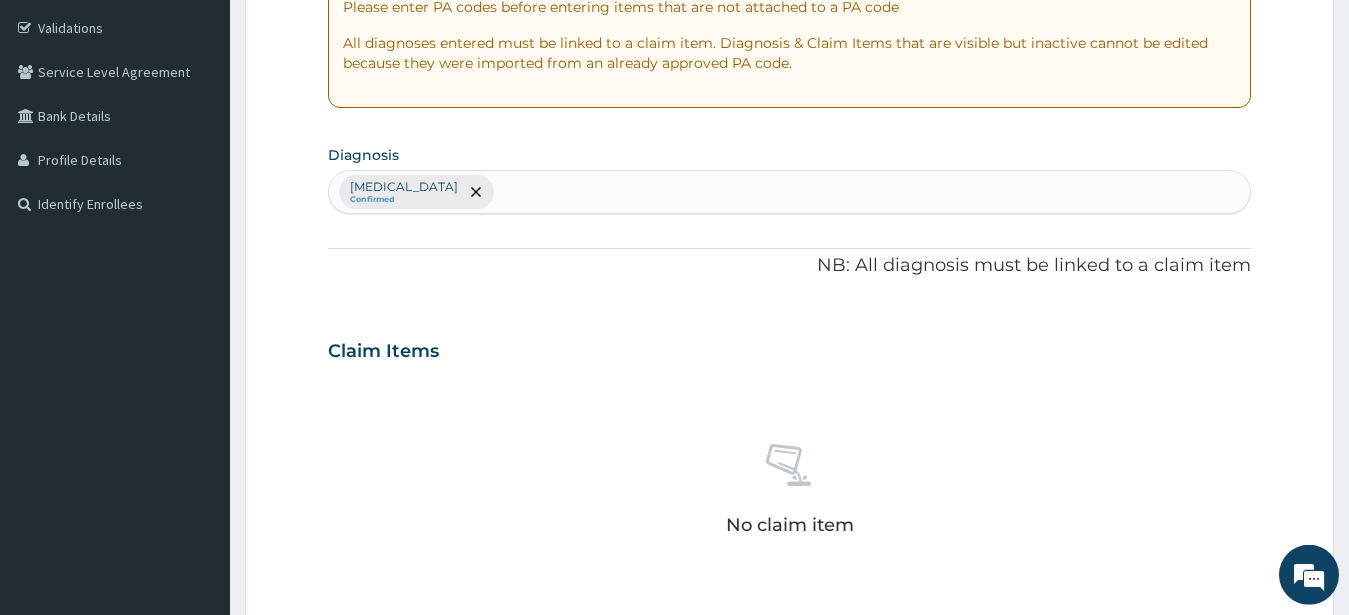 scroll, scrollTop: 513, scrollLeft: 0, axis: vertical 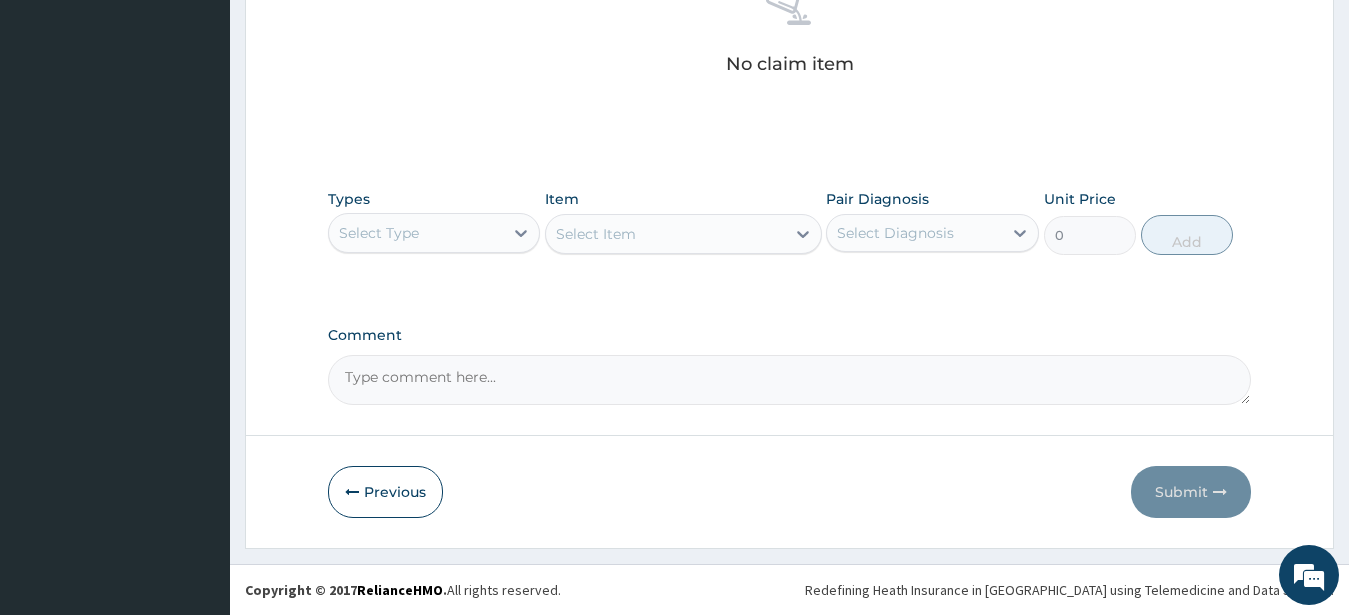 click on "Select Type" at bounding box center [416, 233] 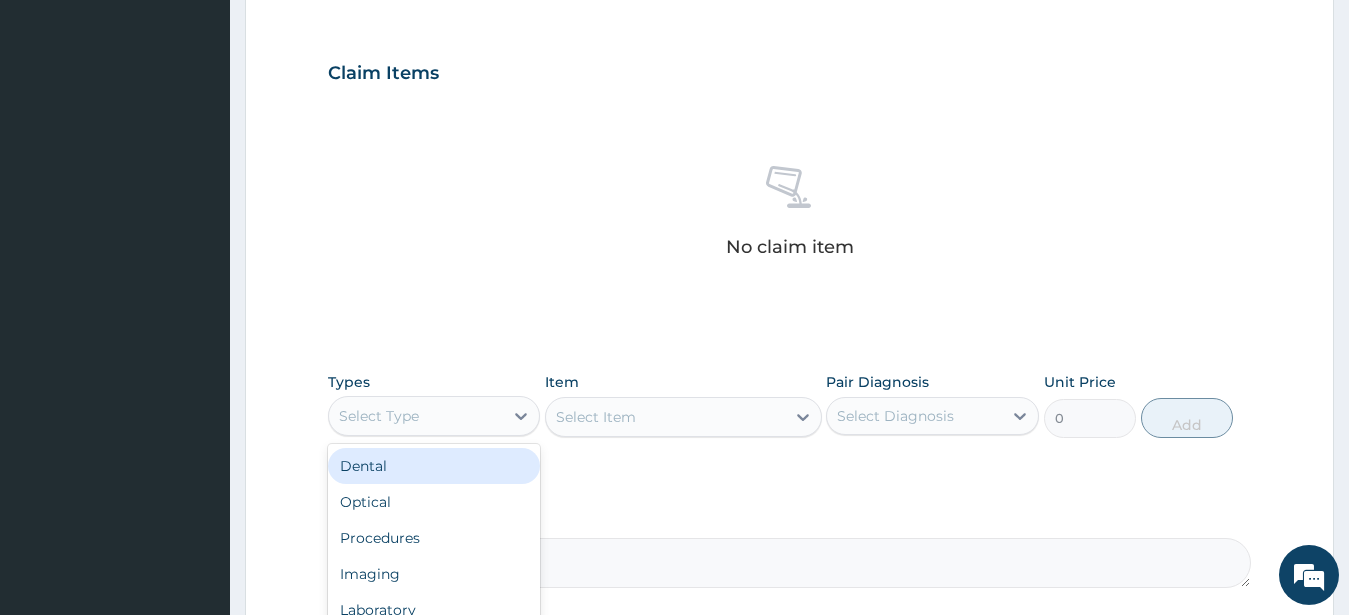 scroll, scrollTop: 725, scrollLeft: 0, axis: vertical 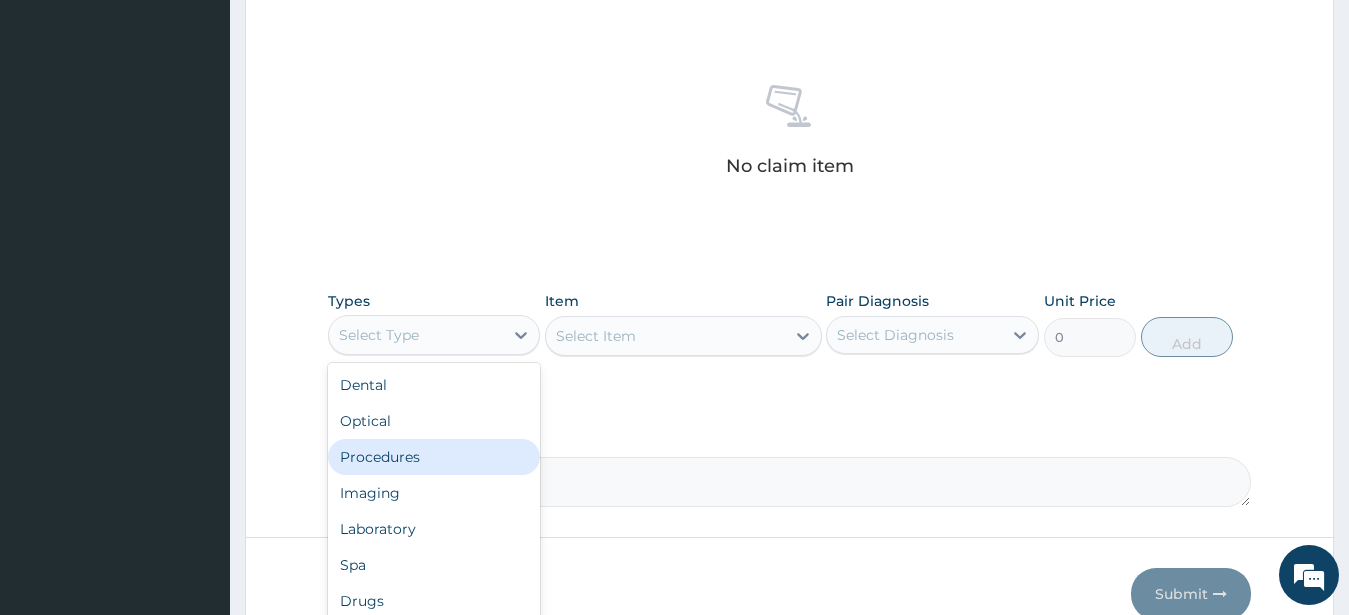 click on "Procedures" at bounding box center [434, 457] 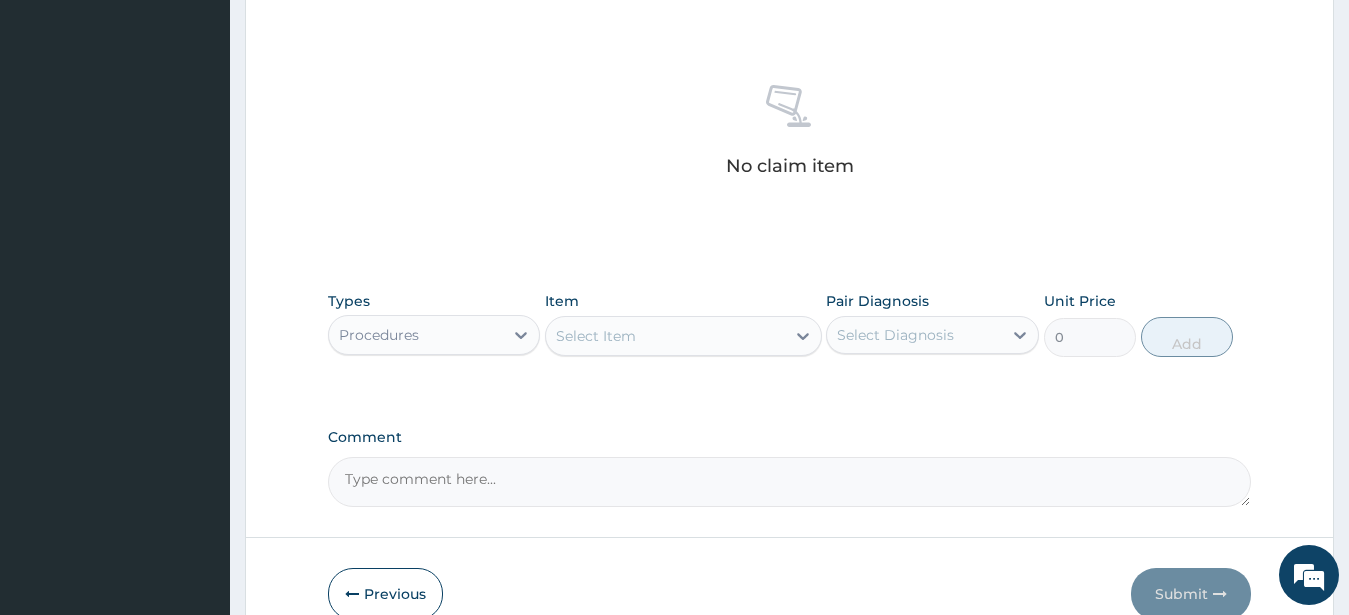 click on "Select Item" at bounding box center [596, 336] 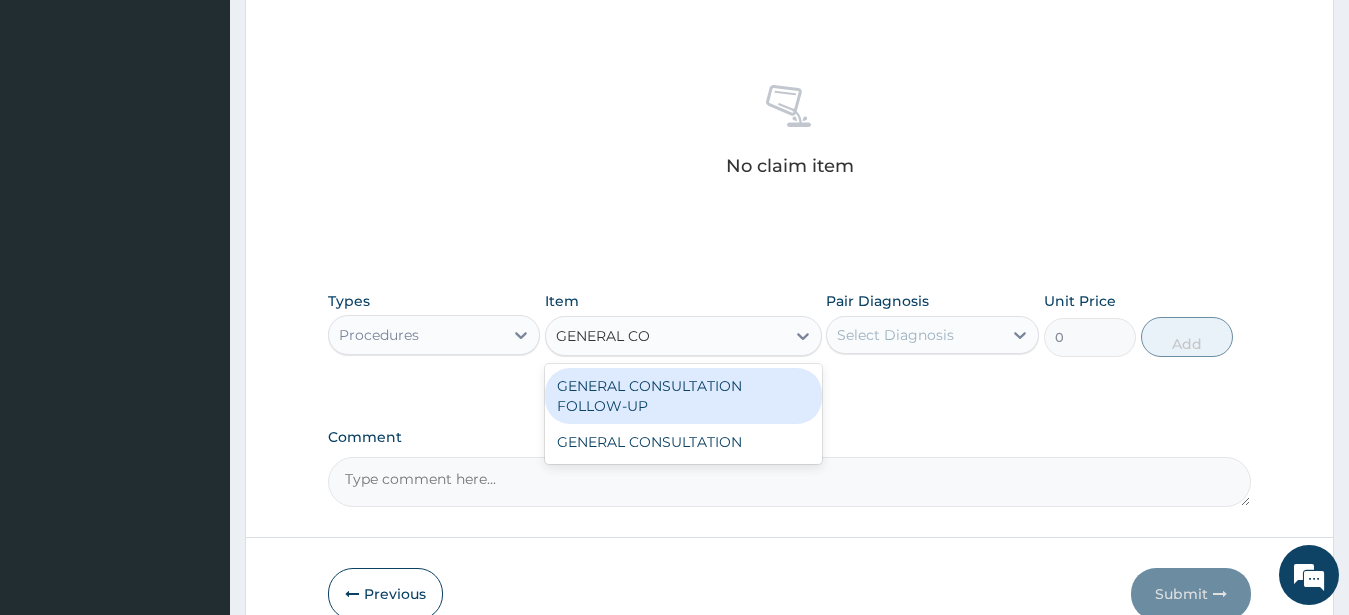 type on "GENERAL CON" 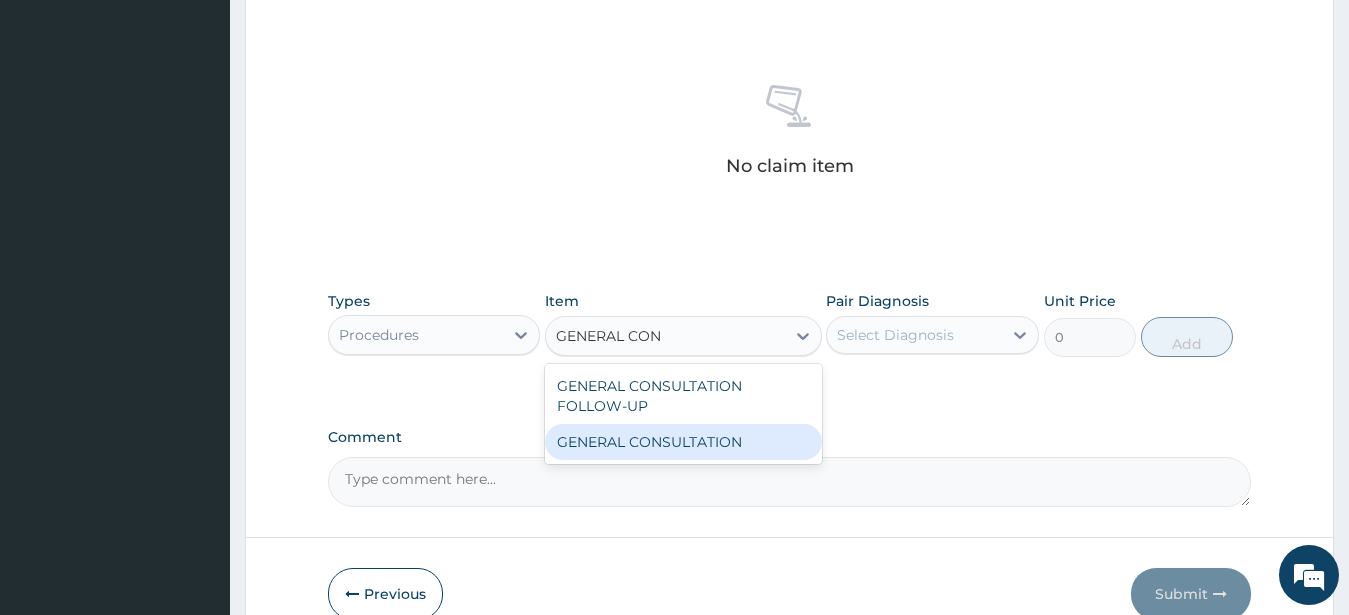 click on "GENERAL CONSULTATION" at bounding box center (683, 442) 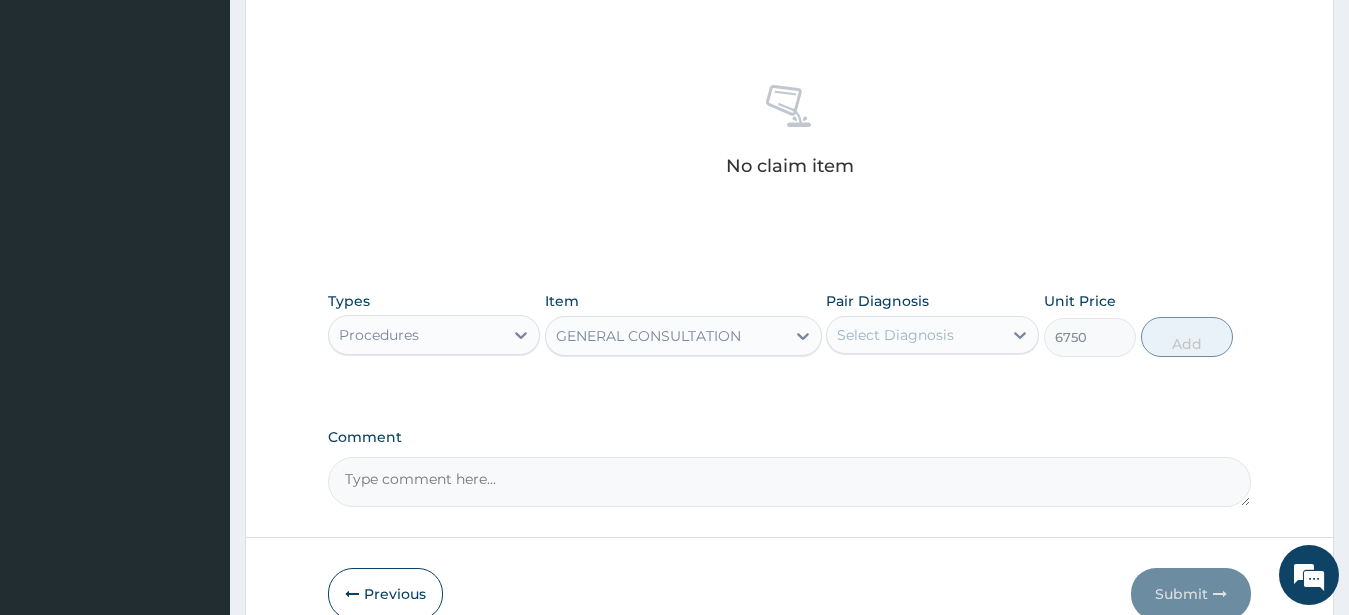 click on "Select Diagnosis" at bounding box center (895, 335) 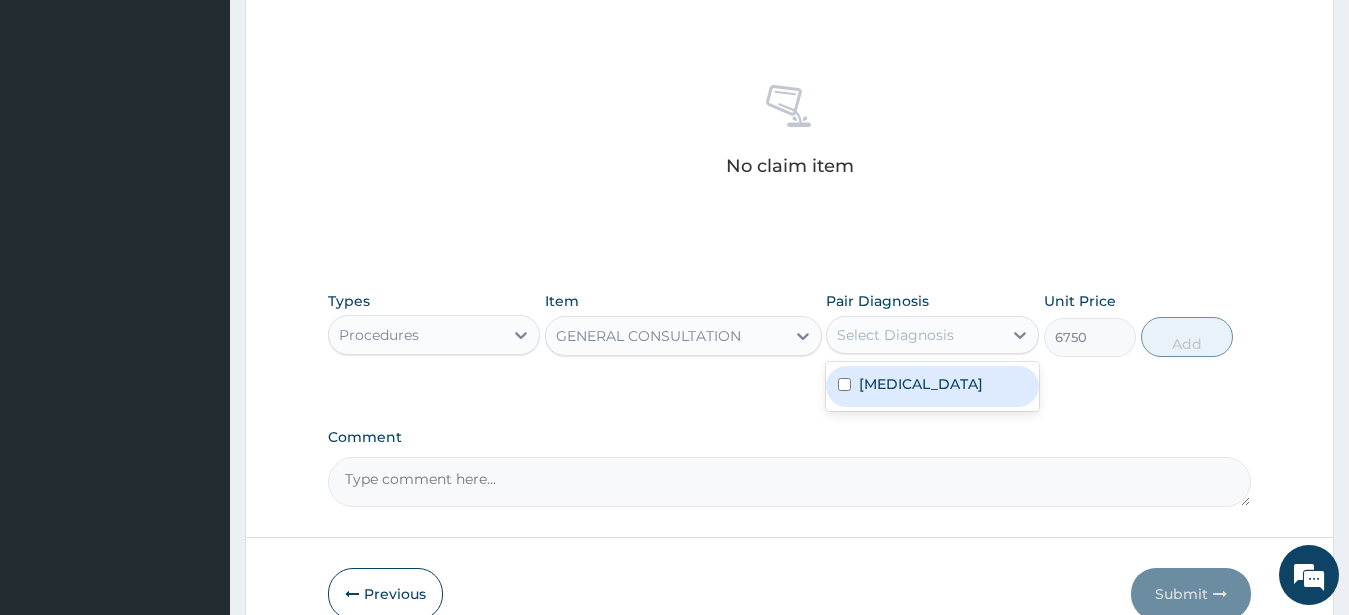 click on "Allergic rhinitis" at bounding box center (932, 386) 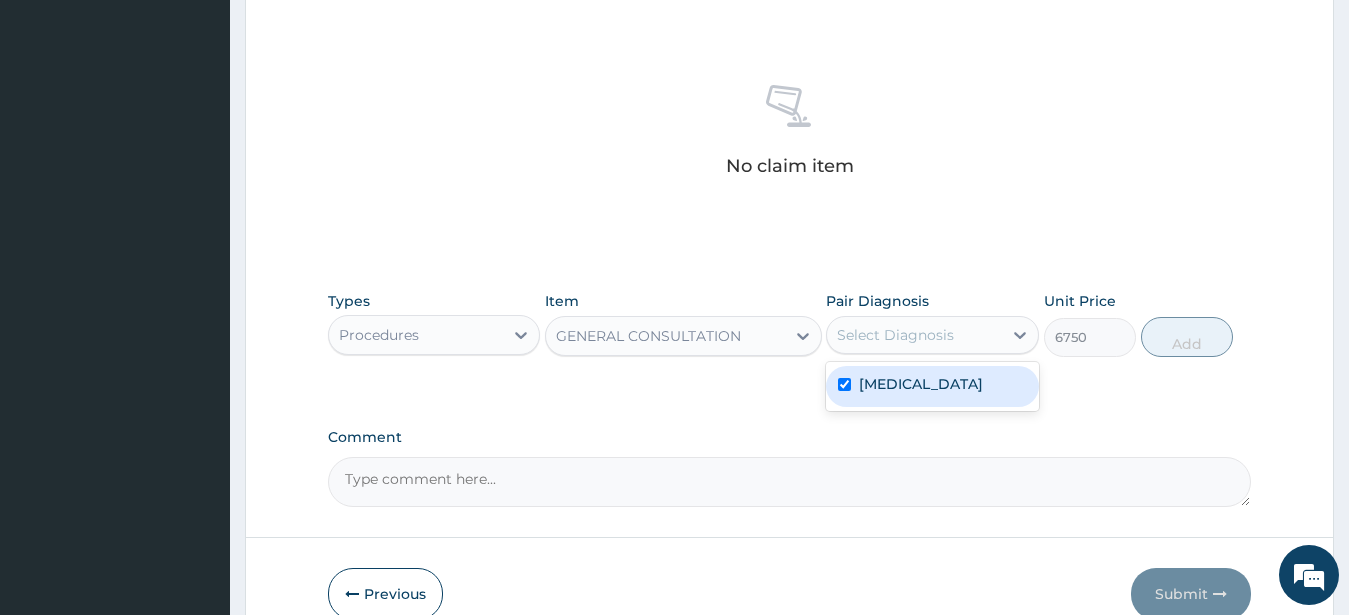 checkbox on "true" 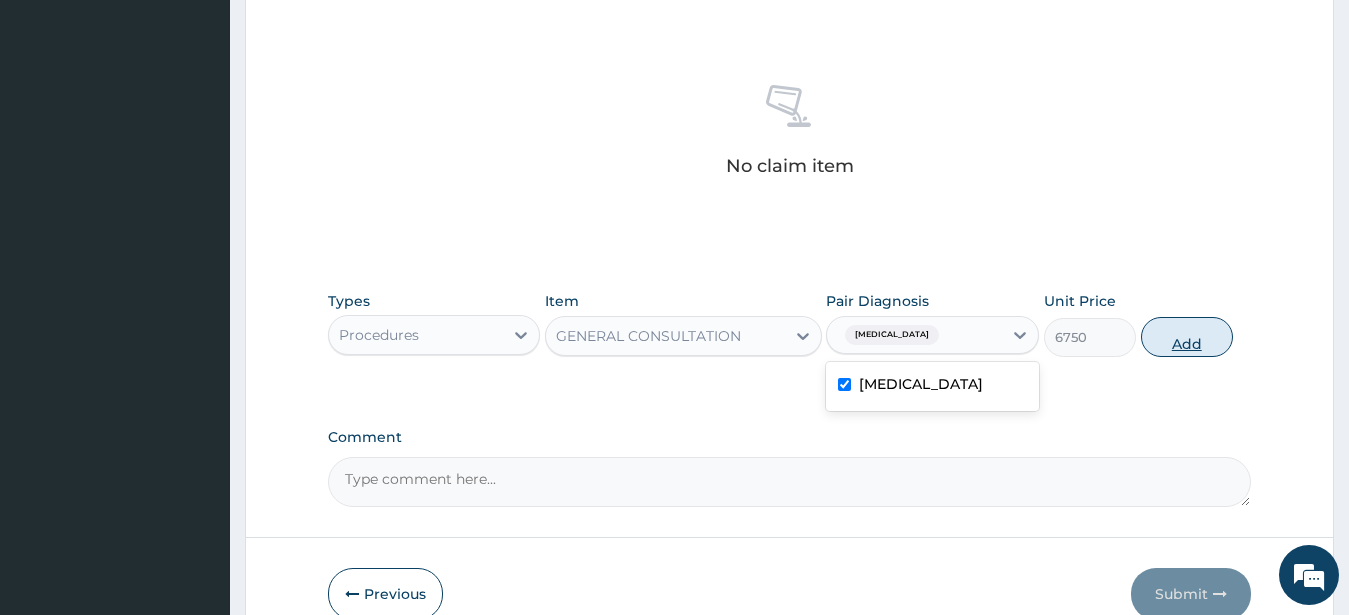 click on "Add" at bounding box center [1187, 337] 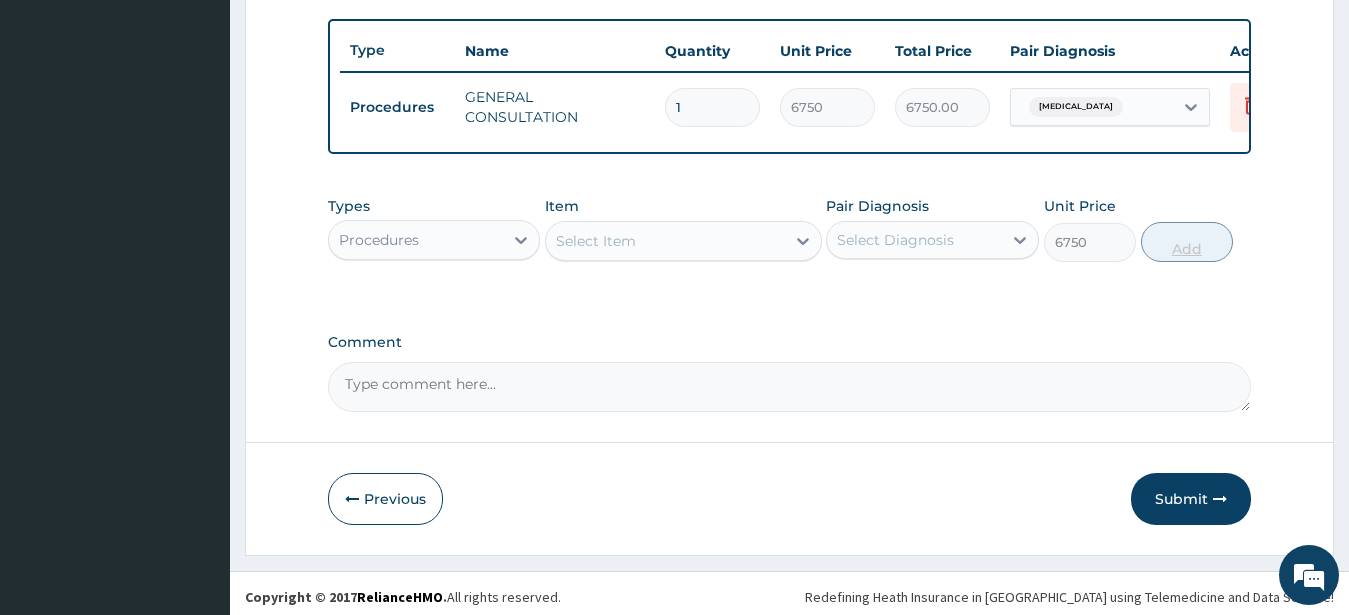 type on "0" 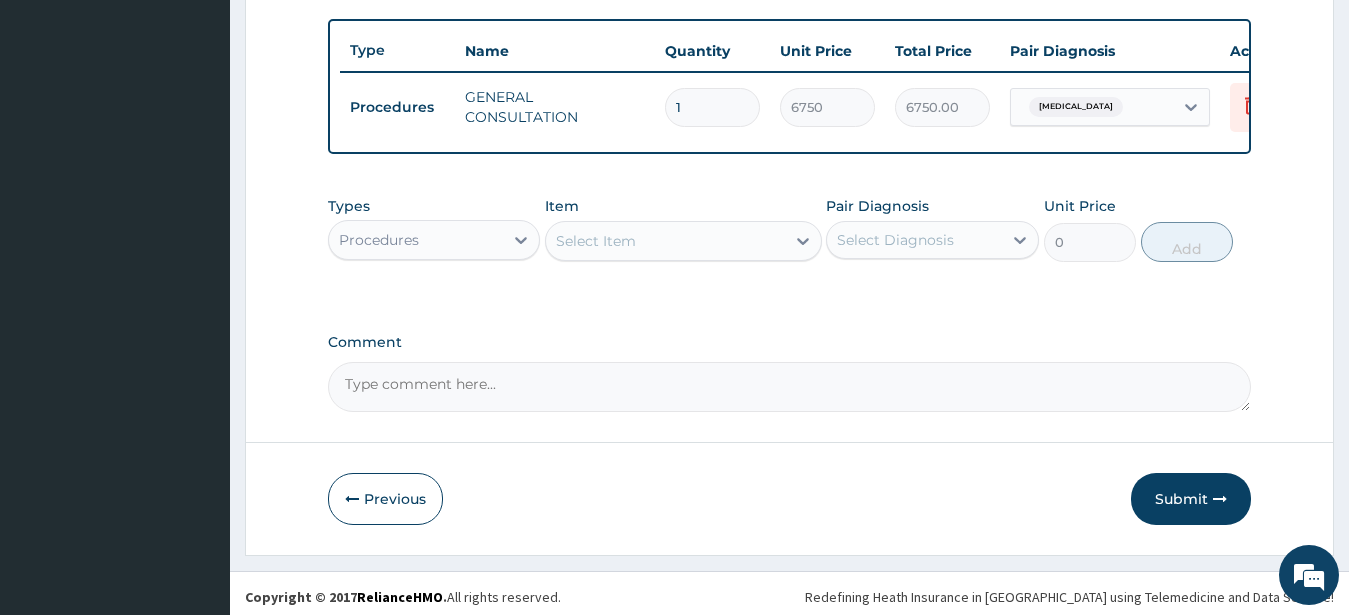click on "Procedures" at bounding box center (416, 240) 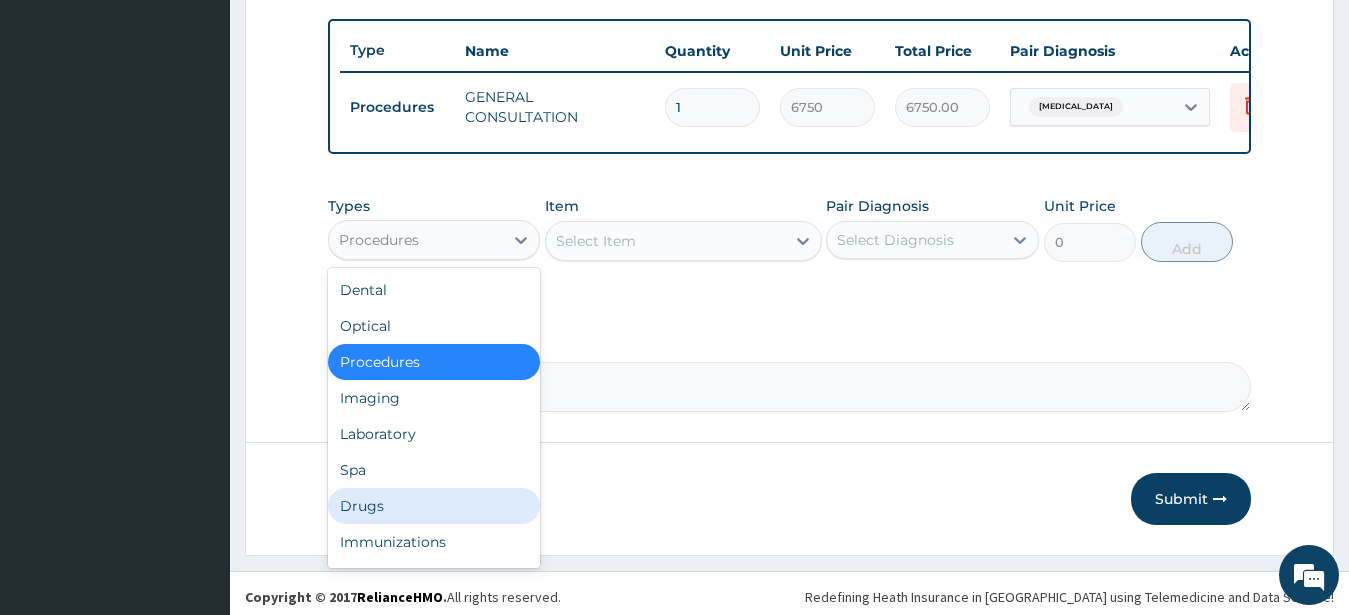 click on "Drugs" at bounding box center [434, 506] 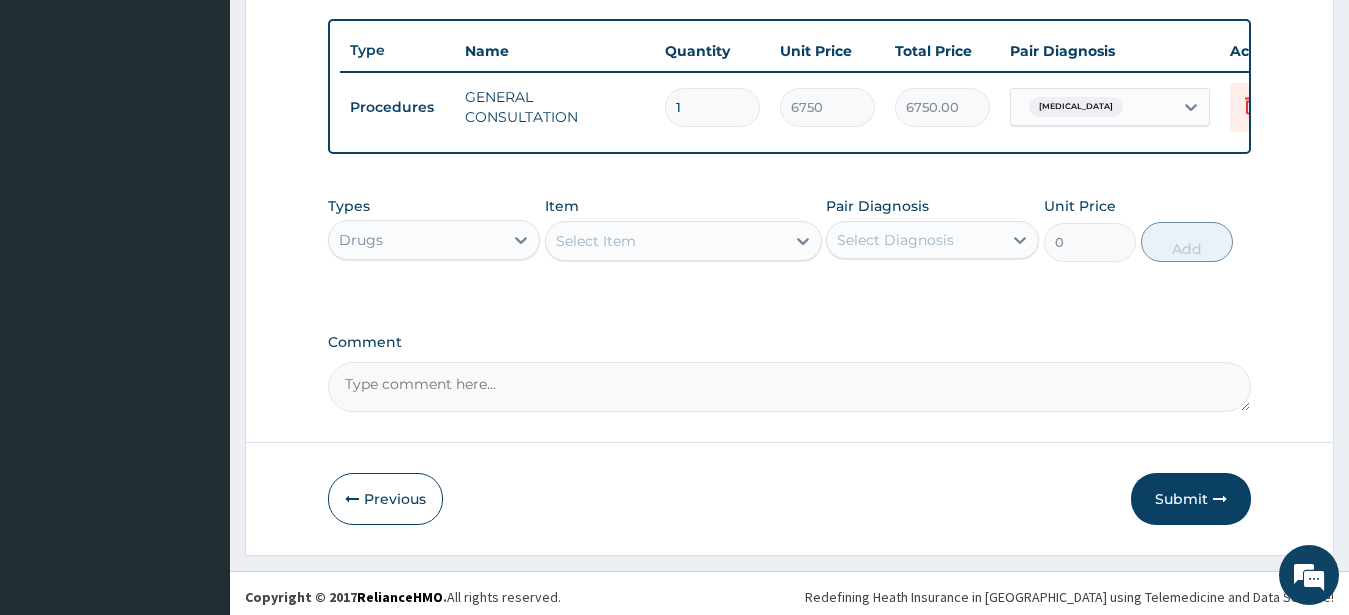 click on "Select Item" at bounding box center [596, 241] 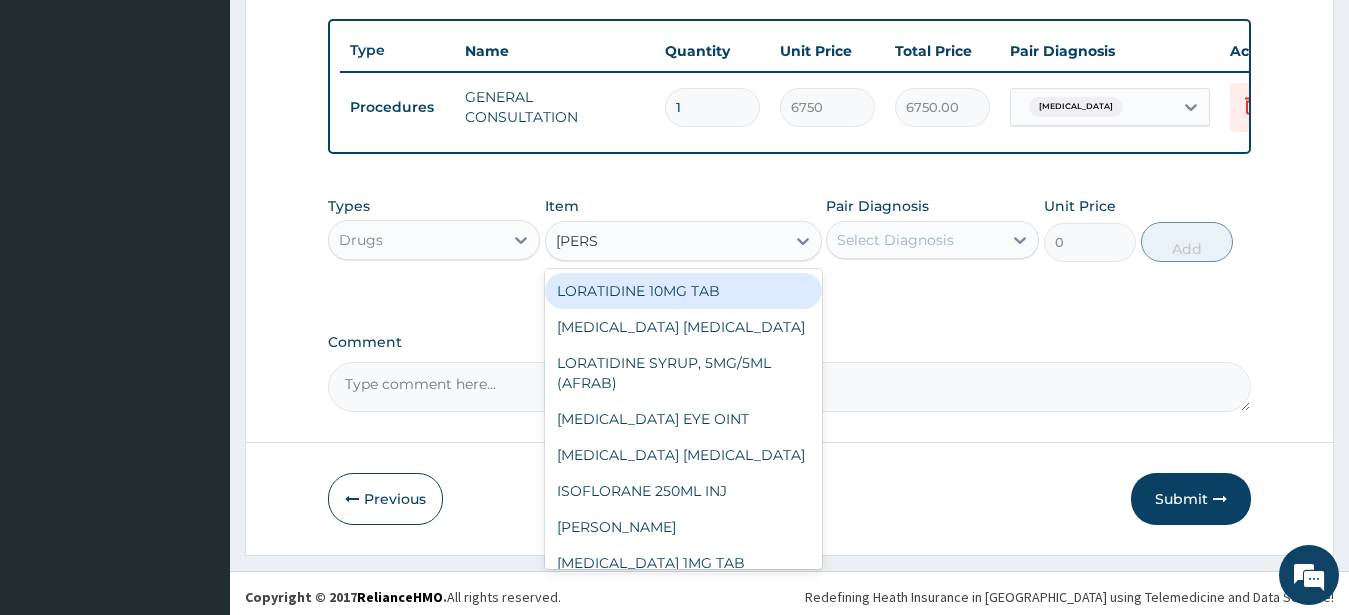 type on "LORAT" 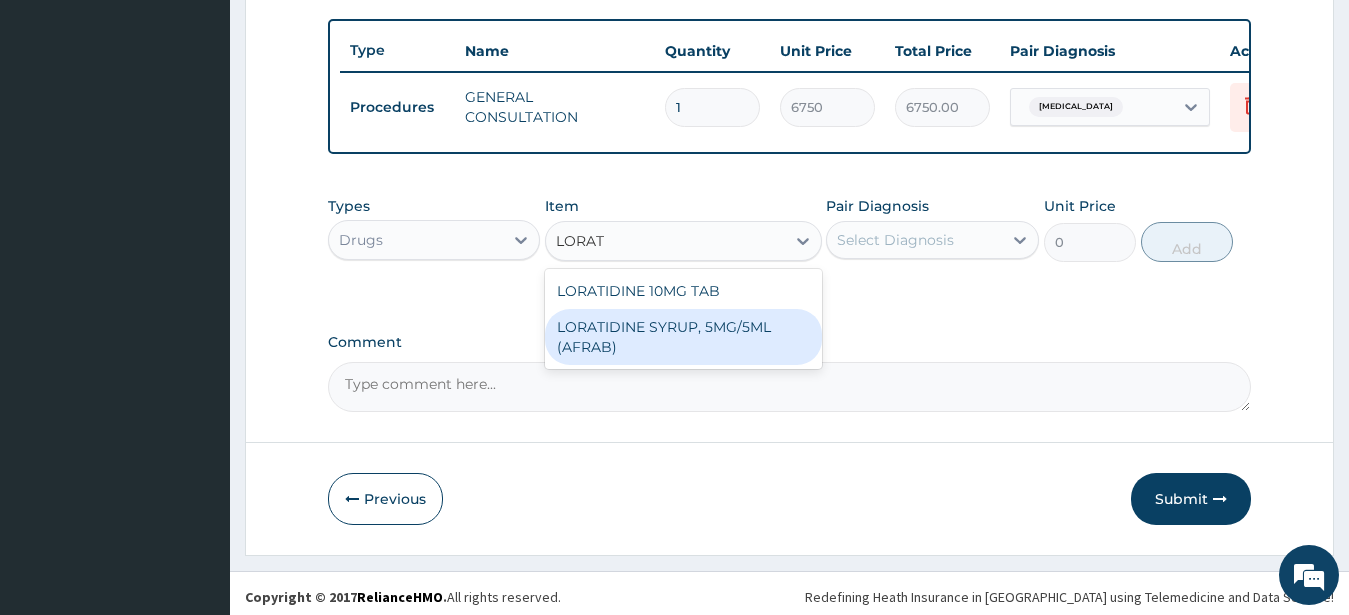 click on "LORATIDINE SYRUP, 5MG/5ML (AFRAB)" at bounding box center [683, 337] 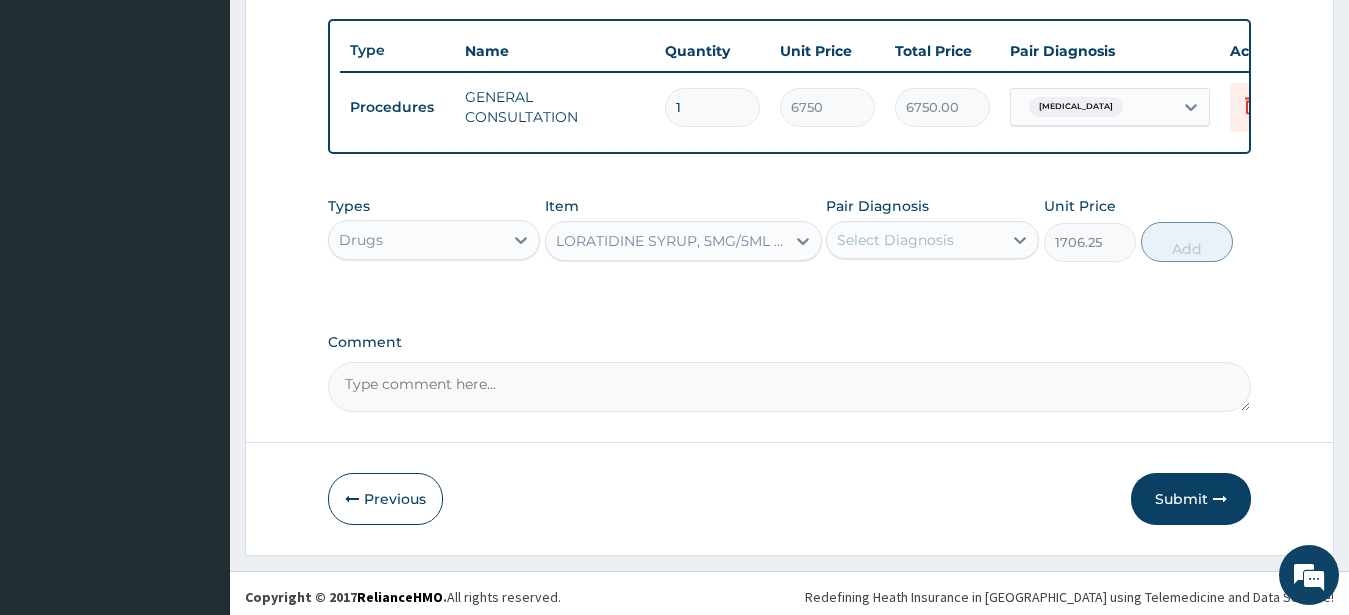 click on "Select Diagnosis" at bounding box center (895, 240) 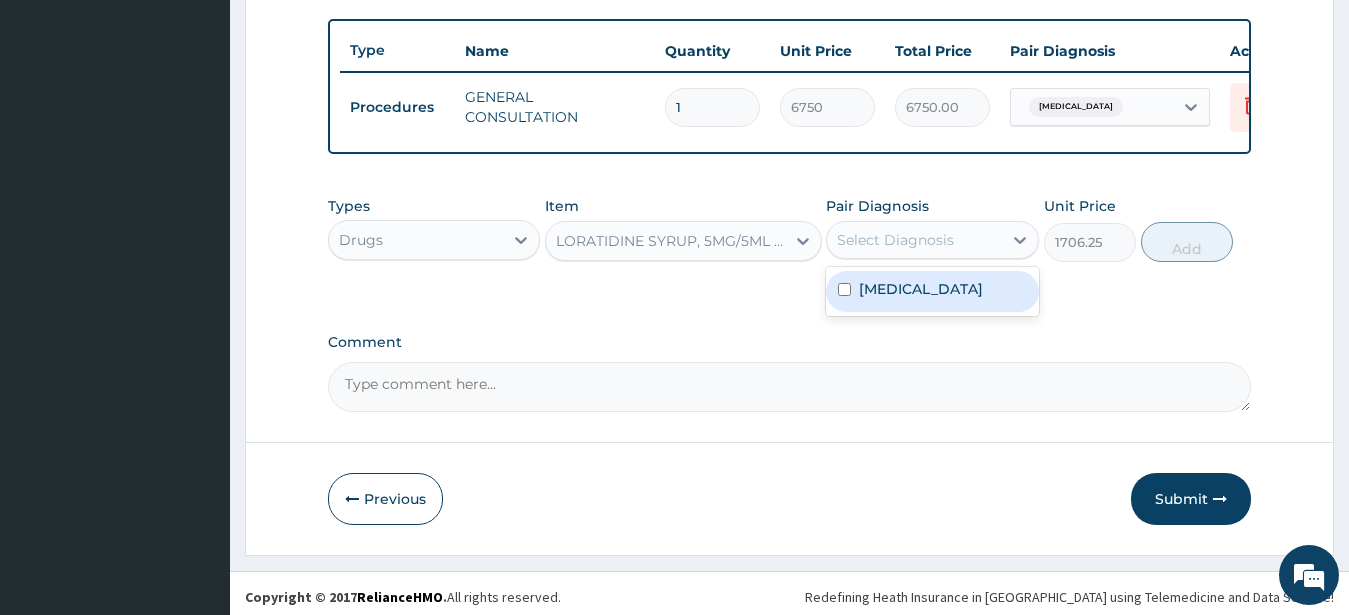 drag, startPoint x: 912, startPoint y: 307, endPoint x: 1020, endPoint y: 298, distance: 108.37435 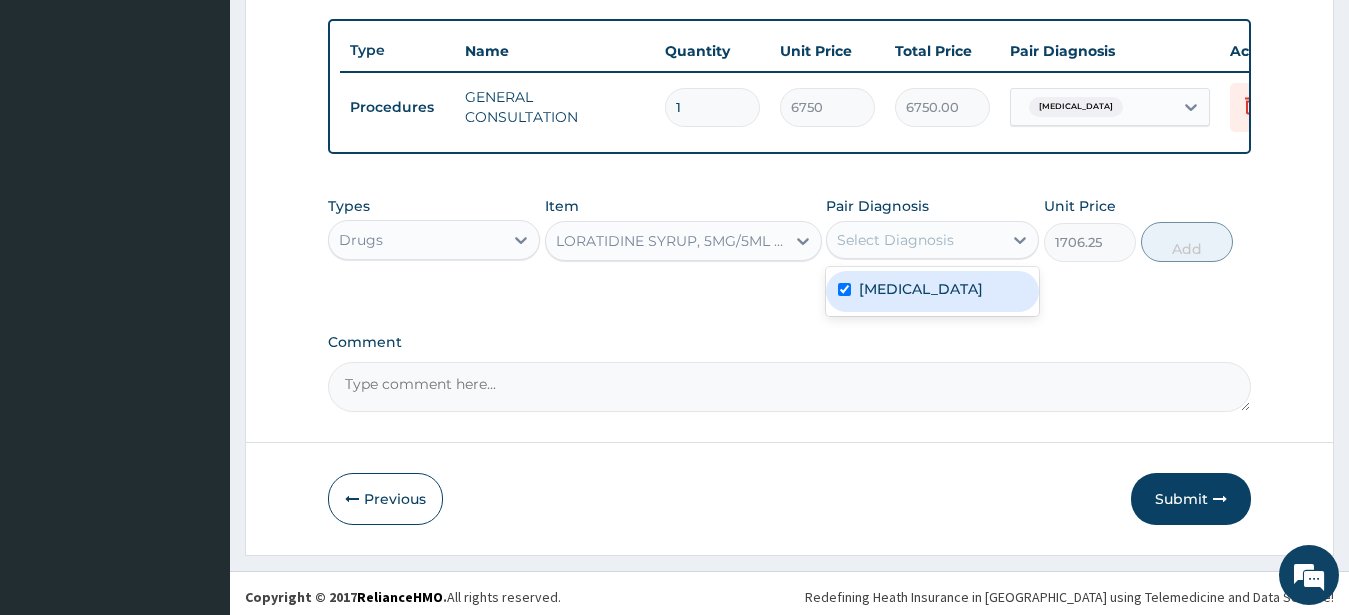 checkbox on "true" 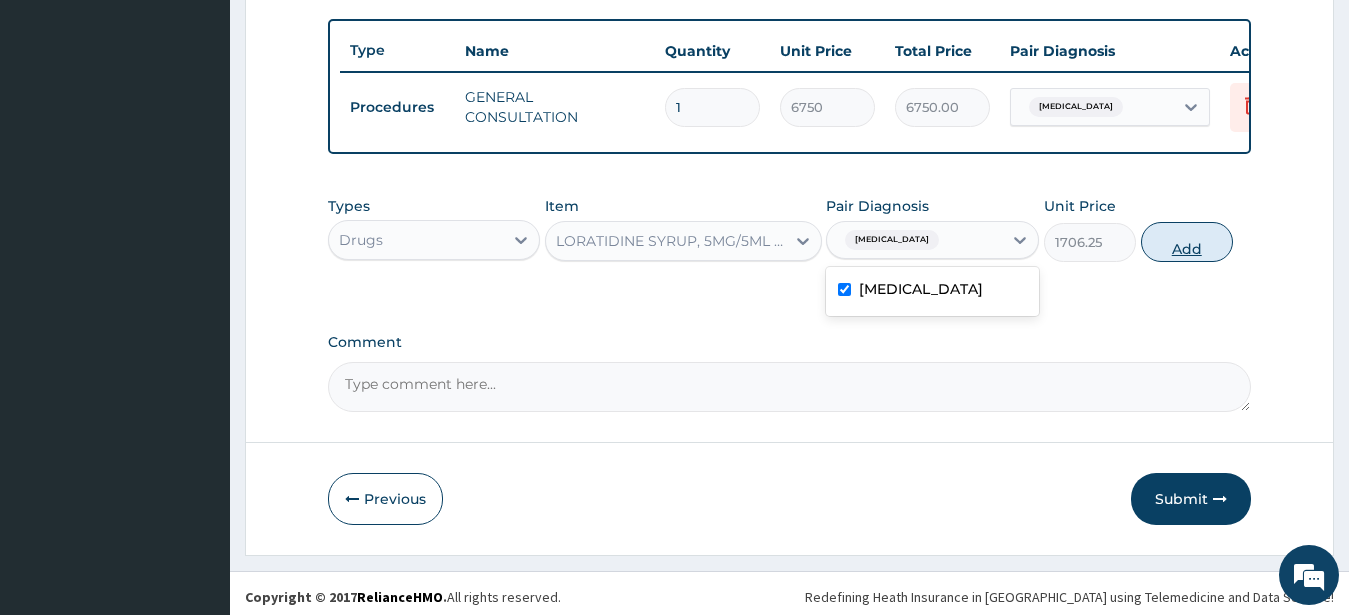 click on "Add" at bounding box center (1187, 242) 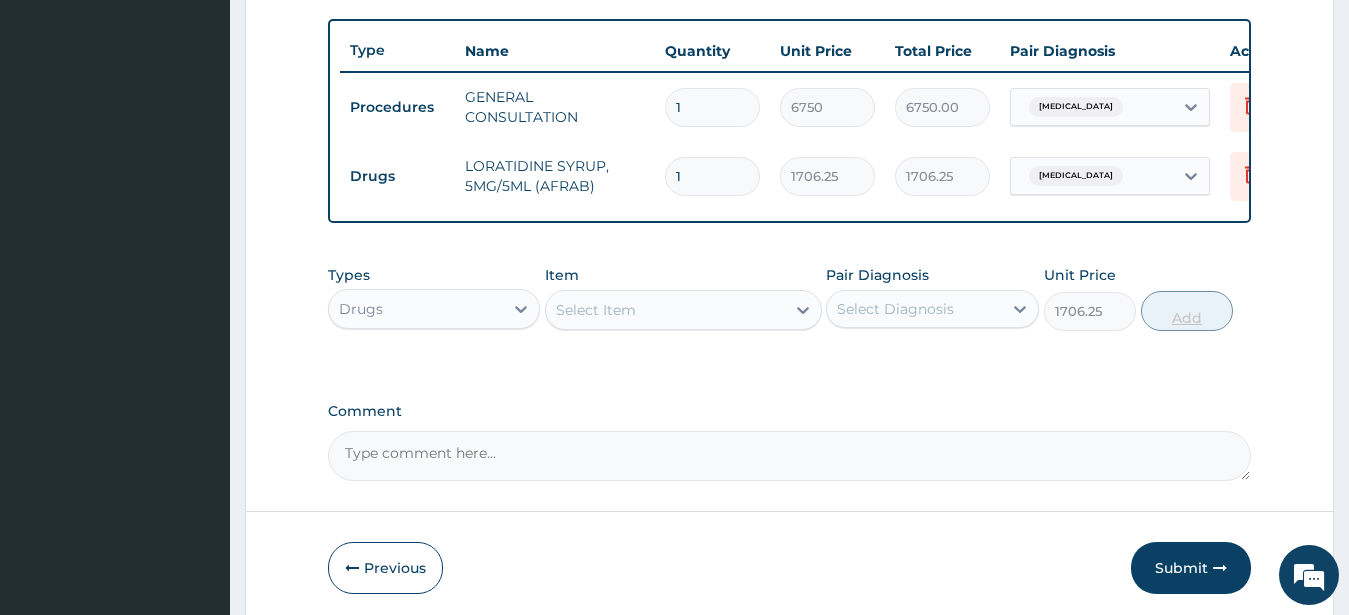 type on "0" 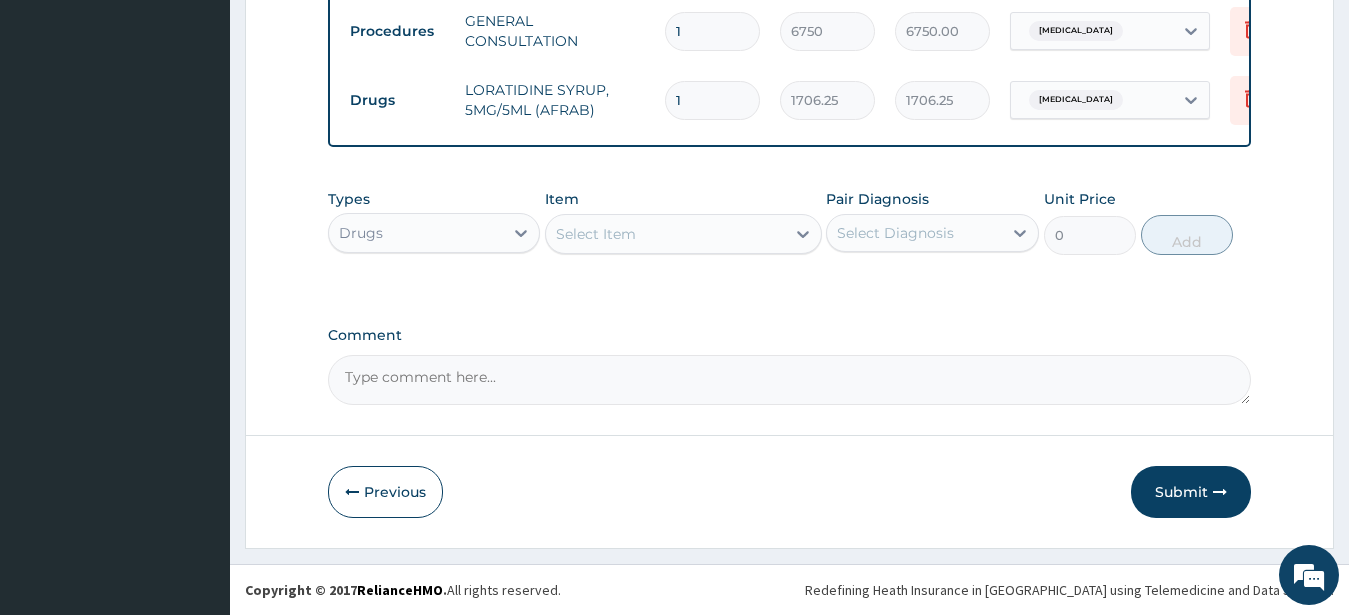 click on "Submit" at bounding box center [1191, 492] 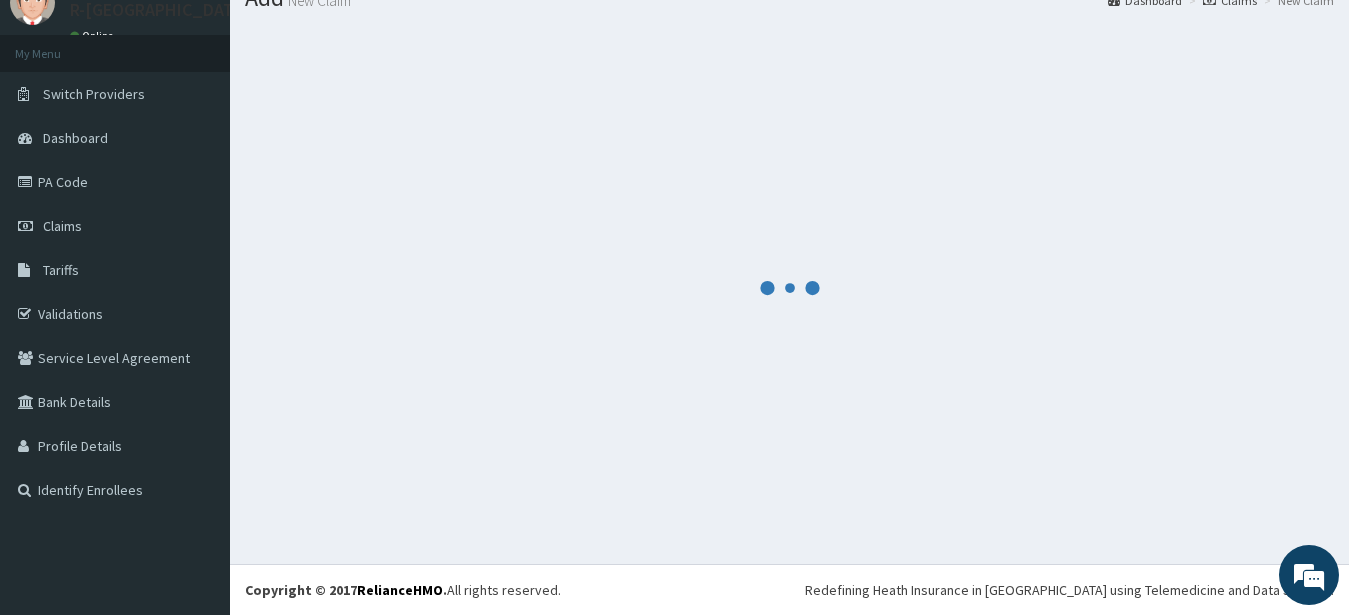 scroll, scrollTop: 80, scrollLeft: 0, axis: vertical 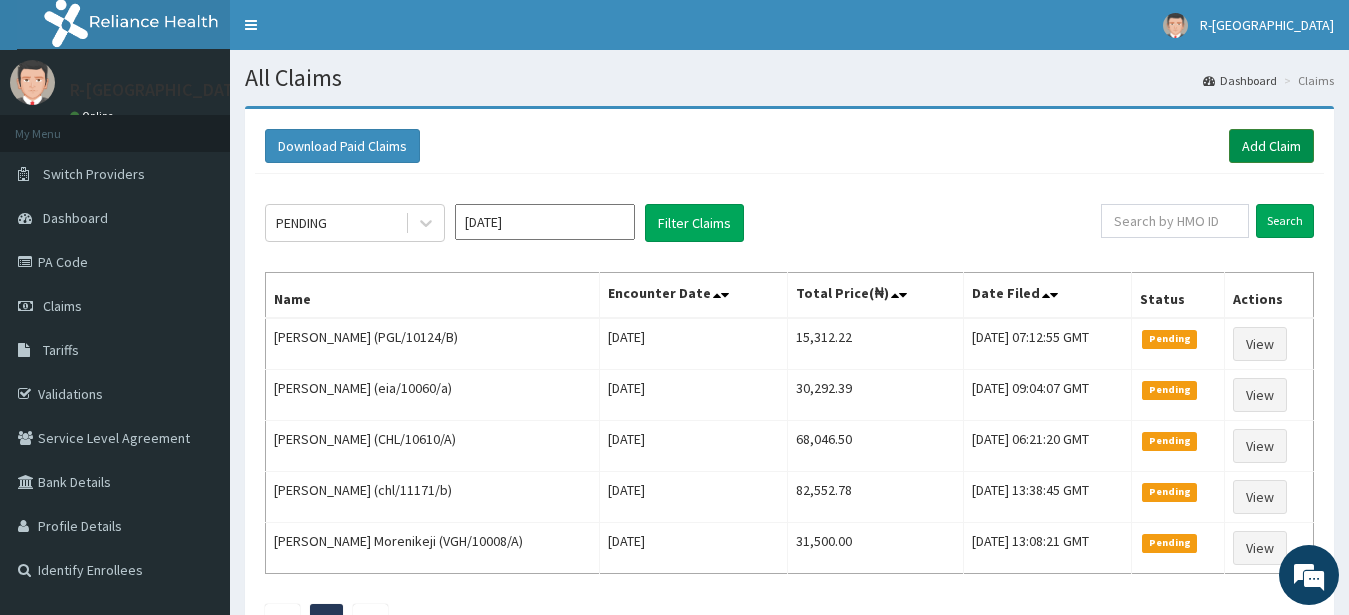 drag, startPoint x: 1279, startPoint y: 152, endPoint x: 1302, endPoint y: 132, distance: 30.479502 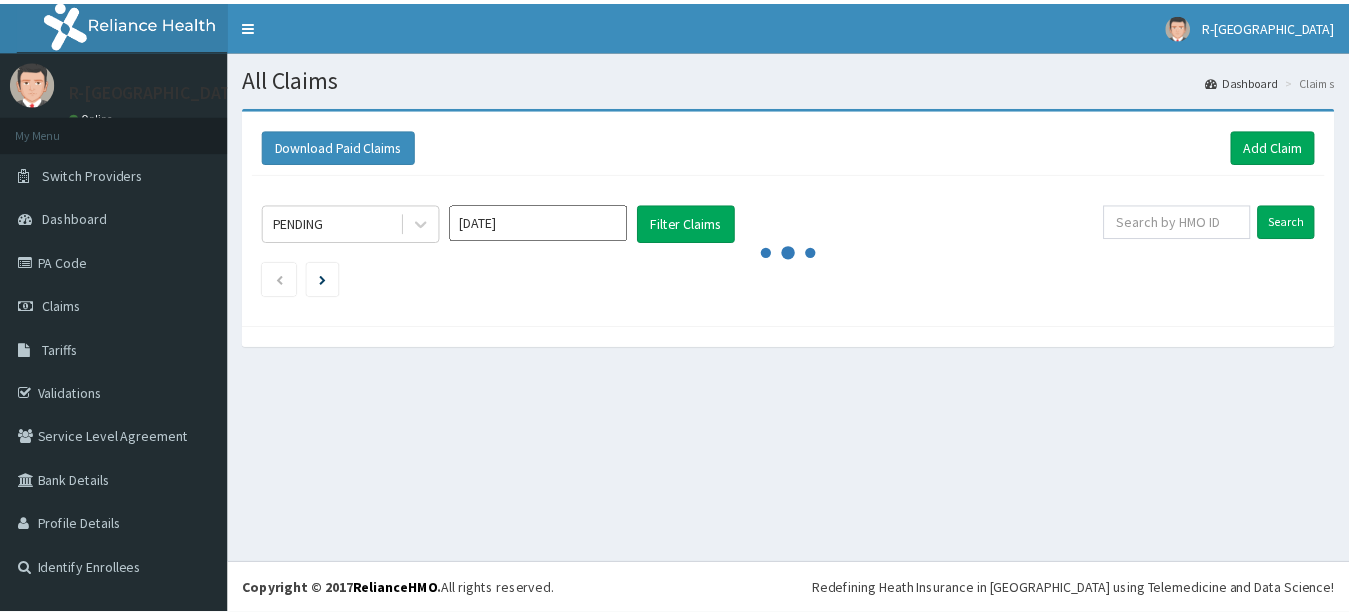 scroll, scrollTop: 0, scrollLeft: 0, axis: both 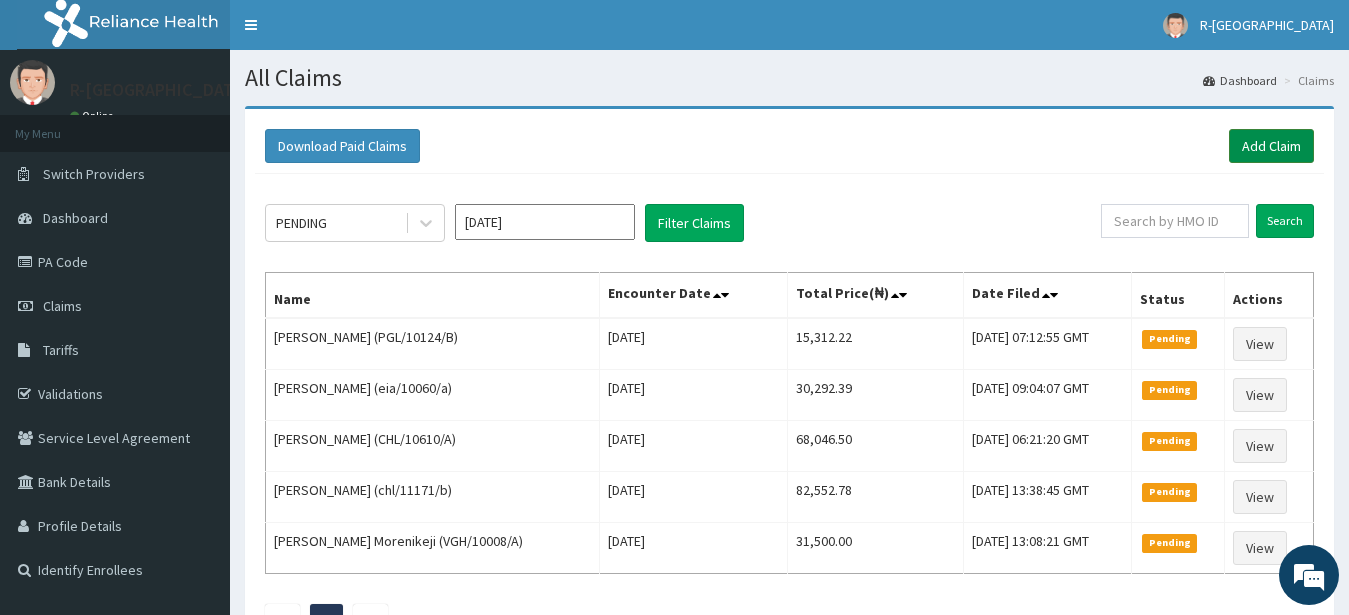 drag, startPoint x: 1257, startPoint y: 144, endPoint x: 1248, endPoint y: 137, distance: 11.401754 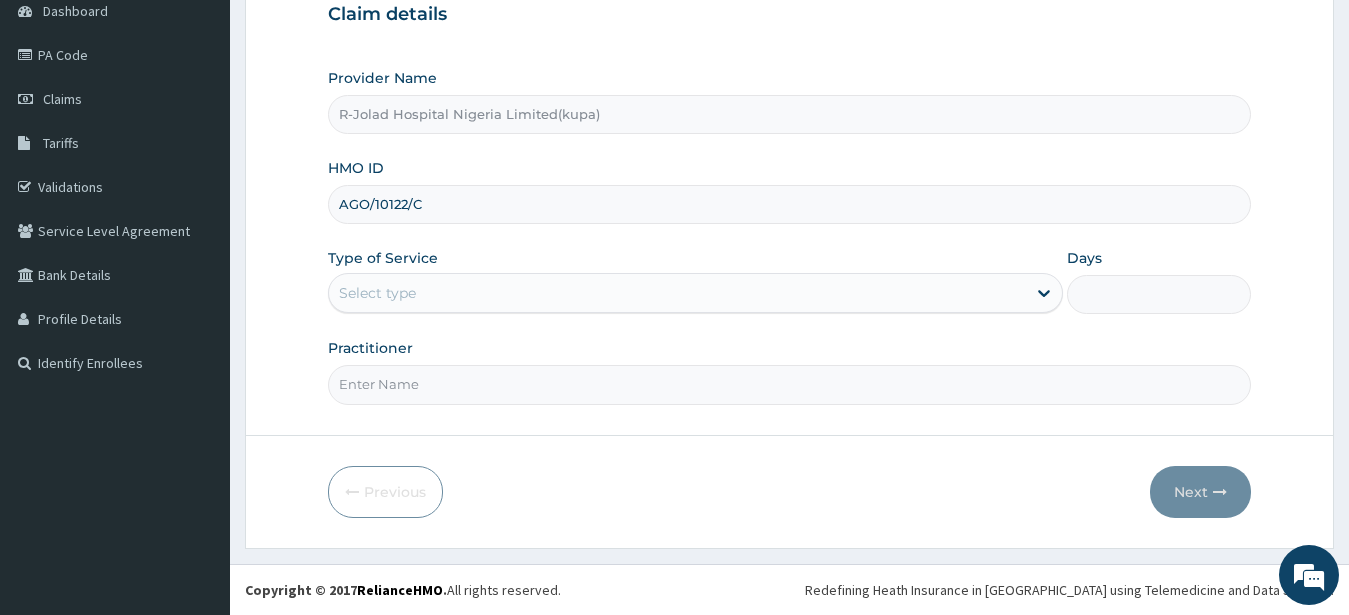 scroll, scrollTop: 207, scrollLeft: 0, axis: vertical 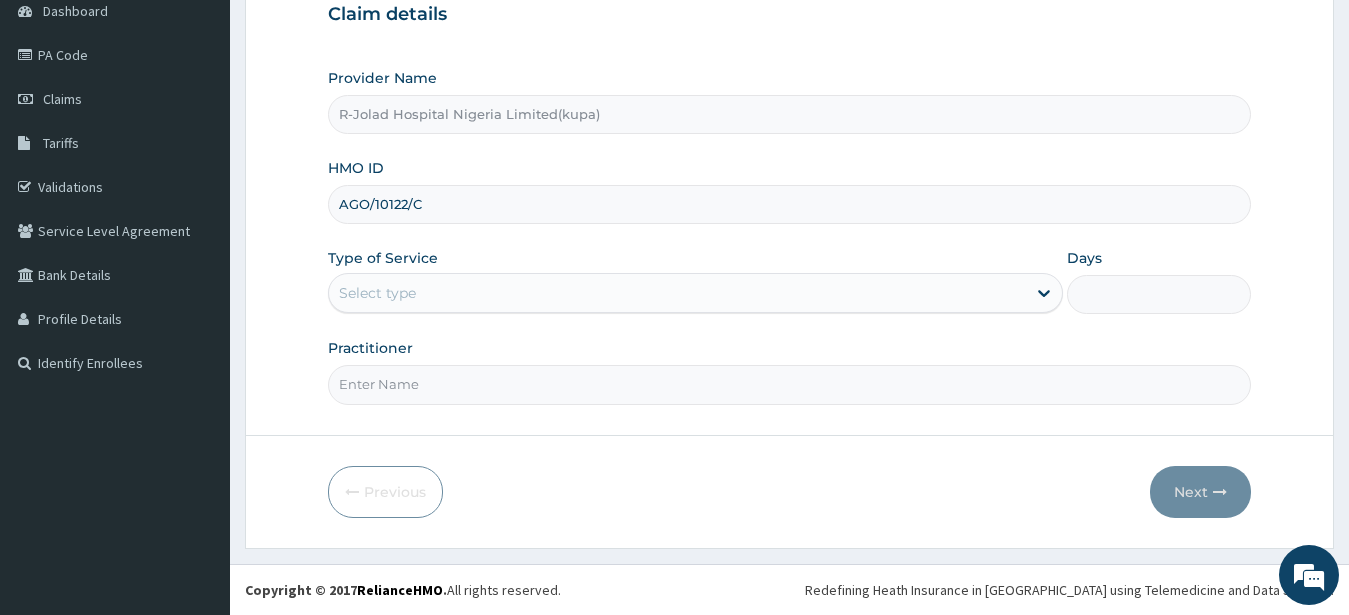 type on "AGO/10122/C" 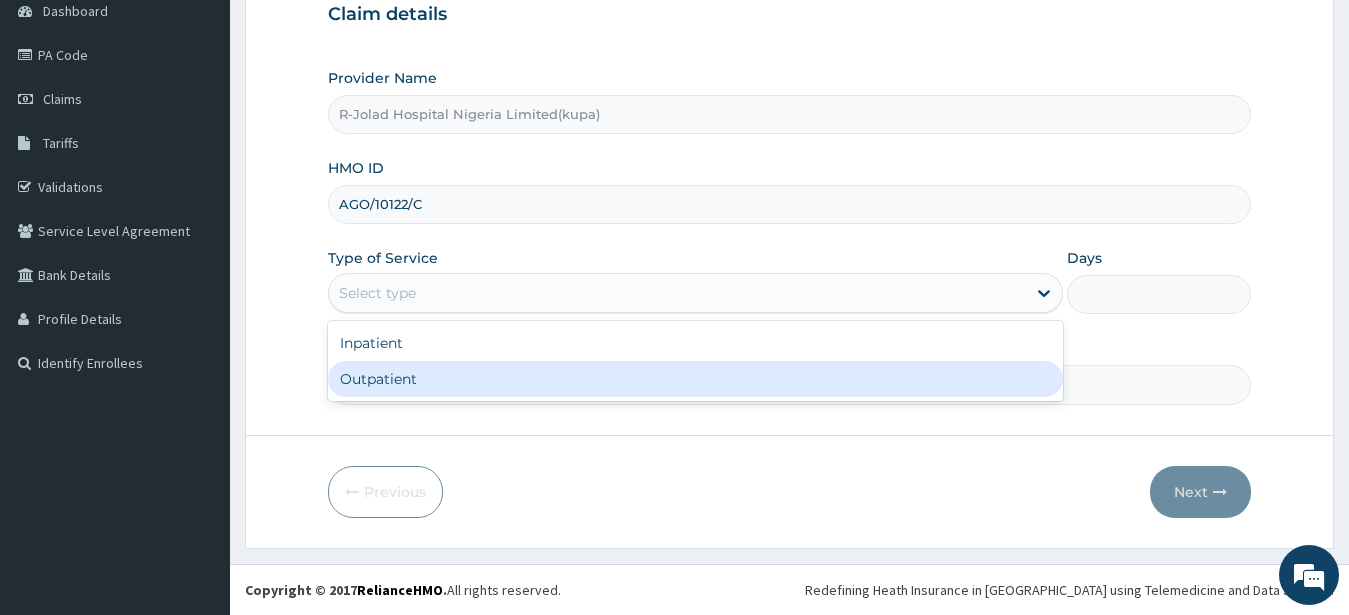 click on "Outpatient" at bounding box center [696, 379] 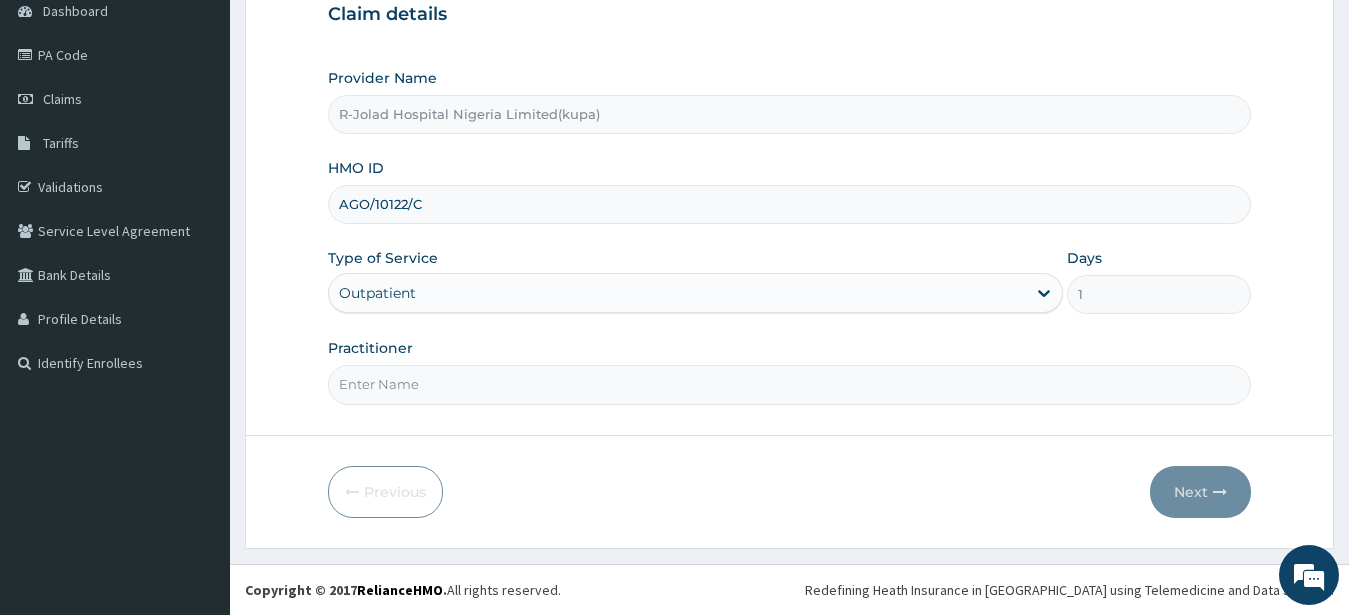 click on "Practitioner" at bounding box center (790, 384) 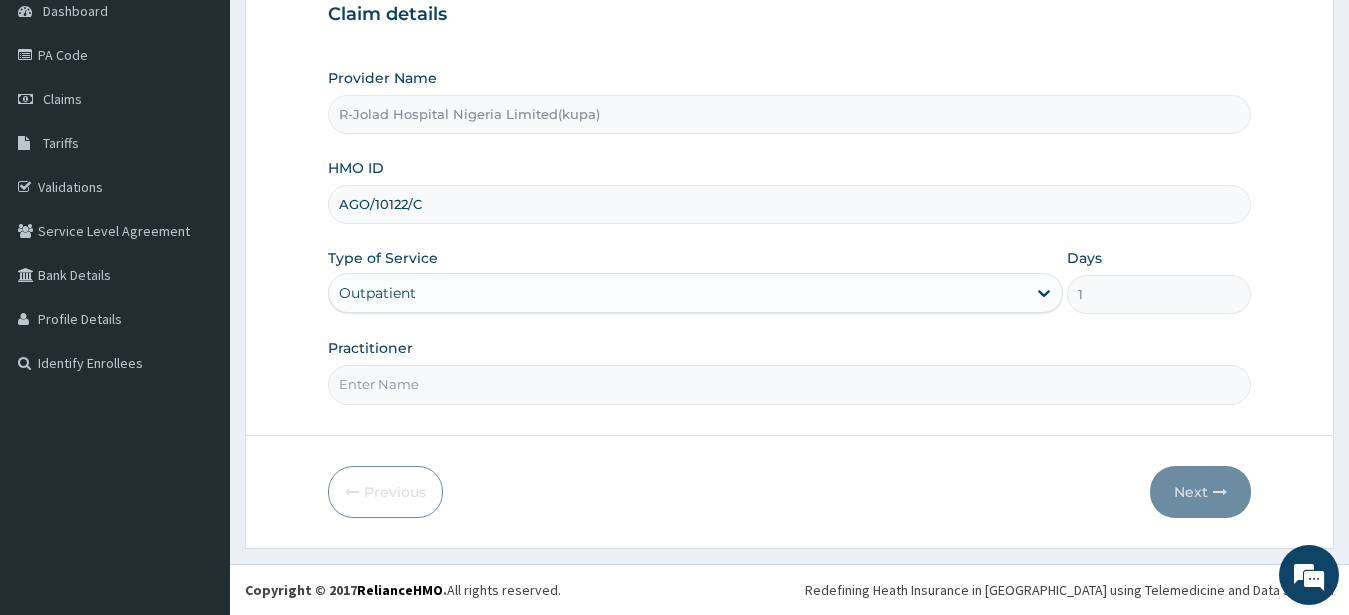 scroll, scrollTop: 0, scrollLeft: 0, axis: both 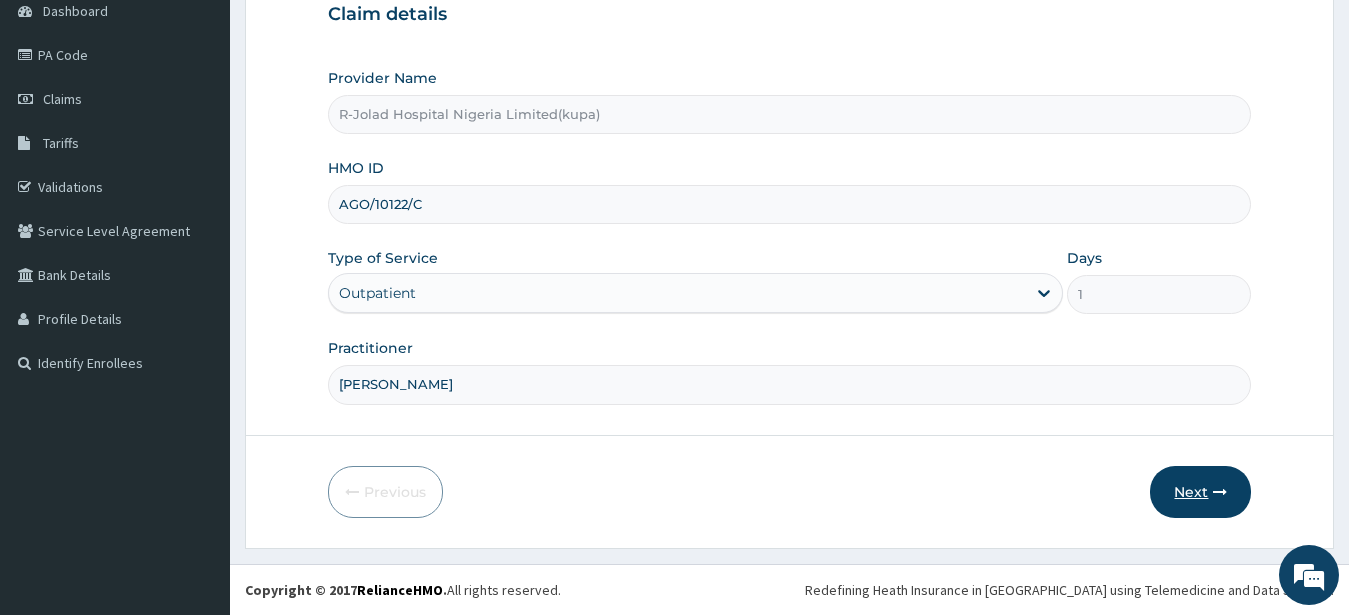 type on "[PERSON_NAME]" 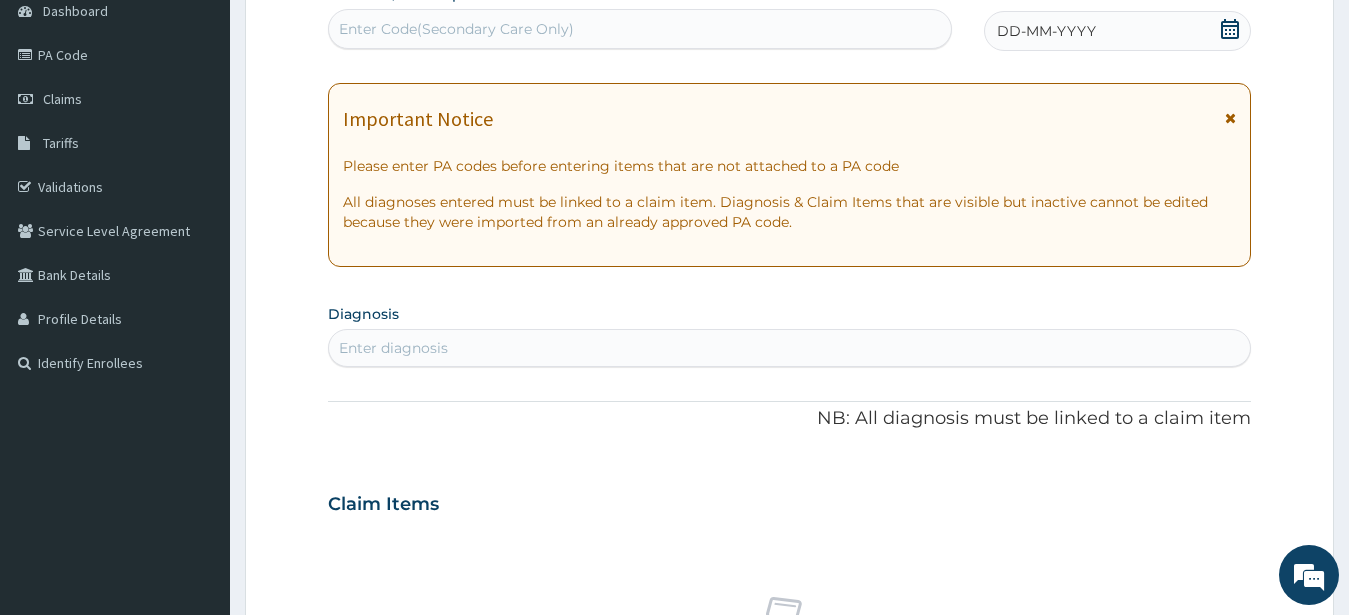 drag, startPoint x: 1223, startPoint y: 24, endPoint x: 1224, endPoint y: 37, distance: 13.038404 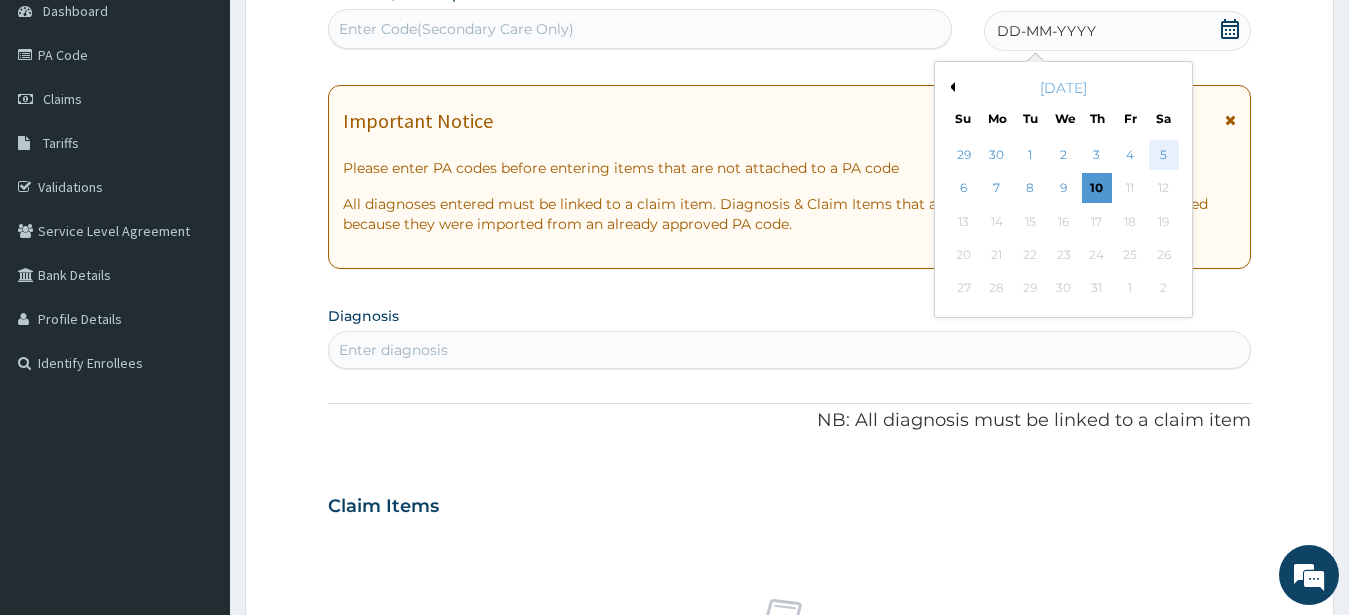 click on "5" at bounding box center [1163, 155] 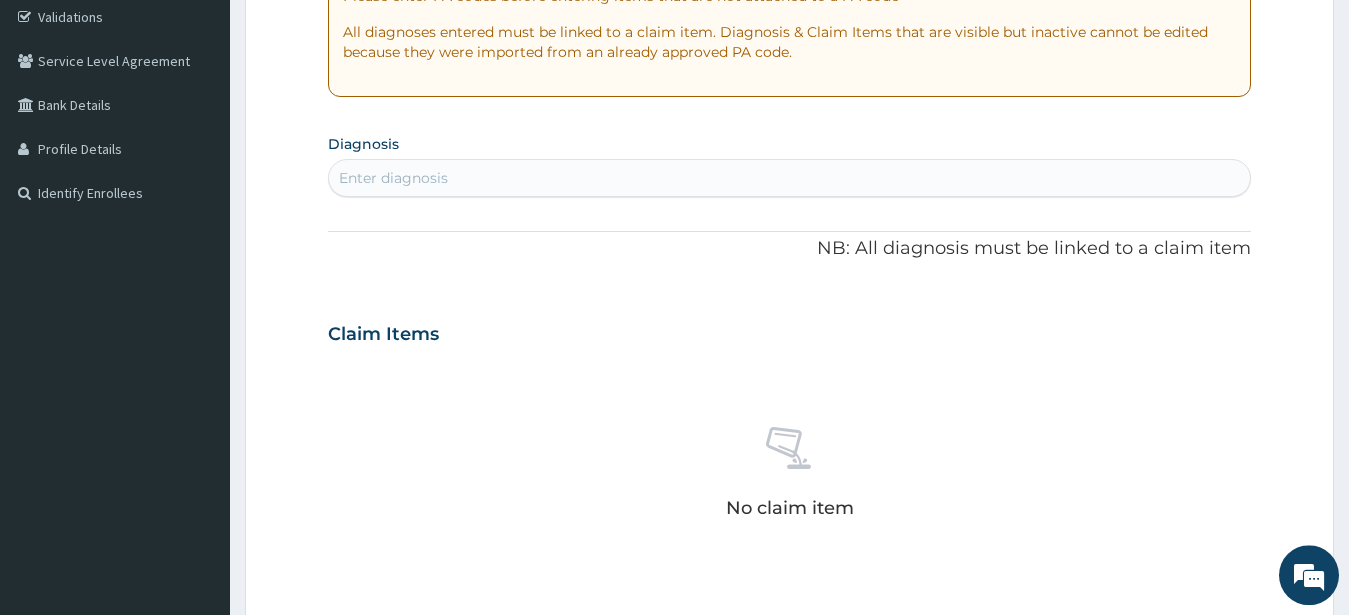 scroll, scrollTop: 513, scrollLeft: 0, axis: vertical 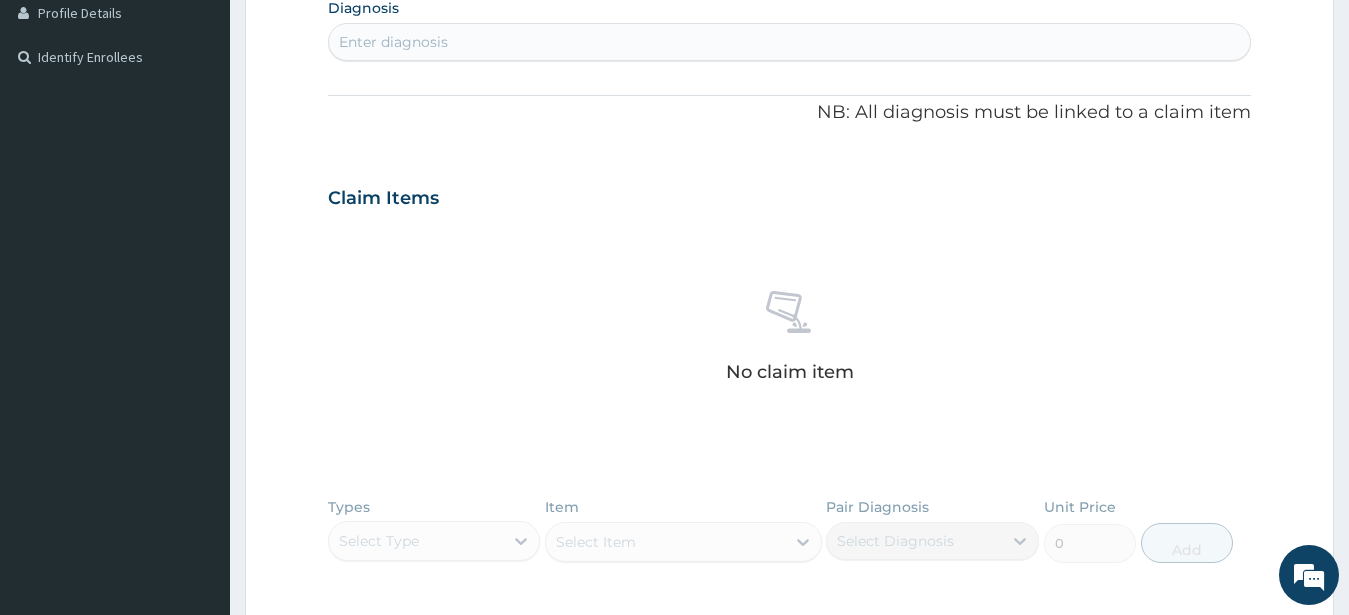 click on "Enter diagnosis" at bounding box center [393, 42] 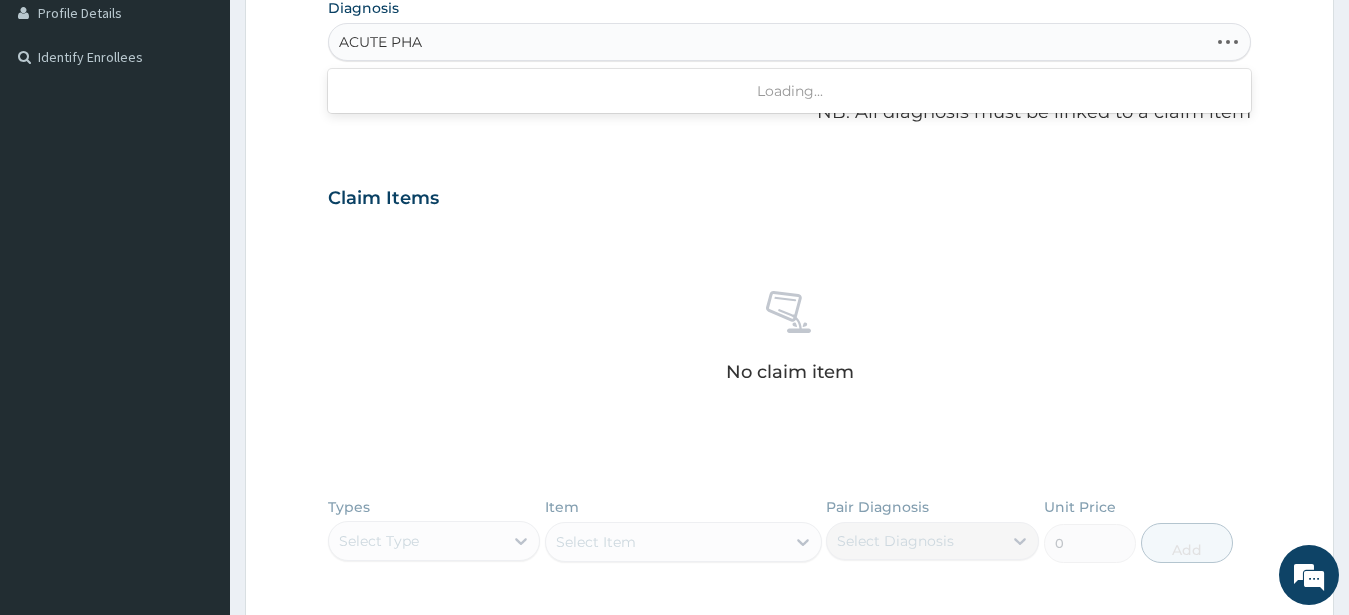 type on "ACUTE PHAR" 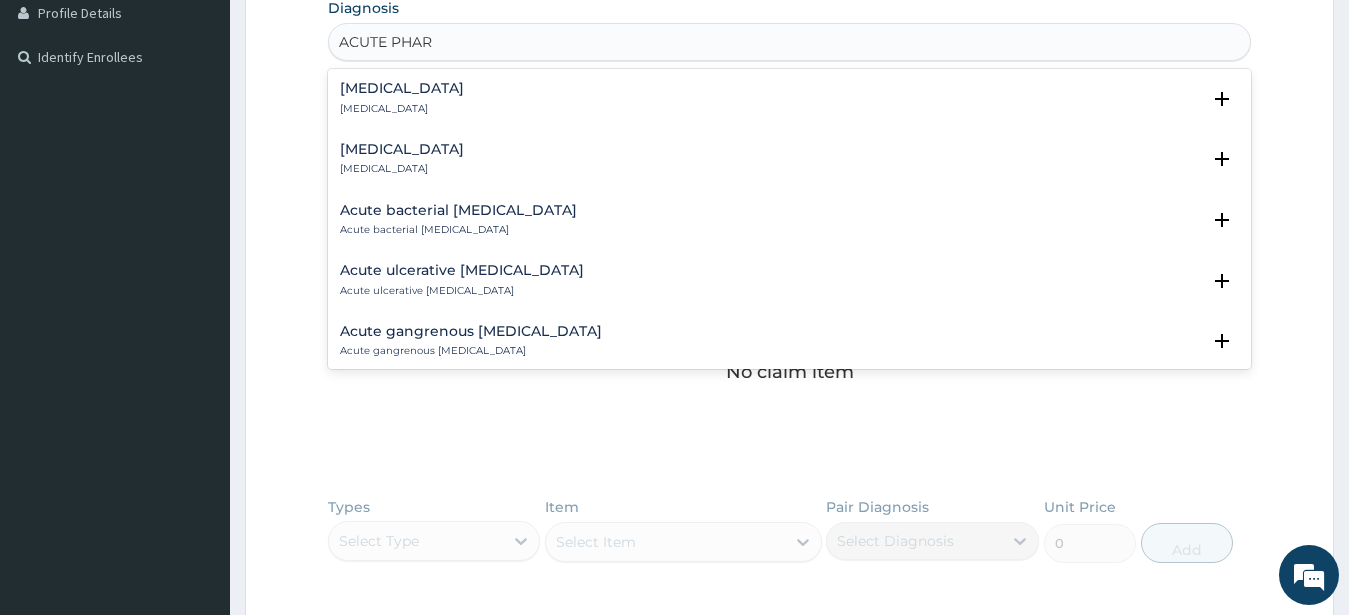 click on "Acute pharyngitis" at bounding box center [402, 88] 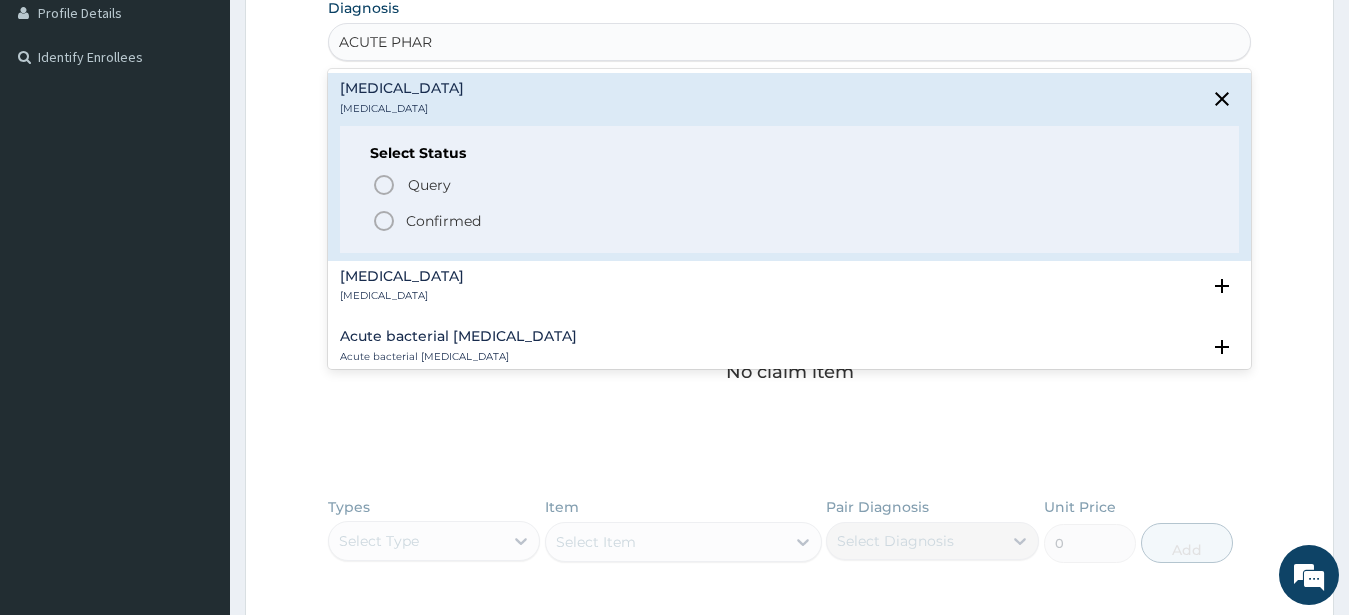 click 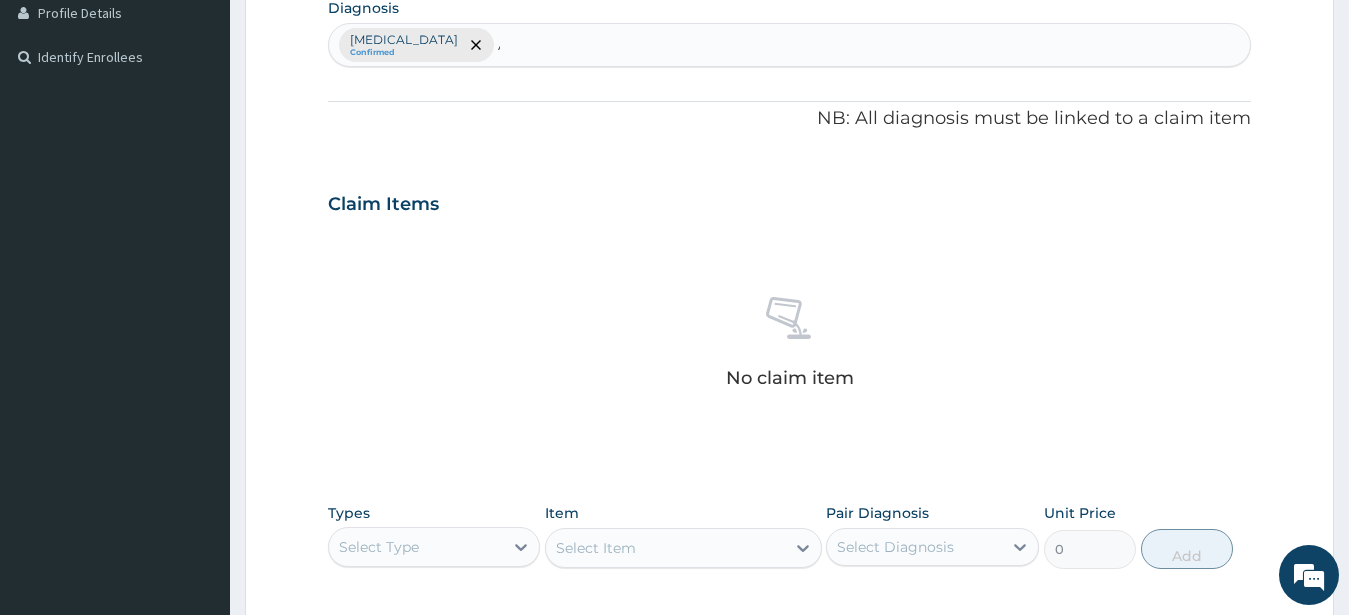 type 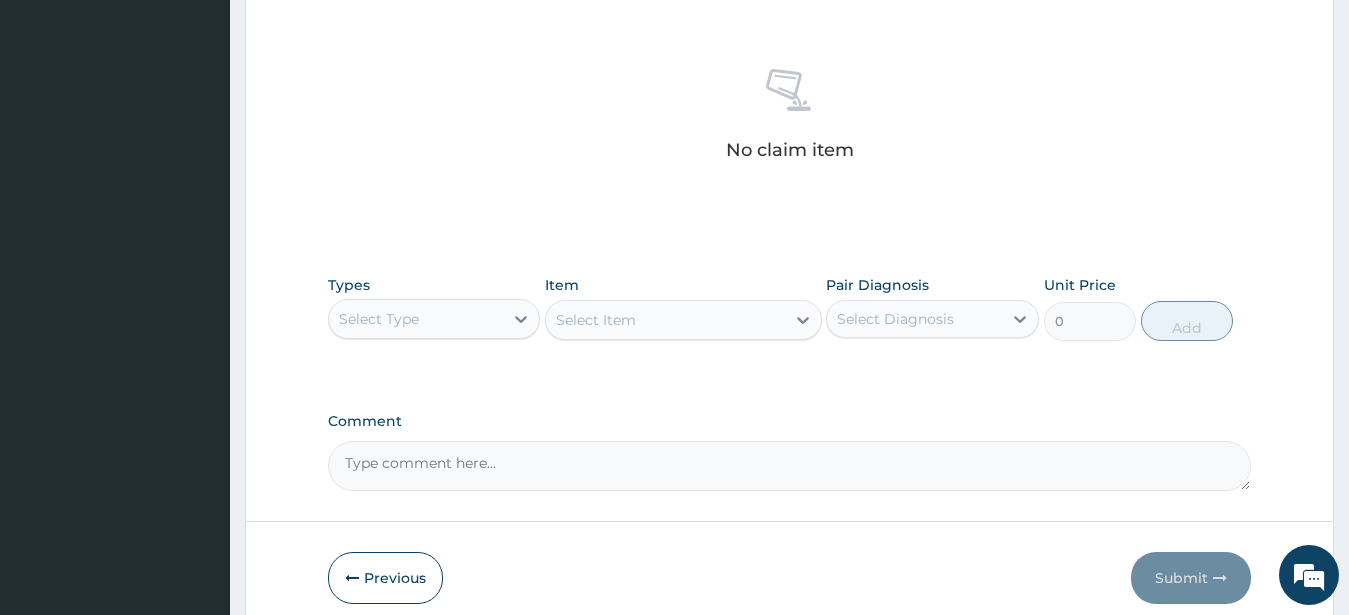 scroll, scrollTop: 827, scrollLeft: 0, axis: vertical 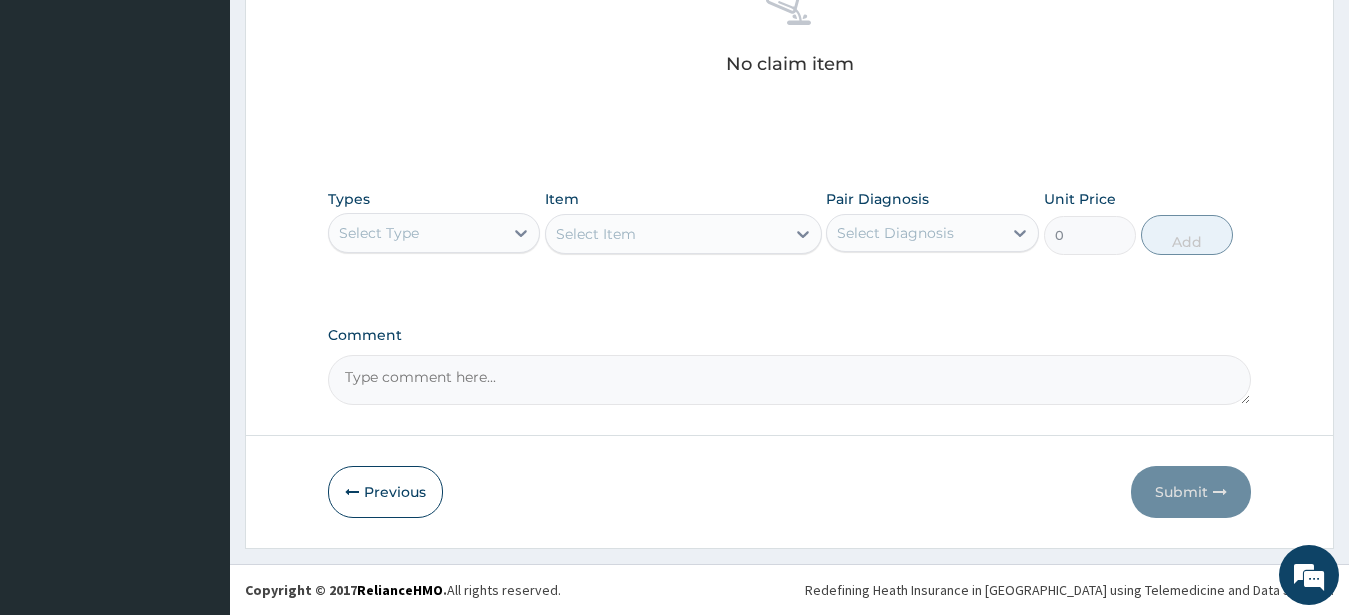 drag, startPoint x: 415, startPoint y: 235, endPoint x: 424, endPoint y: 257, distance: 23.769728 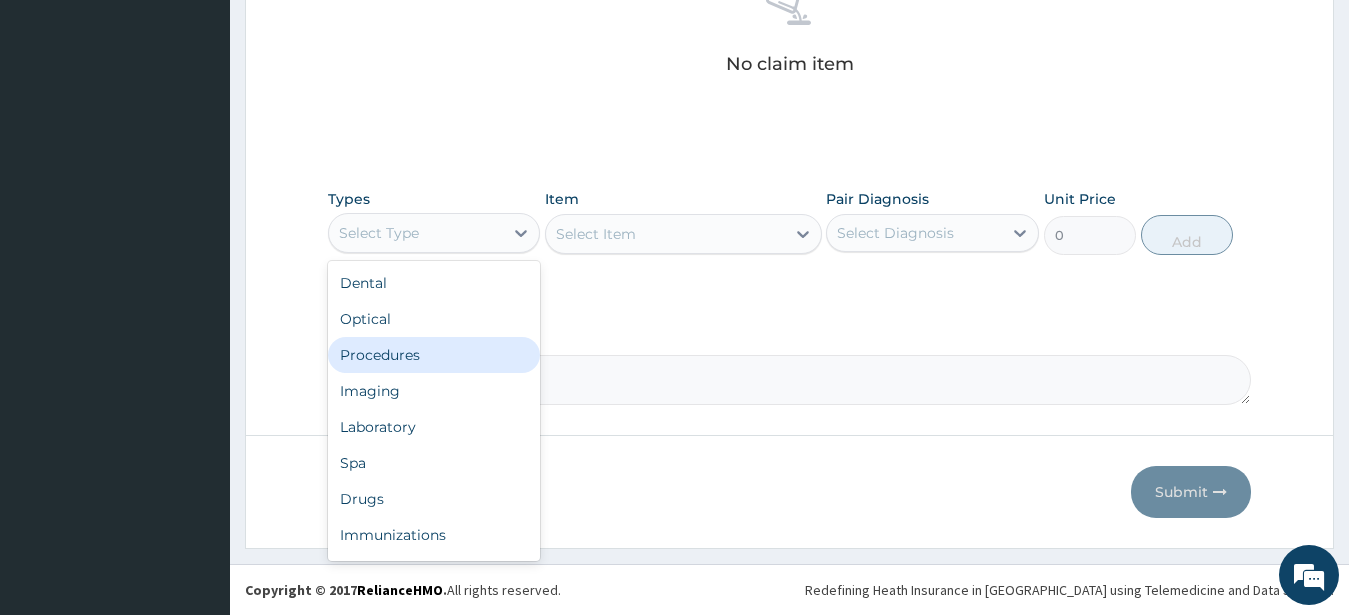click on "Procedures" at bounding box center (434, 355) 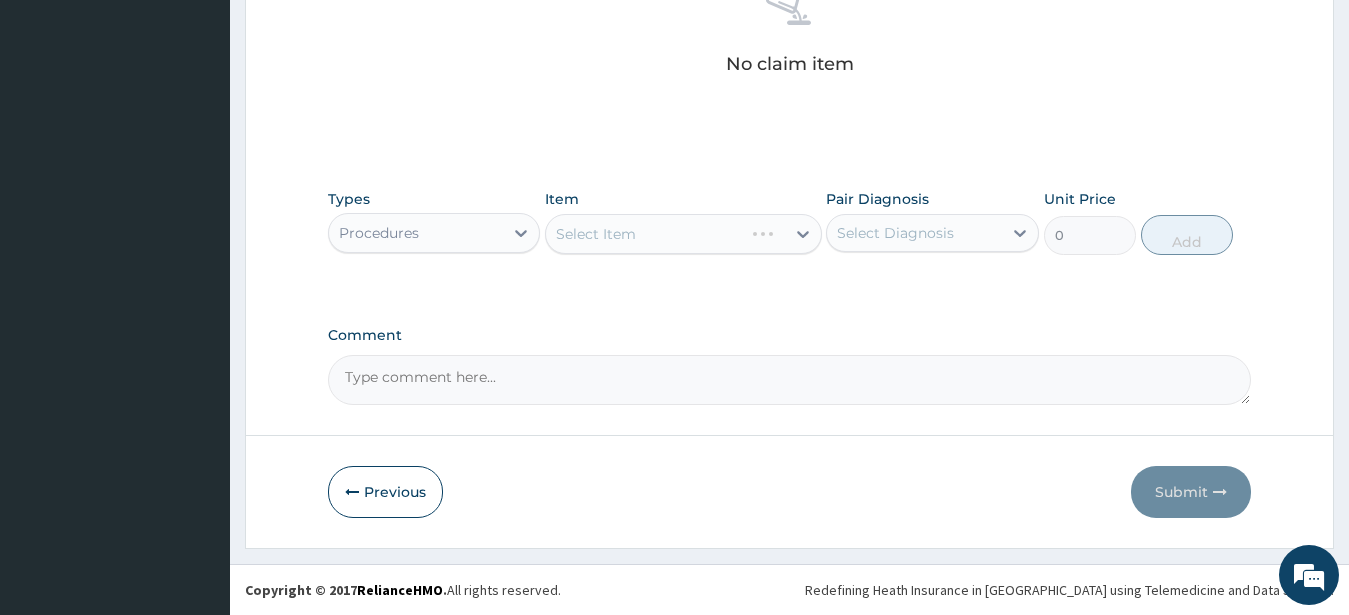 click on "Select Item" at bounding box center (683, 234) 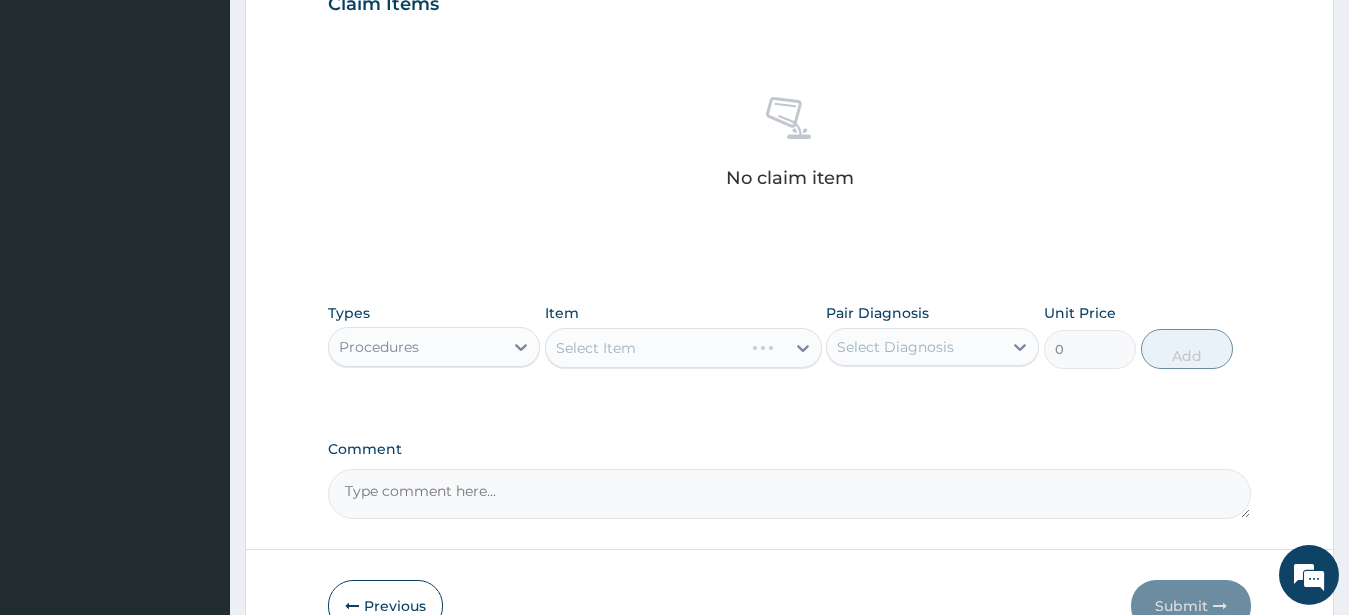 scroll, scrollTop: 725, scrollLeft: 0, axis: vertical 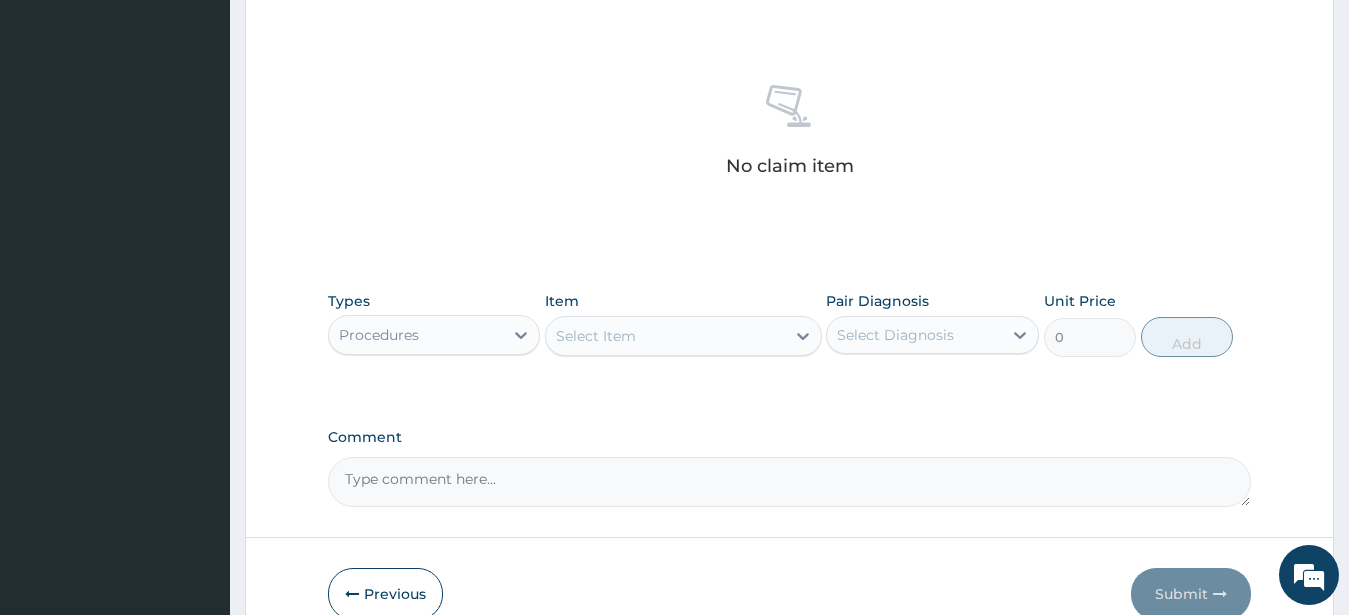 drag, startPoint x: 590, startPoint y: 331, endPoint x: 599, endPoint y: 348, distance: 19.235384 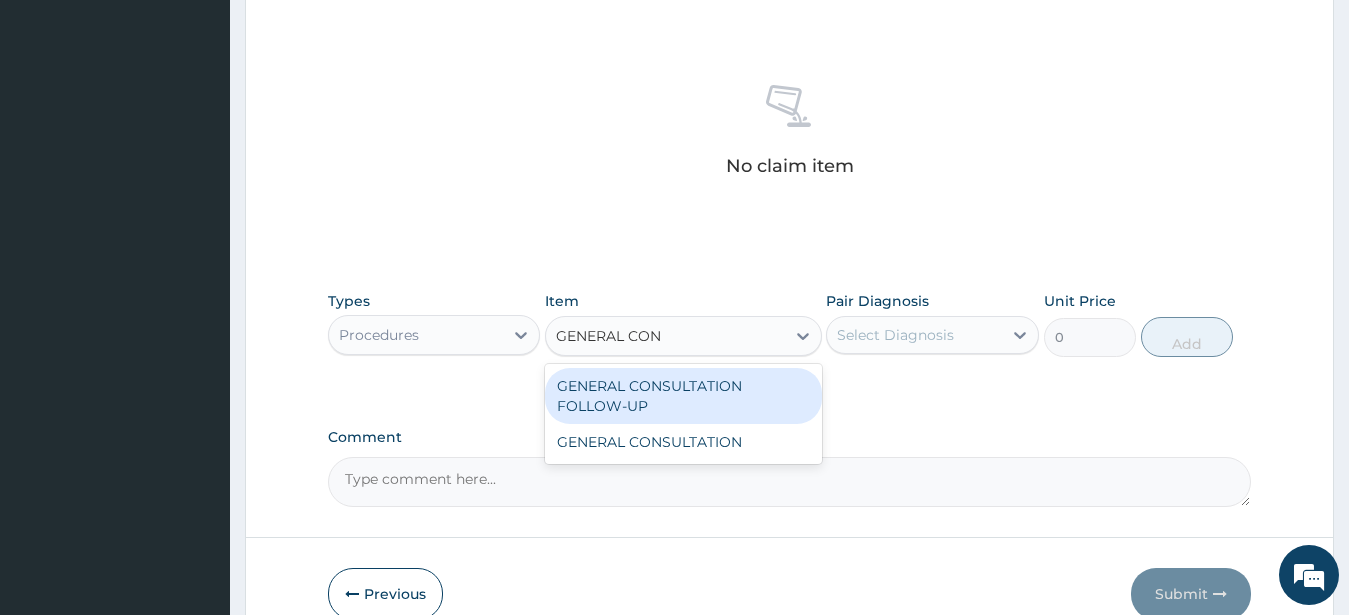 type on "GENERAL CONS" 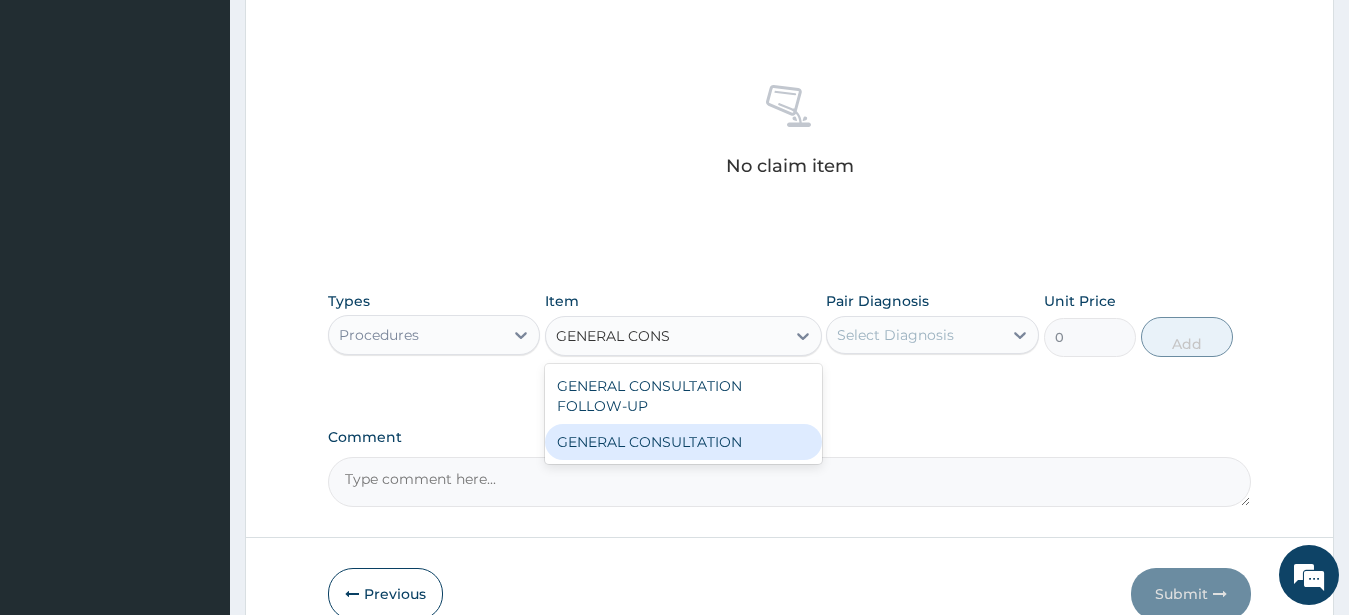 drag, startPoint x: 694, startPoint y: 445, endPoint x: 720, endPoint y: 428, distance: 31.06445 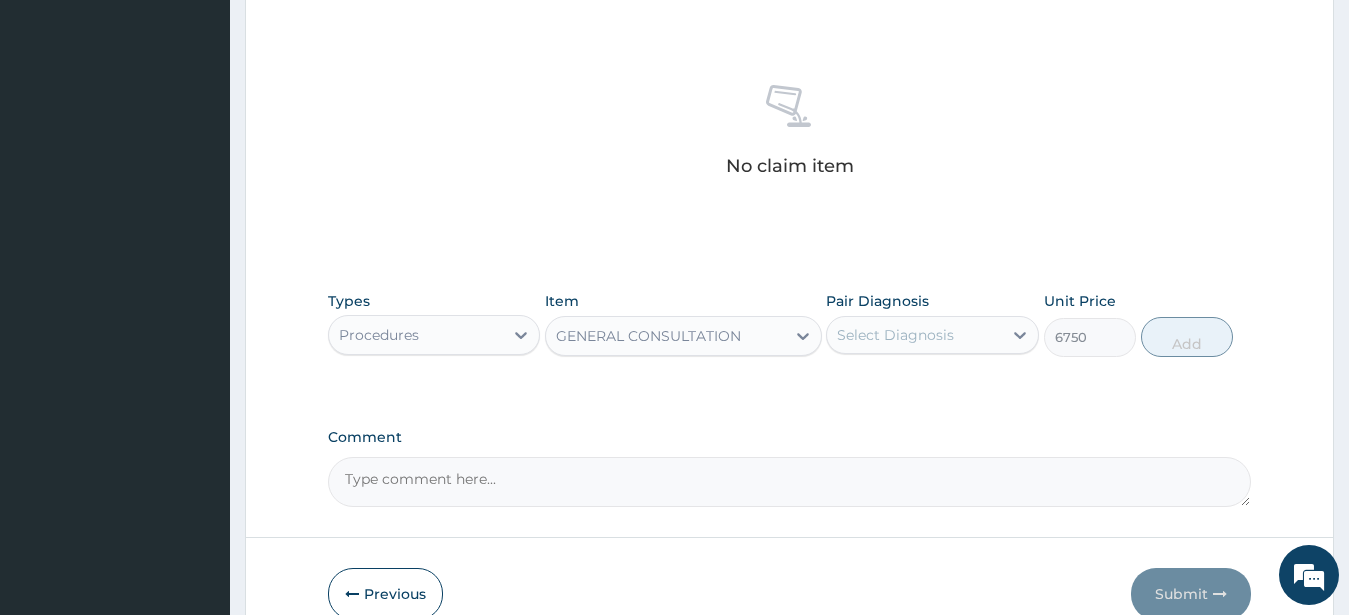 drag, startPoint x: 860, startPoint y: 331, endPoint x: 864, endPoint y: 354, distance: 23.345236 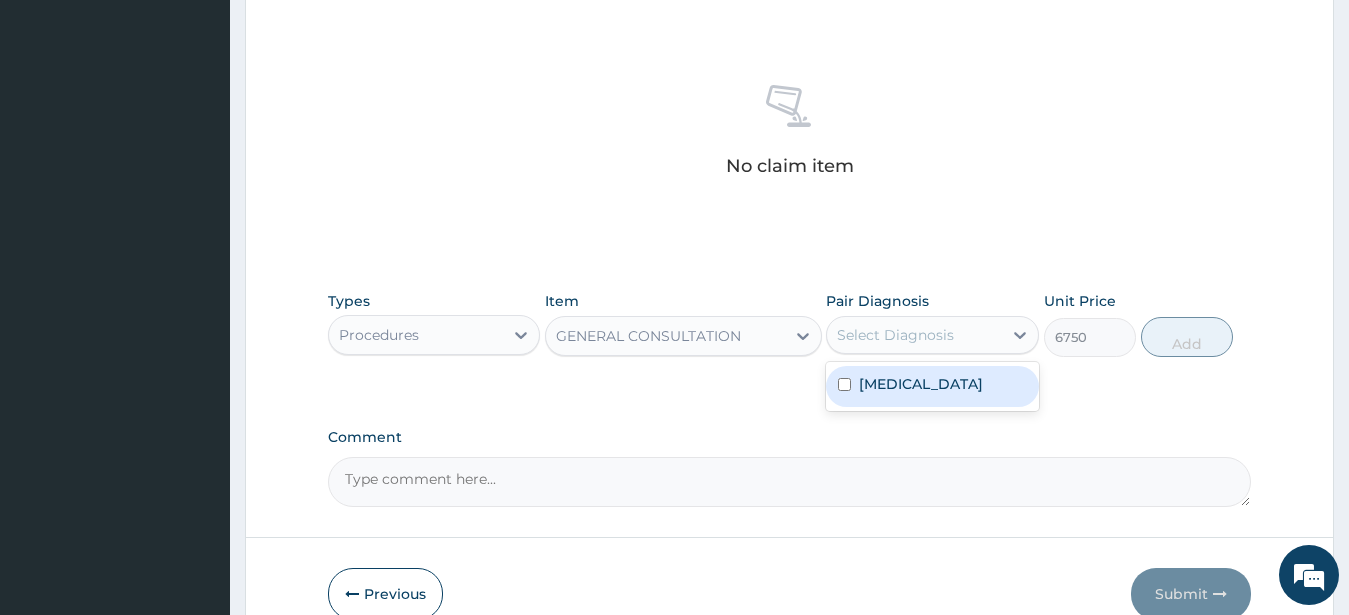 drag, startPoint x: 902, startPoint y: 395, endPoint x: 1034, endPoint y: 369, distance: 134.53624 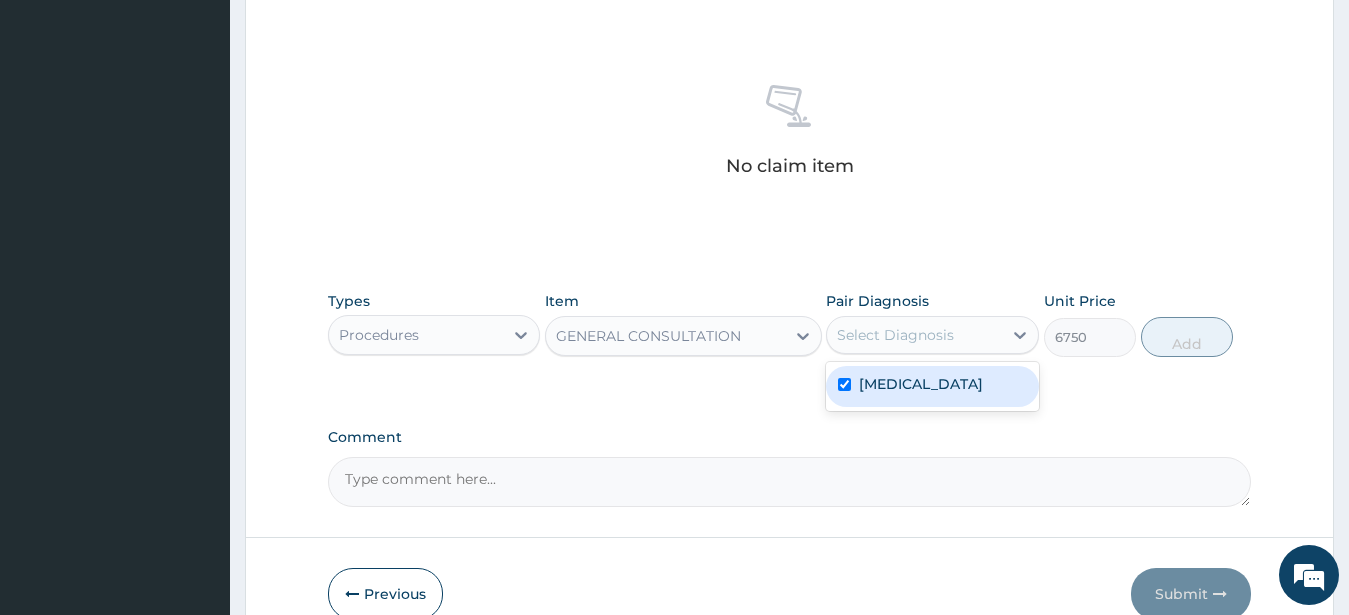 checkbox on "true" 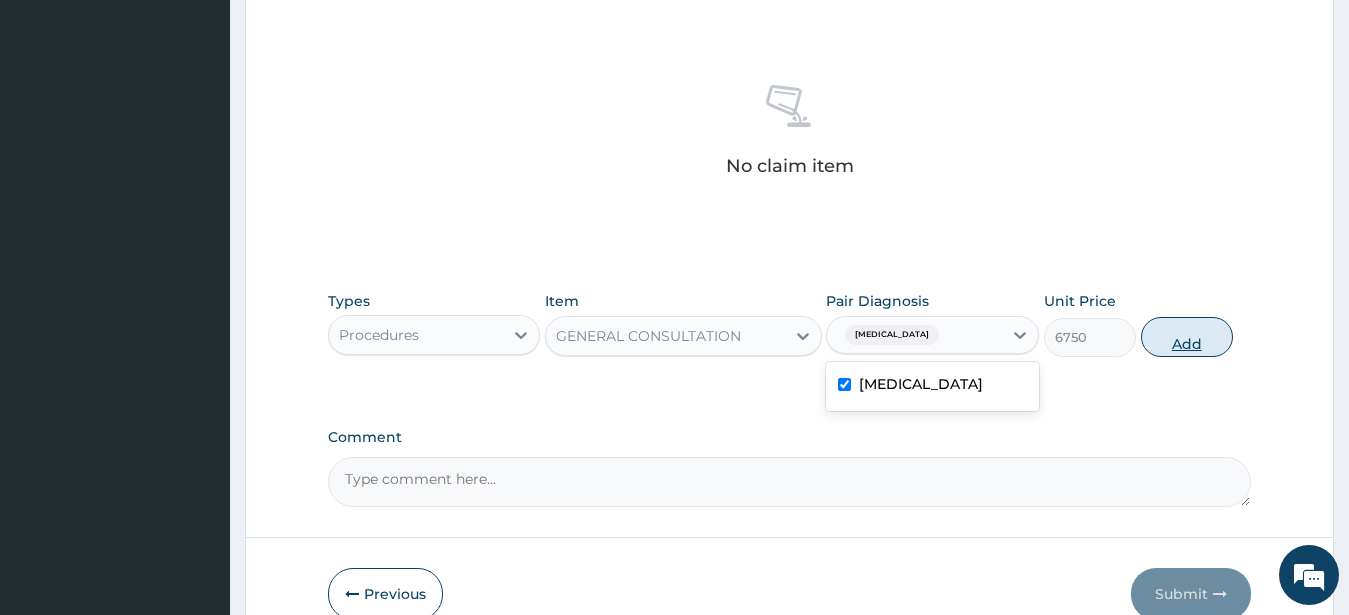 click on "Add" at bounding box center (1187, 337) 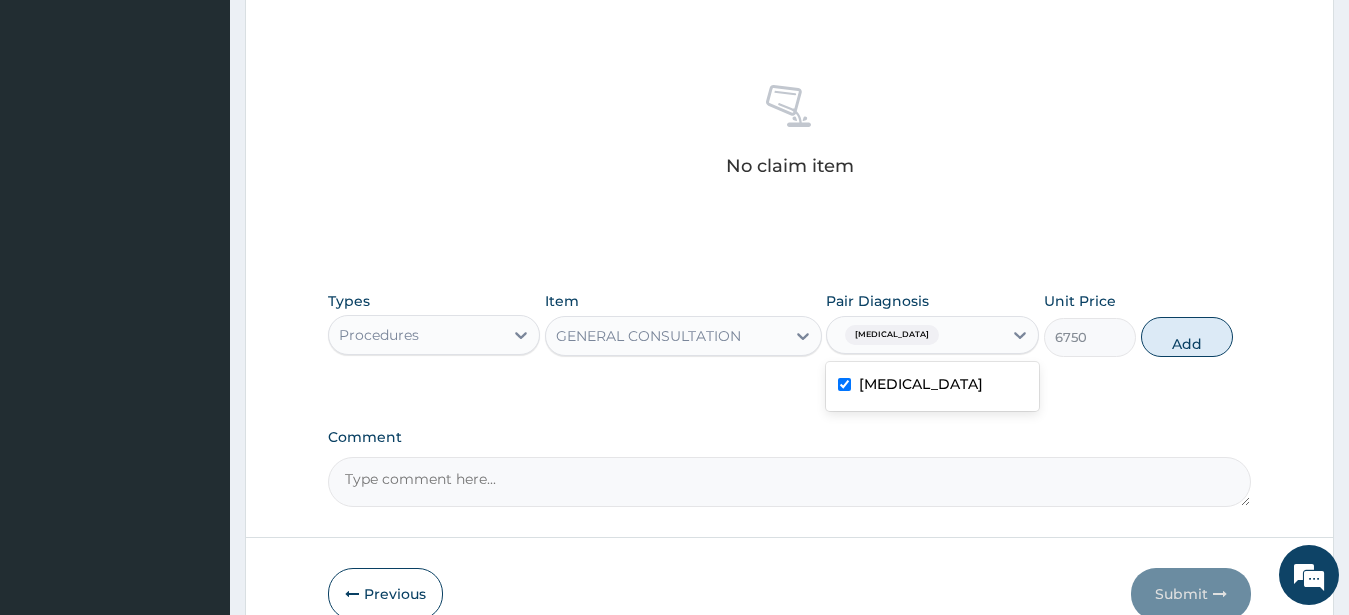 type on "0" 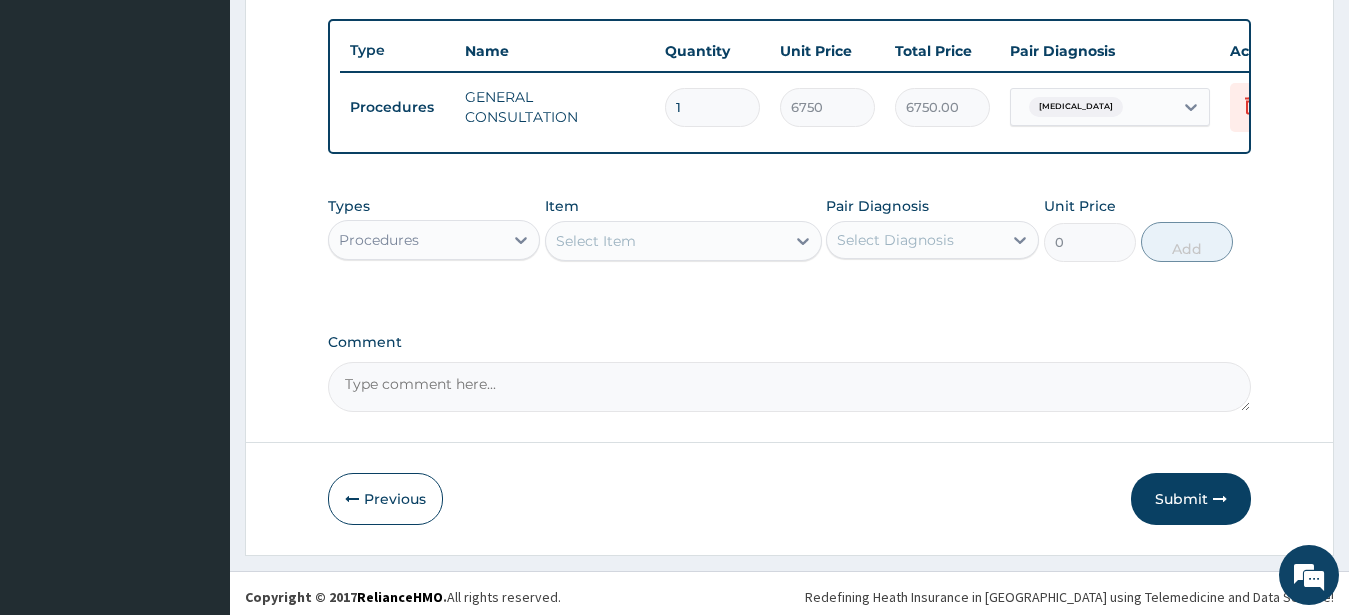 click on "Procedures" at bounding box center (416, 240) 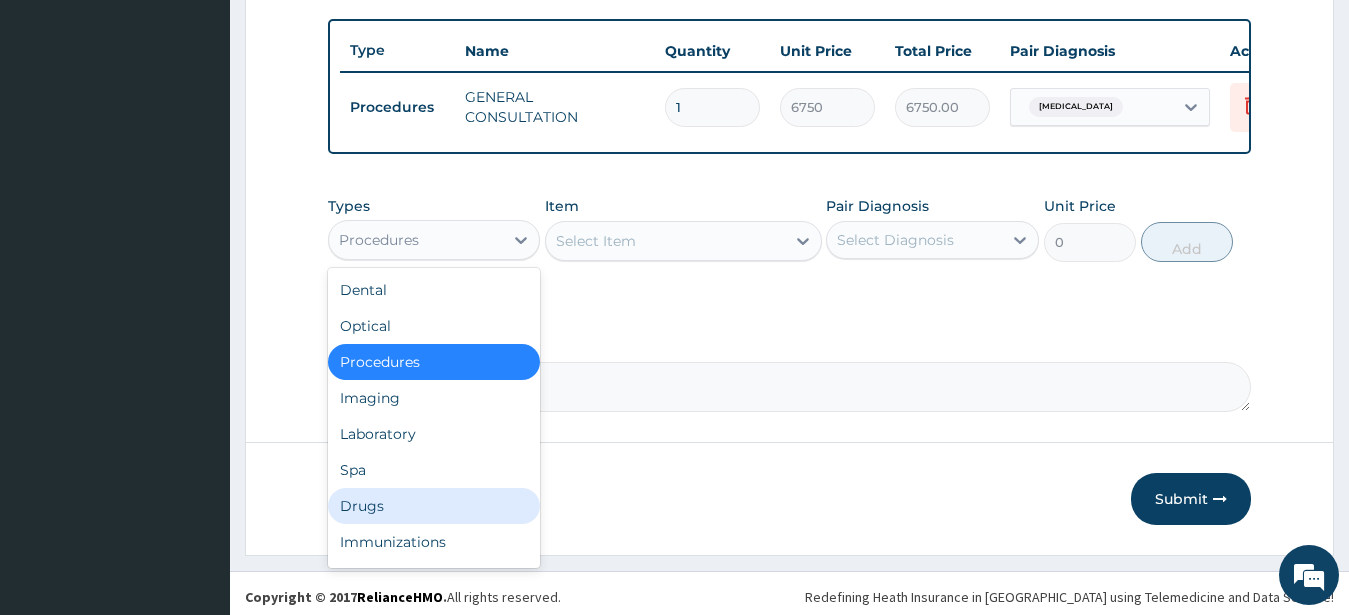 click on "Drugs" at bounding box center [434, 506] 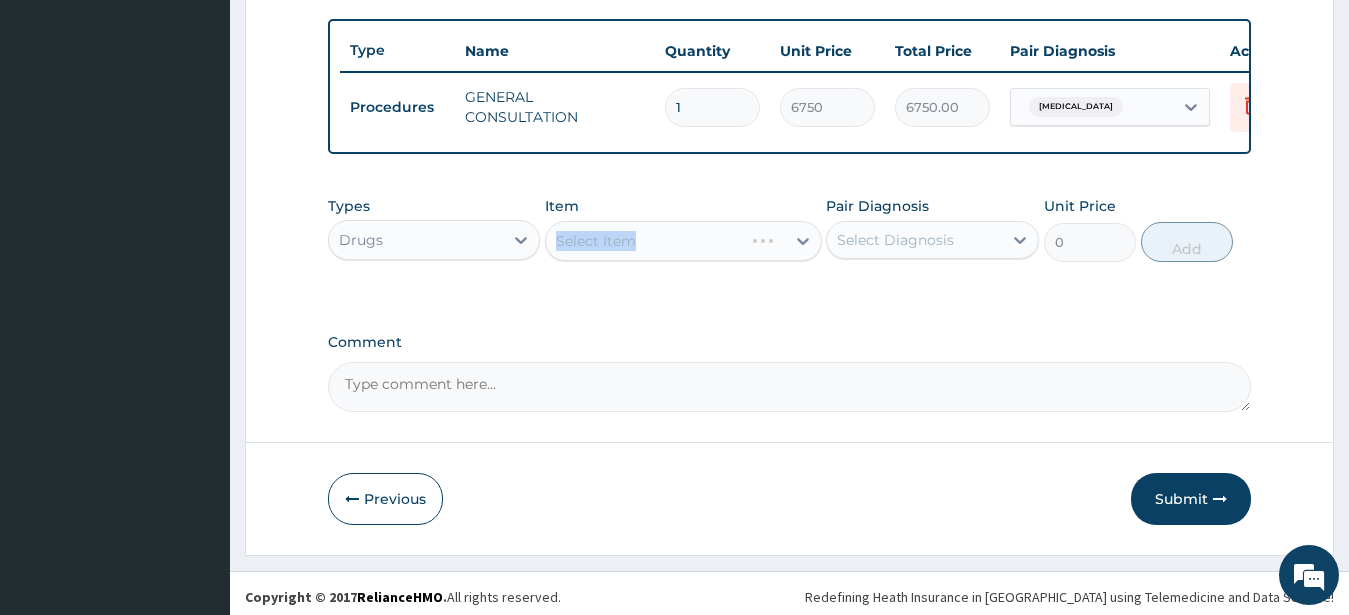 click on "Select Item" at bounding box center [683, 241] 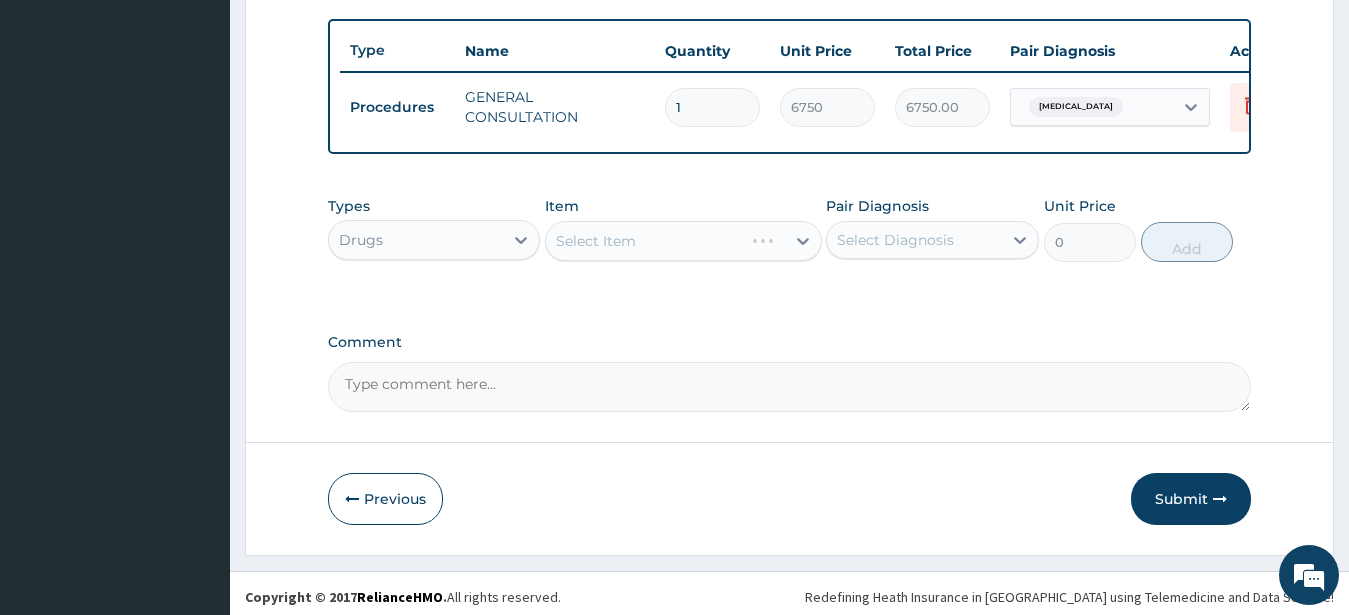 click on "Types Drugs Item Select Item Pair Diagnosis Select Diagnosis Unit Price 0 Add" at bounding box center (790, 244) 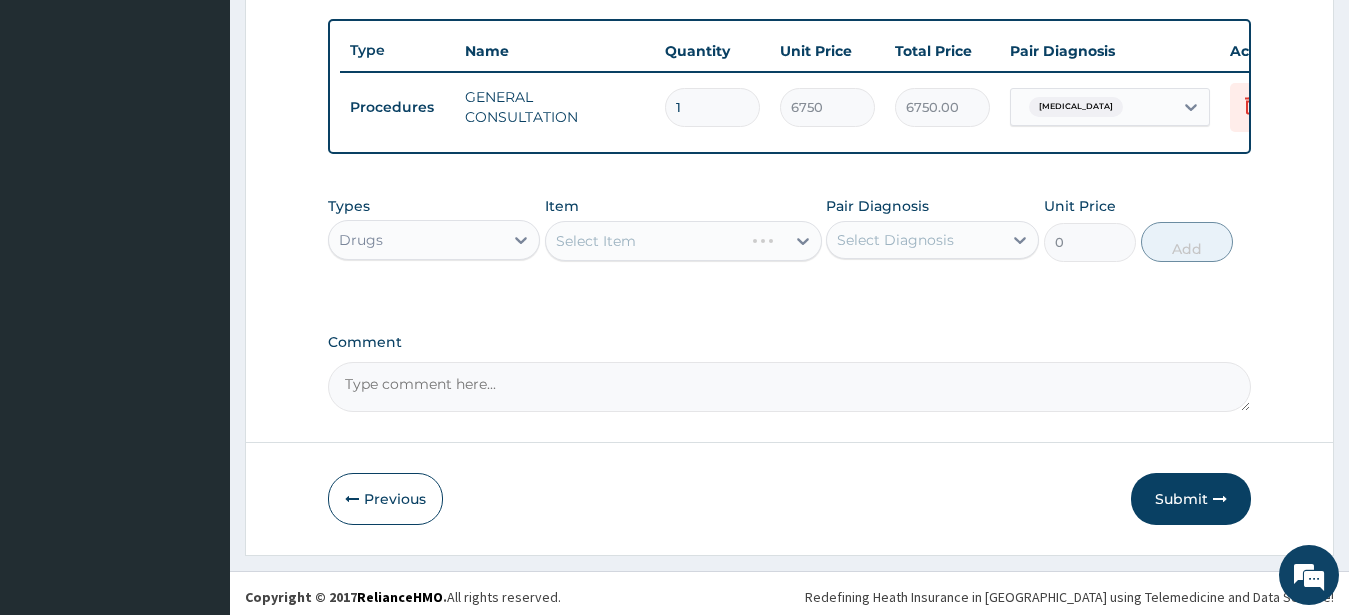click on "PA Code / Prescription Code Enter Code(Secondary Care Only) Encounter Date 05-07-2025 Important Notice Please enter PA codes before entering items that are not attached to a PA code   All diagnoses entered must be linked to a claim item. Diagnosis & Claim Items that are visible but inactive cannot be edited because they were imported from an already approved PA code. Diagnosis Acute pharyngitis Confirmed NB: All diagnosis must be linked to a claim item Claim Items Type Name Quantity Unit Price Total Price Pair Diagnosis Actions Procedures GENERAL CONSULTATION 1 6750 6750.00 Acute pharyngitis Delete Types Drugs Item Select Item Pair Diagnosis Select Diagnosis Unit Price 0 Add Comment" at bounding box center [790, -61] 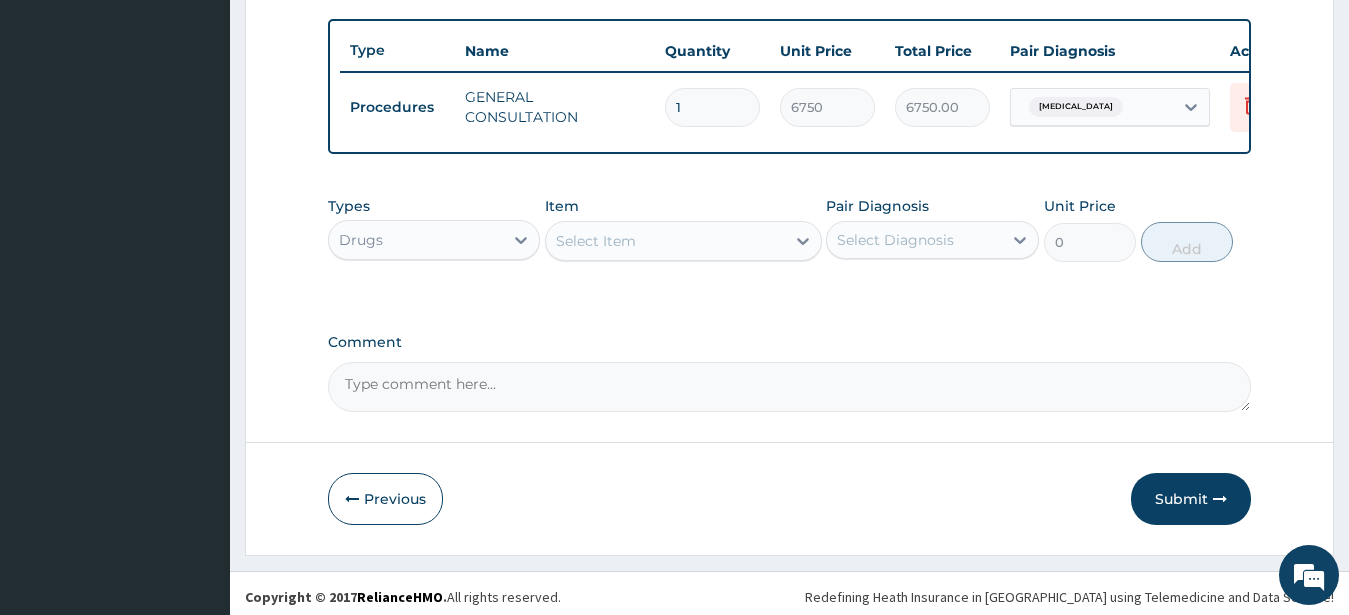 click on "Select Item" at bounding box center [596, 241] 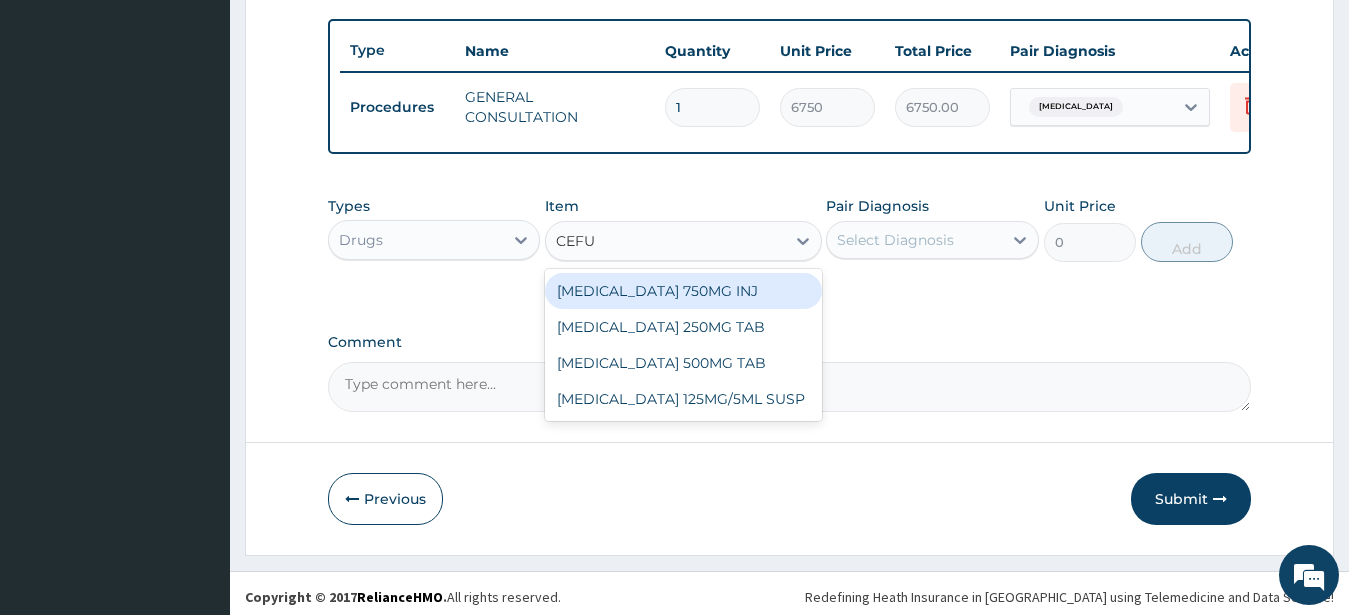 type on "CEFUR" 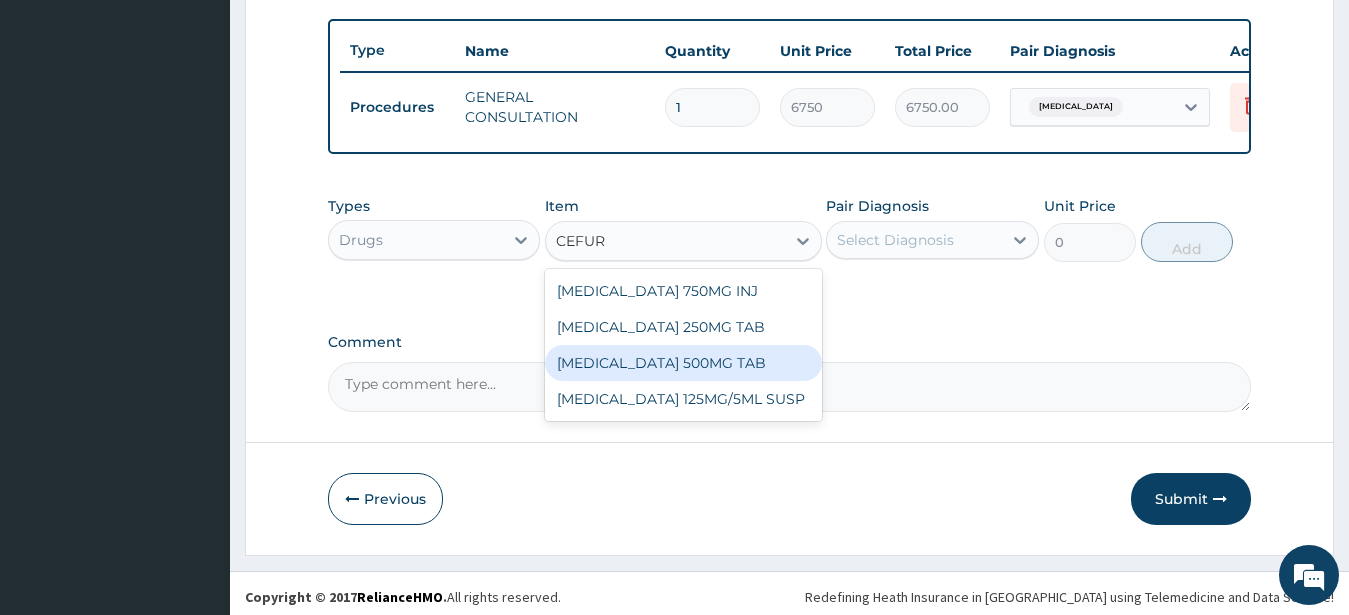 click on "[MEDICAL_DATA] 500MG TAB" at bounding box center [683, 363] 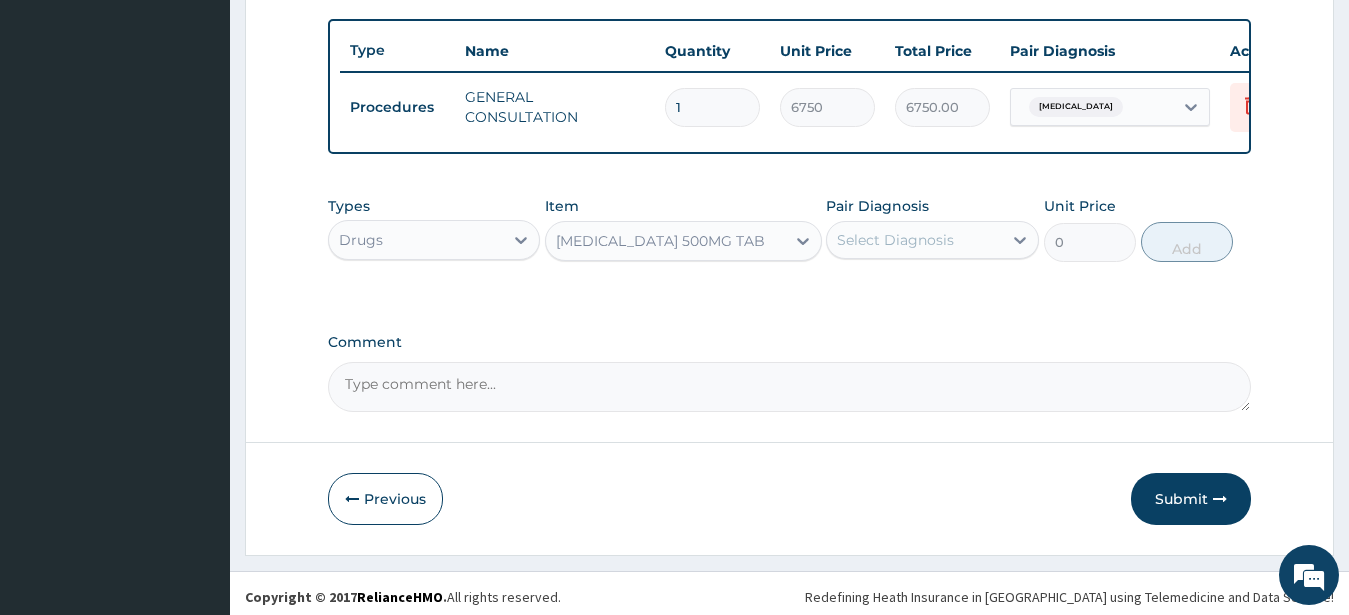 type 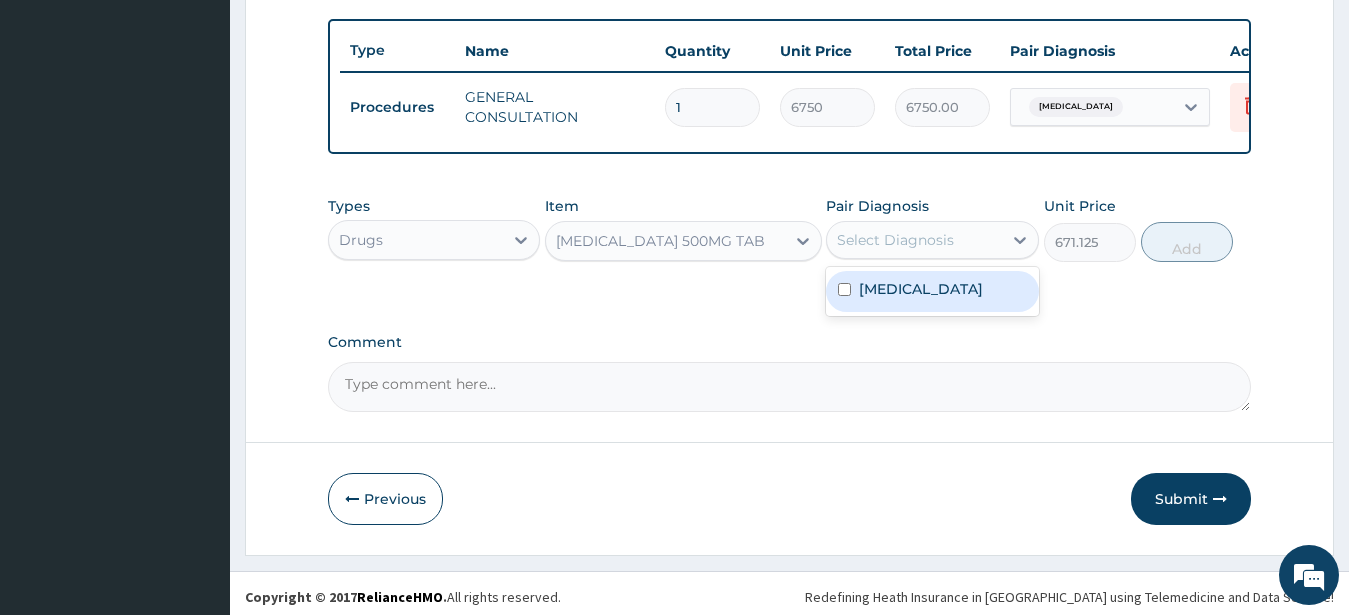 click on "Select Diagnosis" at bounding box center (895, 240) 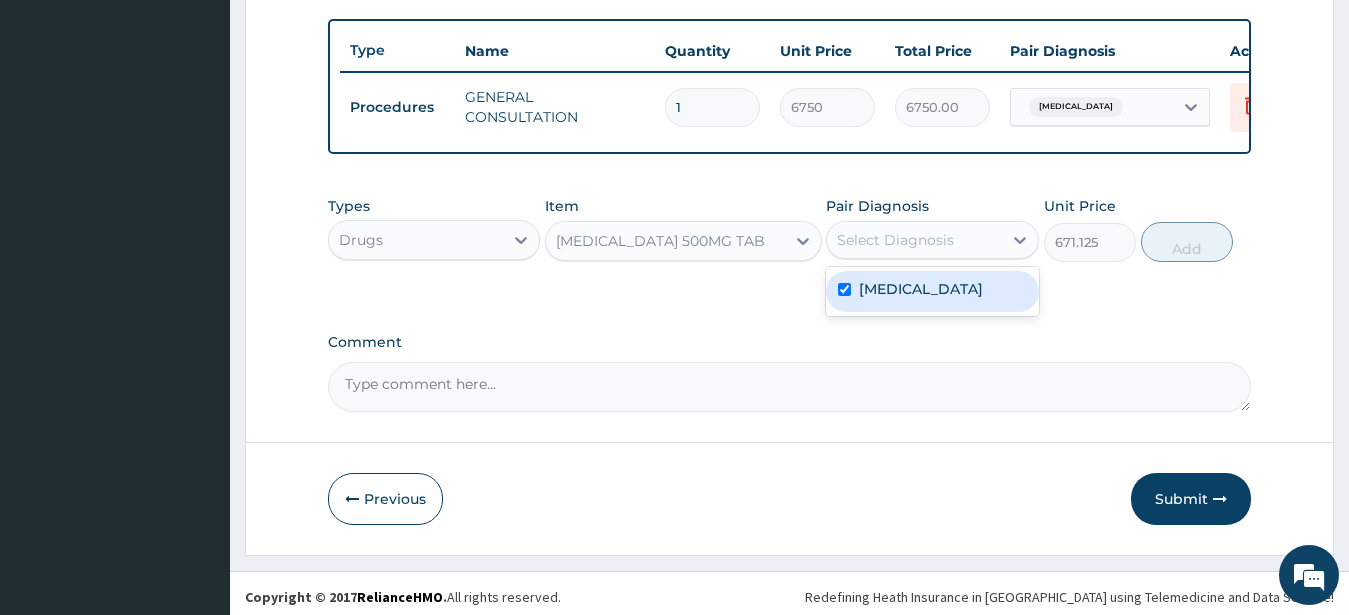 checkbox on "true" 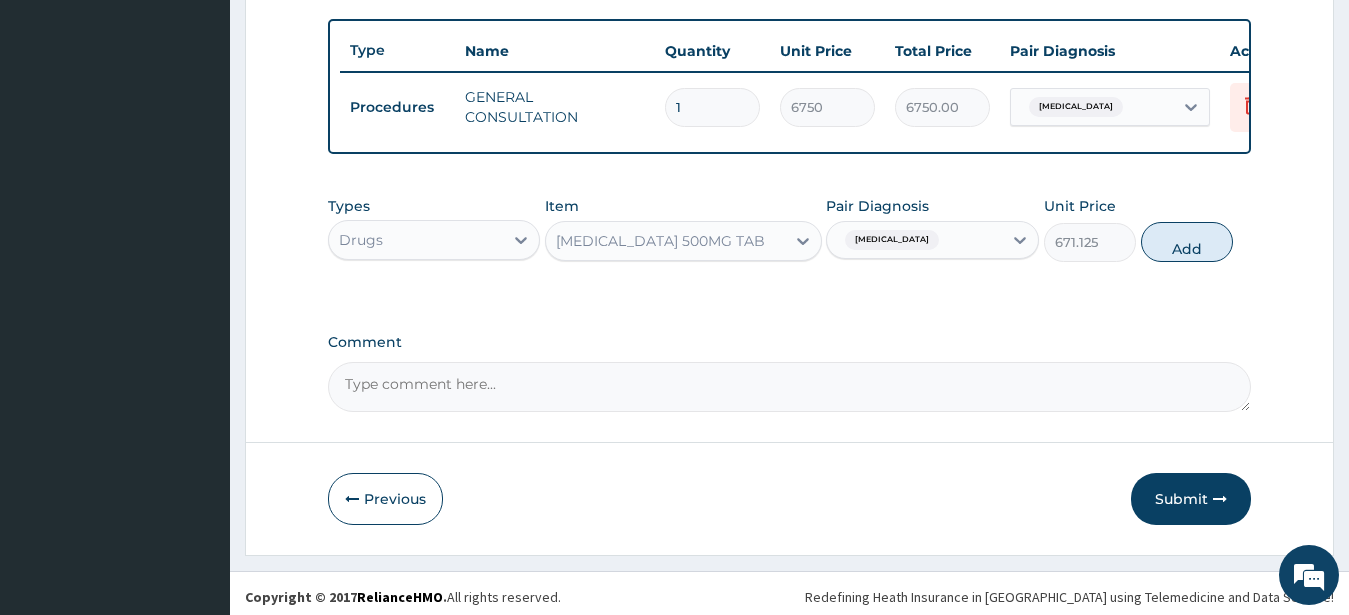 drag, startPoint x: 1178, startPoint y: 256, endPoint x: 967, endPoint y: 301, distance: 215.74522 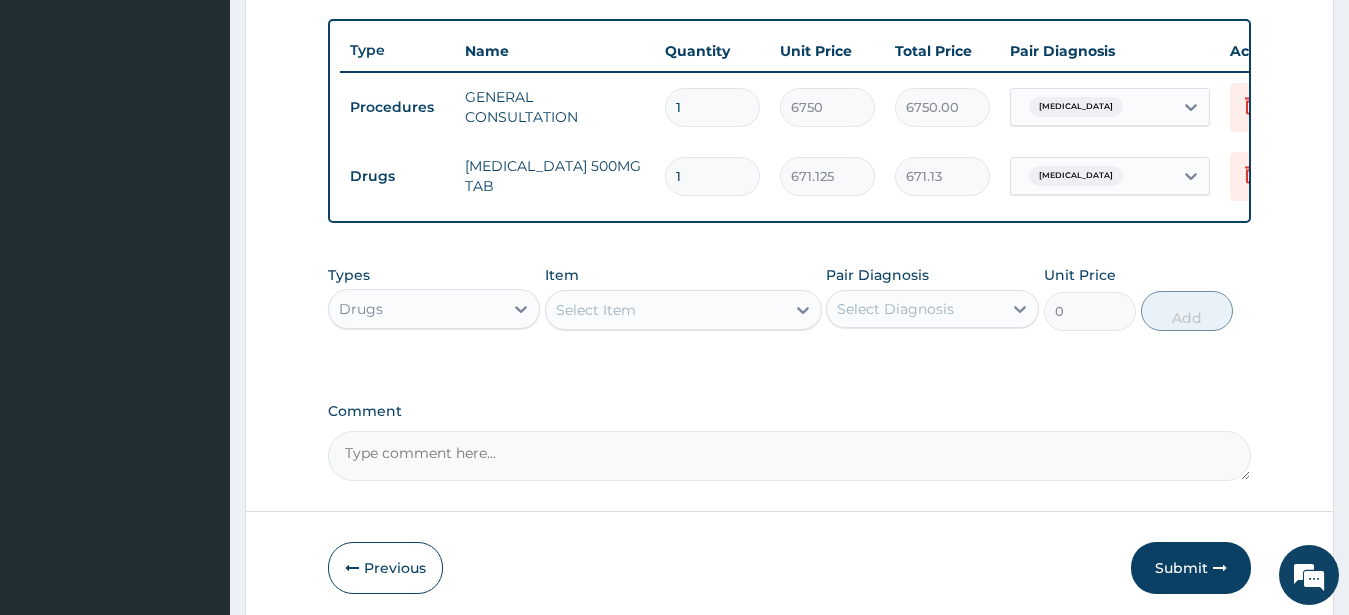 type on "10" 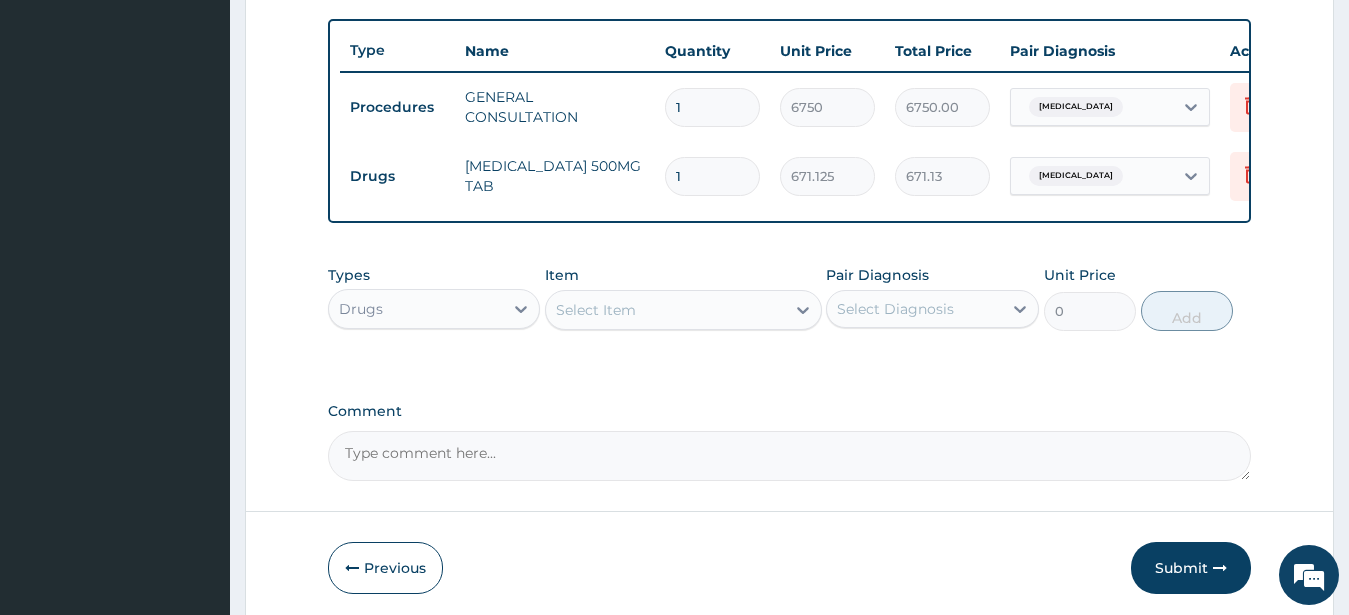 type on "6711.25" 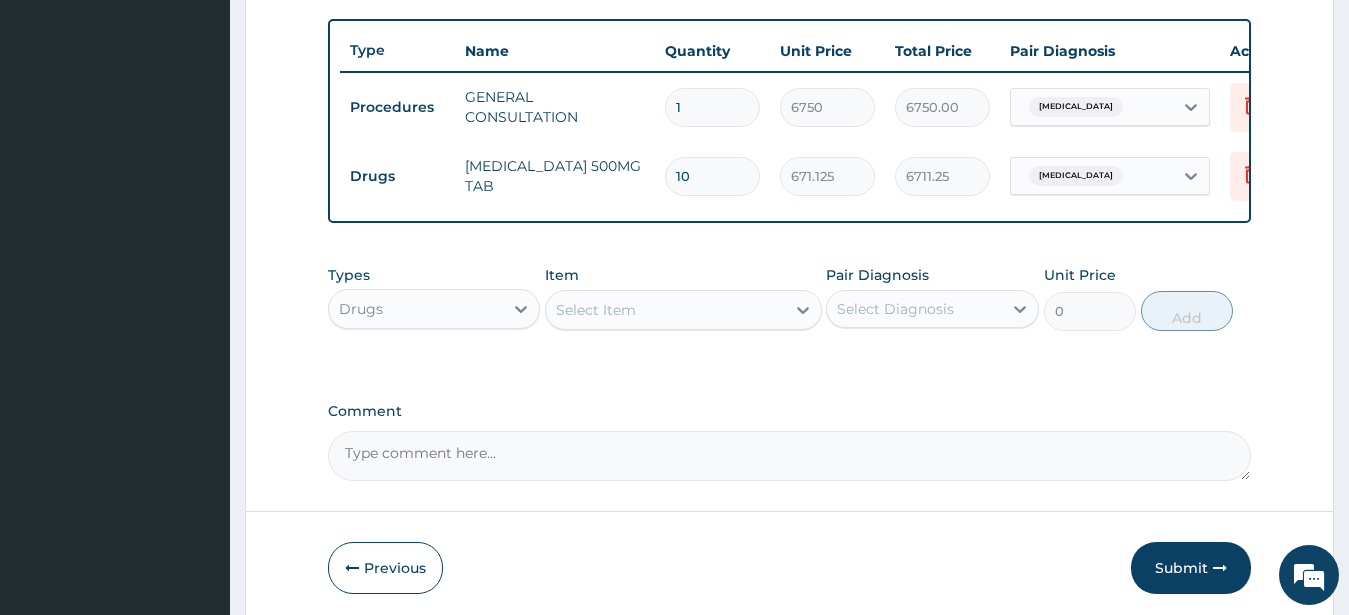 type on "10" 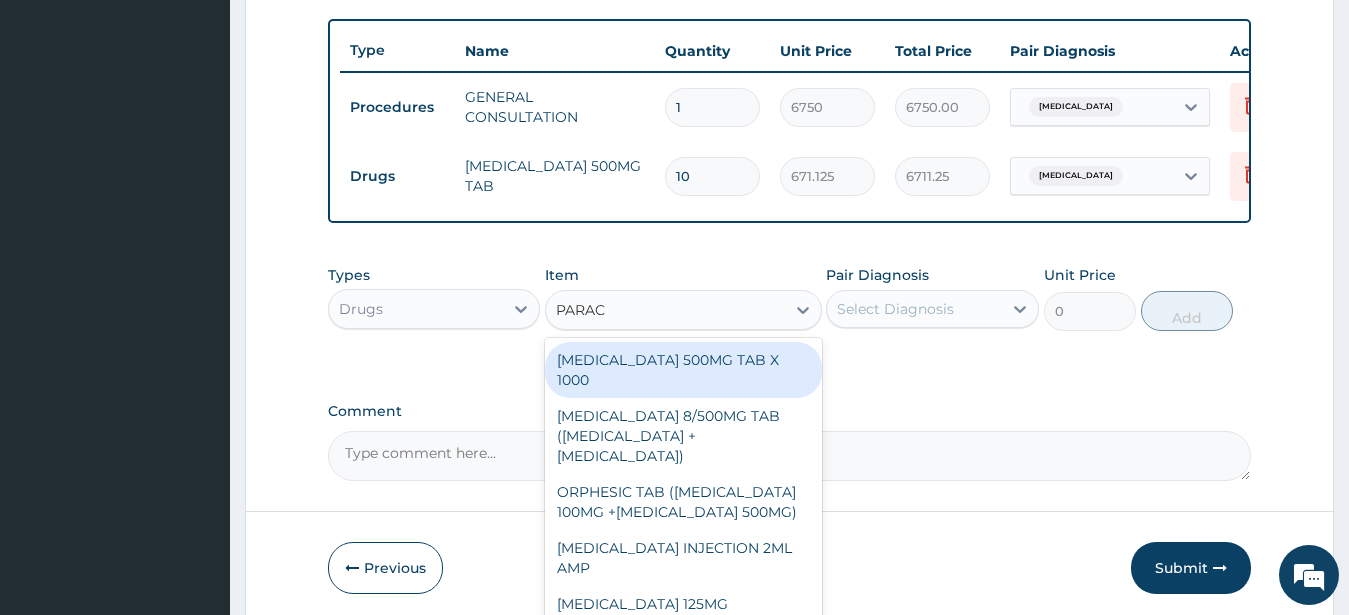 type on "PARACE" 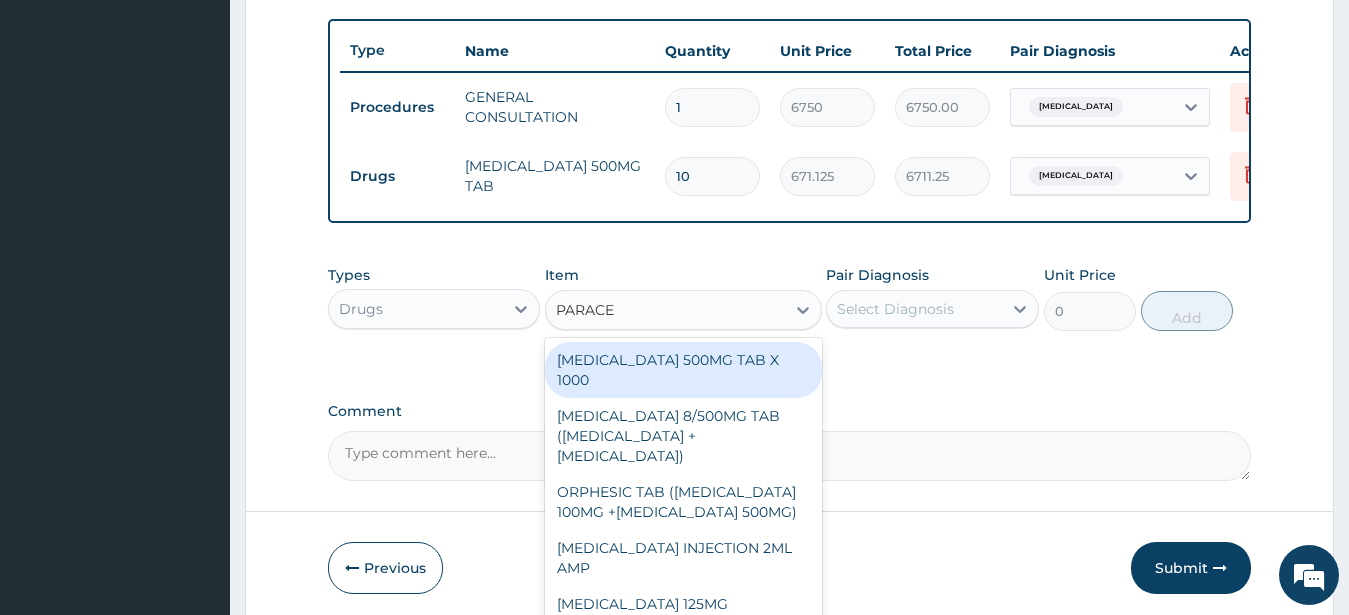 drag, startPoint x: 692, startPoint y: 393, endPoint x: 805, endPoint y: 350, distance: 120.90492 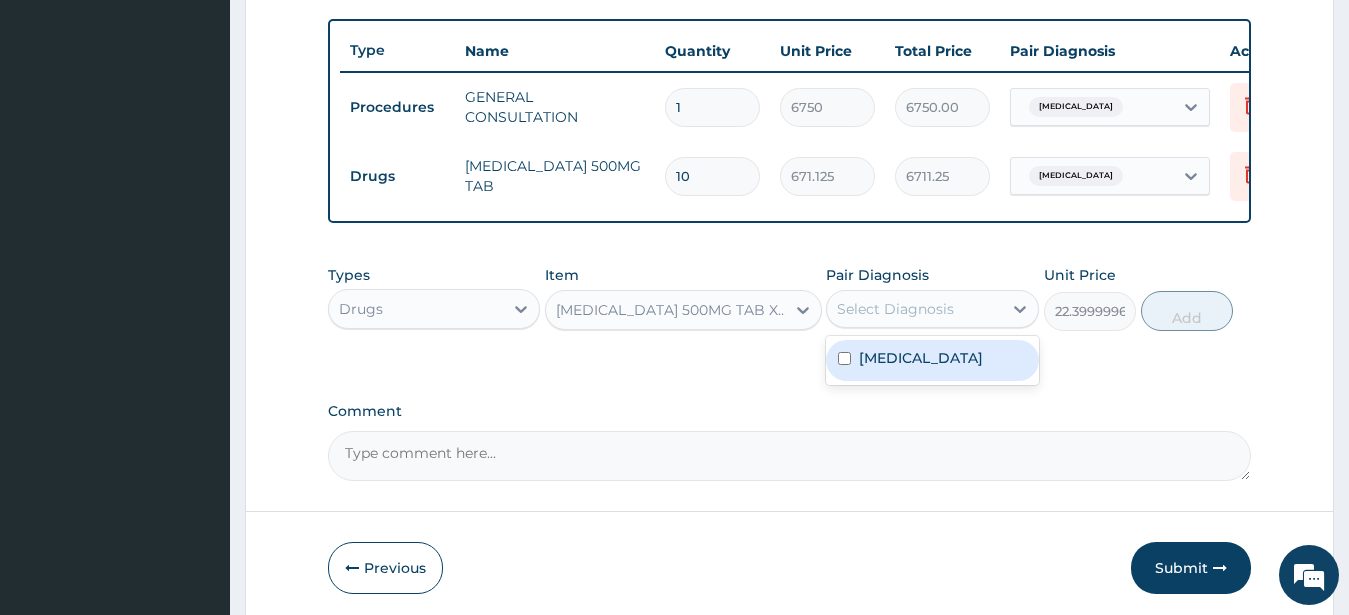 drag, startPoint x: 862, startPoint y: 324, endPoint x: 890, endPoint y: 409, distance: 89.49302 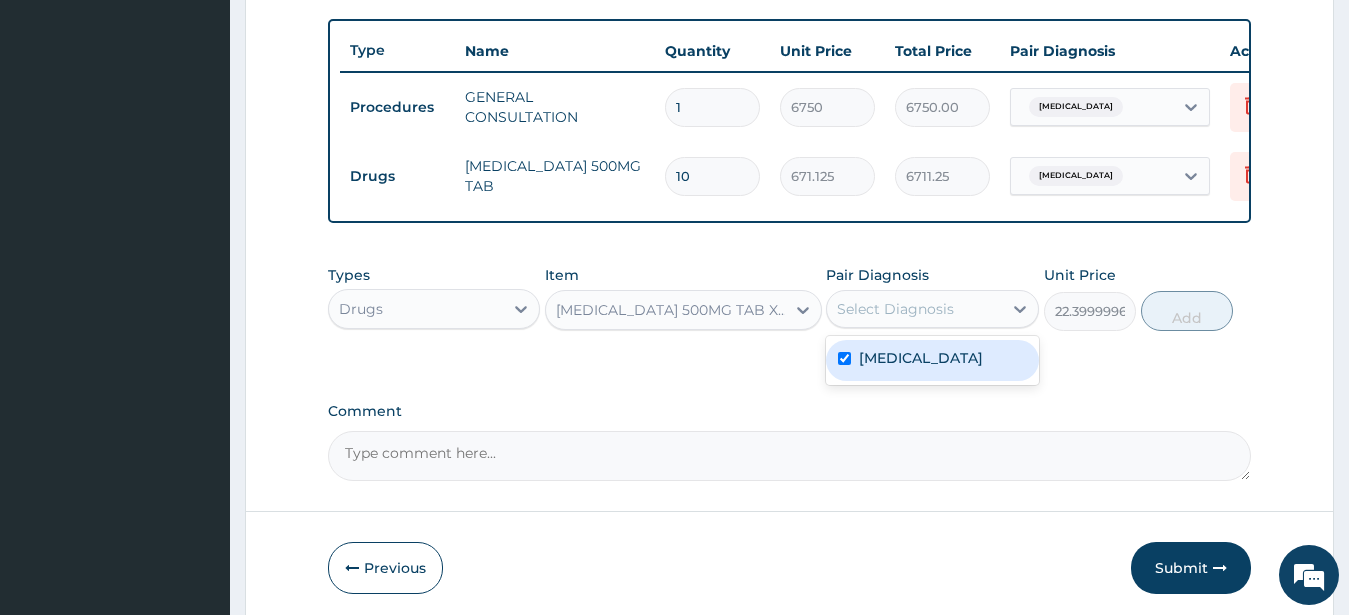 checkbox on "true" 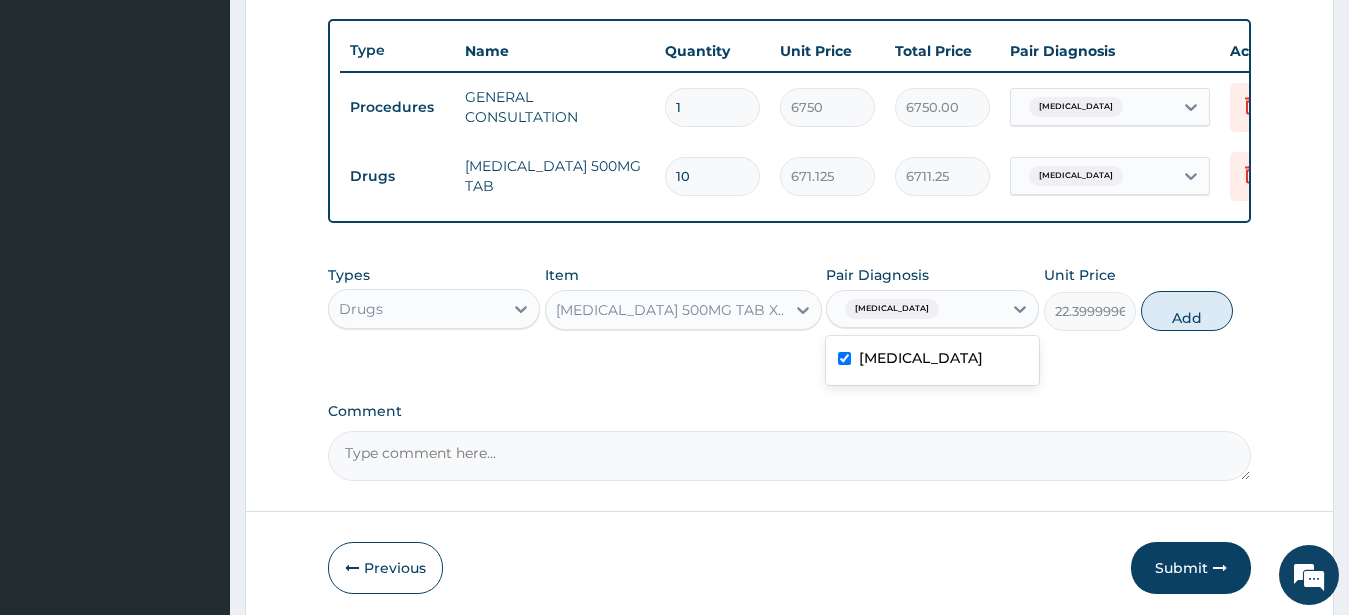 click on "Add" at bounding box center (1187, 311) 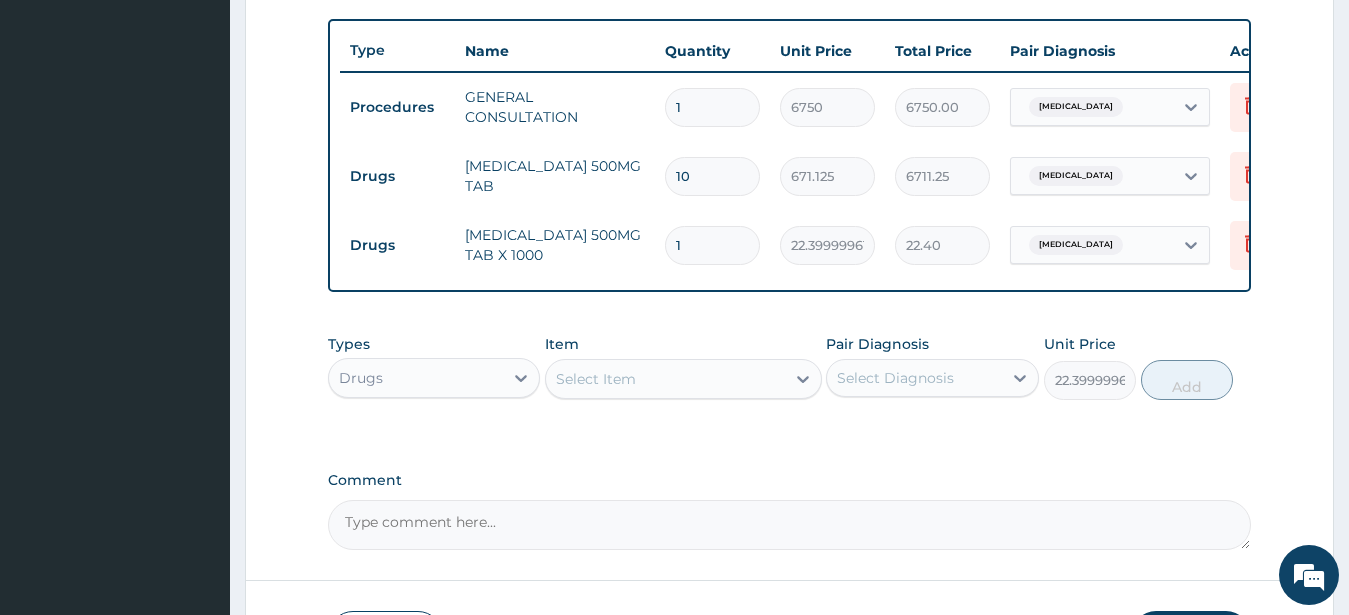 type on "0" 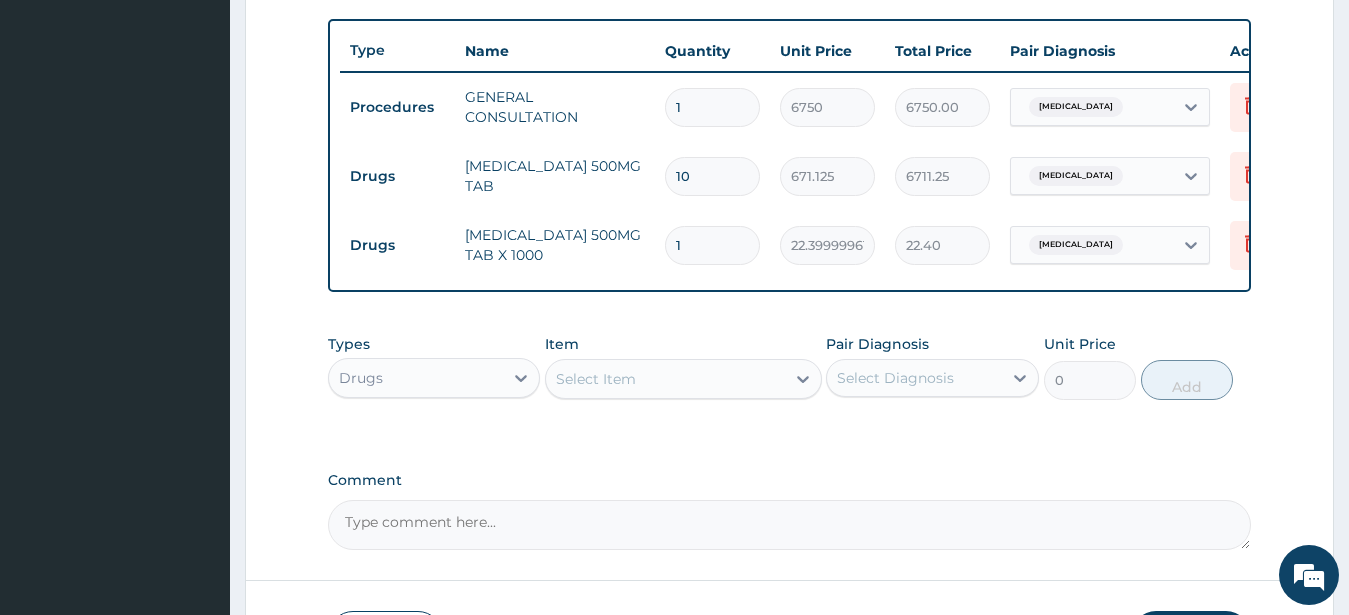 type on "18" 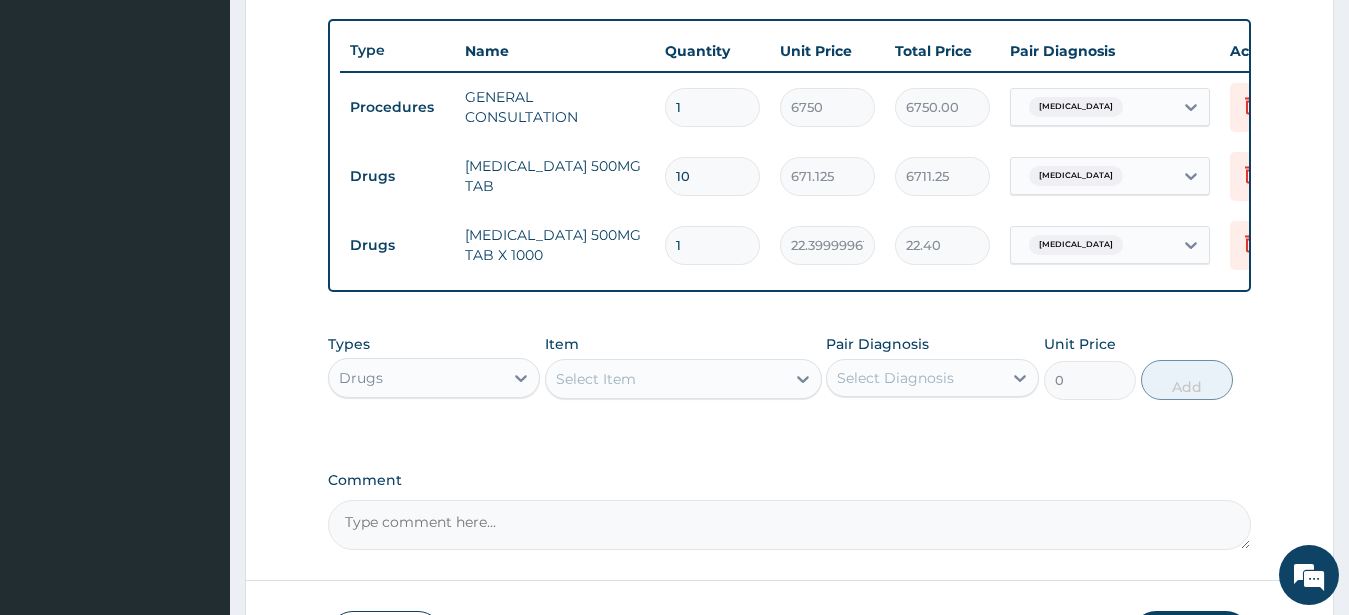 type on "403.20" 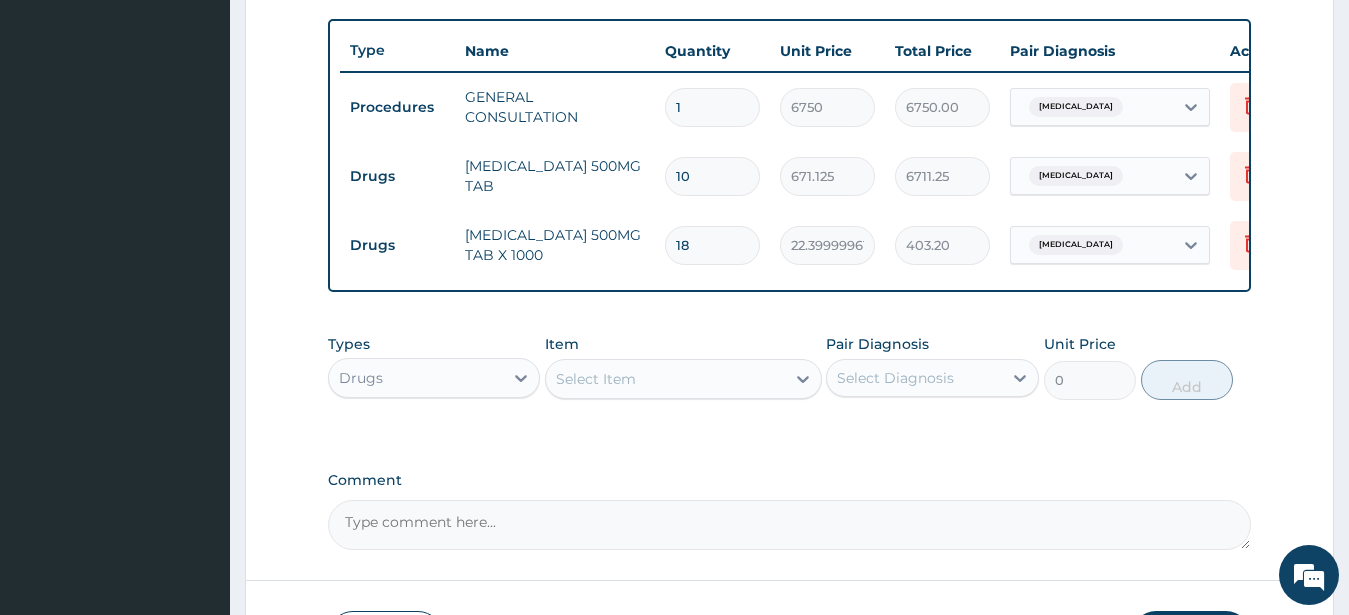 type on "18" 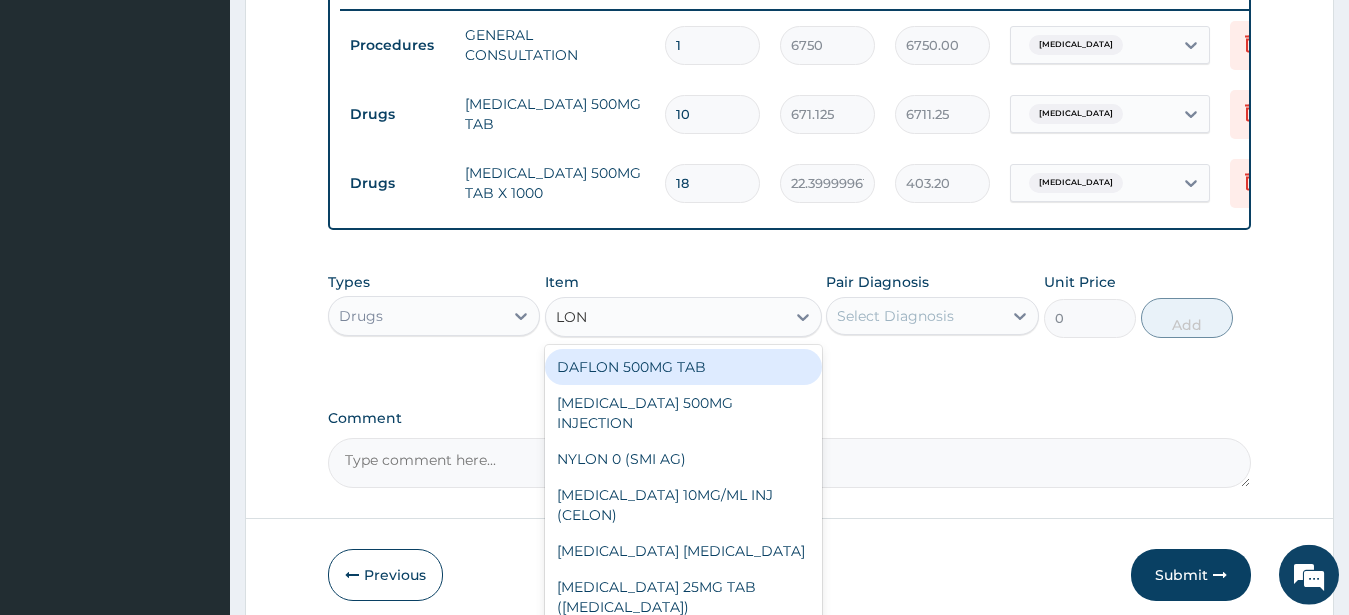 scroll, scrollTop: 827, scrollLeft: 0, axis: vertical 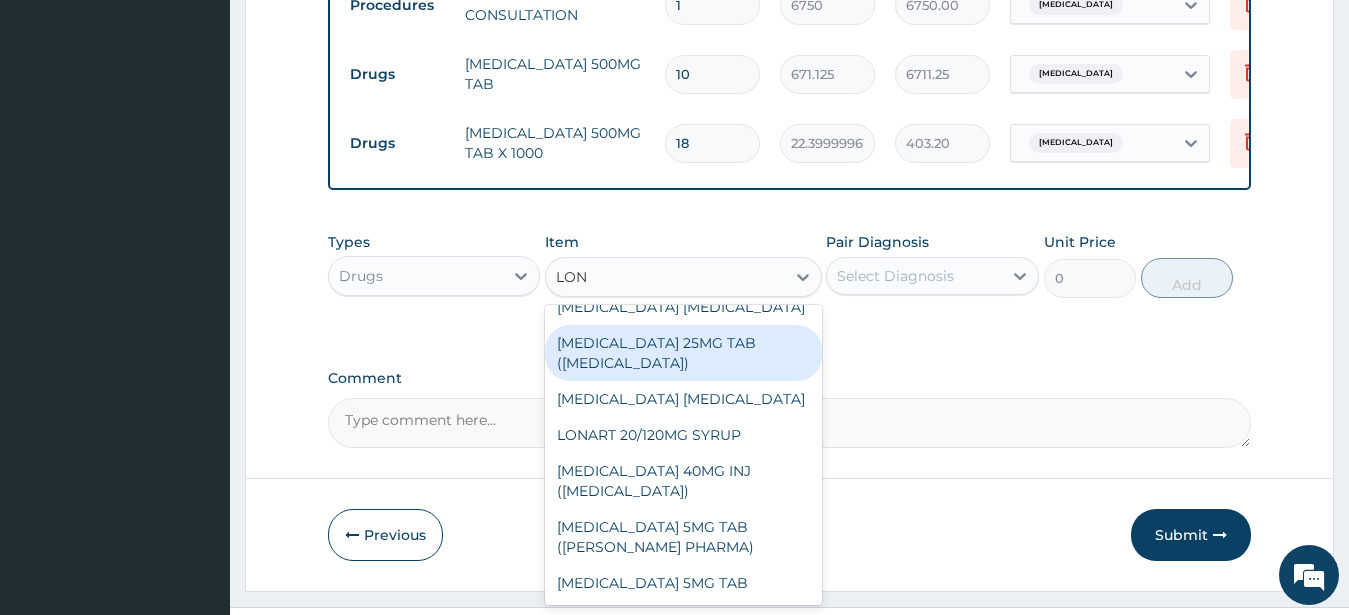 type on "LON" 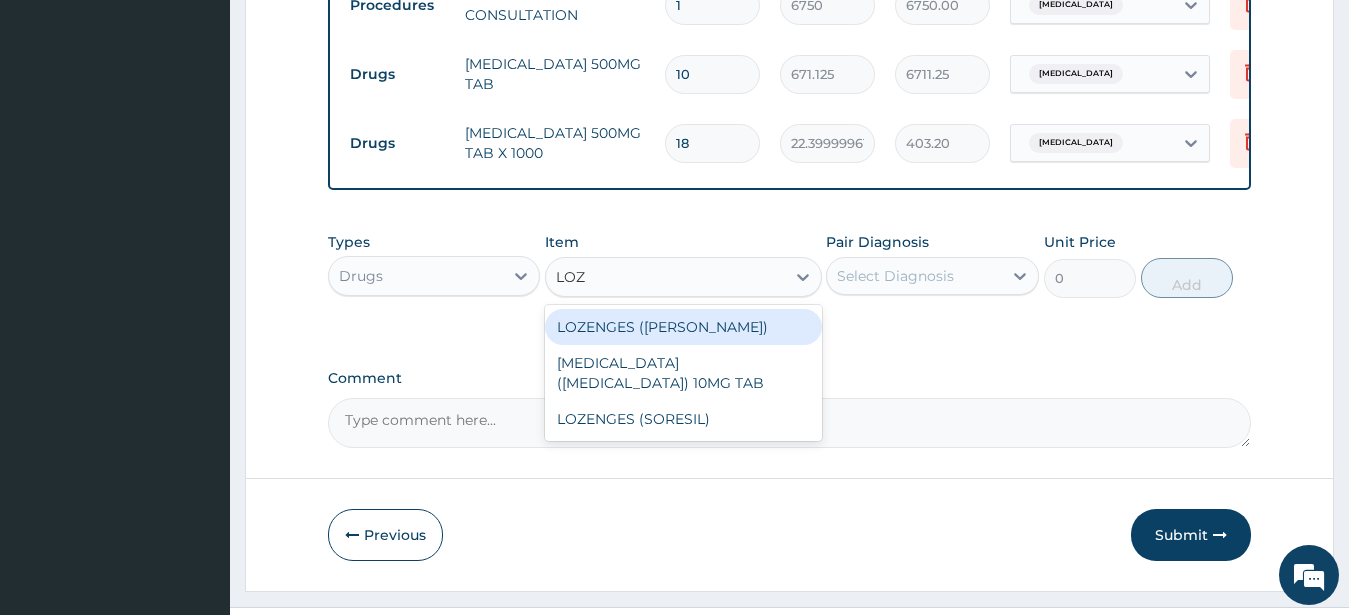 type on "LOZE" 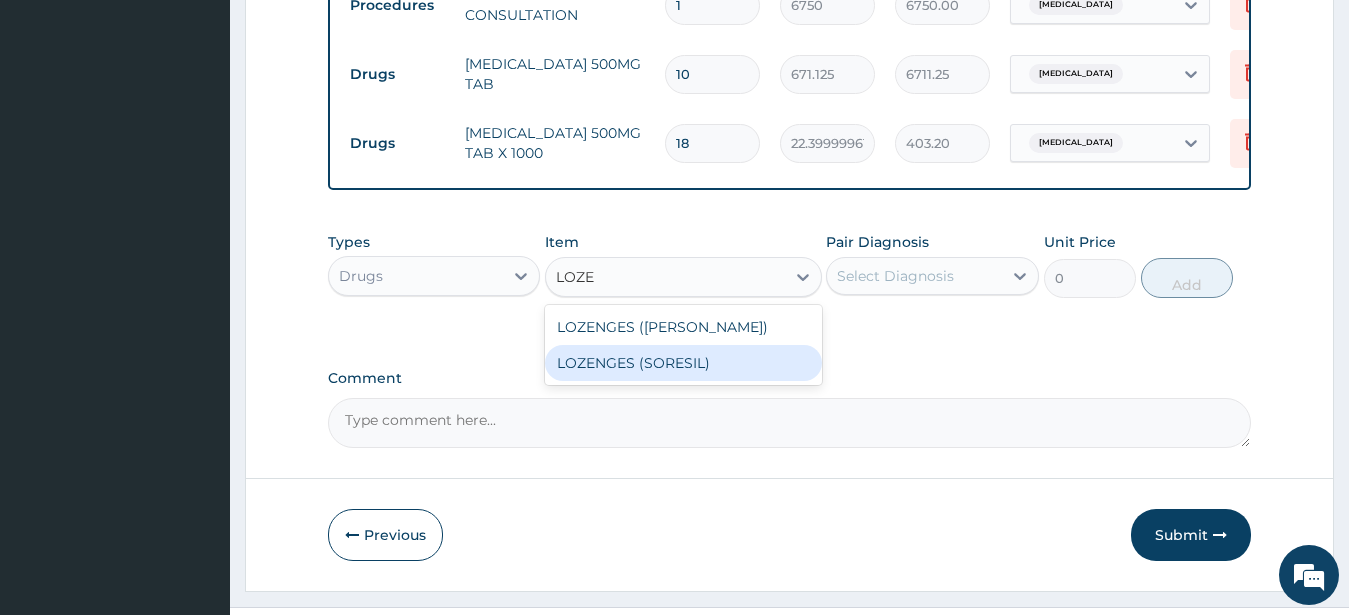 click on "LOZENGES (SORESIL)" at bounding box center (683, 363) 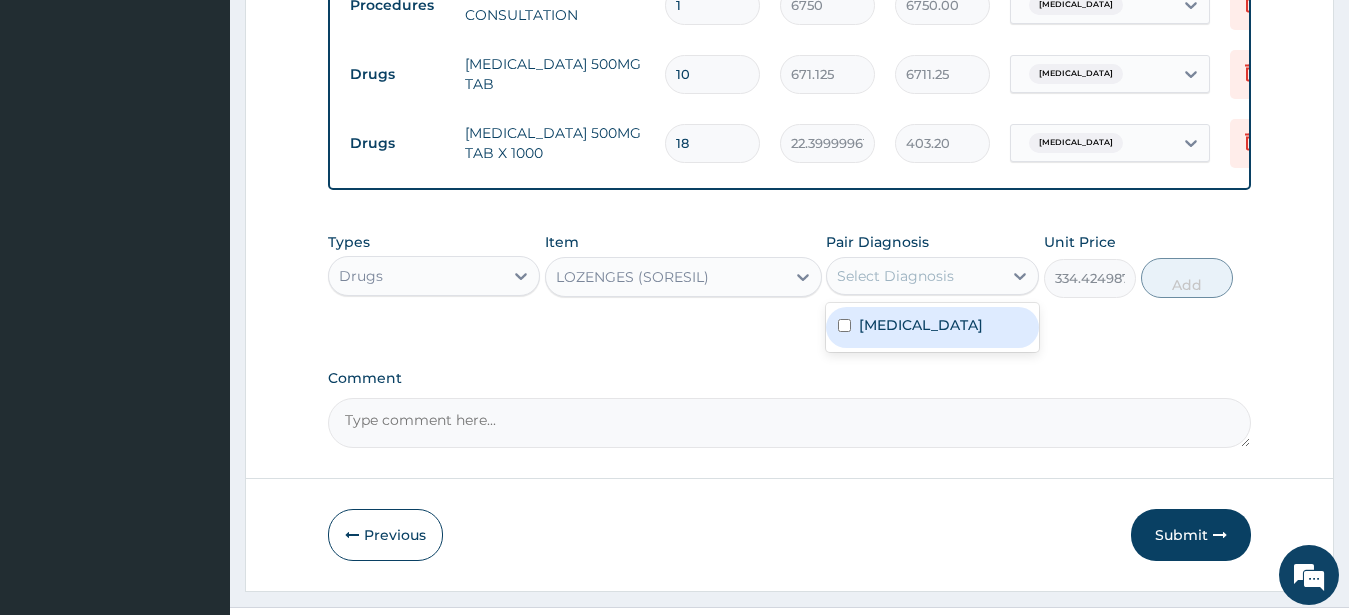 click on "Select Diagnosis" at bounding box center (895, 276) 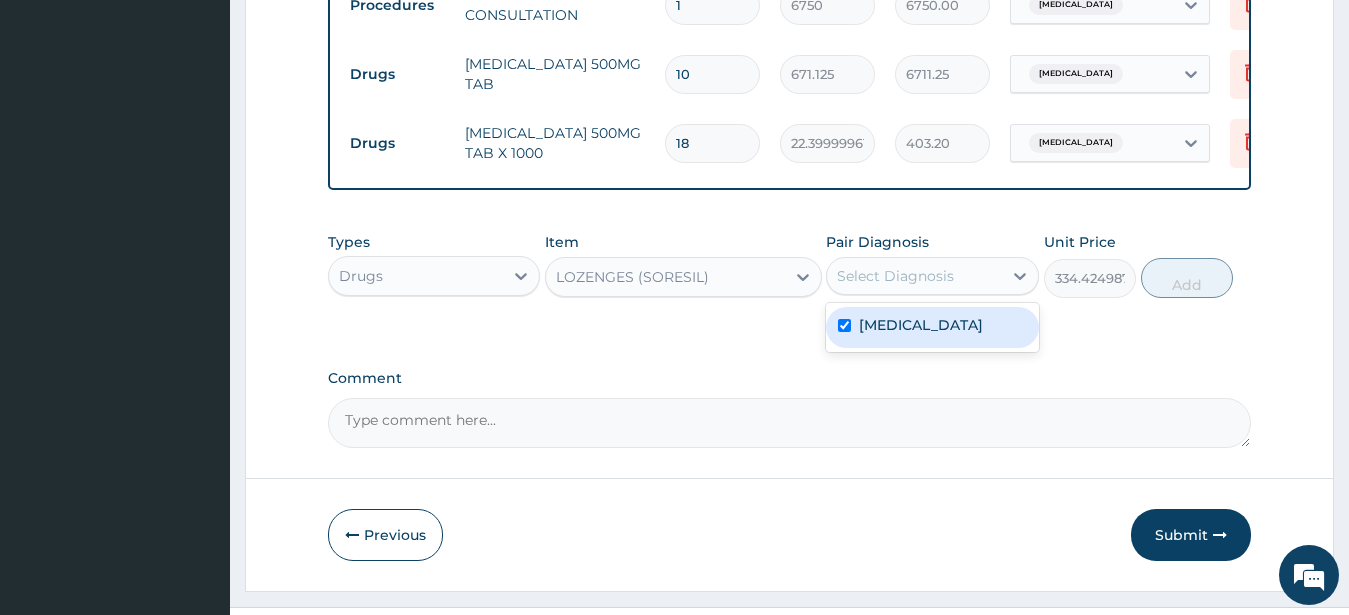 checkbox on "true" 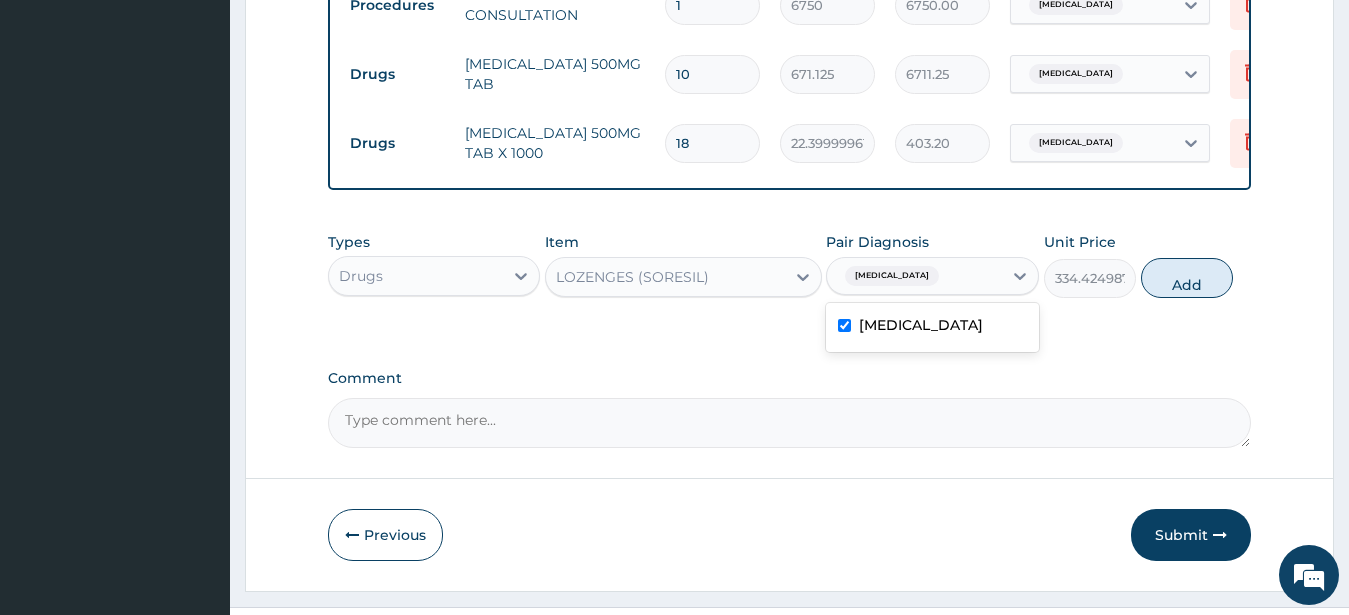 click on "Add" at bounding box center (1187, 278) 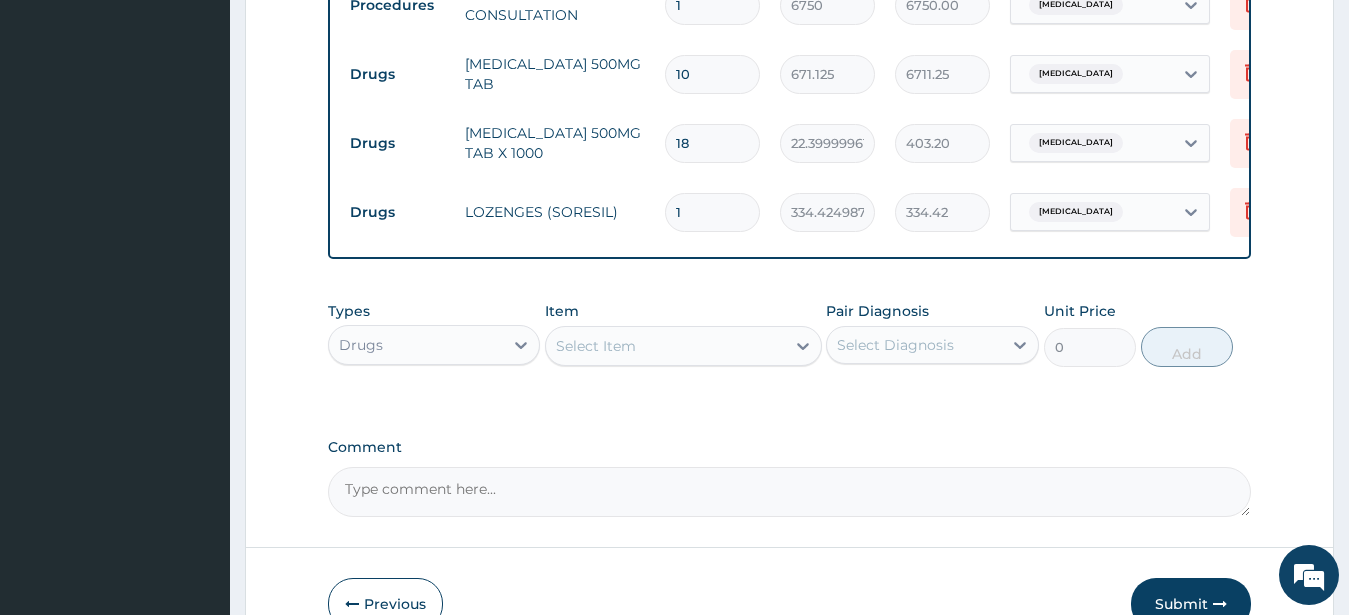 drag, startPoint x: 682, startPoint y: 212, endPoint x: 658, endPoint y: 226, distance: 27.784887 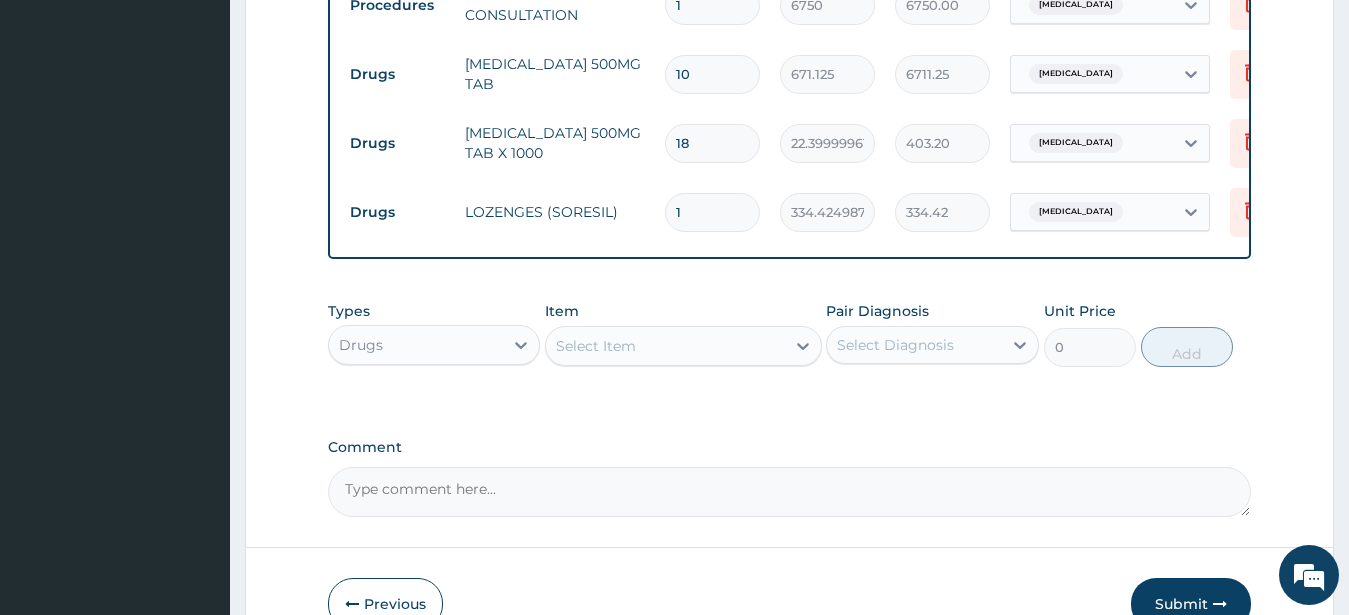 click on "1" at bounding box center [712, 212] 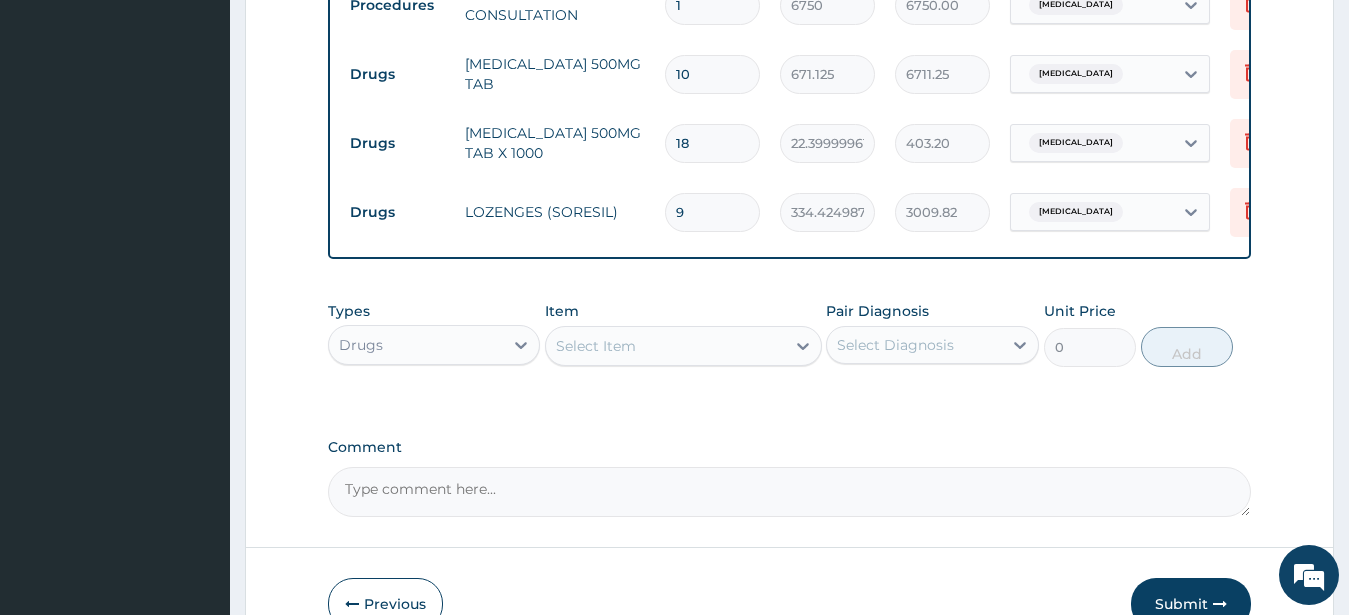 type on "9" 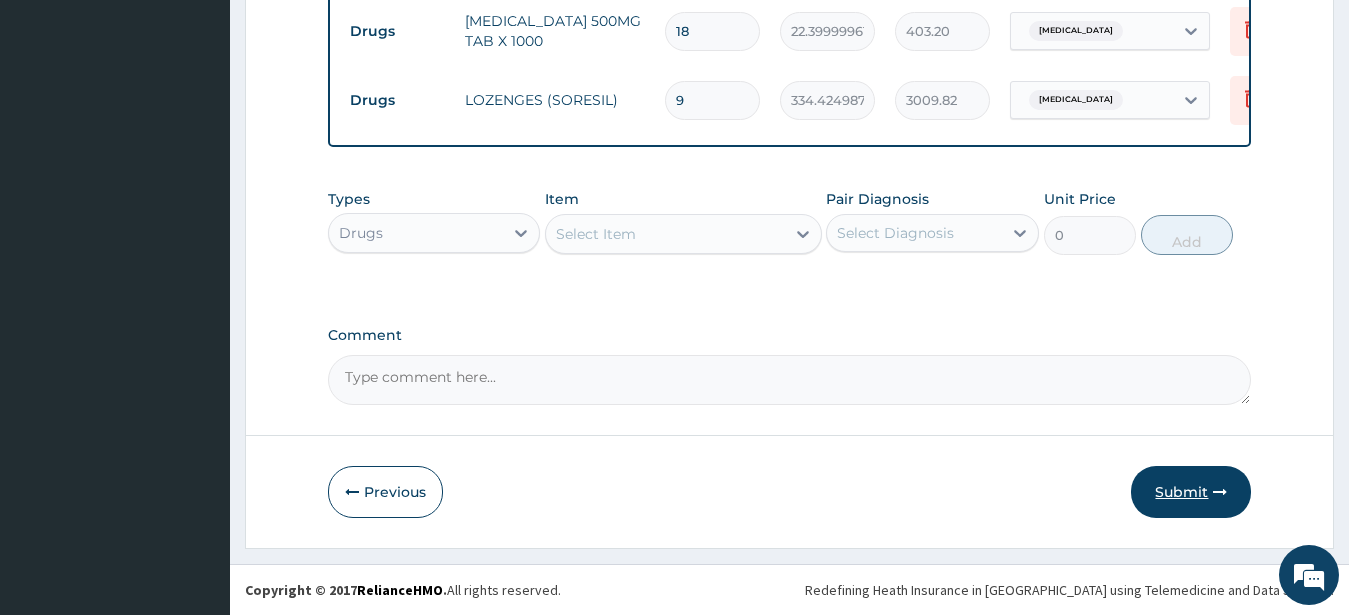 click on "Submit" at bounding box center (1191, 492) 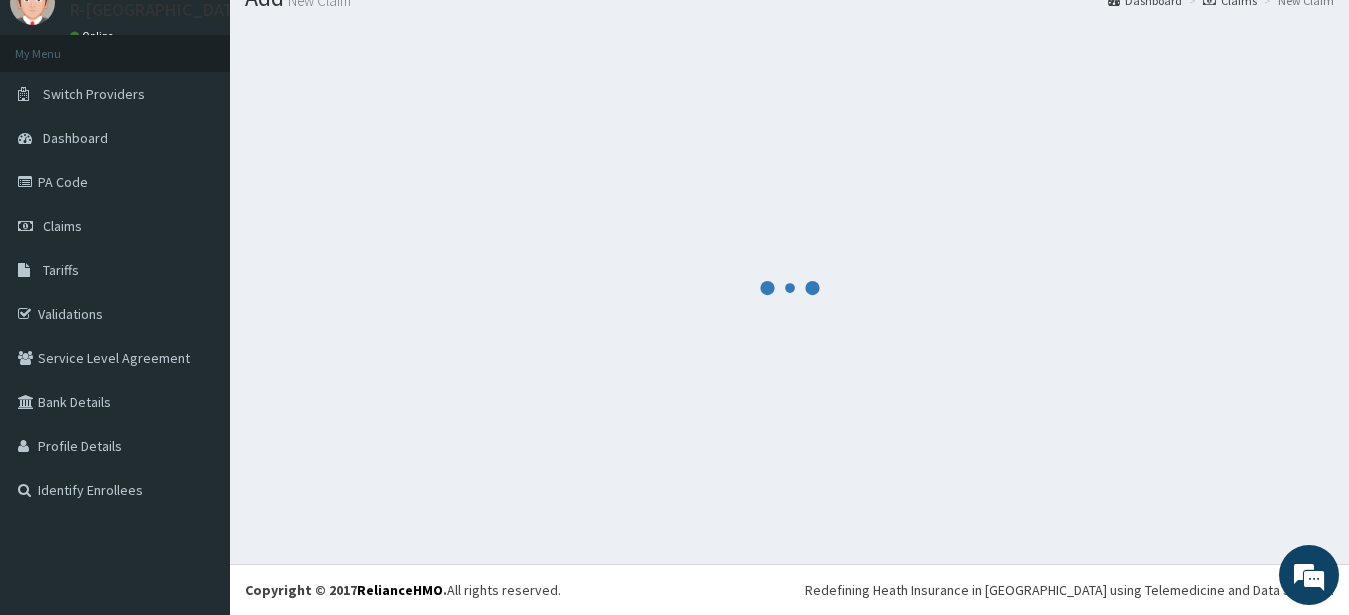 scroll, scrollTop: 80, scrollLeft: 0, axis: vertical 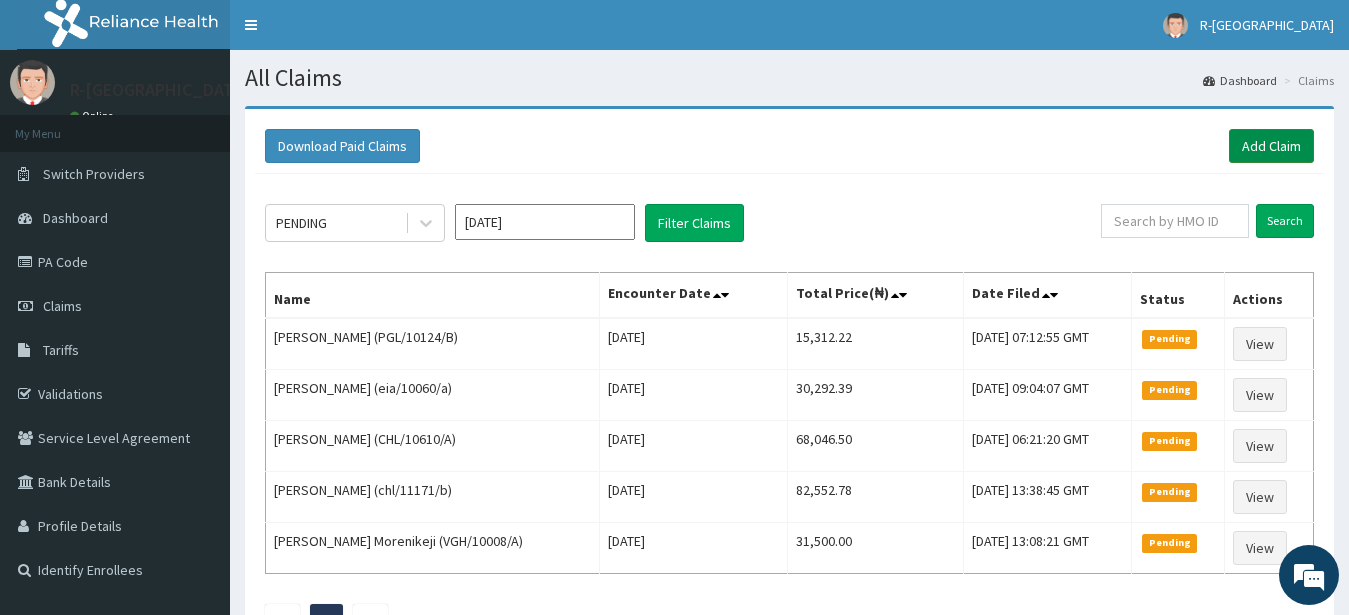 click on "Add Claim" at bounding box center [1271, 146] 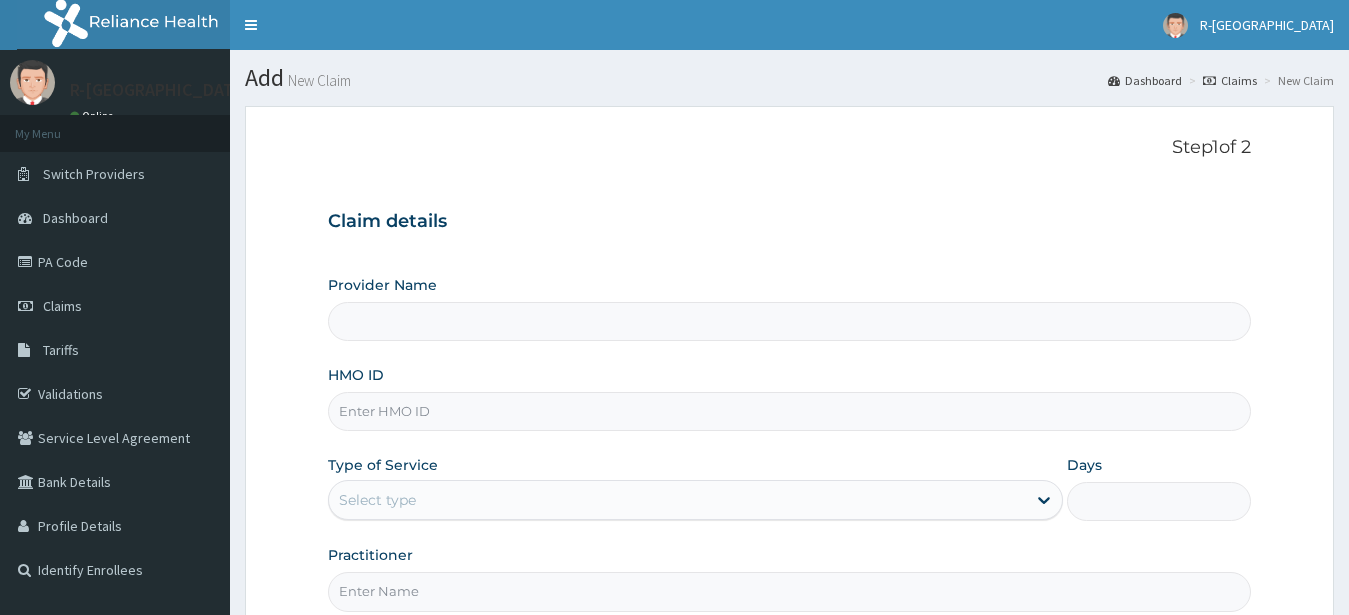 scroll, scrollTop: 204, scrollLeft: 0, axis: vertical 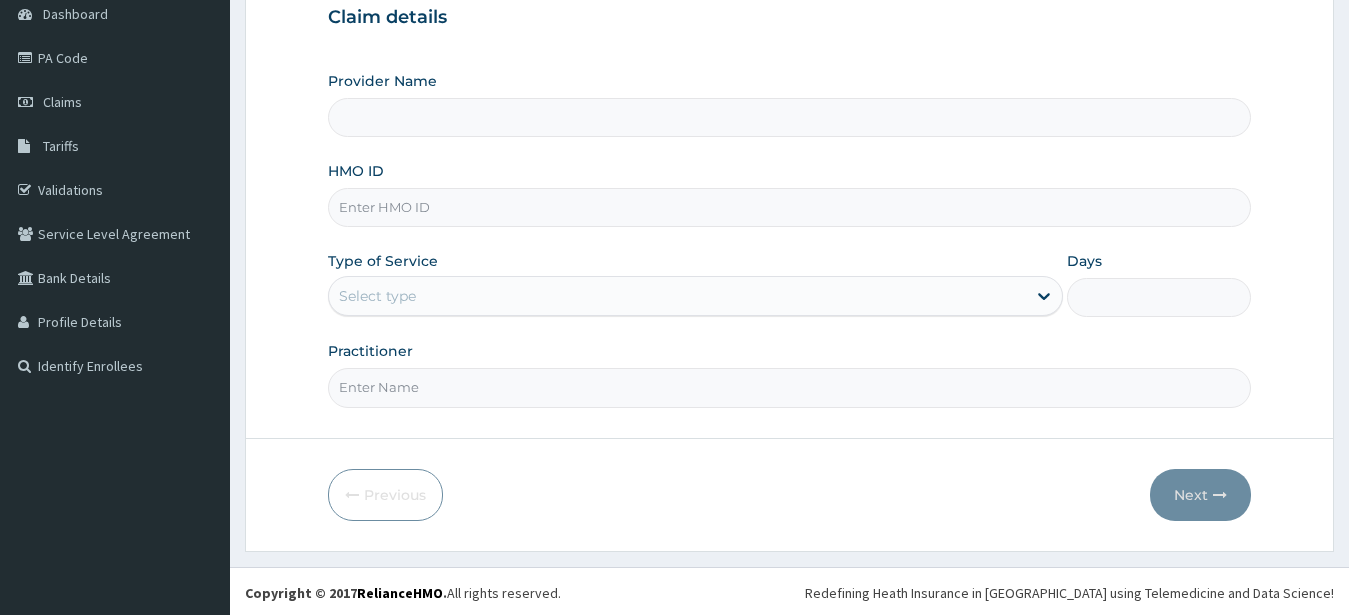 click on "Provider Name" at bounding box center (790, 117) 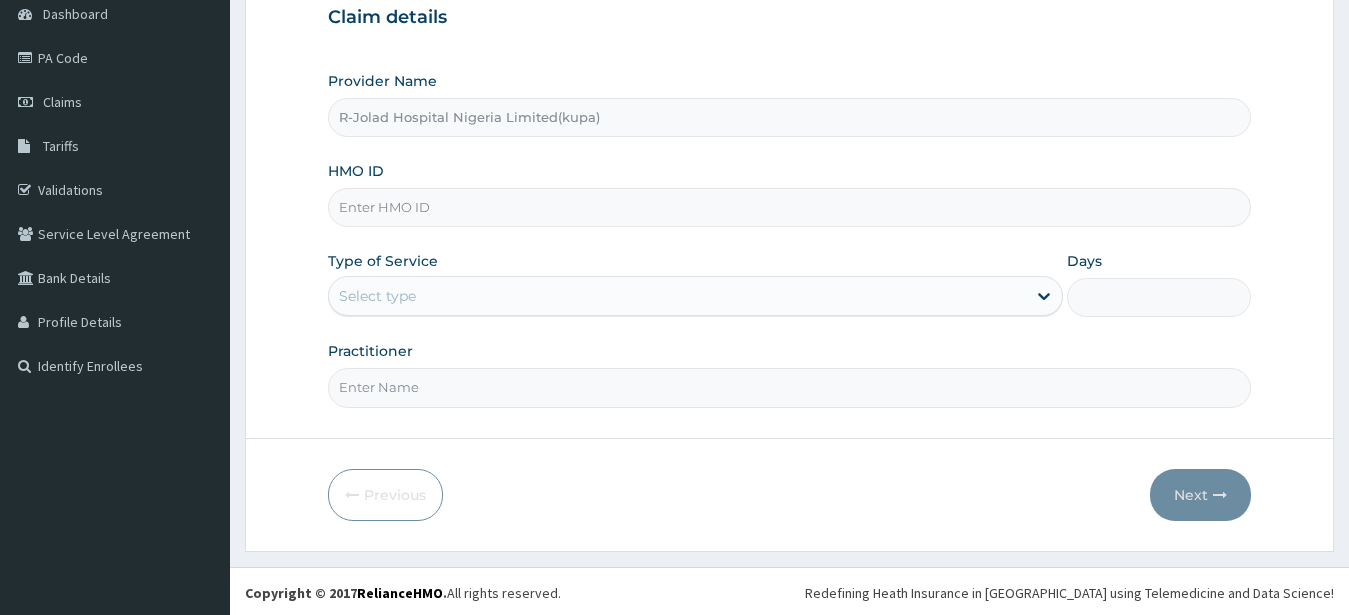 paste on "AGO/10122/A" 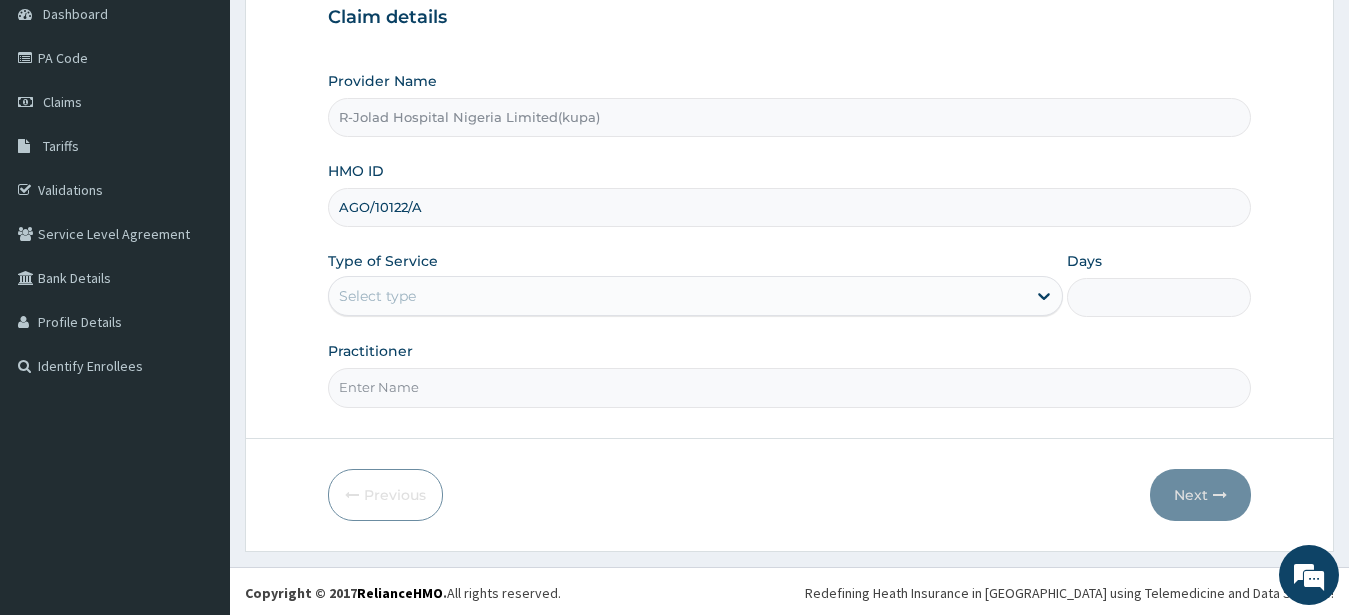 type on "AGO/10122/A" 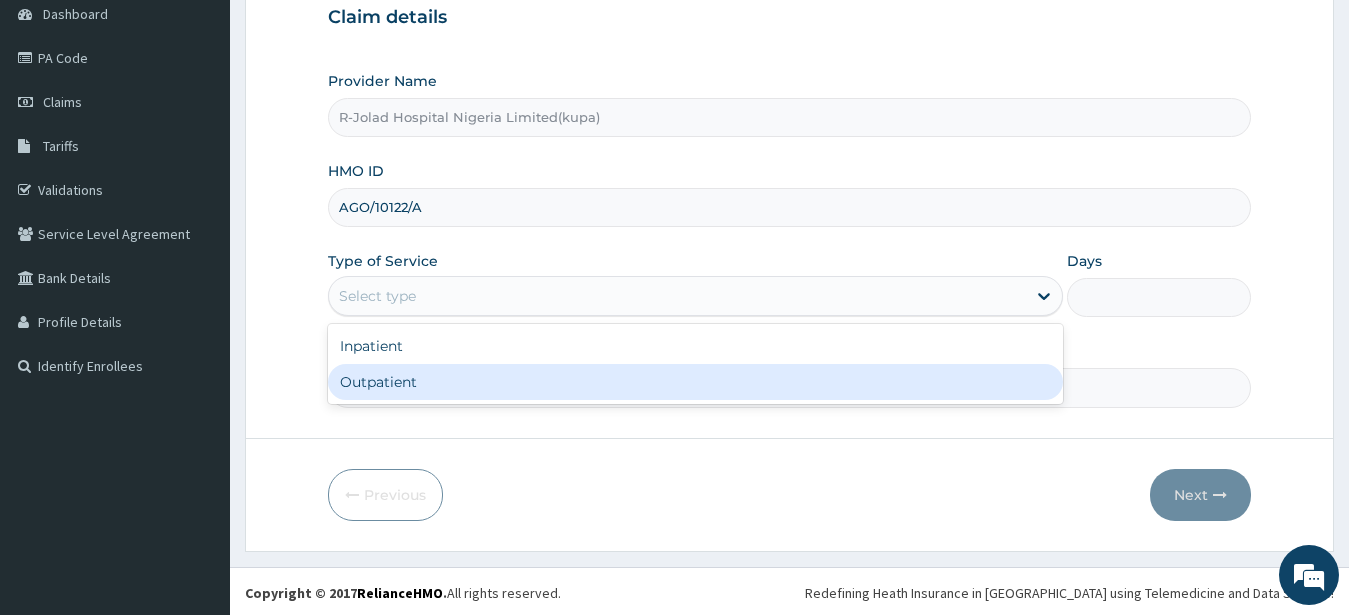 drag, startPoint x: 380, startPoint y: 391, endPoint x: 474, endPoint y: 255, distance: 165.32393 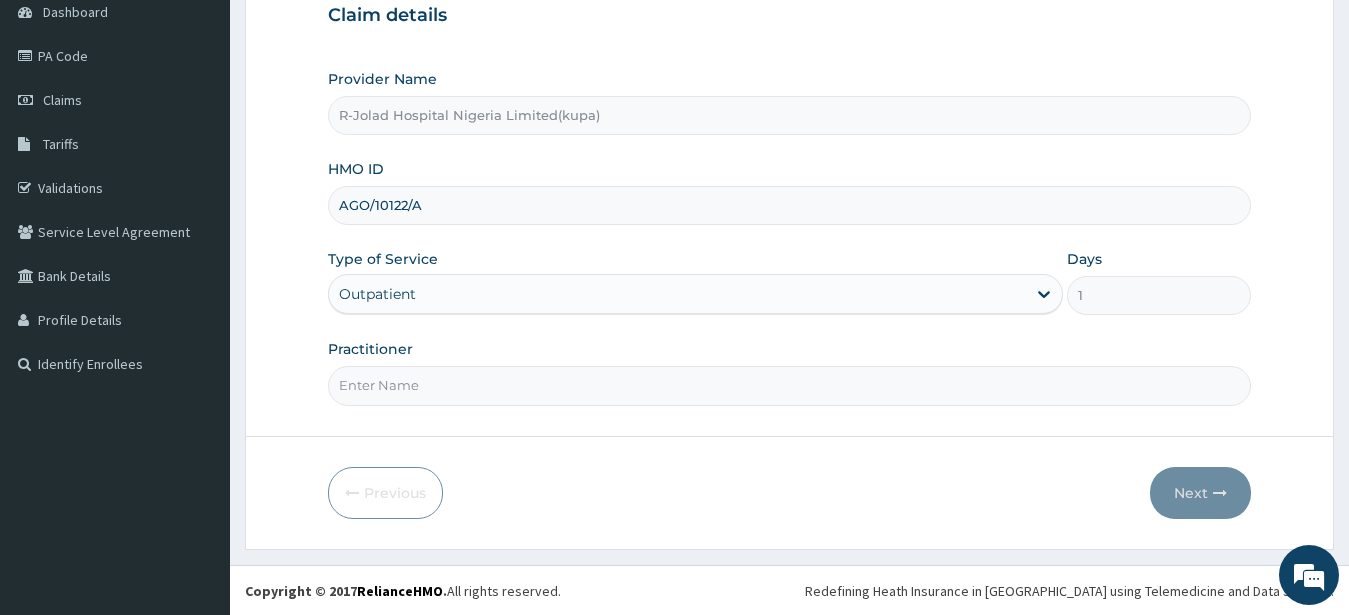 scroll, scrollTop: 207, scrollLeft: 0, axis: vertical 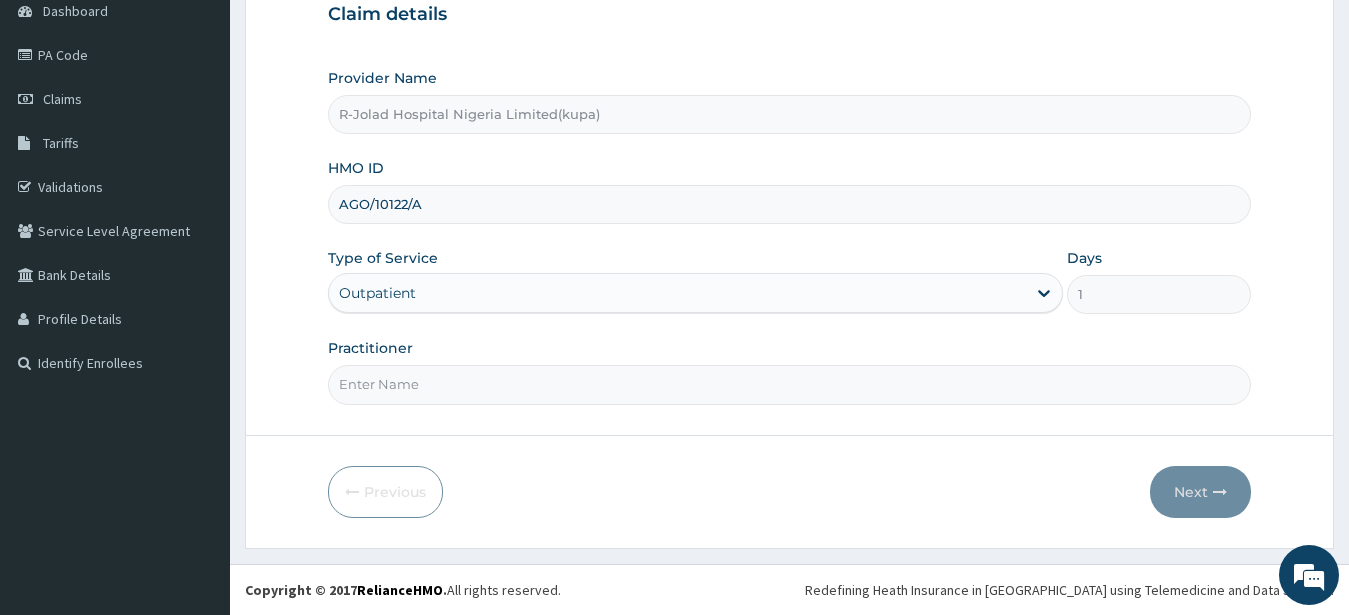 click on "Practitioner" at bounding box center [790, 384] 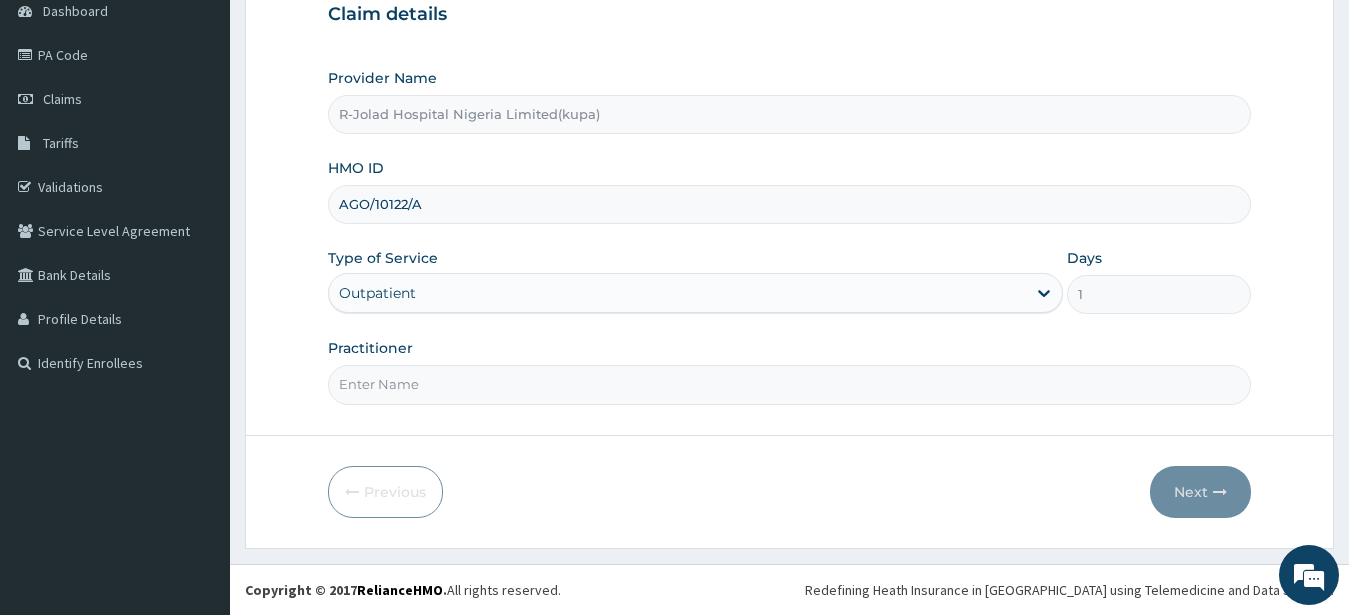 scroll, scrollTop: 0, scrollLeft: 0, axis: both 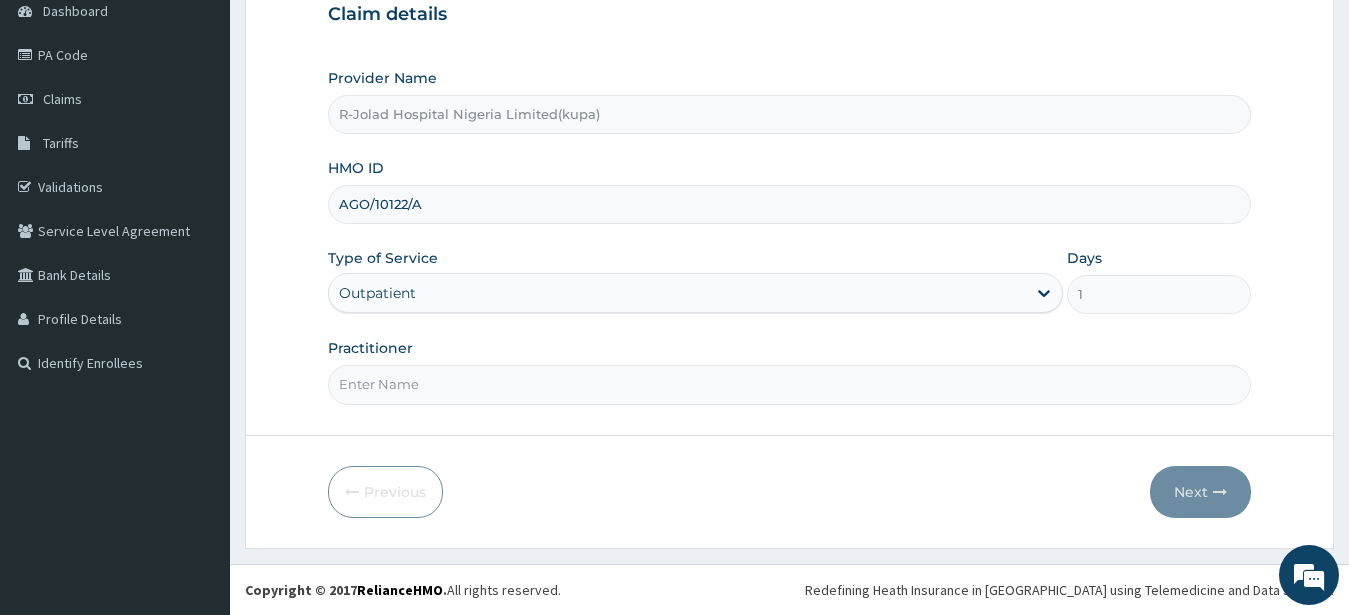 paste on "[PERSON_NAME]" 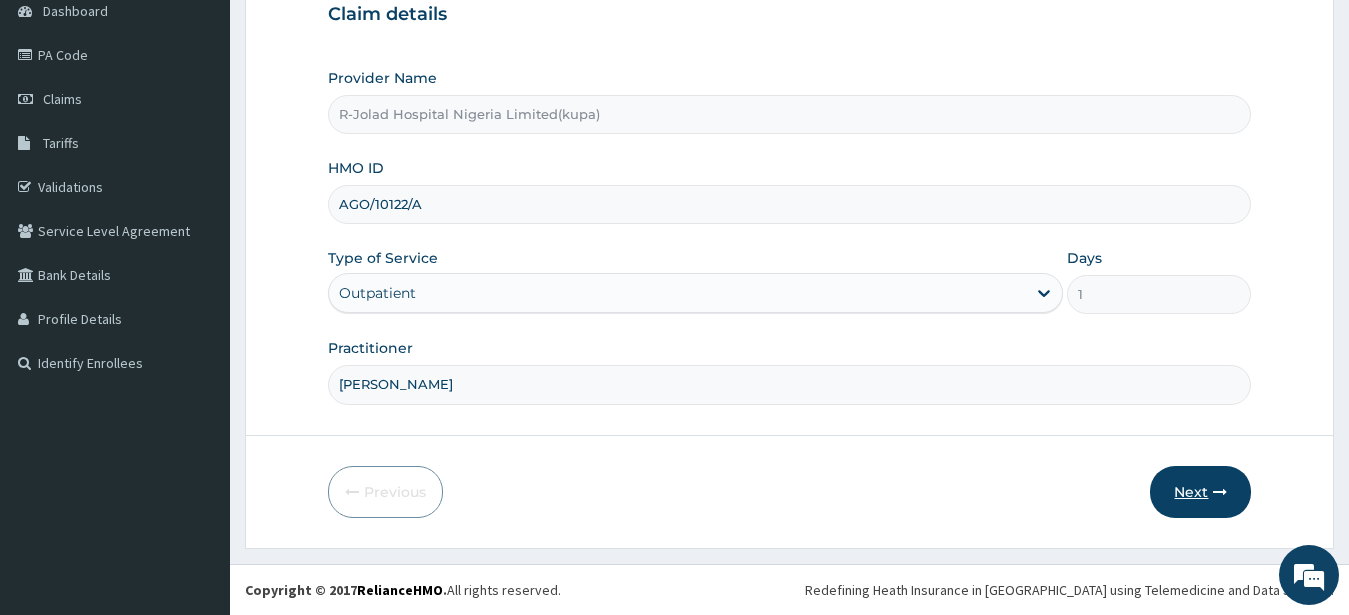 type on "[PERSON_NAME]" 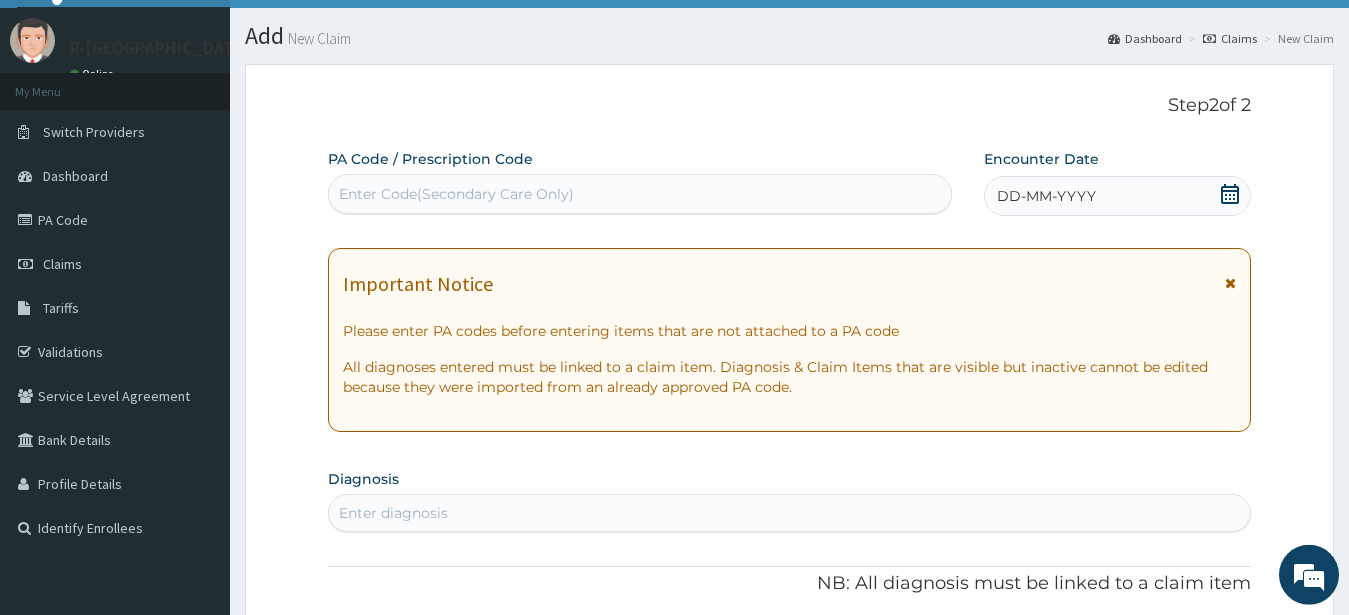 scroll, scrollTop: 3, scrollLeft: 0, axis: vertical 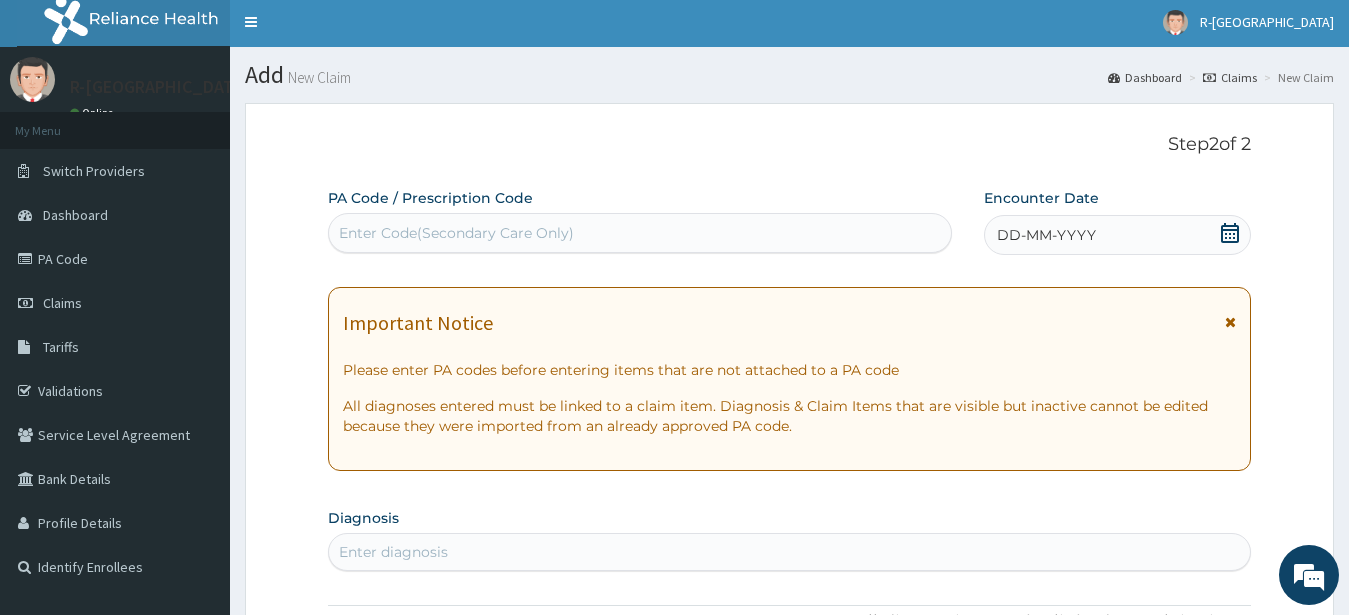 click 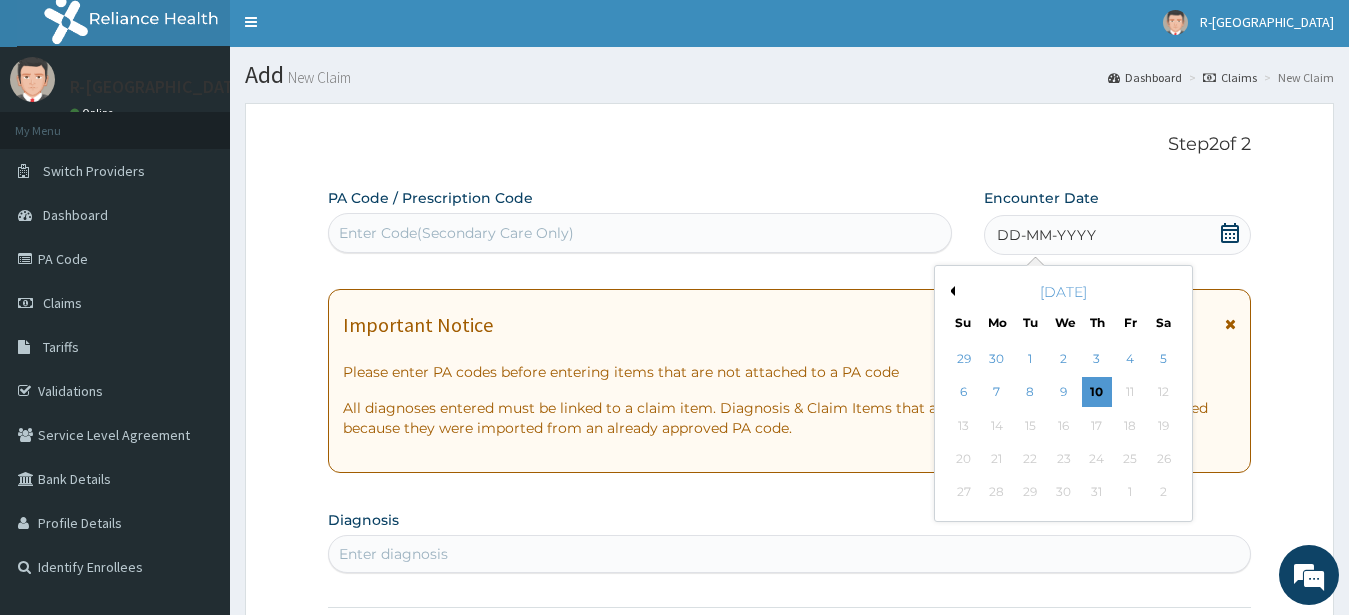 click on "5" at bounding box center (1163, 359) 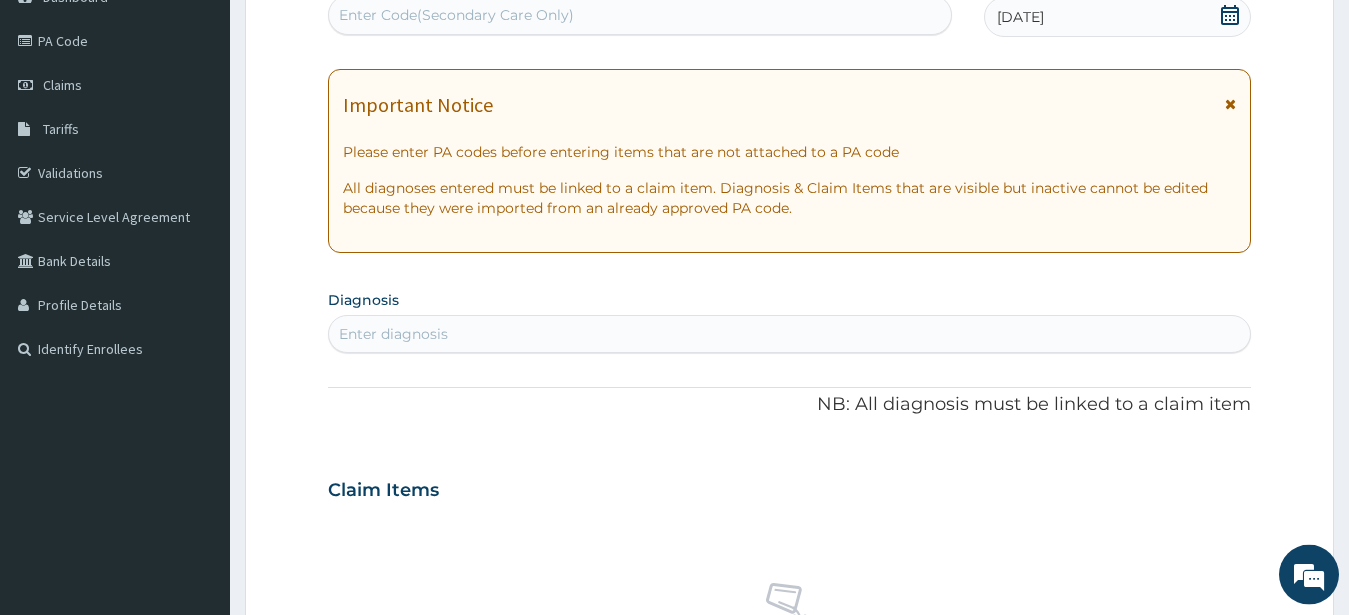 scroll, scrollTop: 411, scrollLeft: 0, axis: vertical 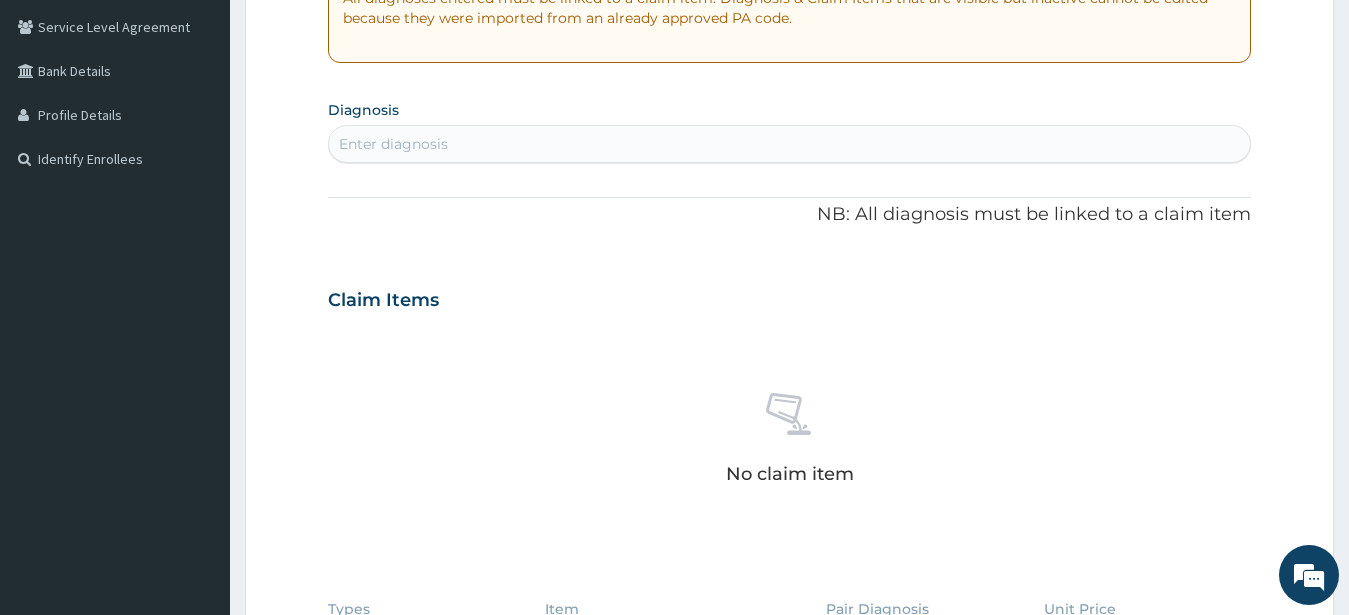click on "Enter diagnosis" at bounding box center [393, 144] 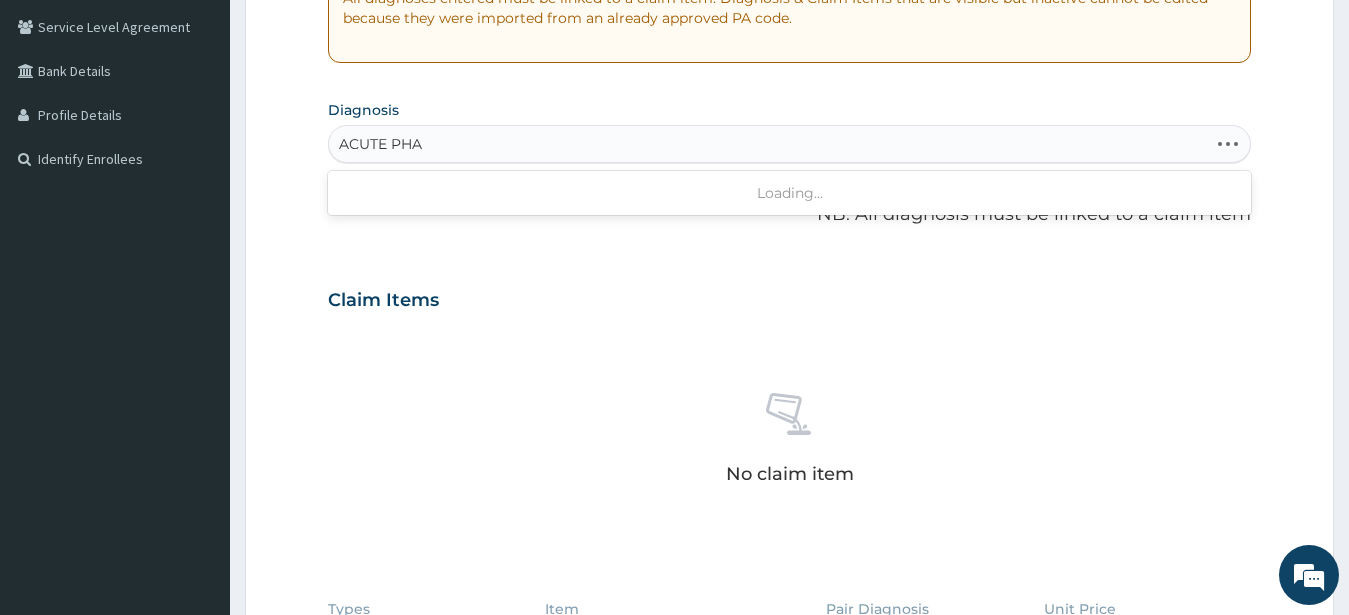 type on "ACUTE PHAR" 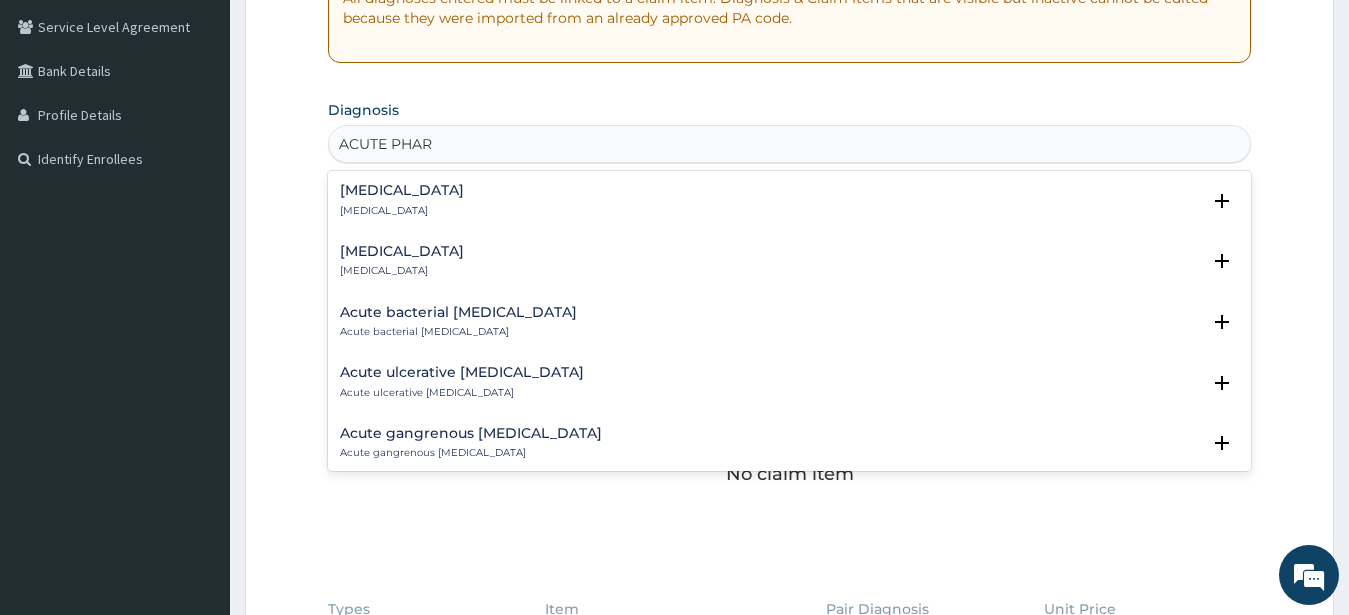 click on "[MEDICAL_DATA]" at bounding box center [402, 190] 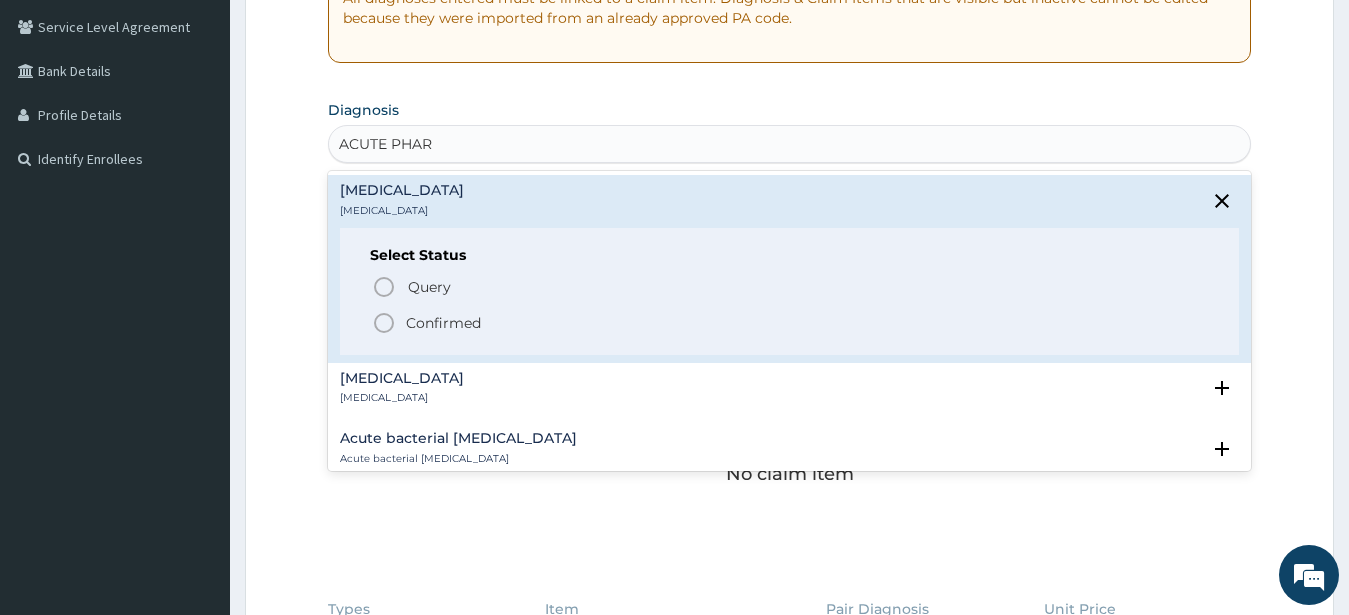 click 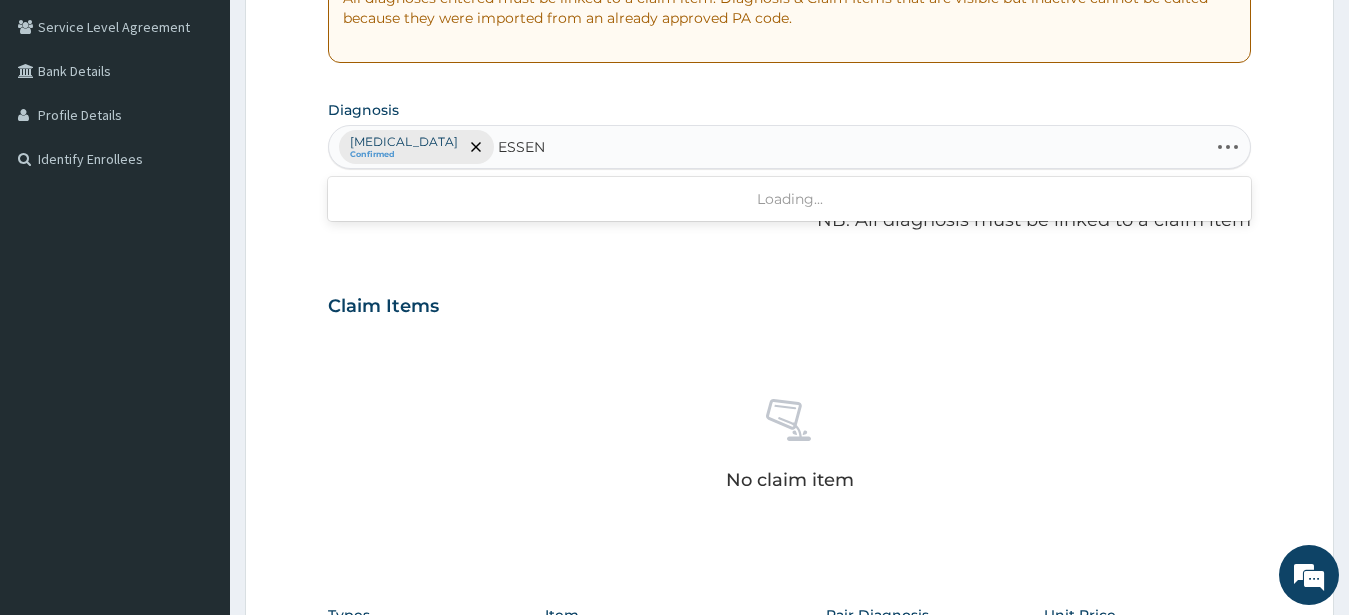 type on "ESSENT" 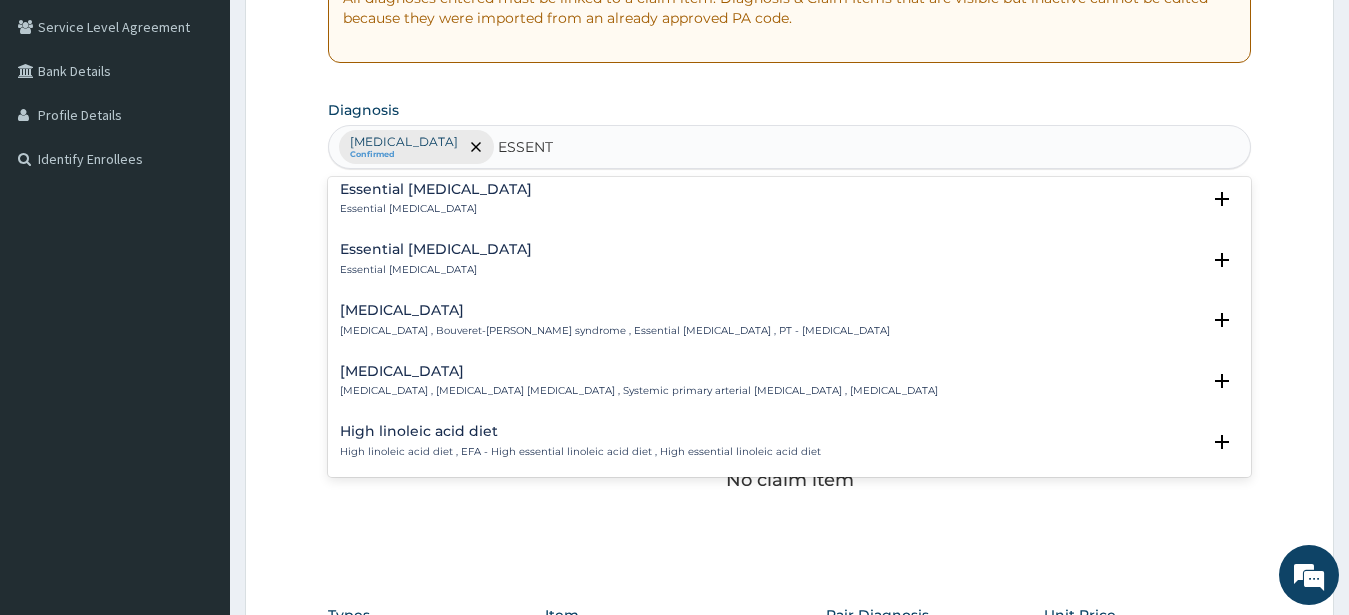scroll, scrollTop: 540, scrollLeft: 0, axis: vertical 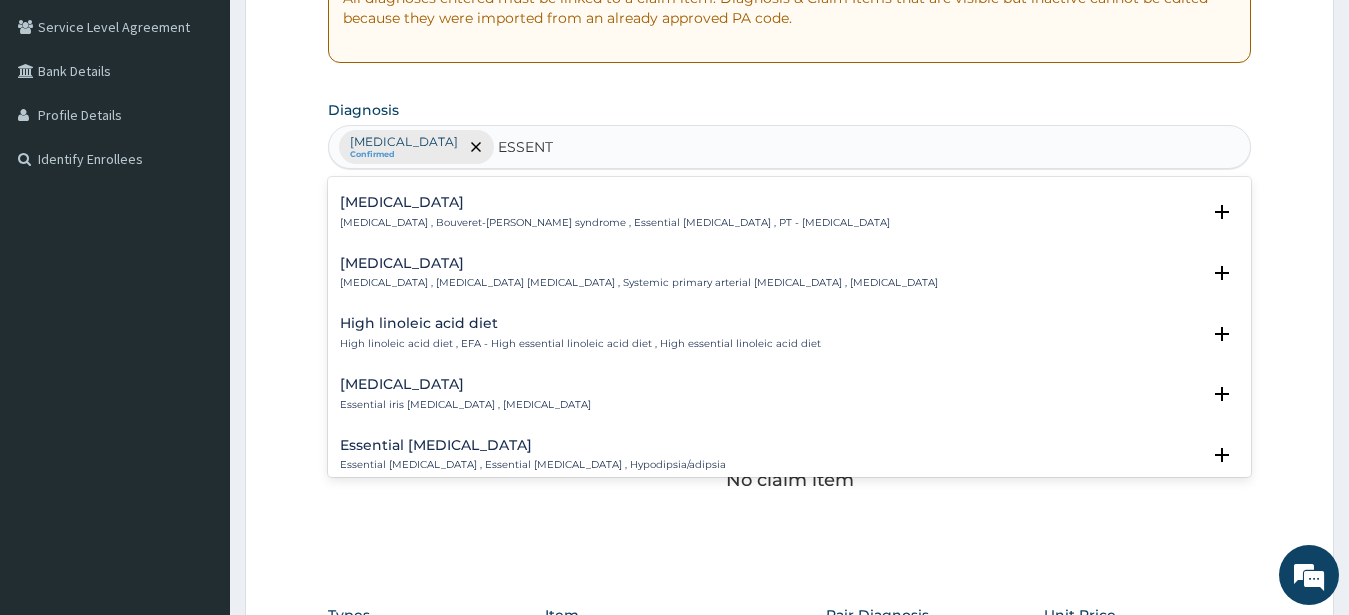 click on "[MEDICAL_DATA] , [MEDICAL_DATA] [MEDICAL_DATA] , Systemic primary arterial [MEDICAL_DATA] , [MEDICAL_DATA]" at bounding box center [639, 283] 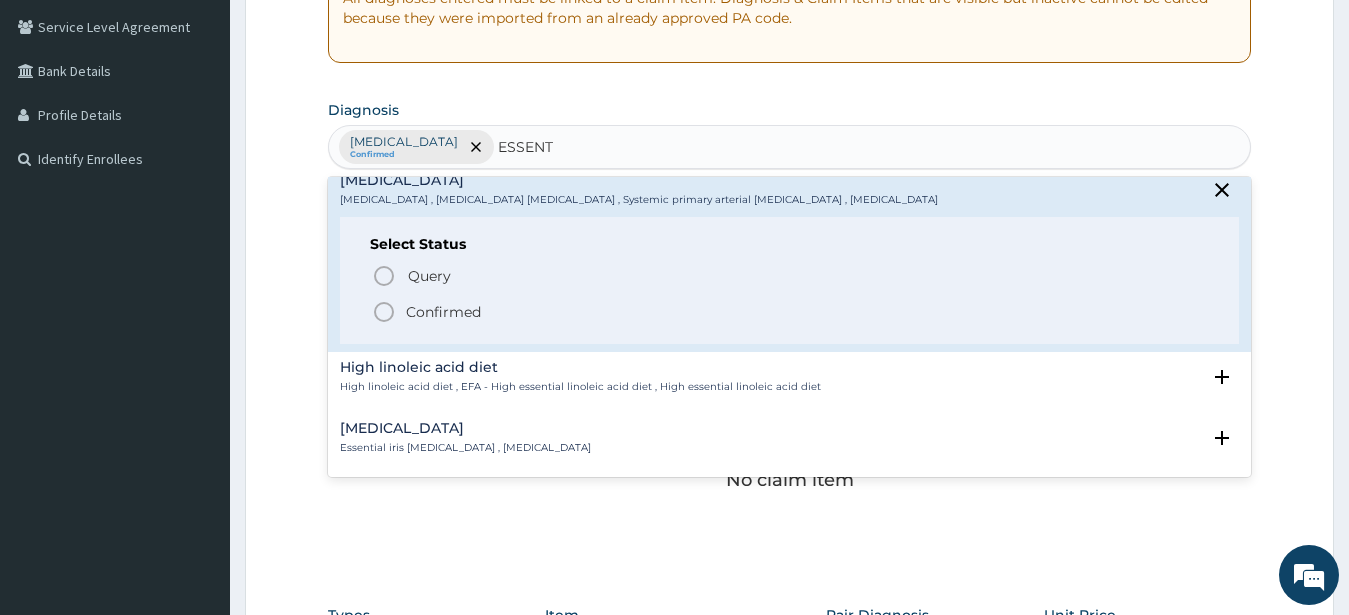 scroll, scrollTop: 648, scrollLeft: 0, axis: vertical 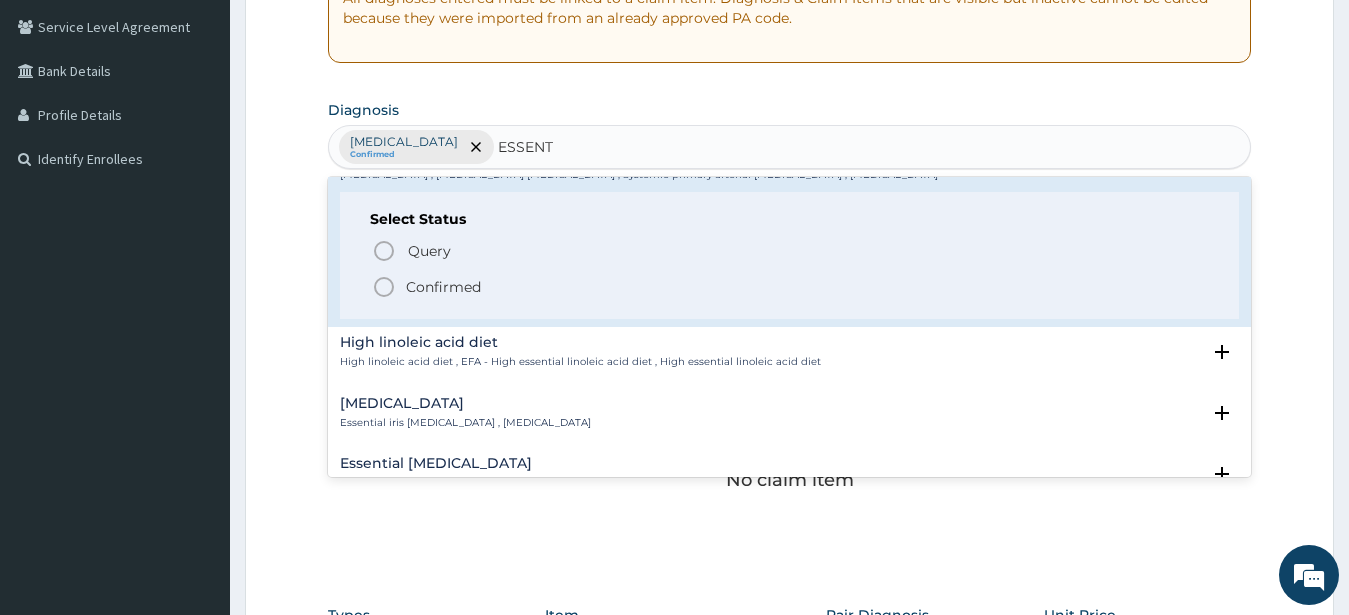 click 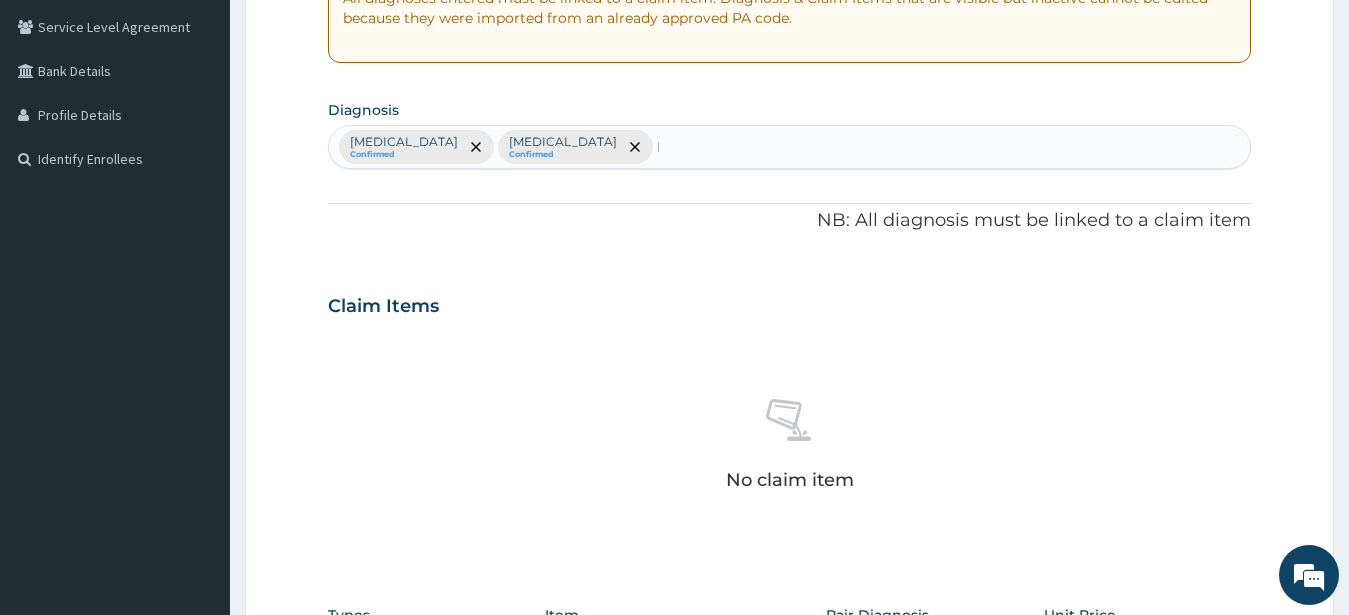 type 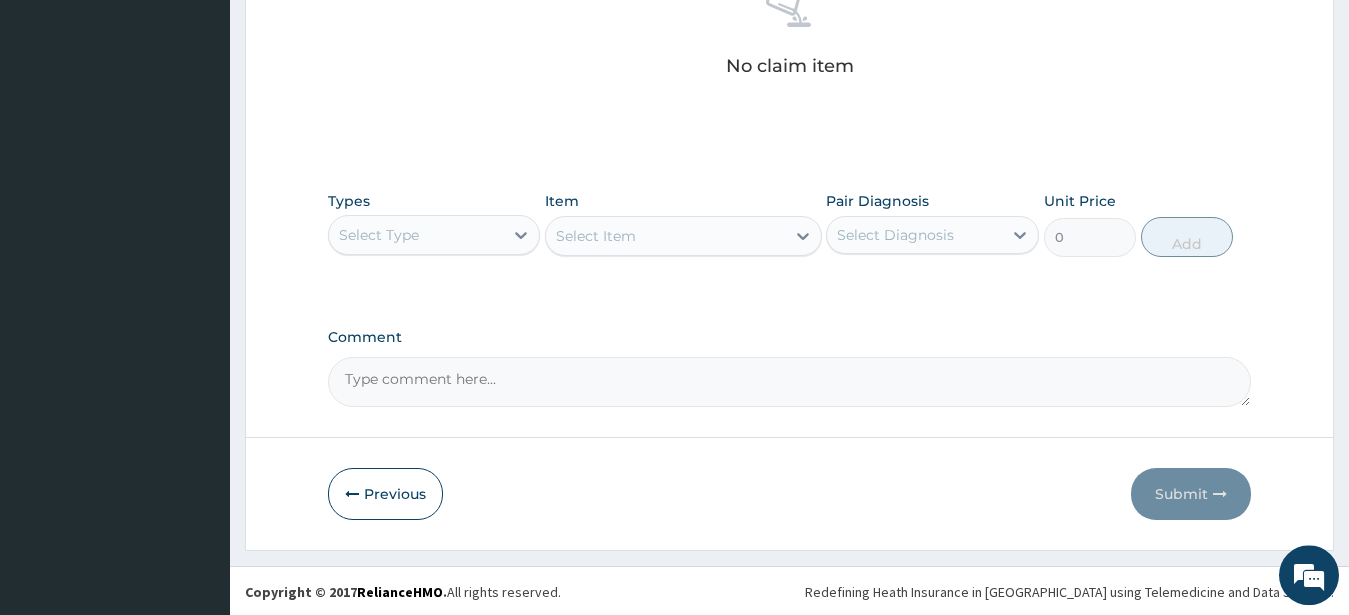 scroll, scrollTop: 827, scrollLeft: 0, axis: vertical 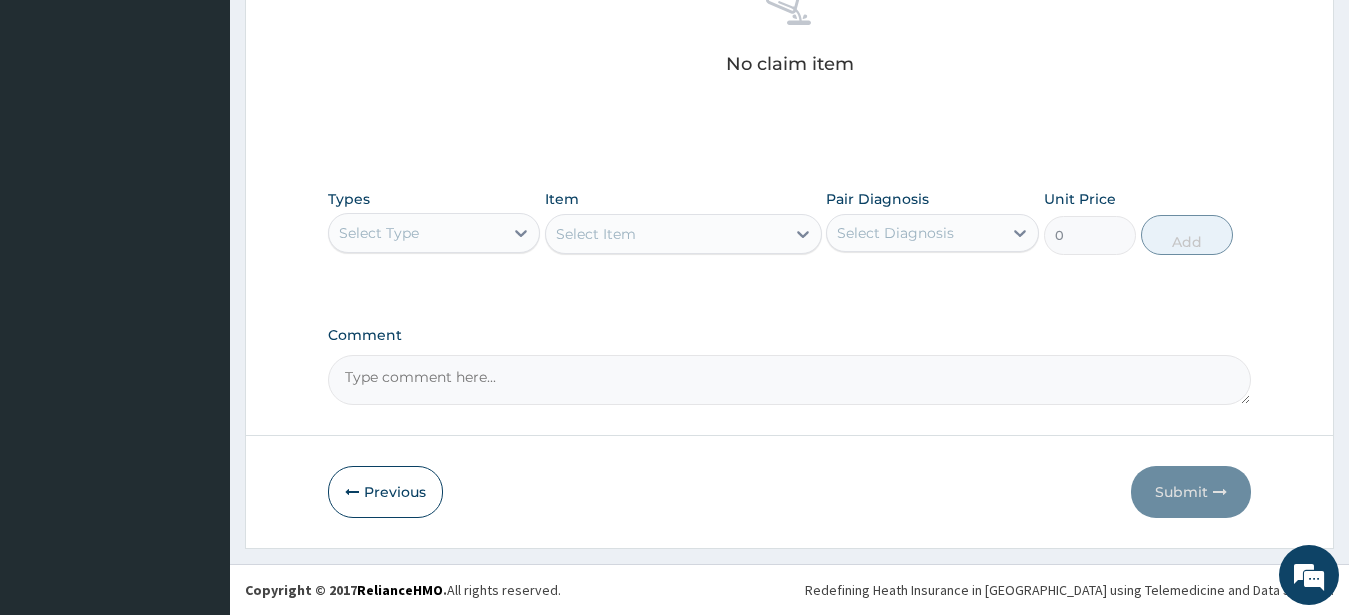 click on "Types Select Type Item Select Item Pair Diagnosis Select Diagnosis Unit Price 0 Add" at bounding box center (790, 222) 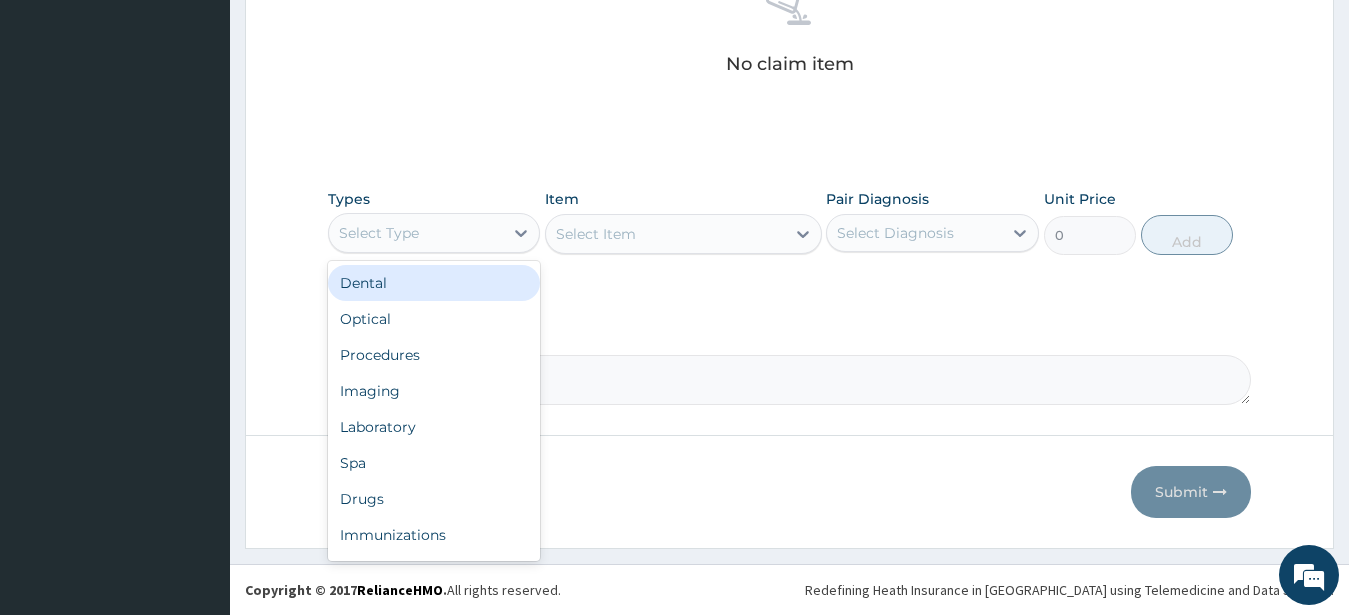 click on "Select Type" at bounding box center (416, 233) 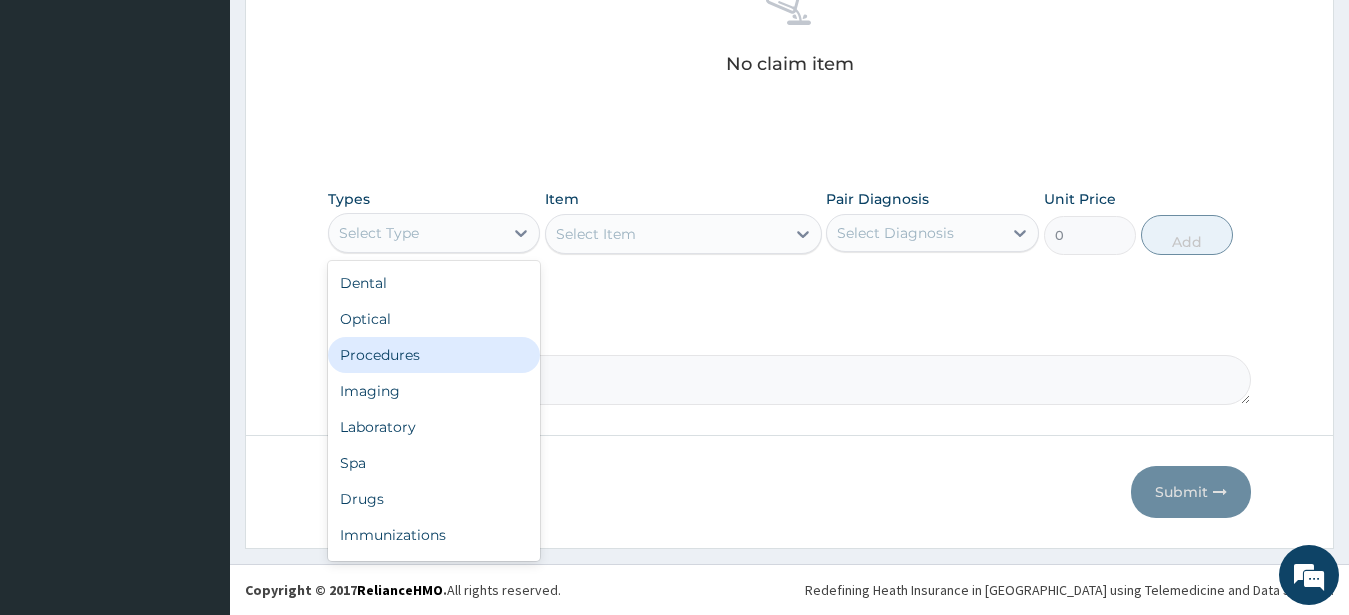 click on "Procedures" at bounding box center (434, 355) 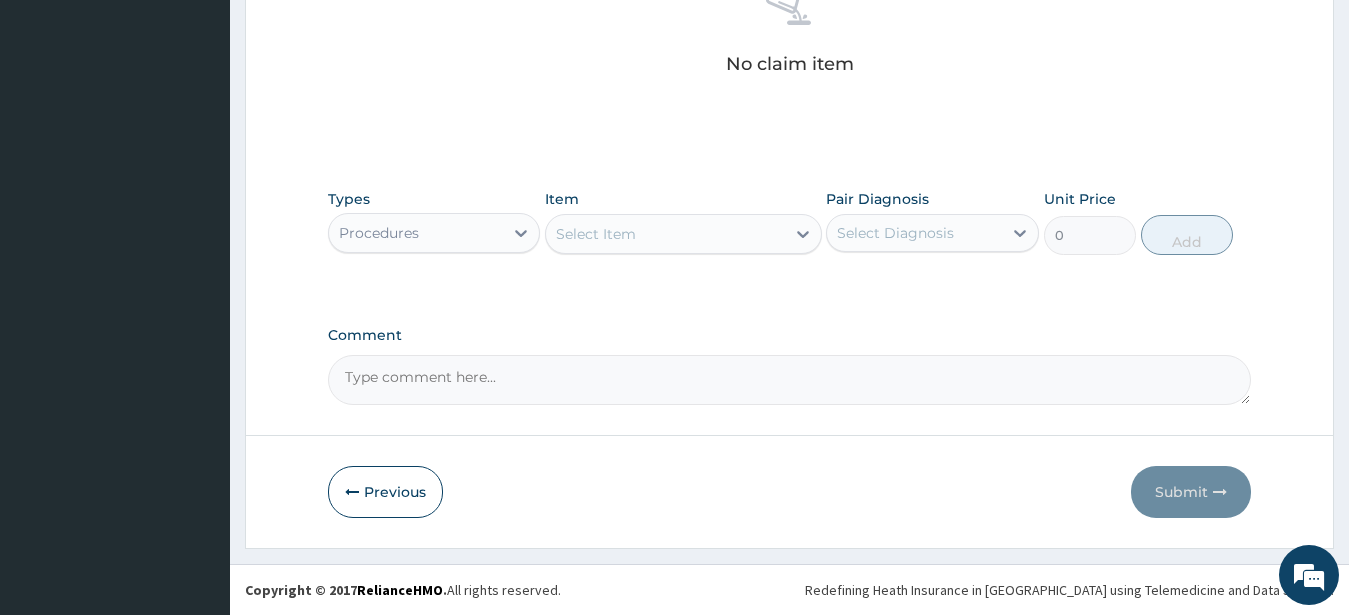 click on "Select Item" at bounding box center [596, 234] 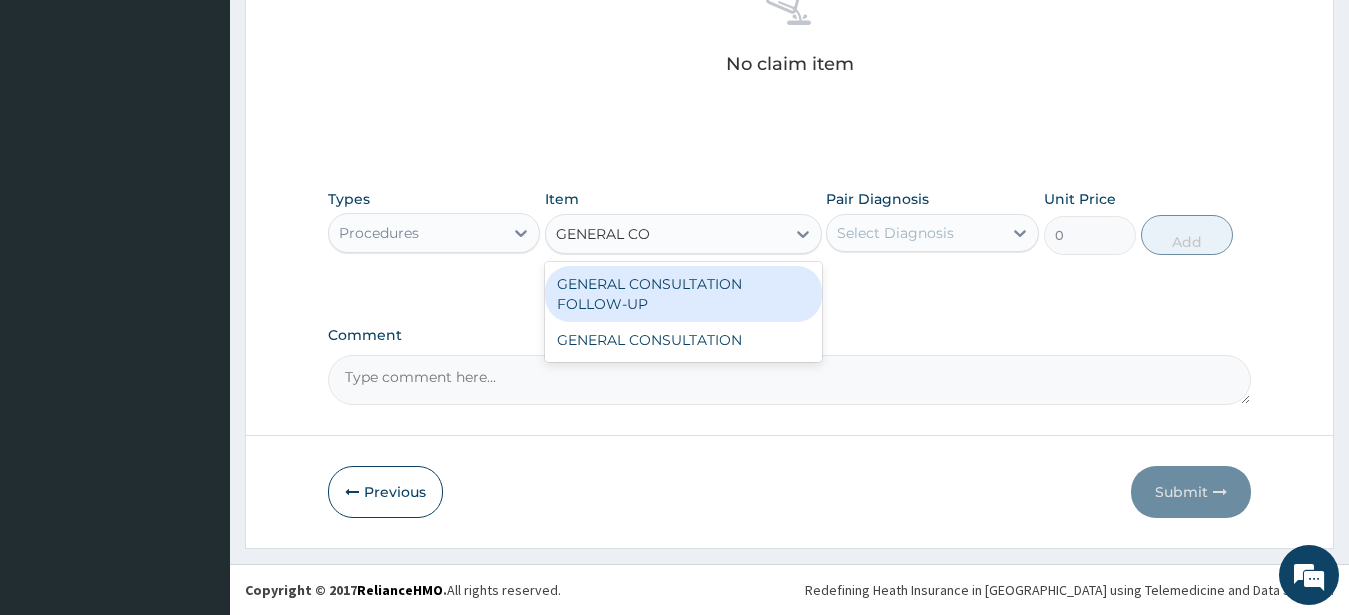 type on "GENERAL CON" 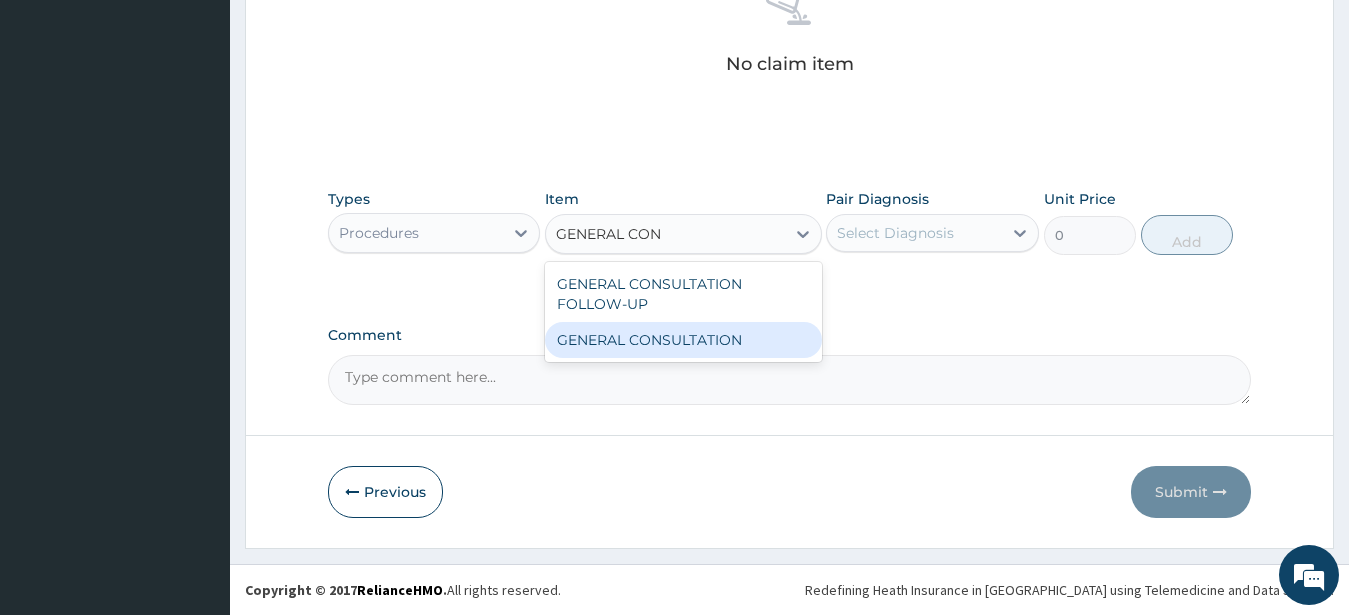 click on "GENERAL CONSULTATION" at bounding box center (683, 340) 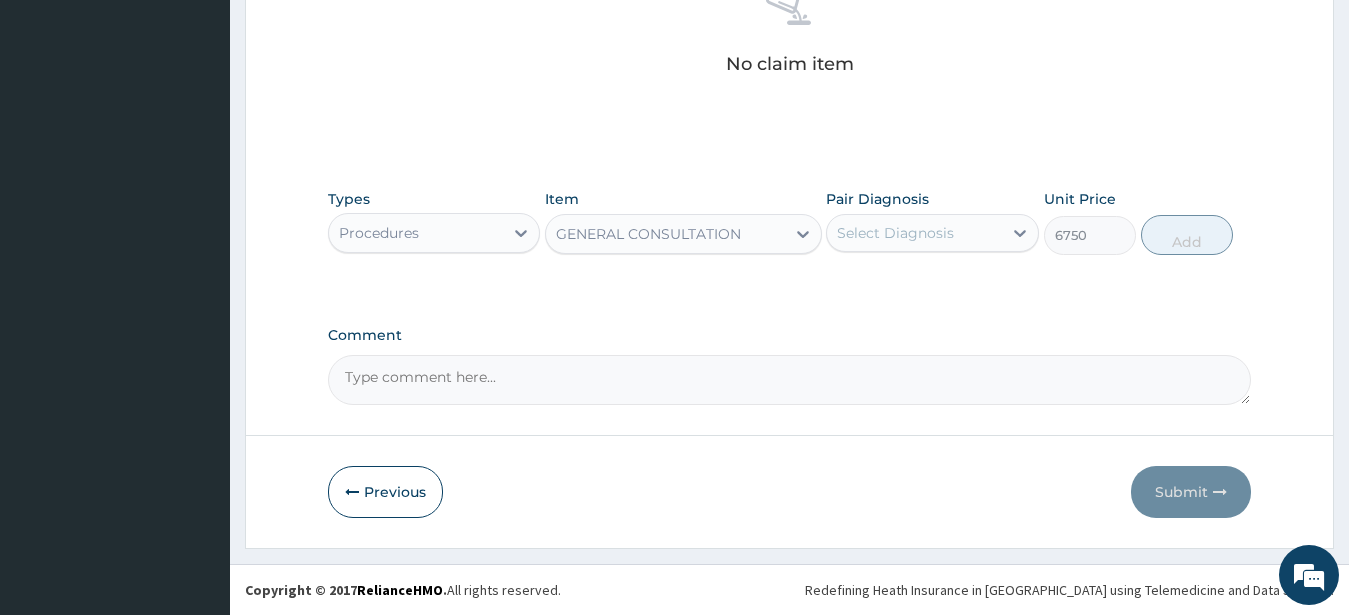 type 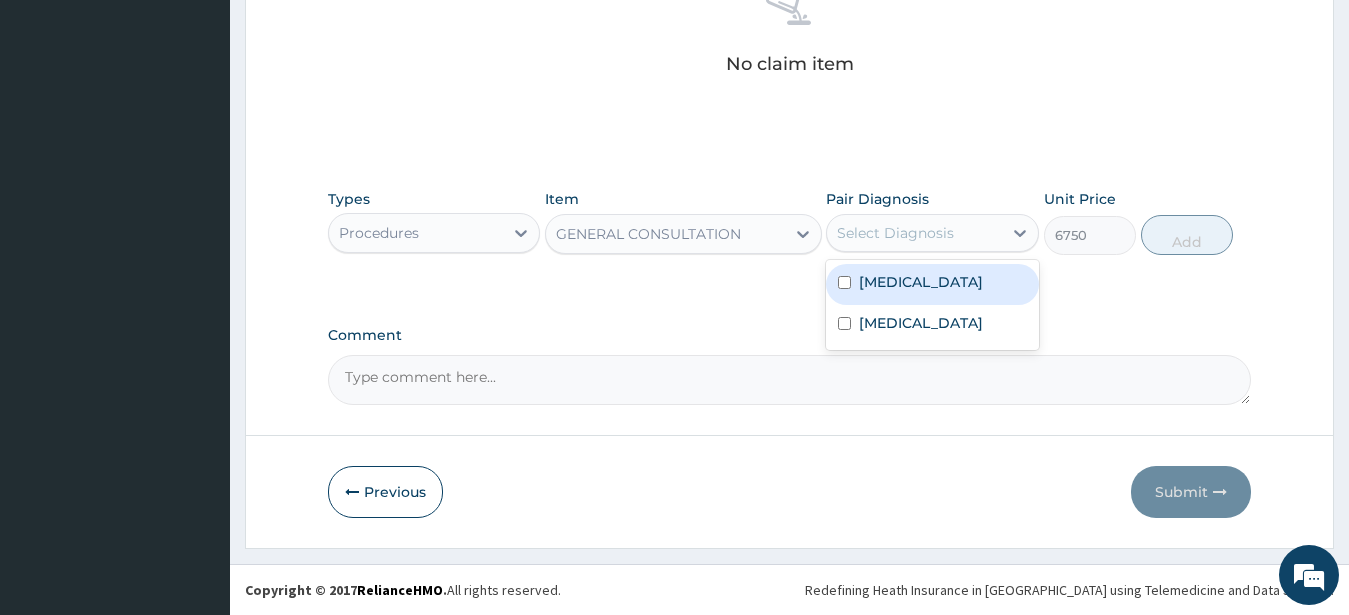 click on "Select Diagnosis" at bounding box center (895, 233) 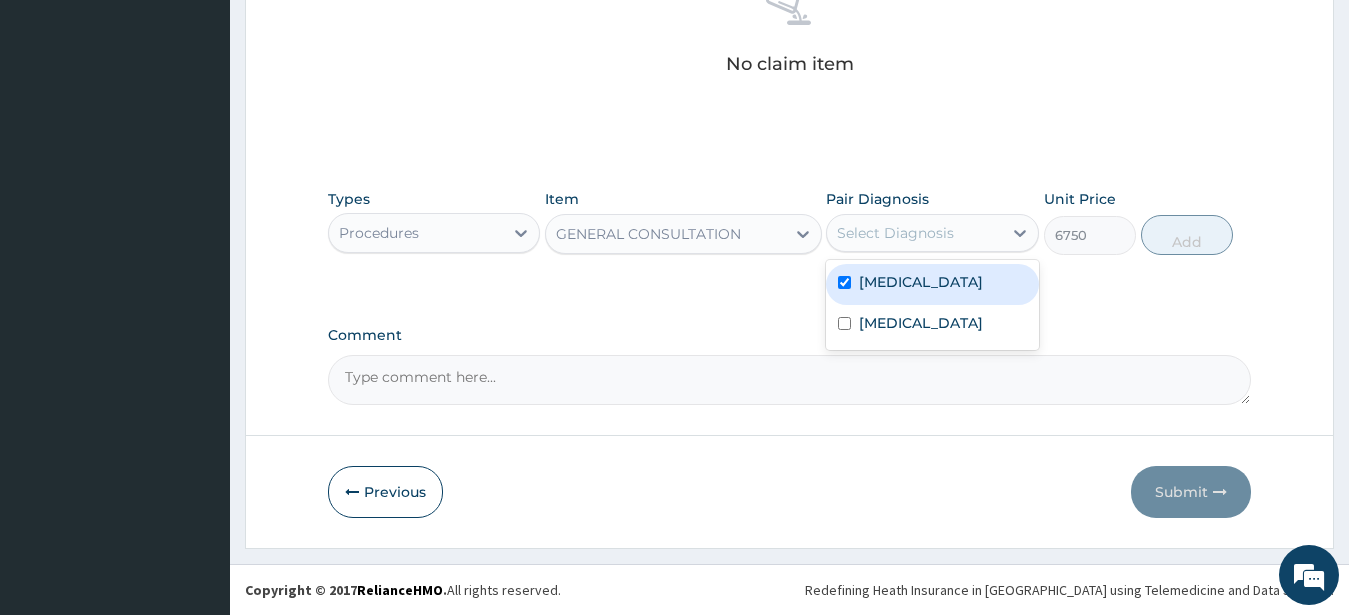 checkbox on "true" 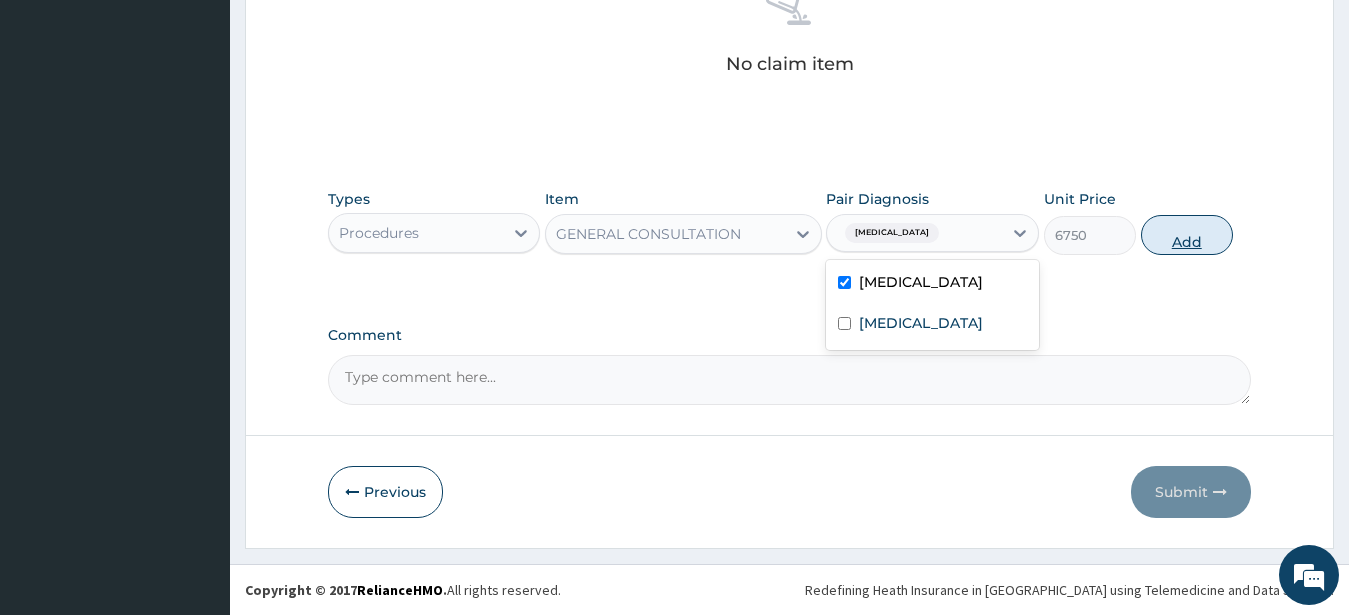 click on "Add" at bounding box center (1187, 235) 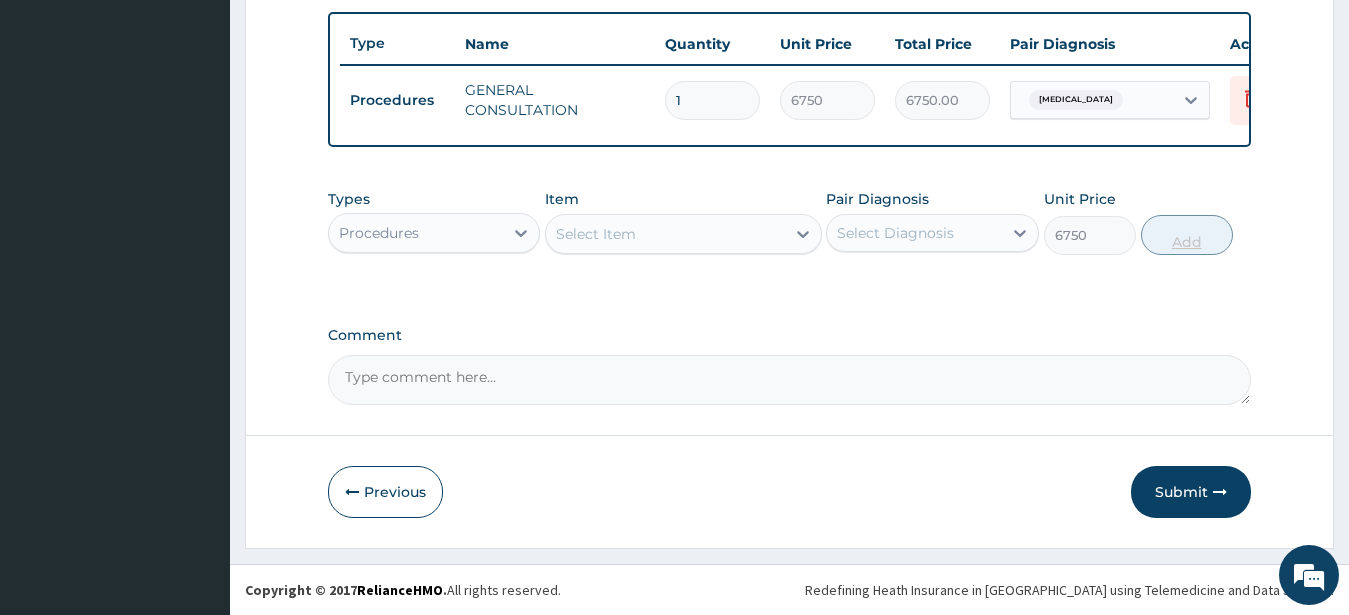 type on "0" 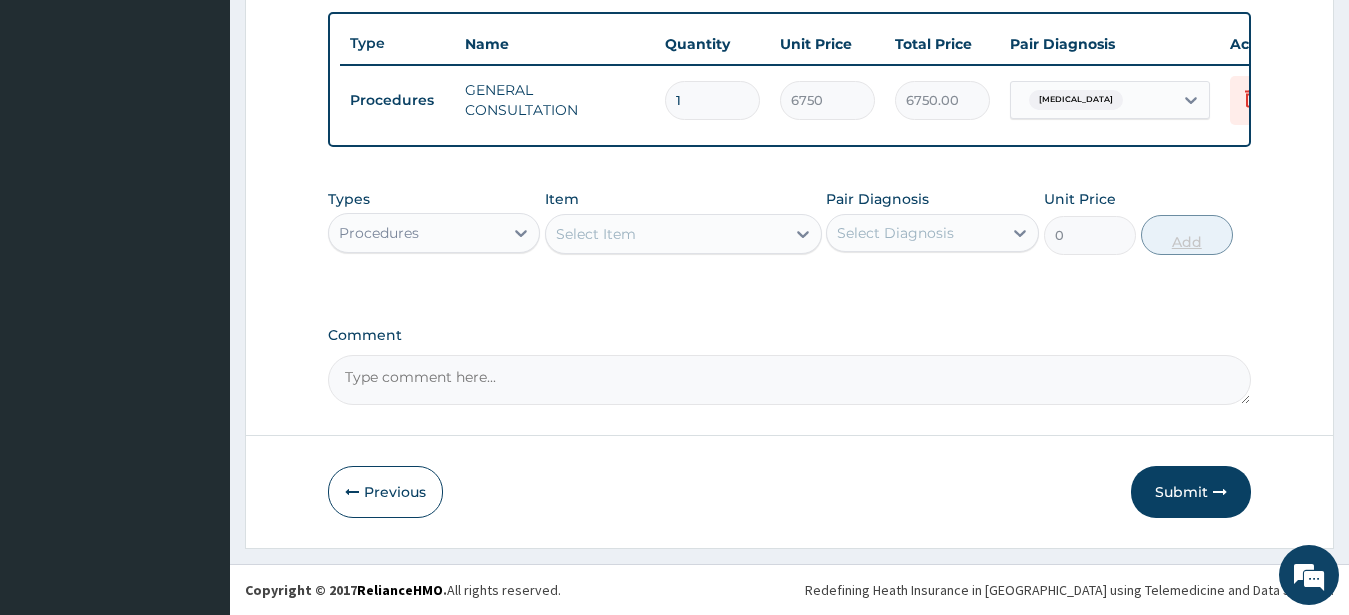scroll, scrollTop: 749, scrollLeft: 0, axis: vertical 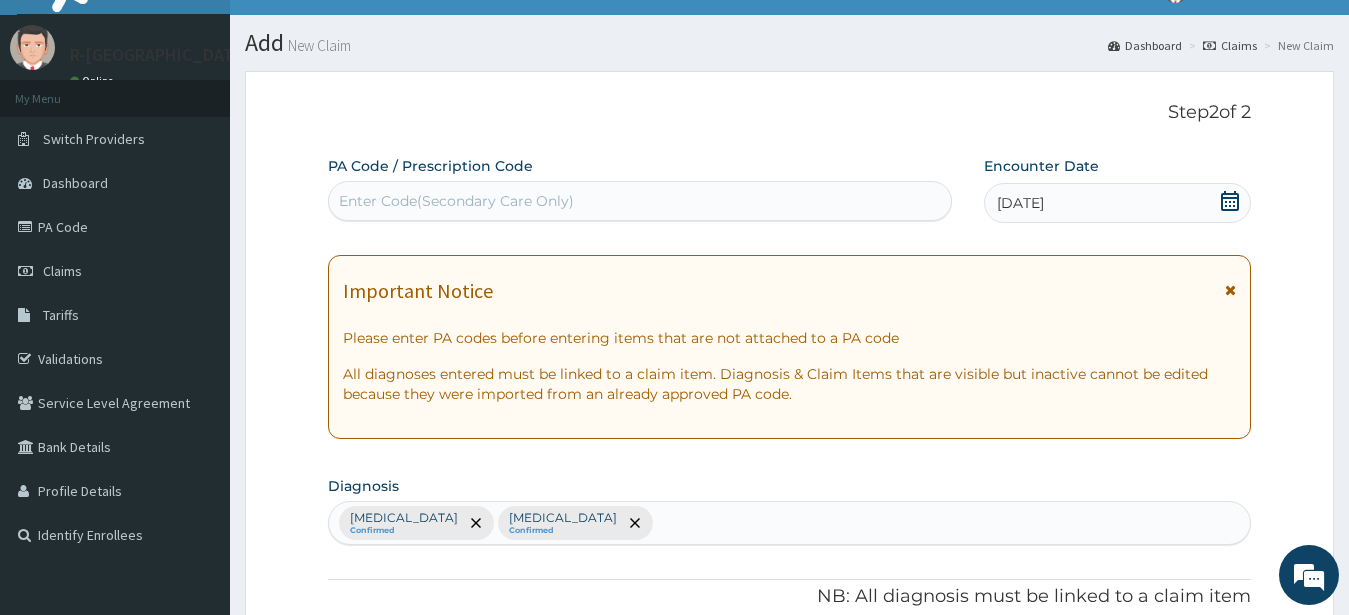 click on "Enter Code(Secondary Care Only)" at bounding box center [640, 201] 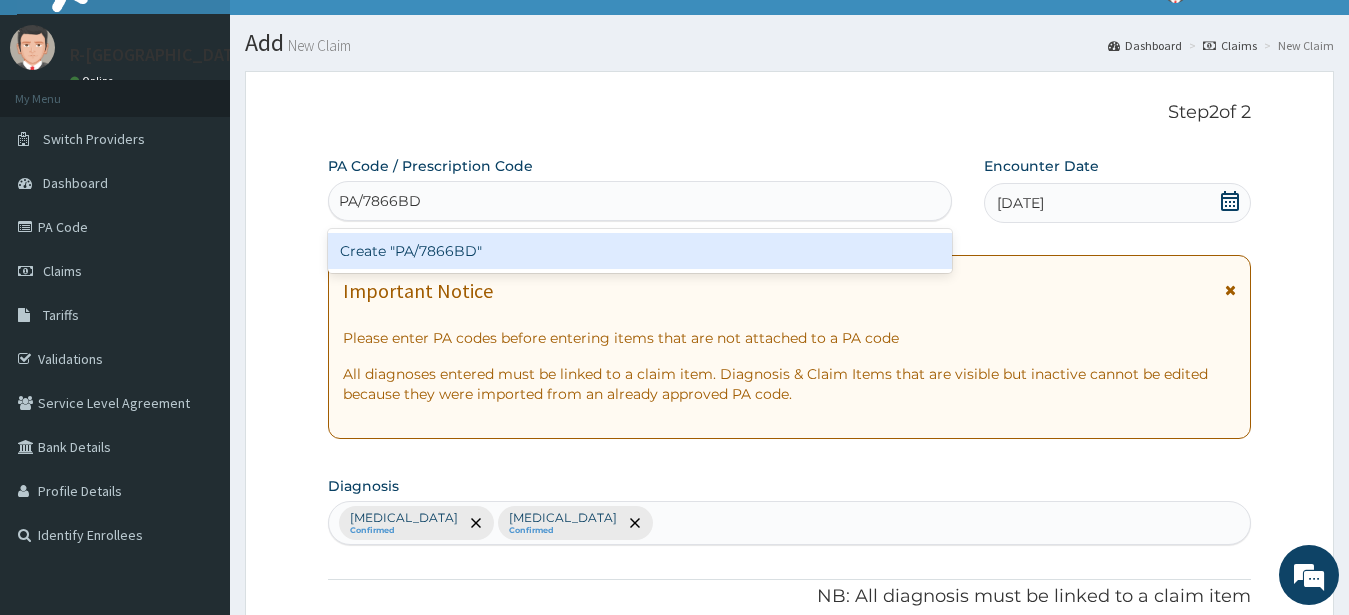 type 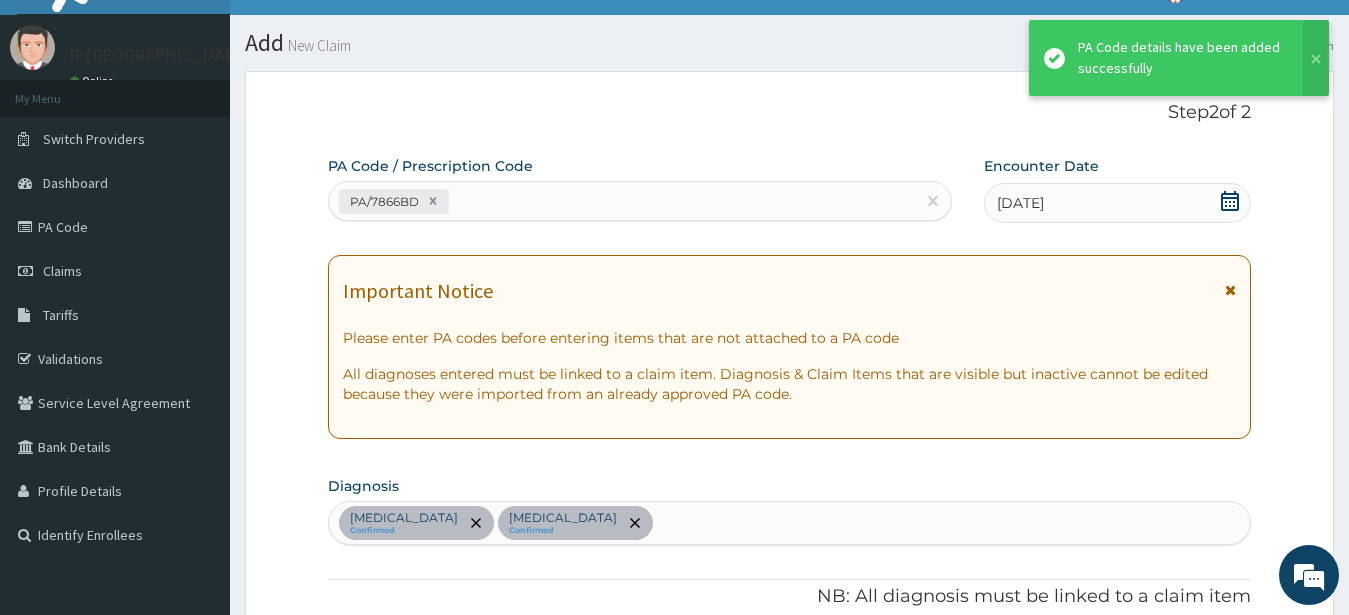 scroll, scrollTop: 671, scrollLeft: 0, axis: vertical 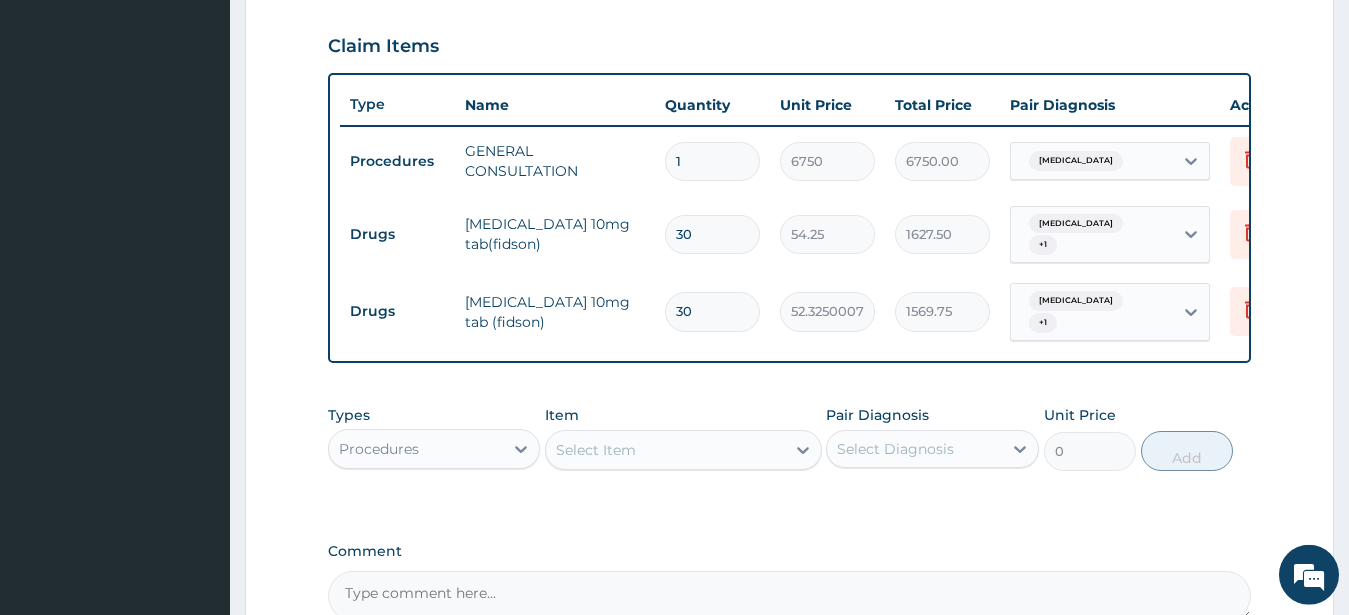 drag, startPoint x: 705, startPoint y: 232, endPoint x: 599, endPoint y: 234, distance: 106.01887 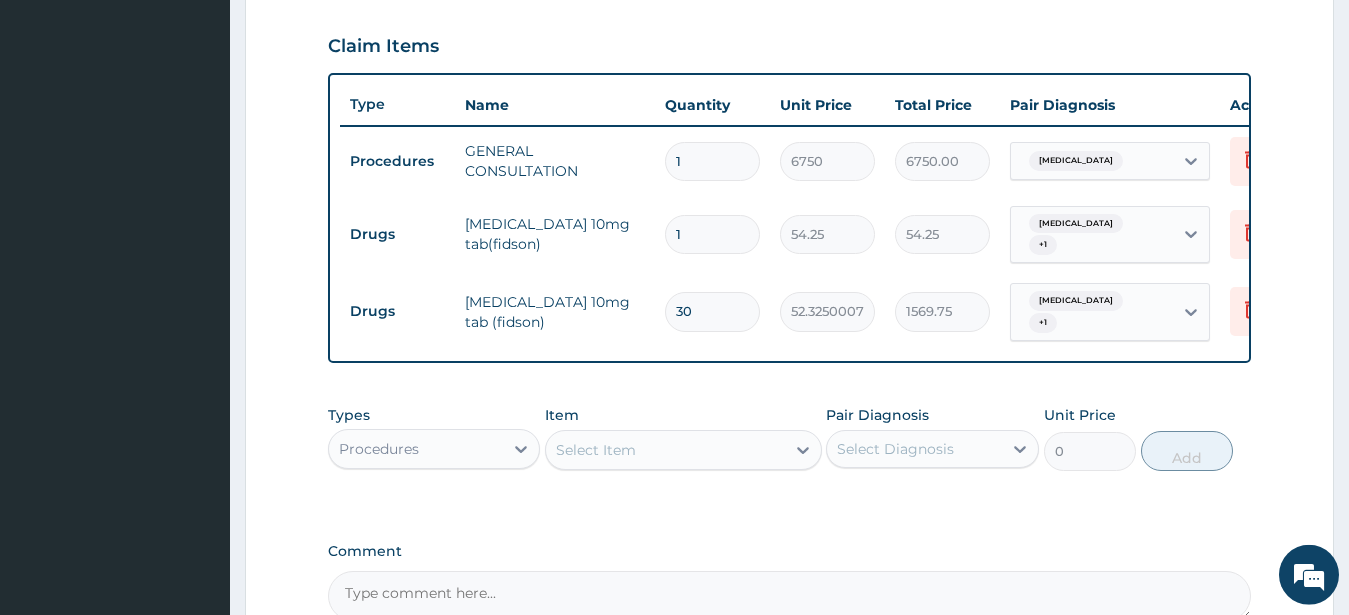 type on "14" 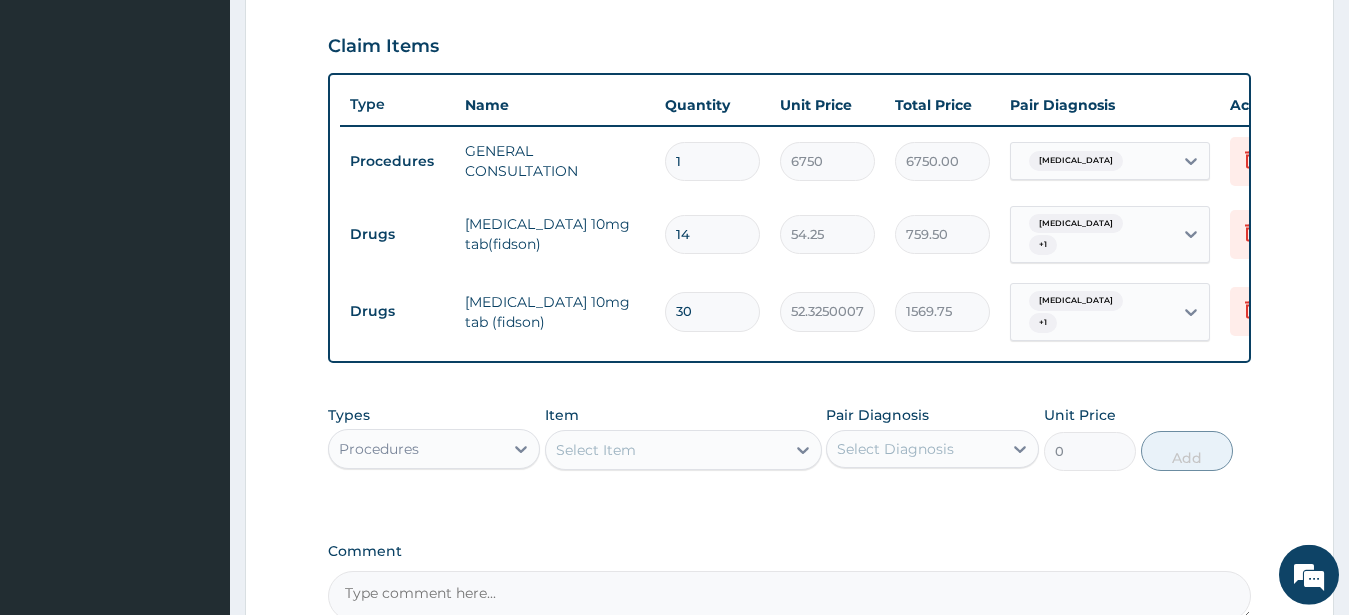 type on "14" 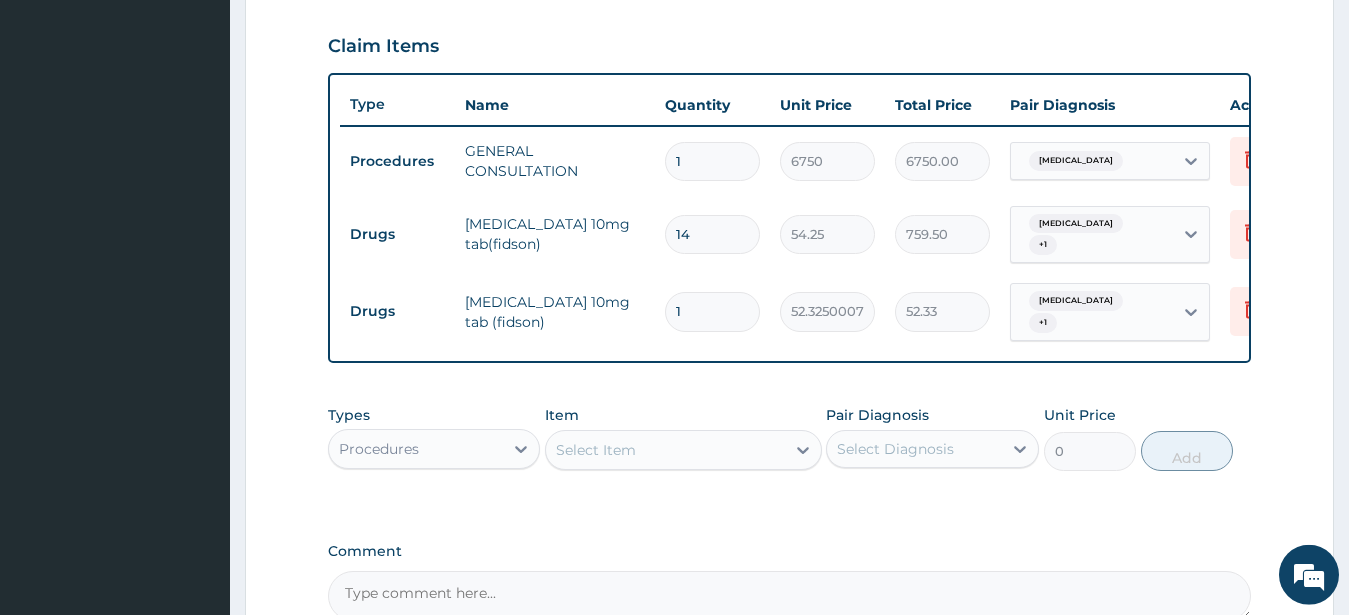 type on "14" 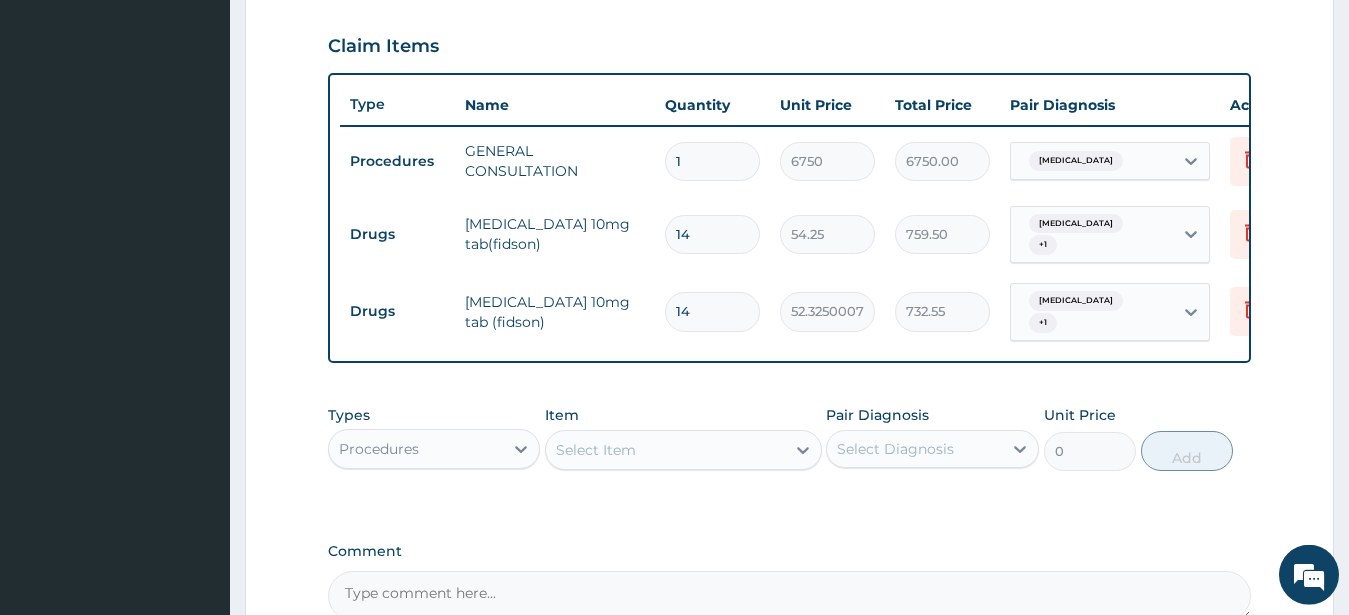 type on "14" 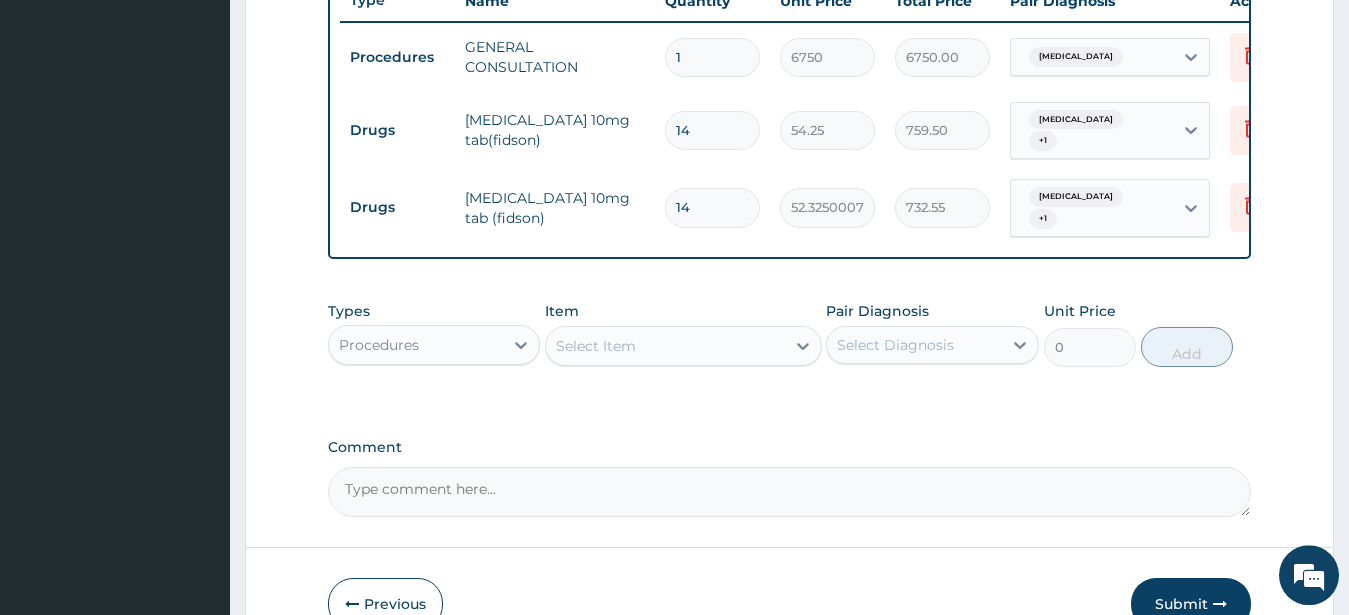 scroll, scrollTop: 875, scrollLeft: 0, axis: vertical 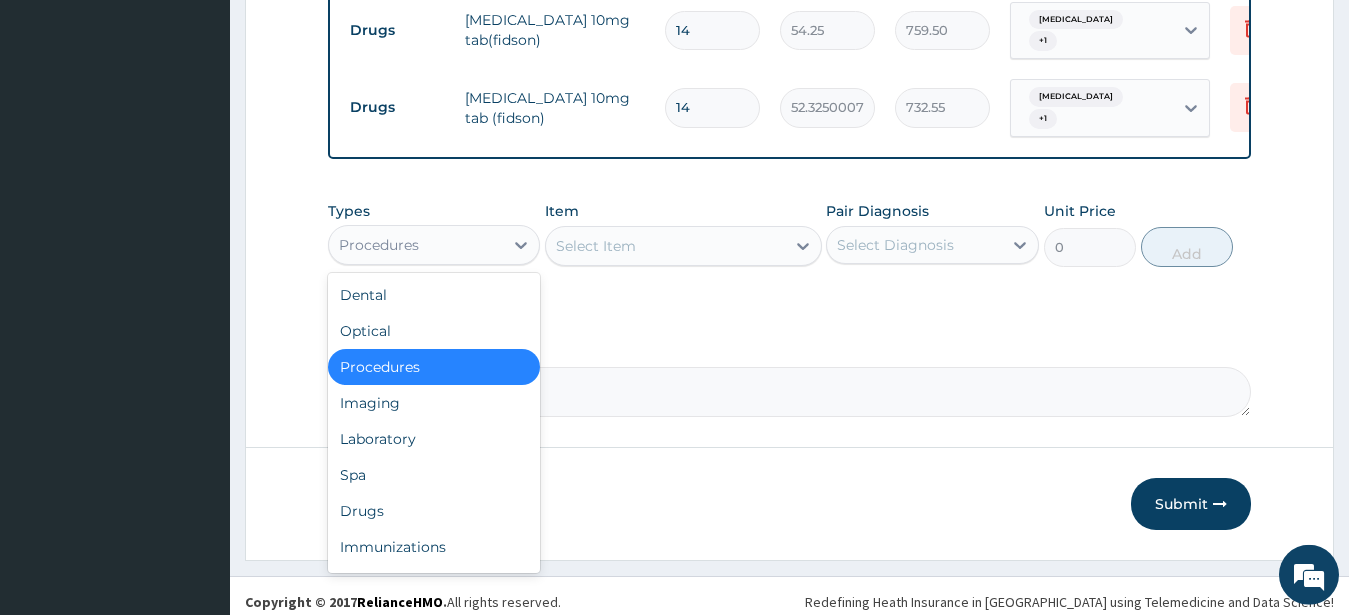 click on "Procedures" at bounding box center [416, 245] 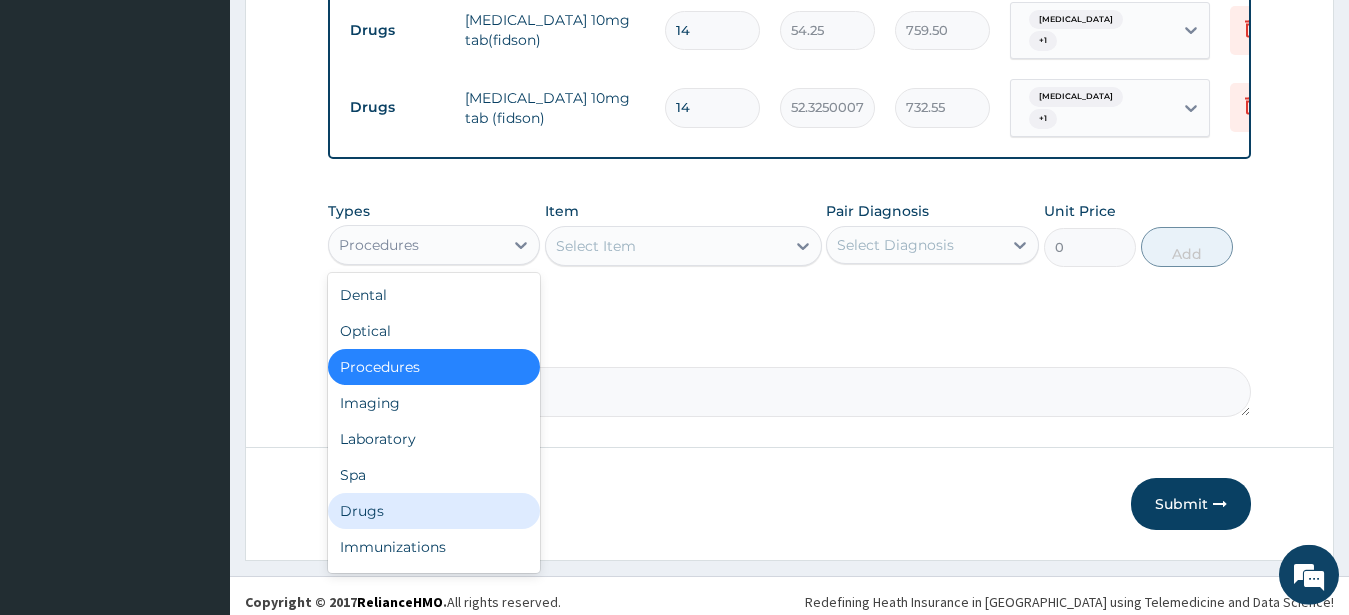 click on "Drugs" at bounding box center (434, 511) 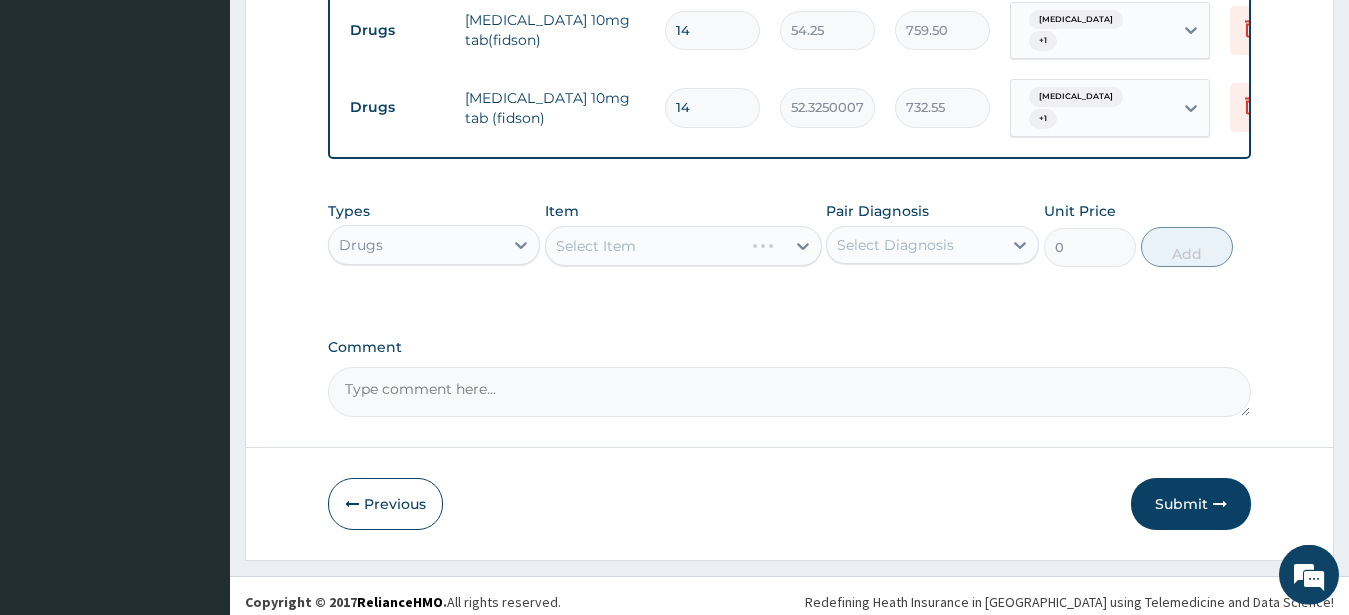 click on "Select Item" at bounding box center (683, 246) 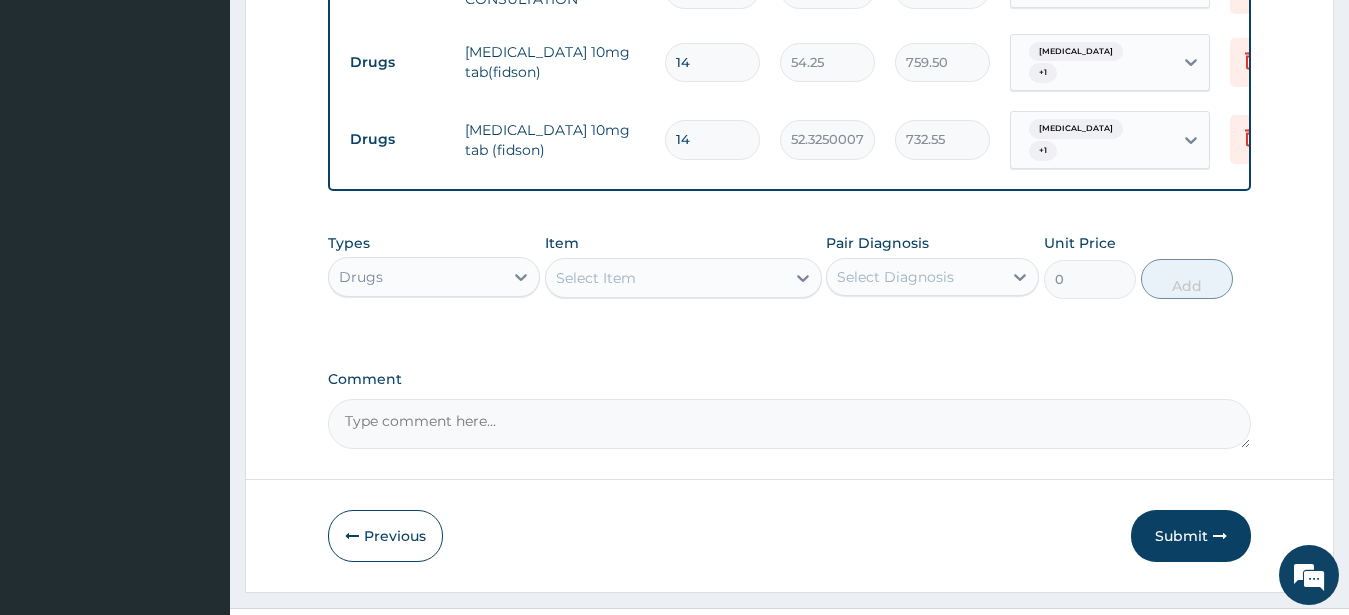 scroll, scrollTop: 875, scrollLeft: 0, axis: vertical 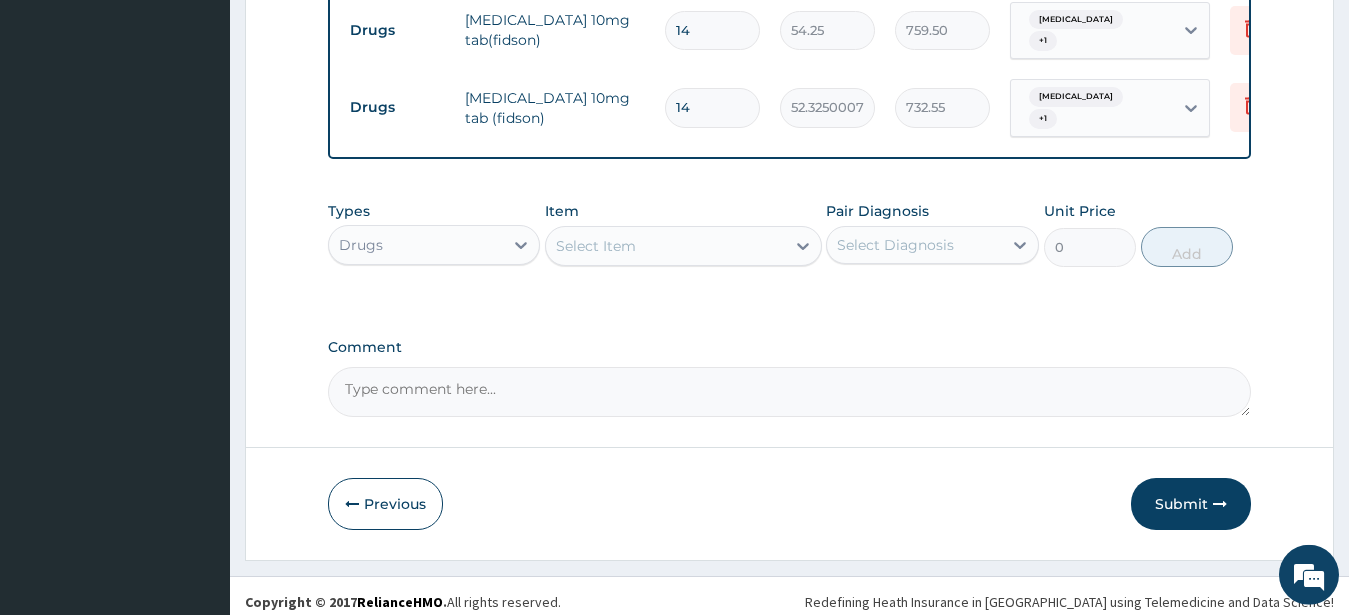click on "Select Item" at bounding box center [596, 246] 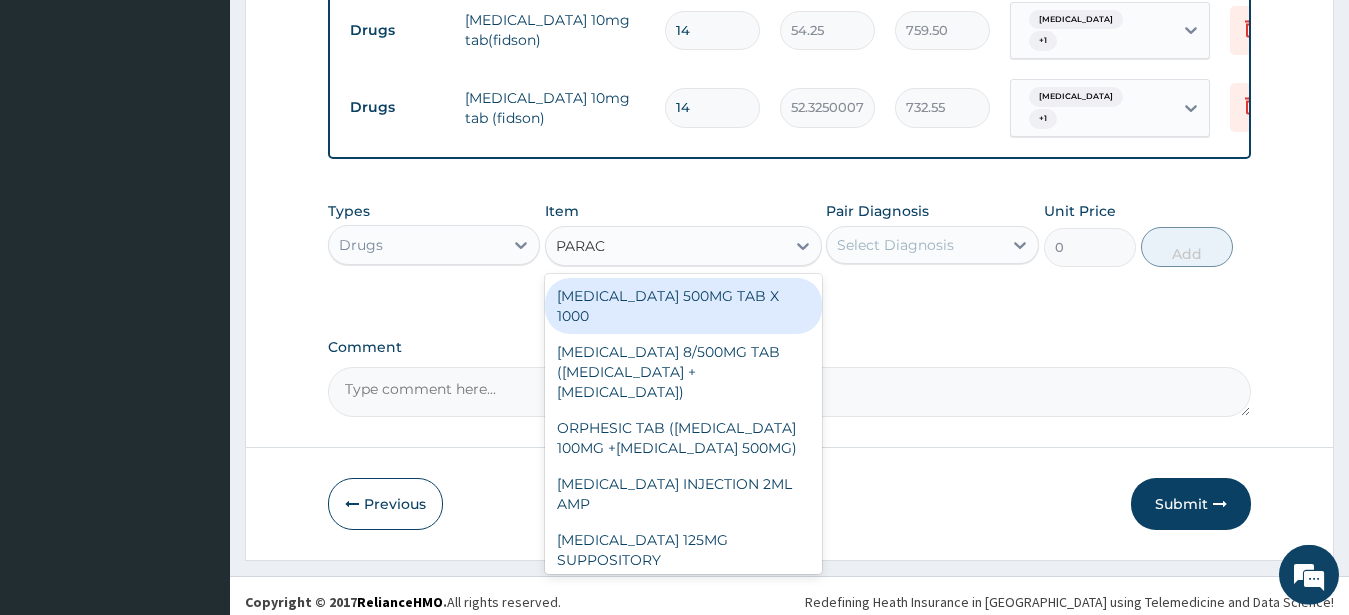 type on "PARACE" 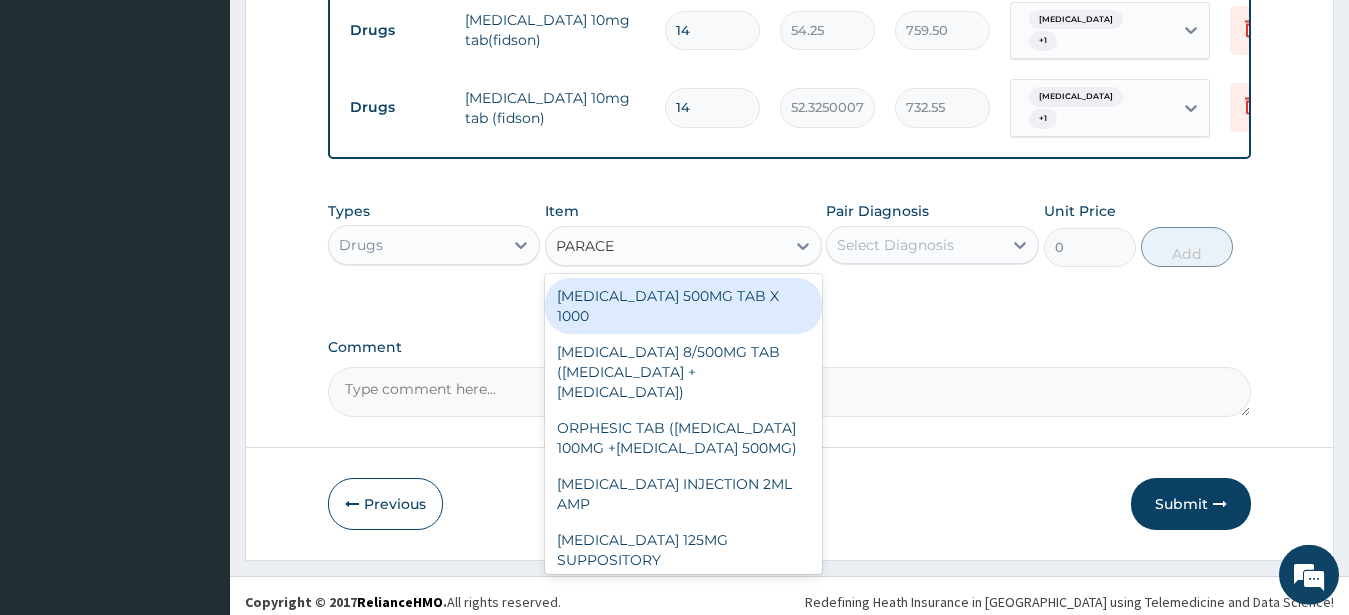 drag, startPoint x: 656, startPoint y: 320, endPoint x: 739, endPoint y: 289, distance: 88.60023 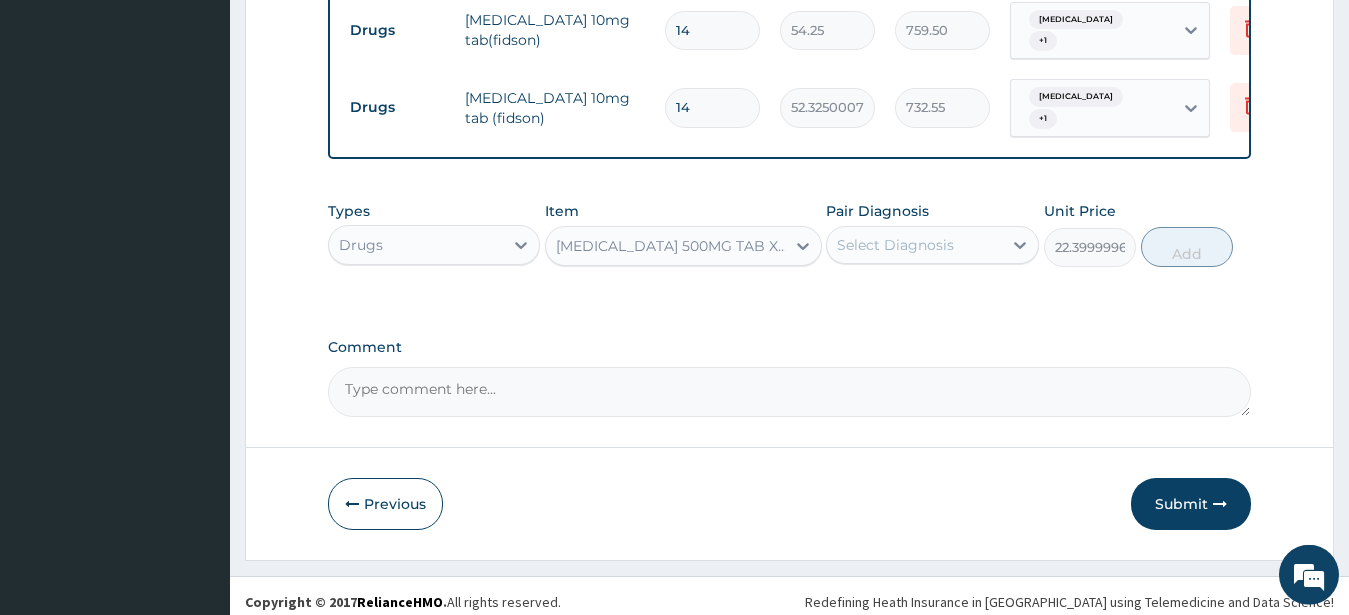 click on "Select Diagnosis" at bounding box center [895, 245] 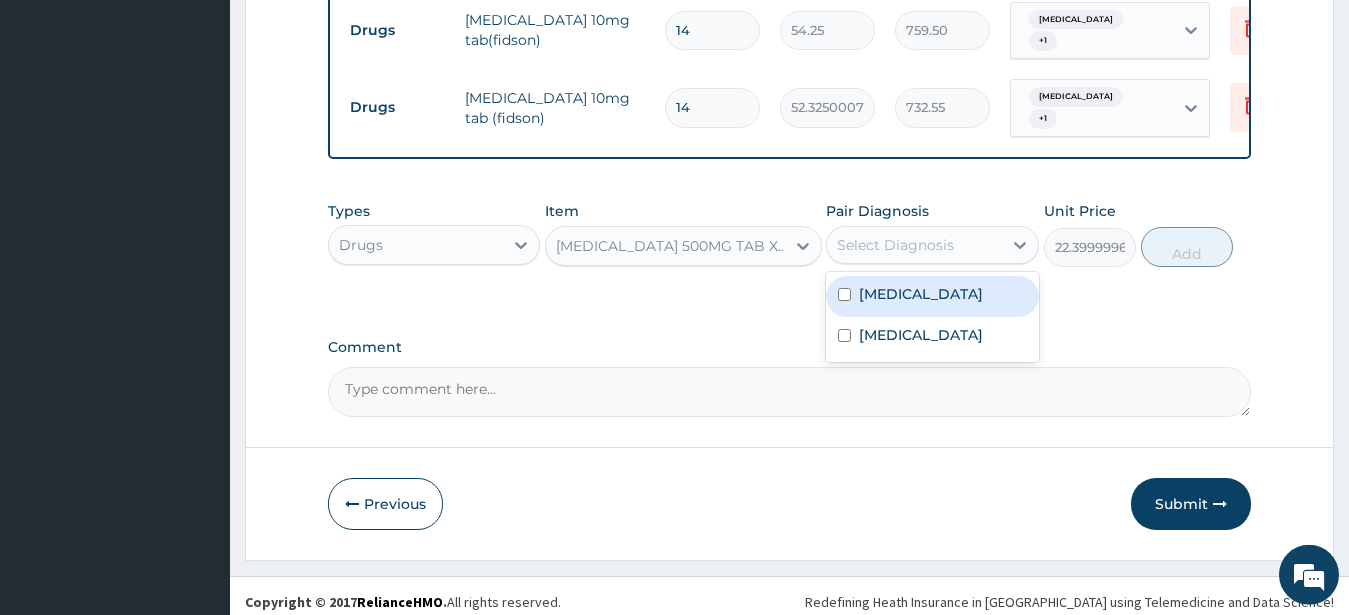 click on "Acute pharyngitis" at bounding box center (921, 294) 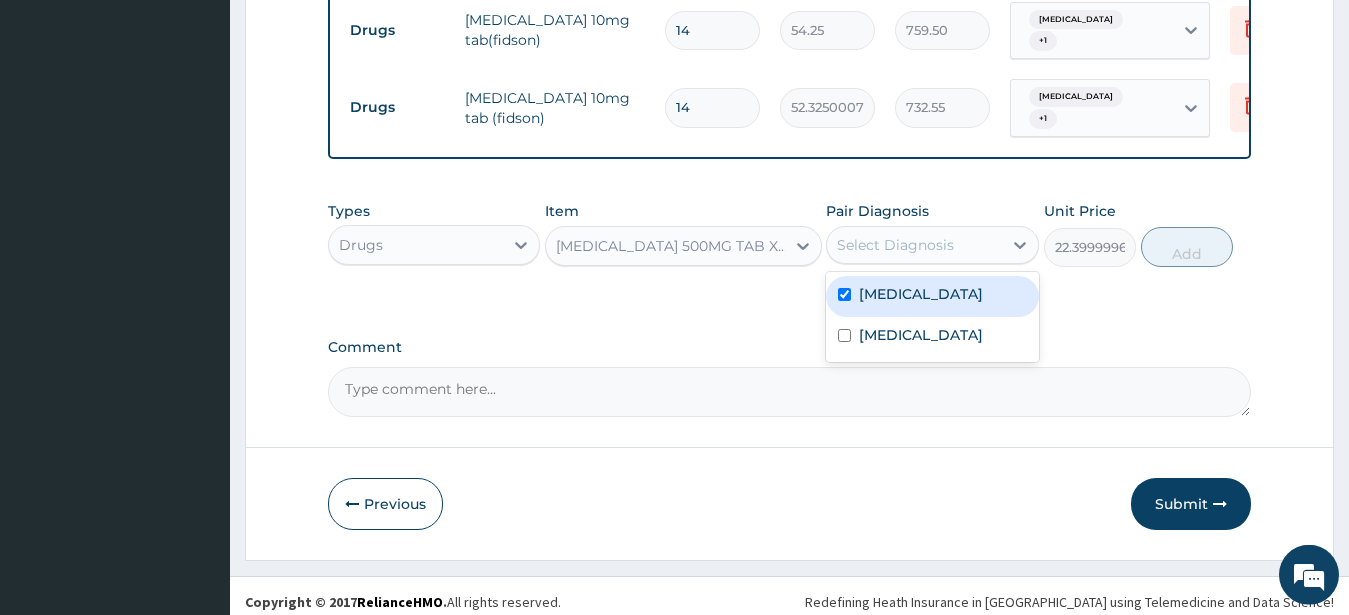checkbox on "true" 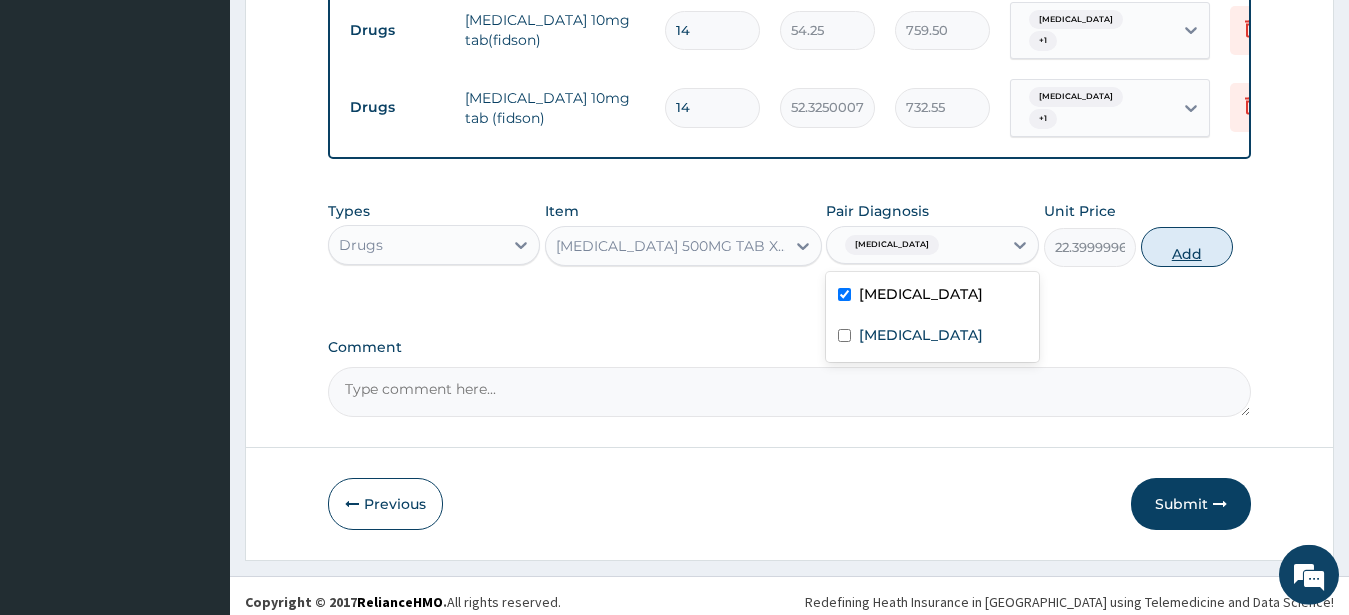 click on "Add" at bounding box center [1187, 247] 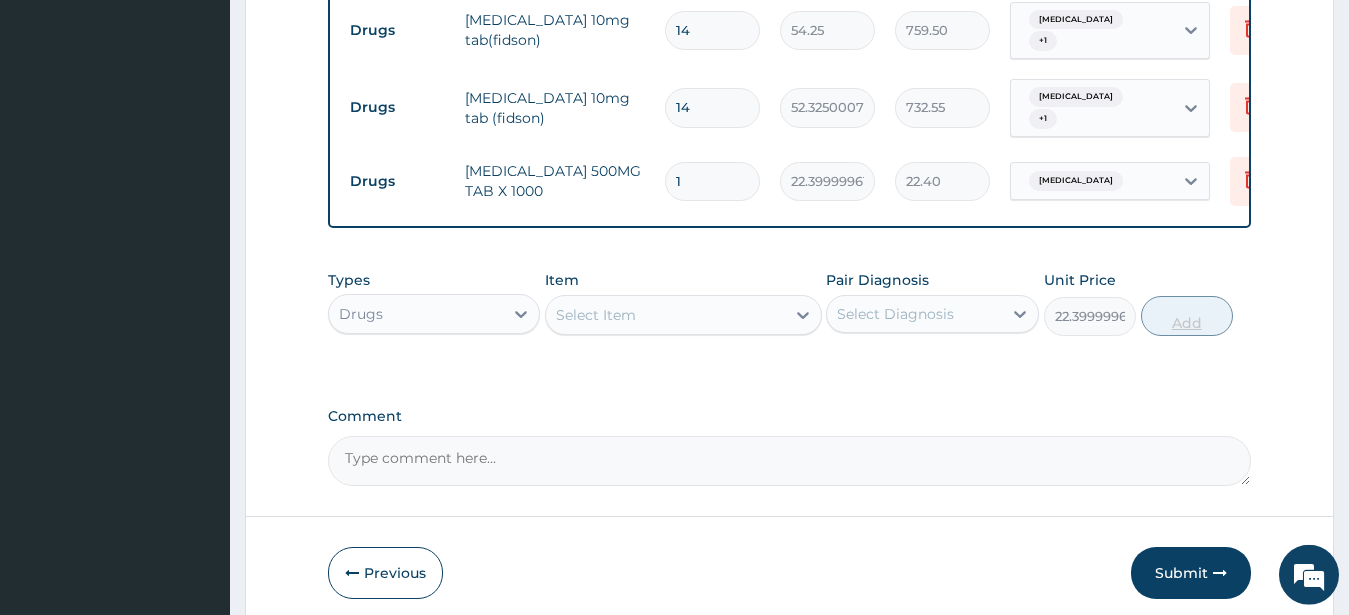 type on "0" 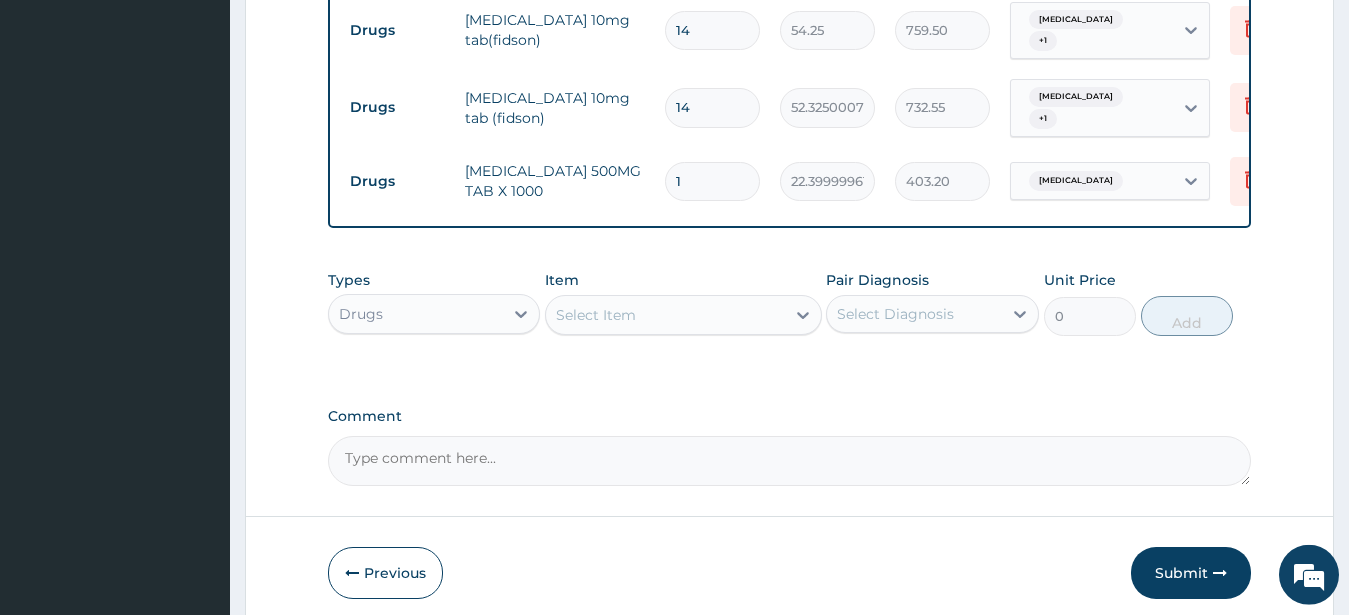 type on "18" 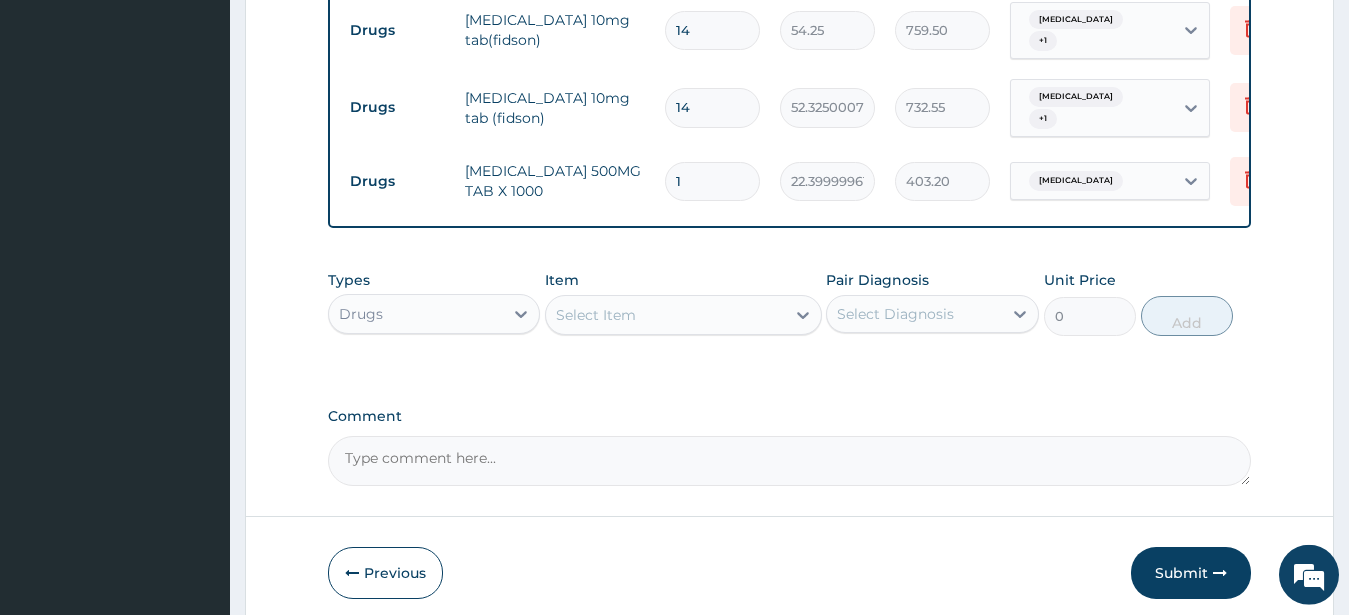 type on "403.20" 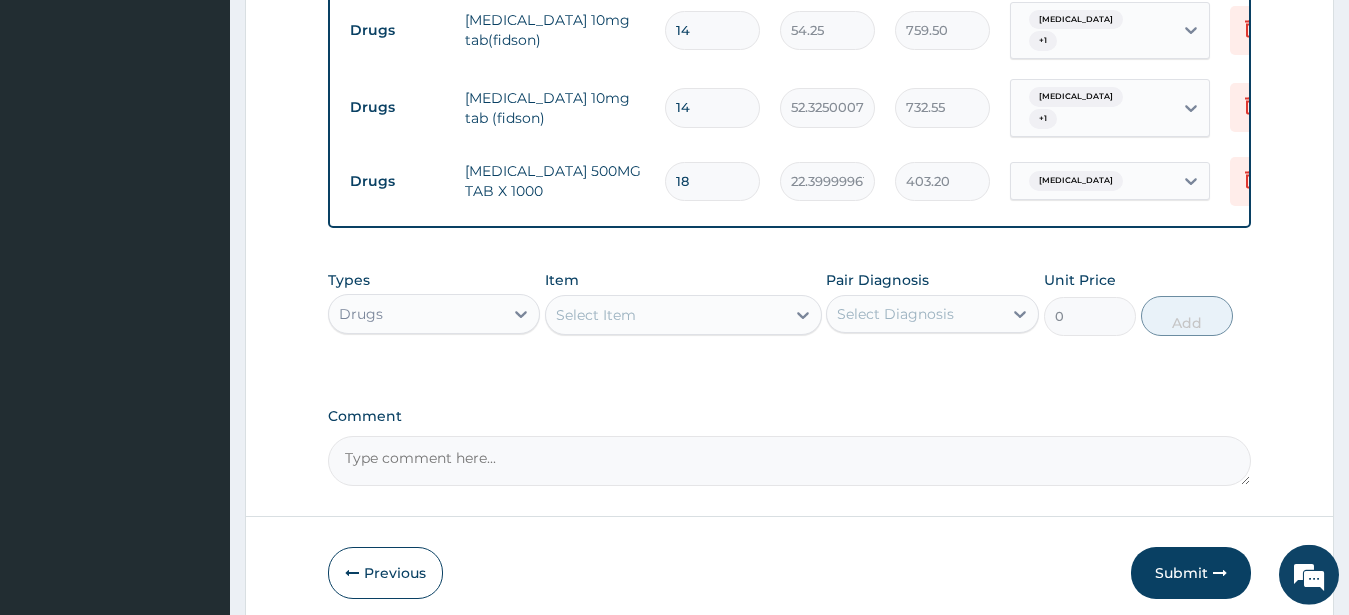 scroll, scrollTop: 973, scrollLeft: 0, axis: vertical 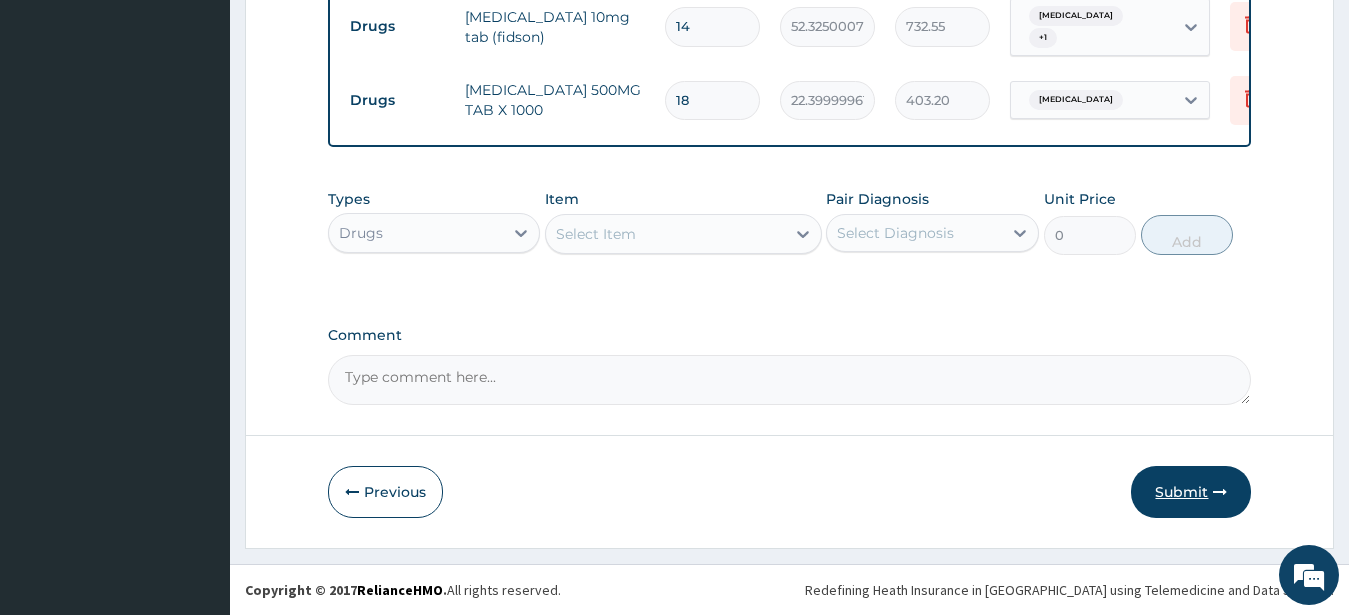 type on "18" 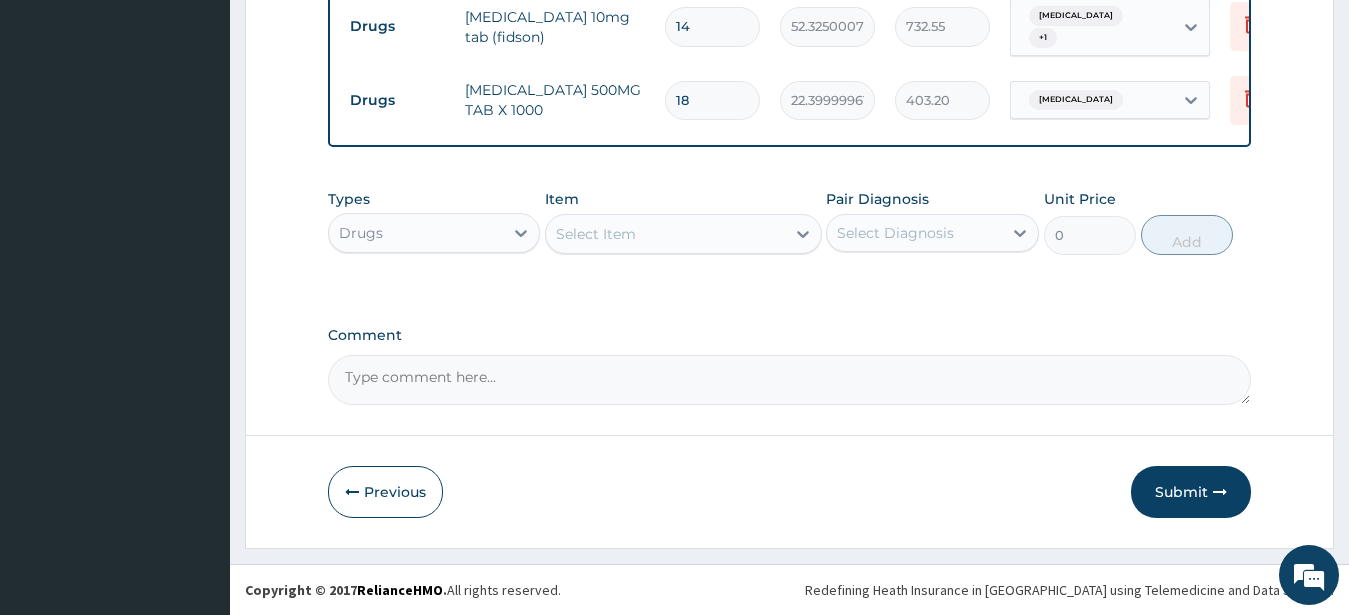 drag, startPoint x: 1177, startPoint y: 487, endPoint x: 1155, endPoint y: 463, distance: 32.55764 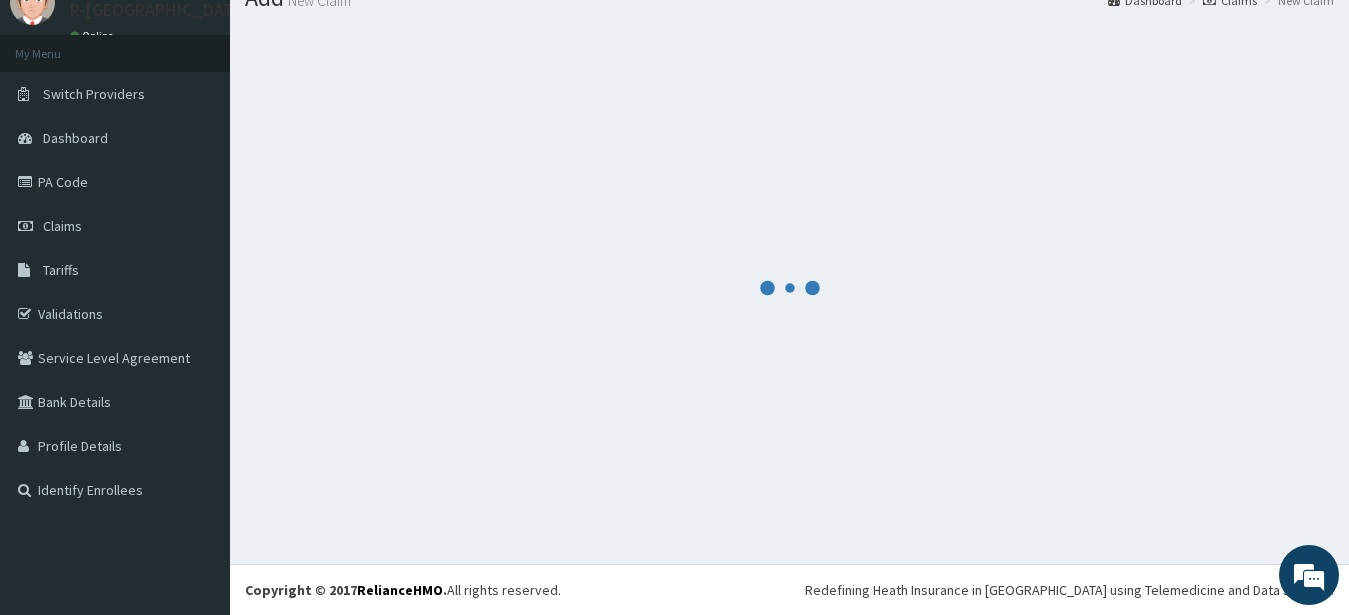 scroll, scrollTop: 80, scrollLeft: 0, axis: vertical 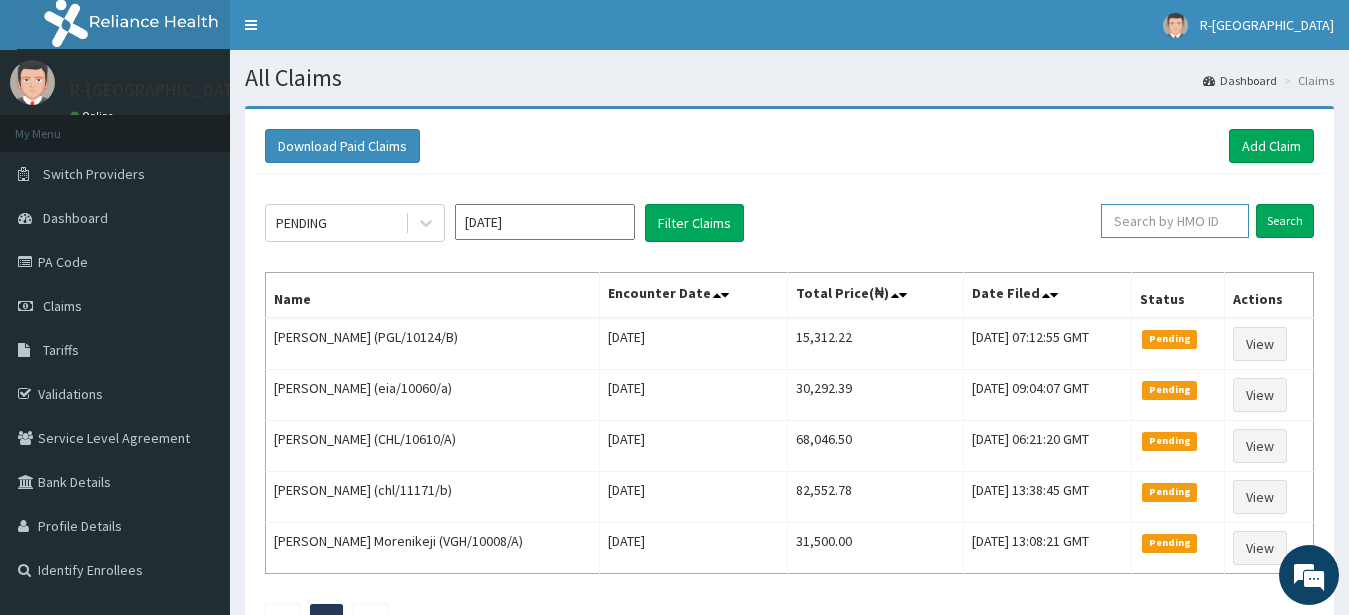 click at bounding box center [1175, 221] 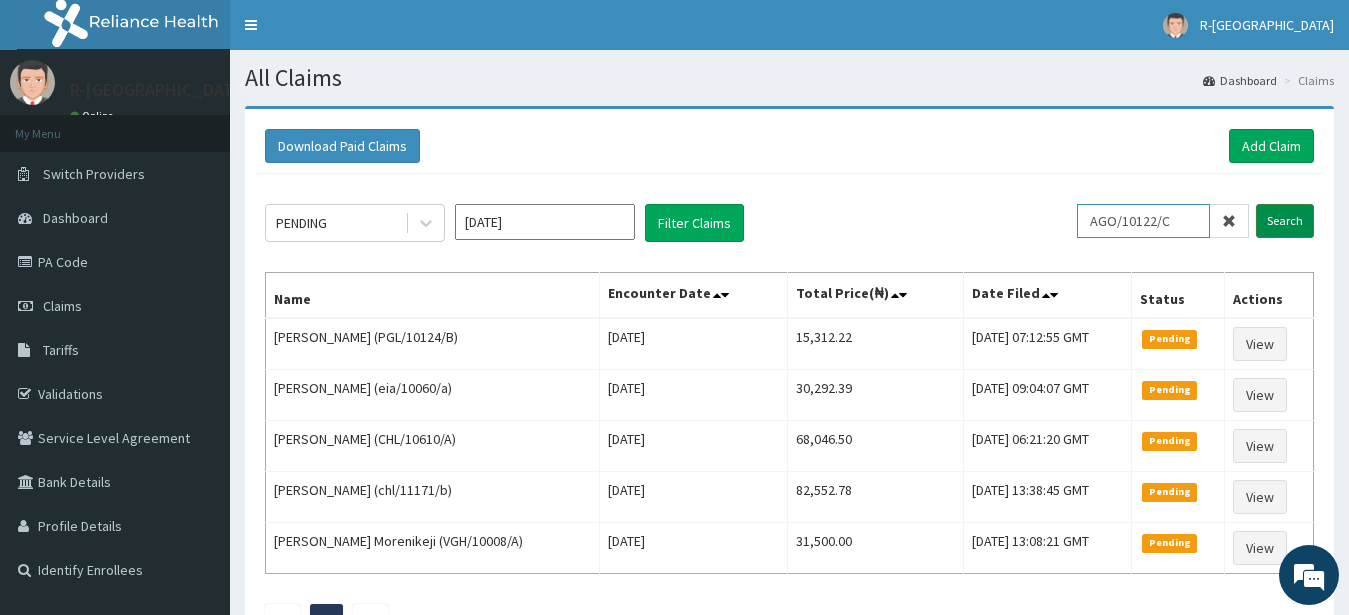 type on "AGO/10122/C" 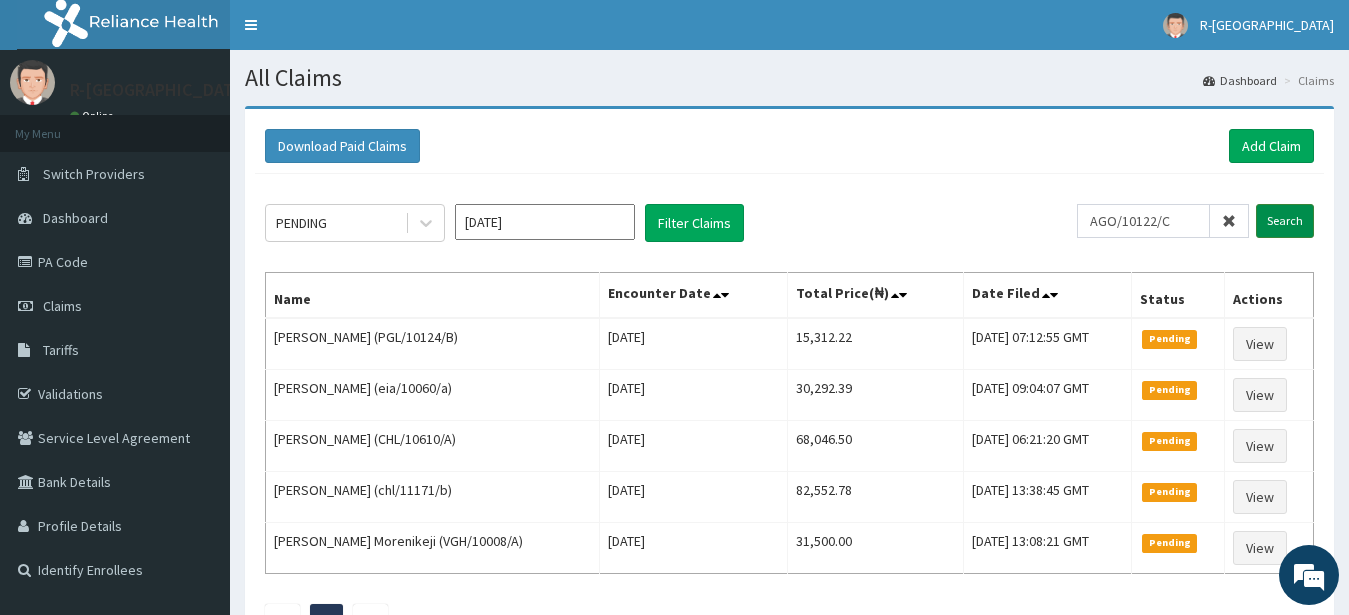 click on "Search" at bounding box center [1285, 221] 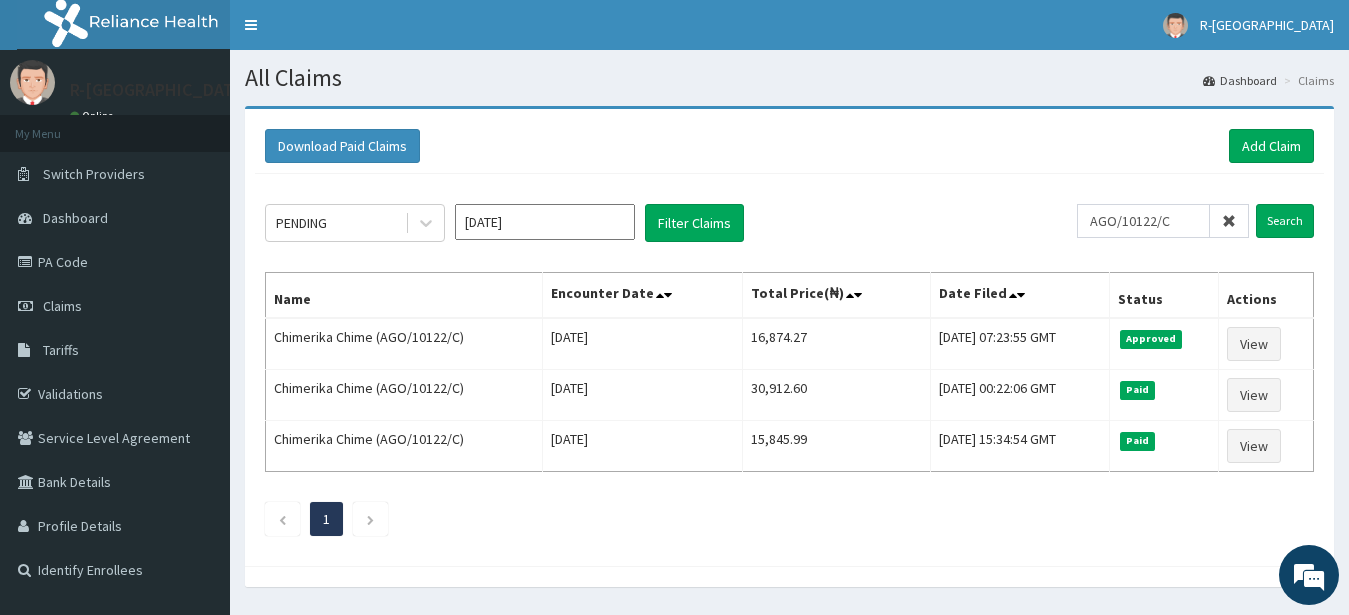 click at bounding box center [1229, 221] 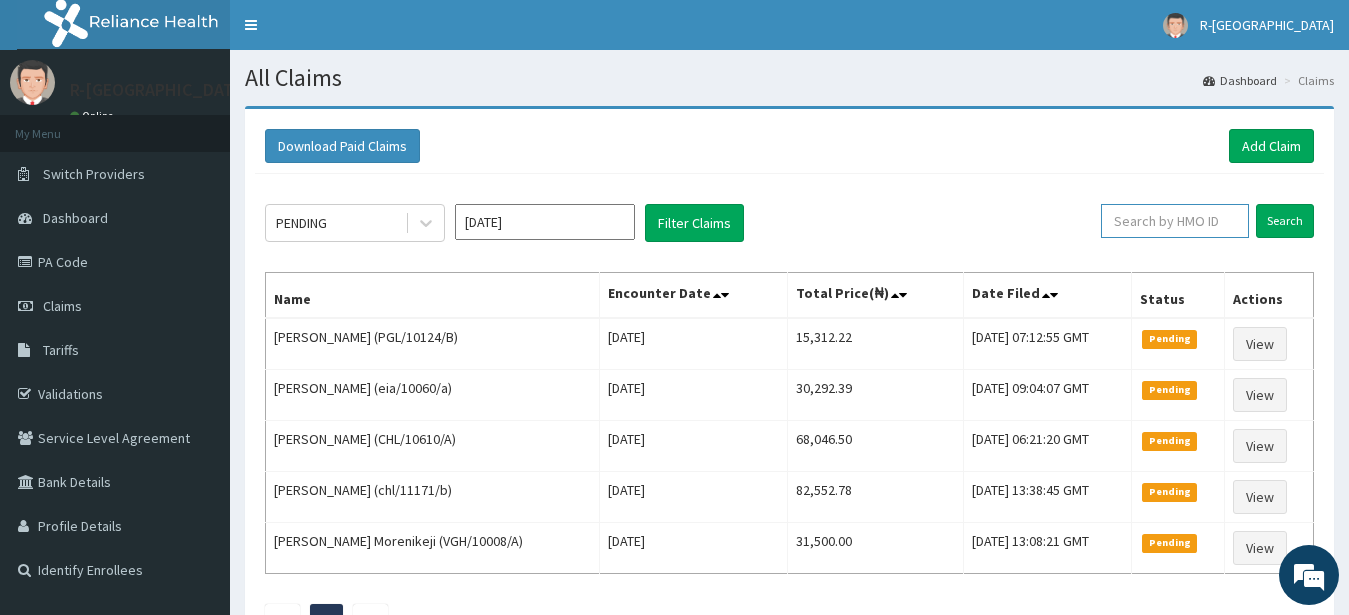 drag, startPoint x: 1148, startPoint y: 221, endPoint x: 1154, endPoint y: 269, distance: 48.373547 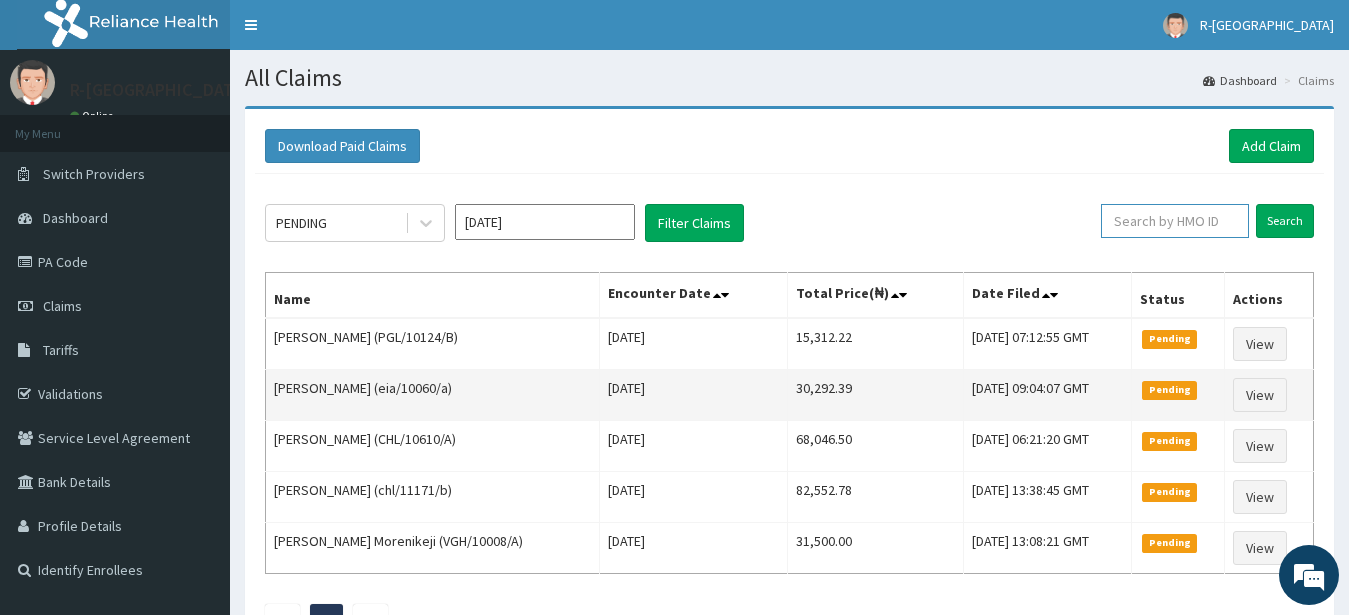 paste on "AIO/10258/A" 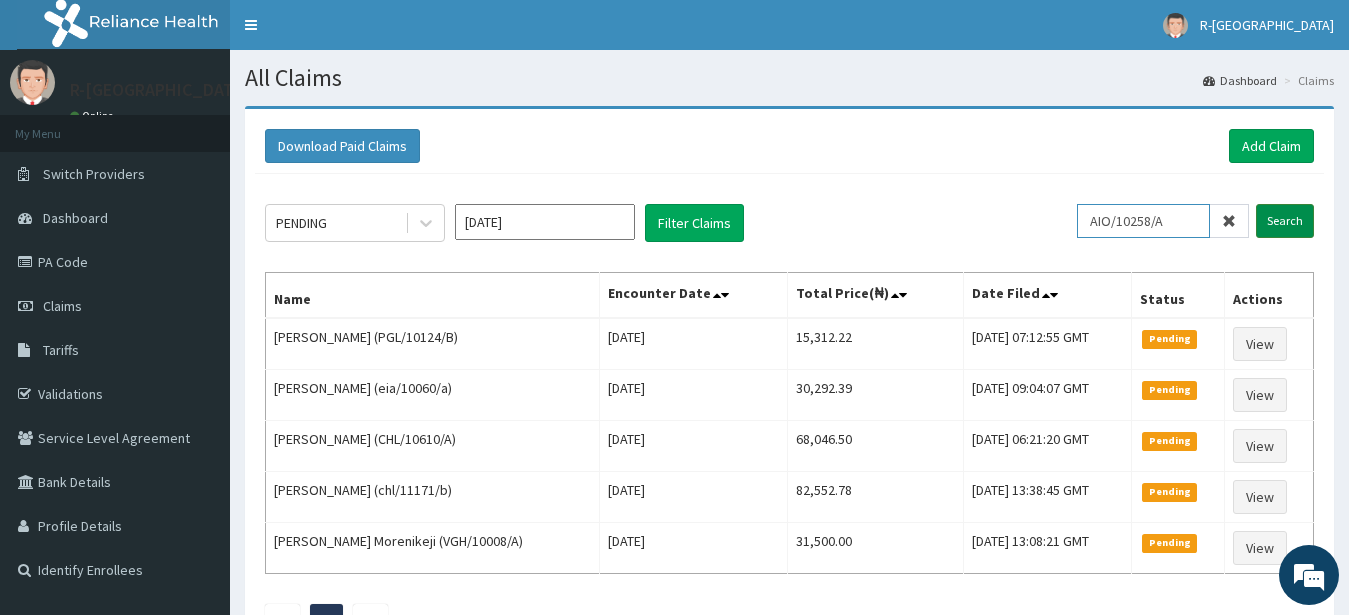 type on "AIO/10258/A" 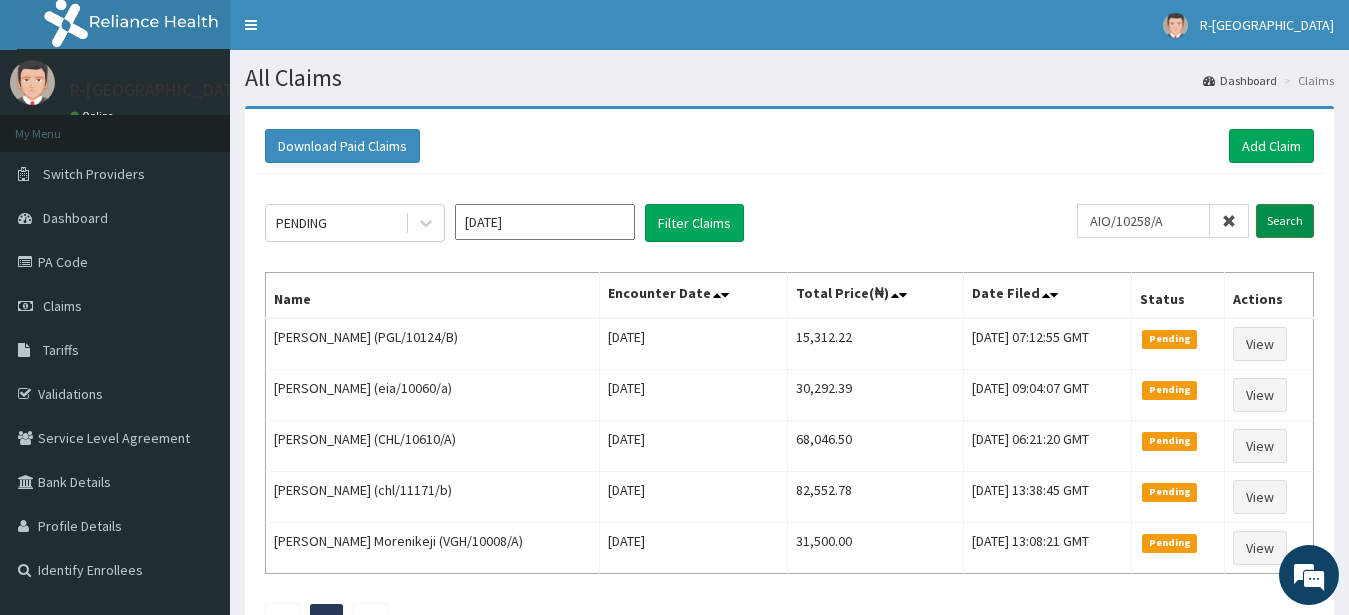 click on "Search" at bounding box center [1285, 221] 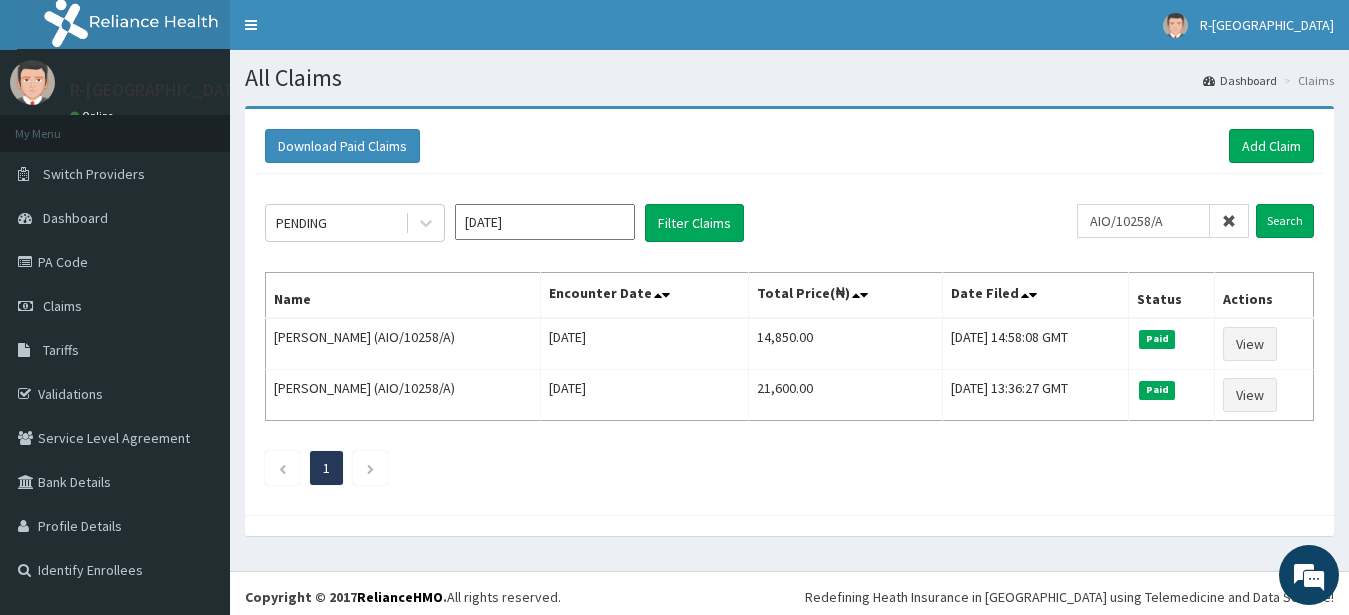click at bounding box center (1229, 221) 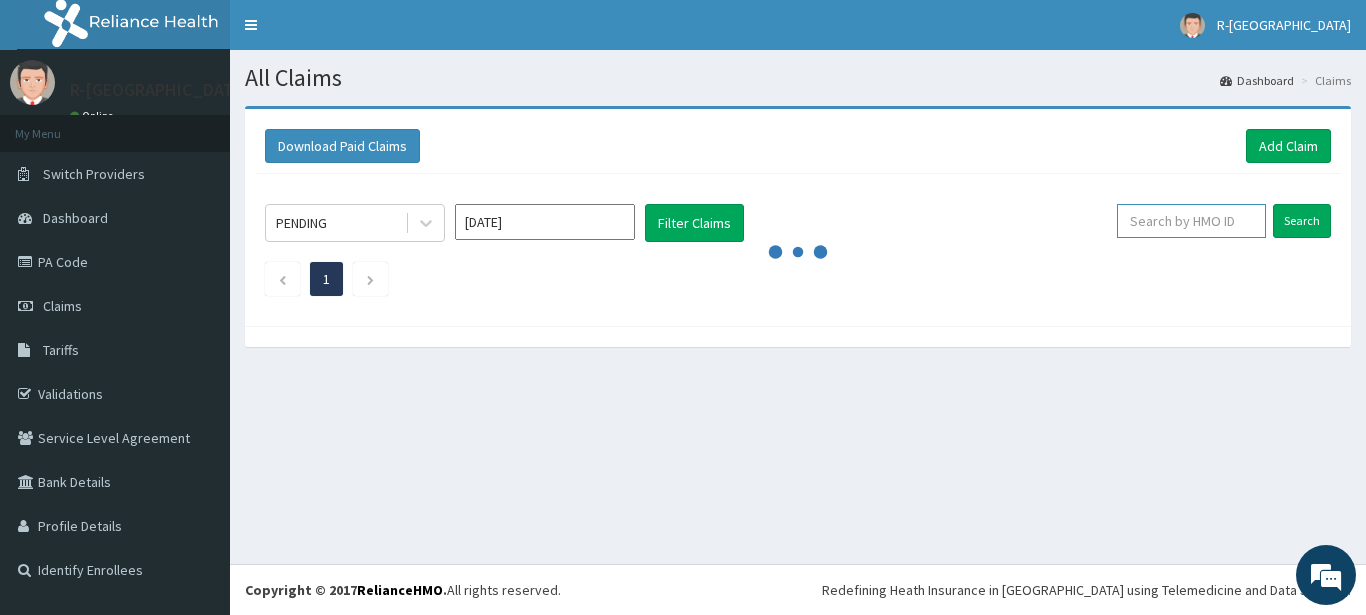 click at bounding box center [1191, 221] 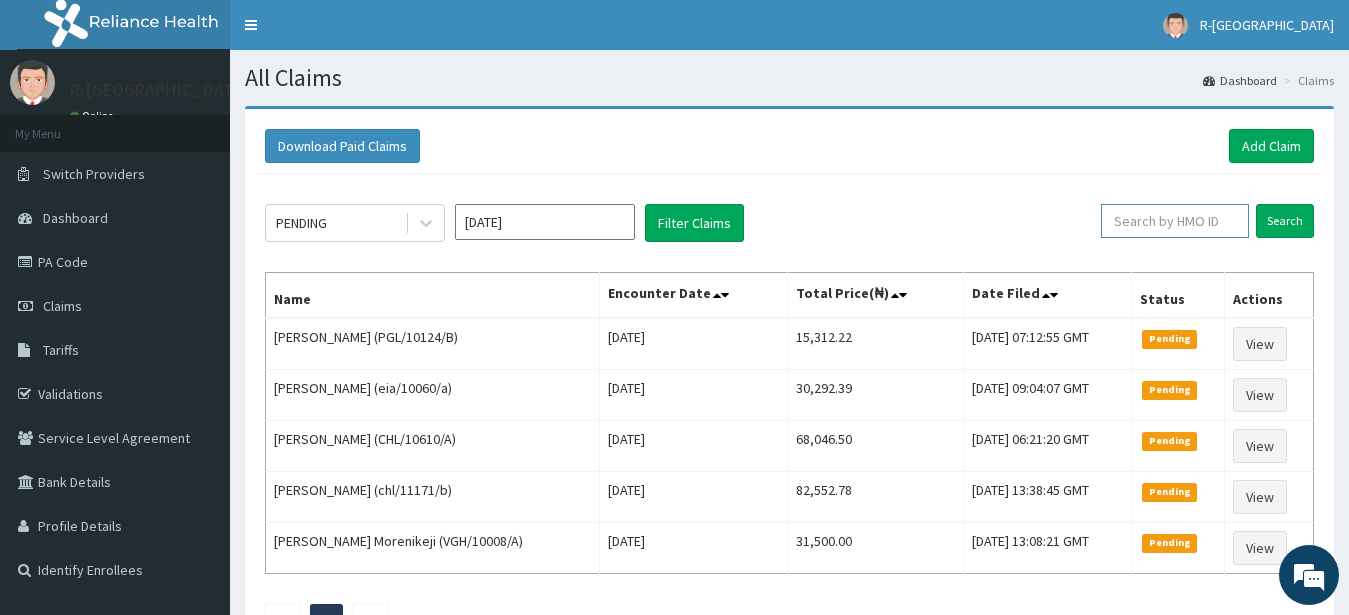 paste on "AIO/10258/E" 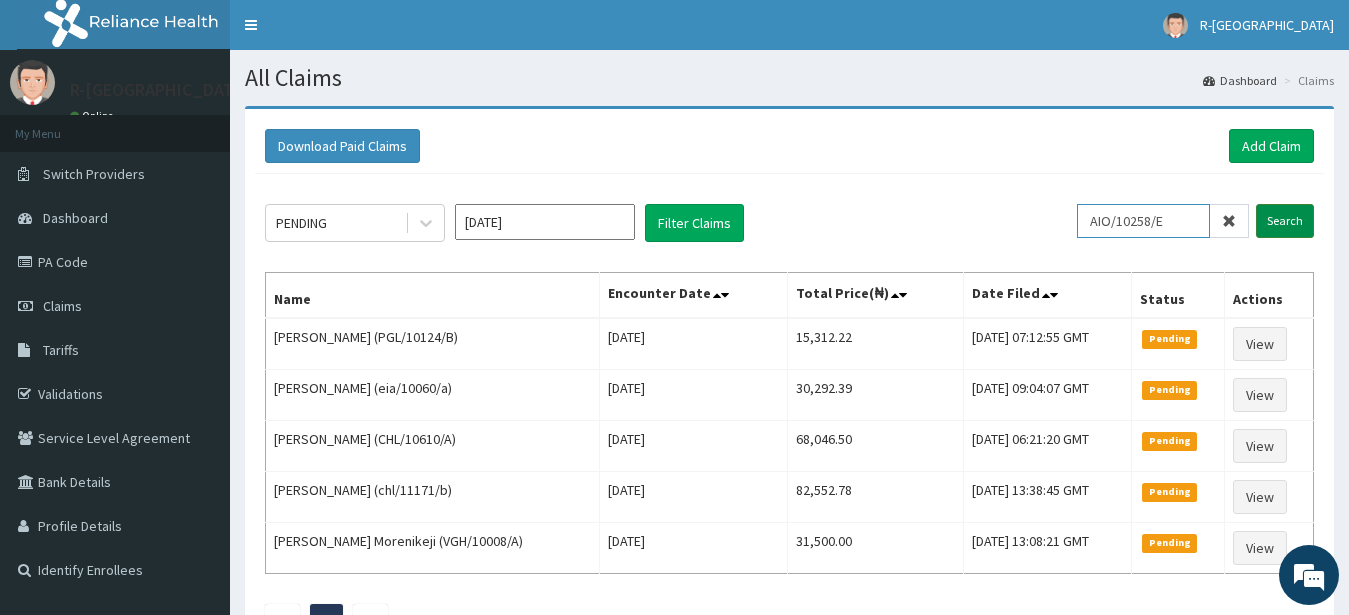 type on "AIO/10258/E" 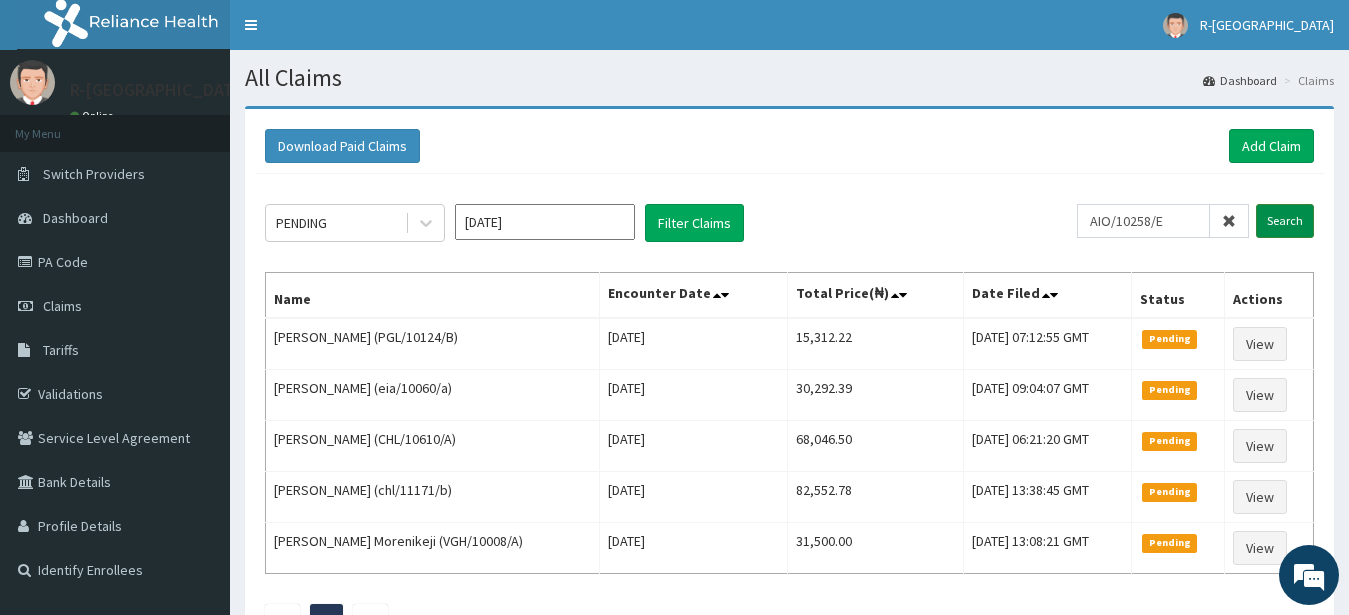 click on "Search" at bounding box center [1285, 221] 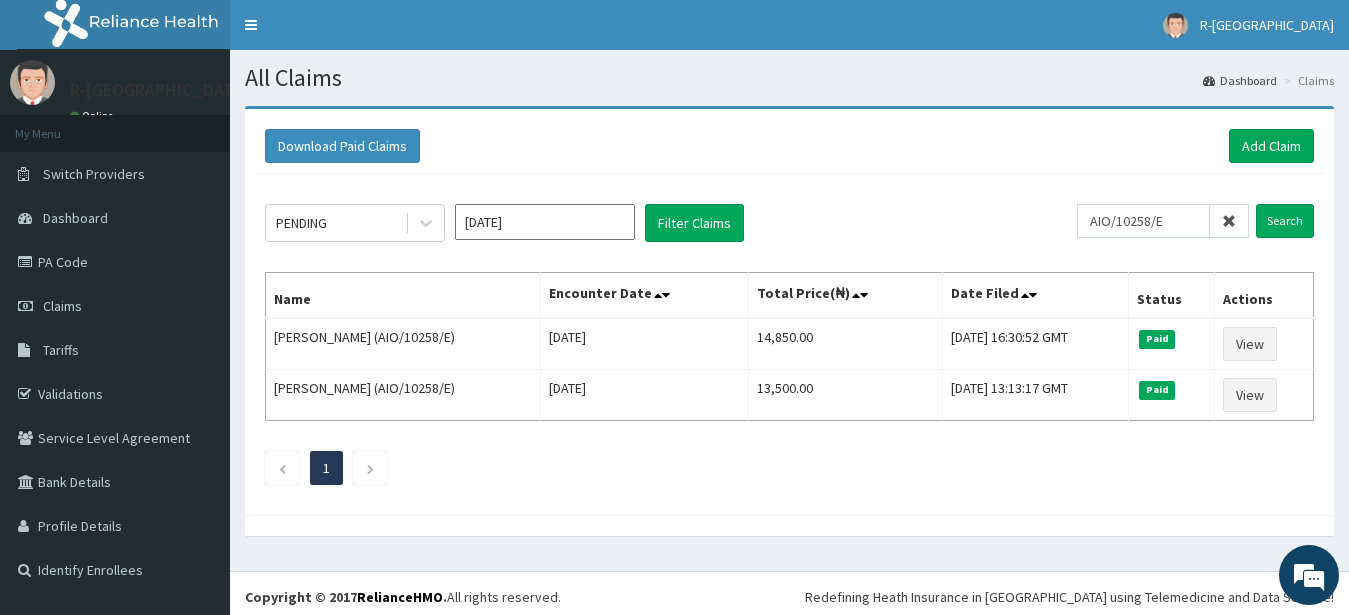 click at bounding box center [1229, 221] 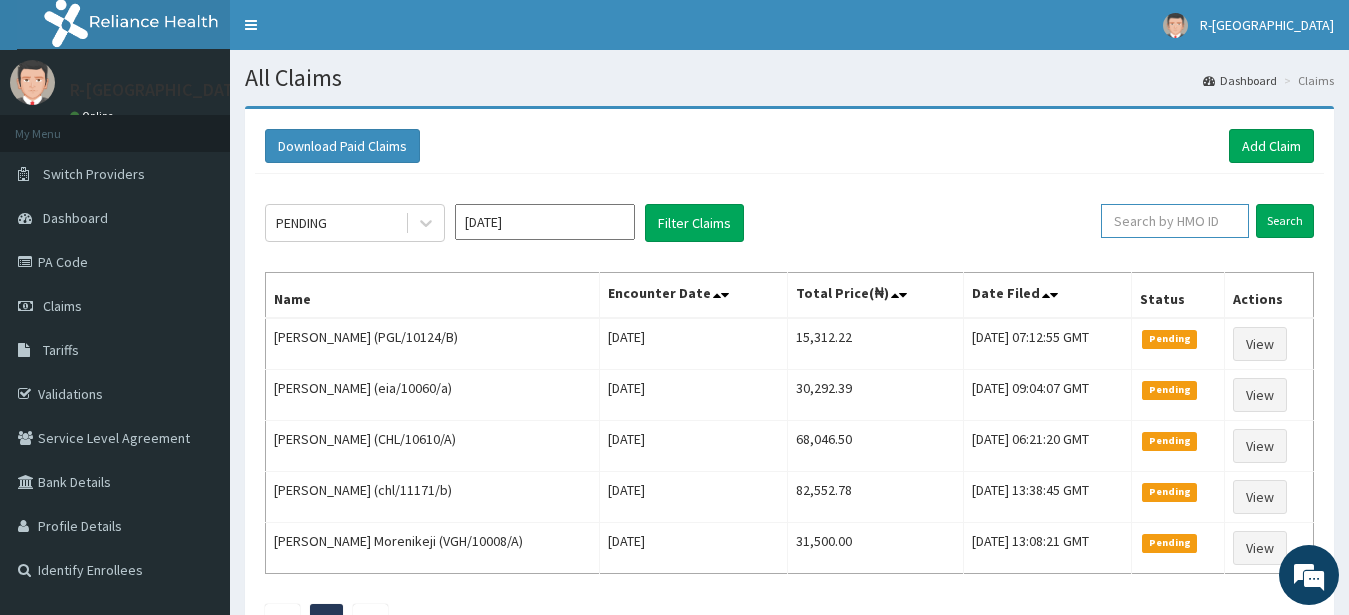 paste on "PGL/10124/B" 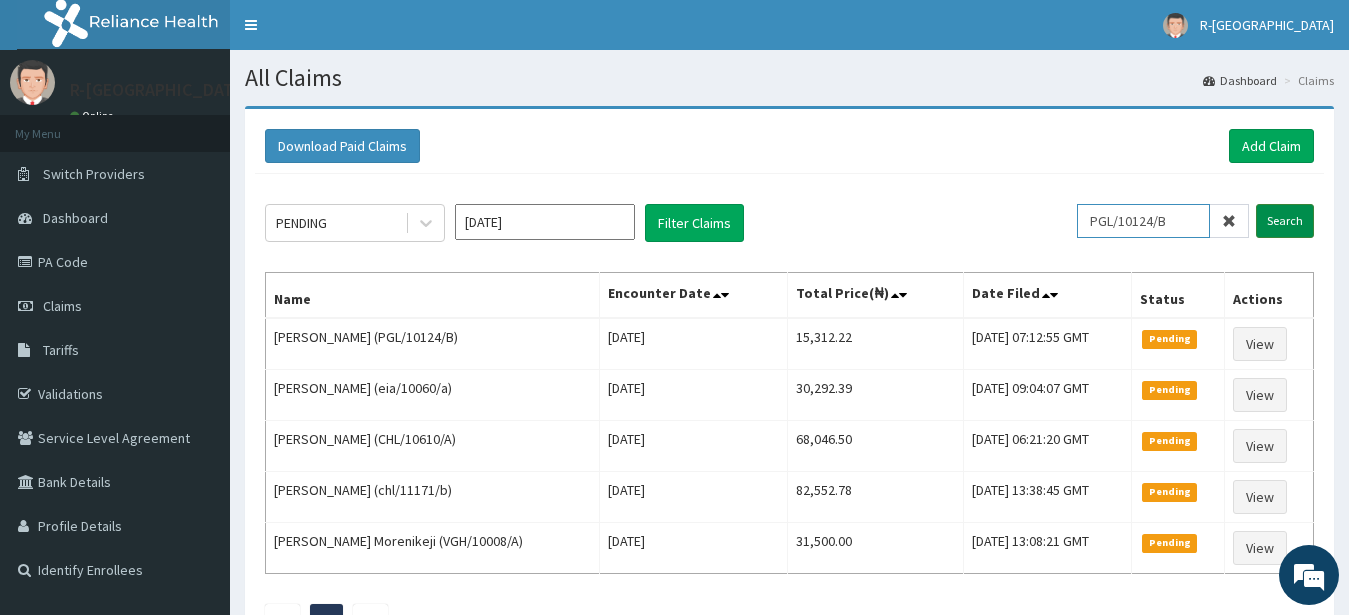 type on "PGL/10124/B" 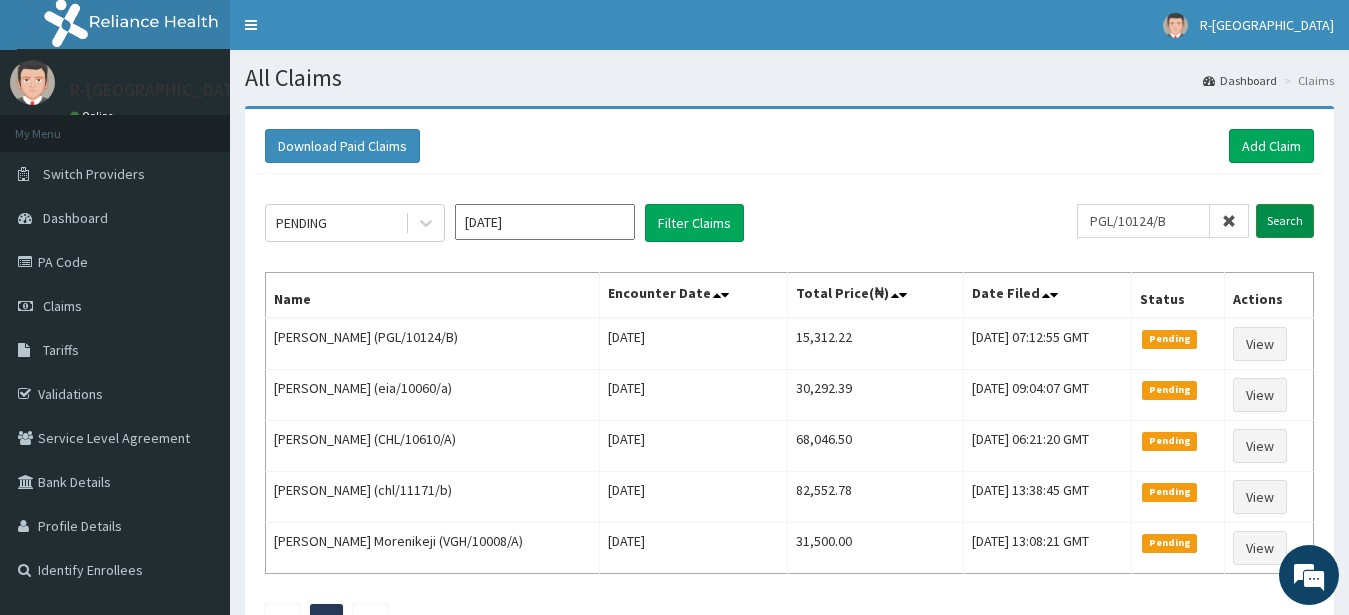 click on "Search" at bounding box center (1285, 221) 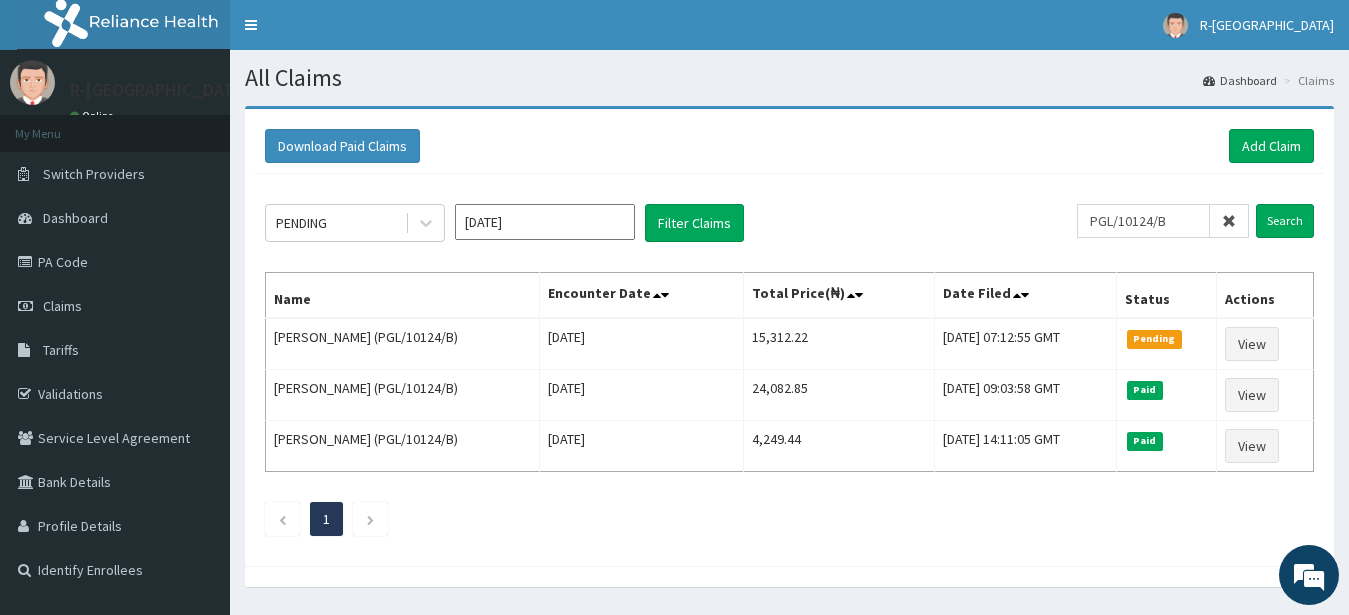 click at bounding box center (1229, 221) 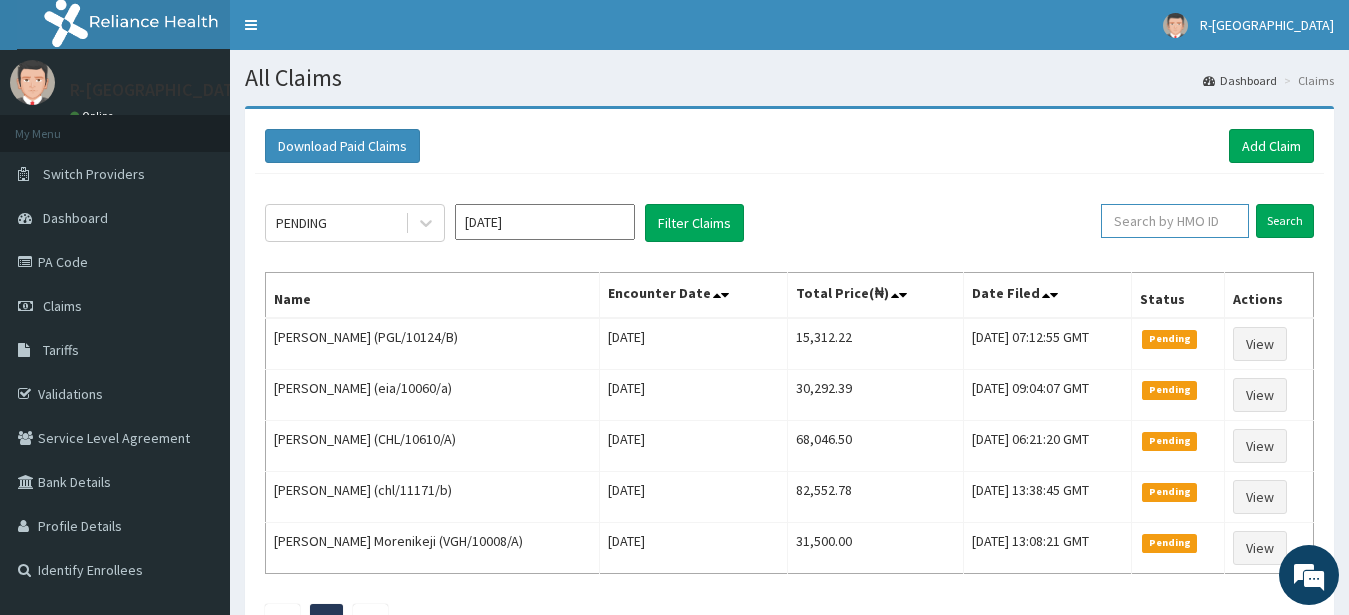 paste on "AIO/10258/F" 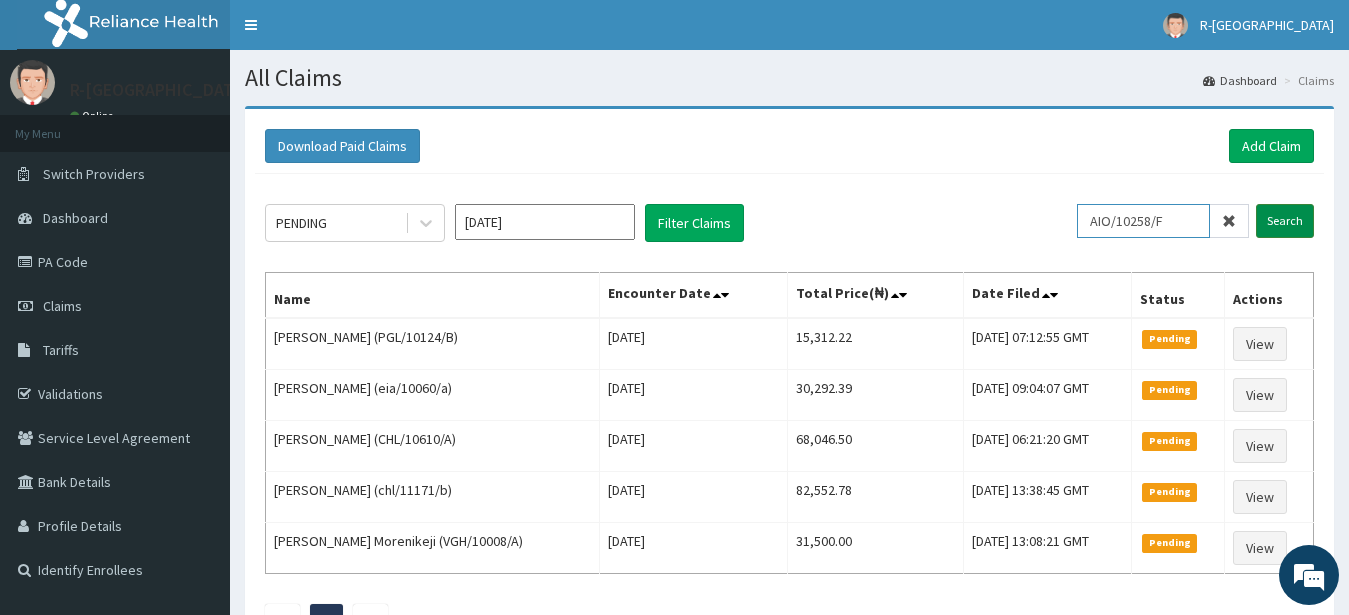 type on "AIO/10258/F" 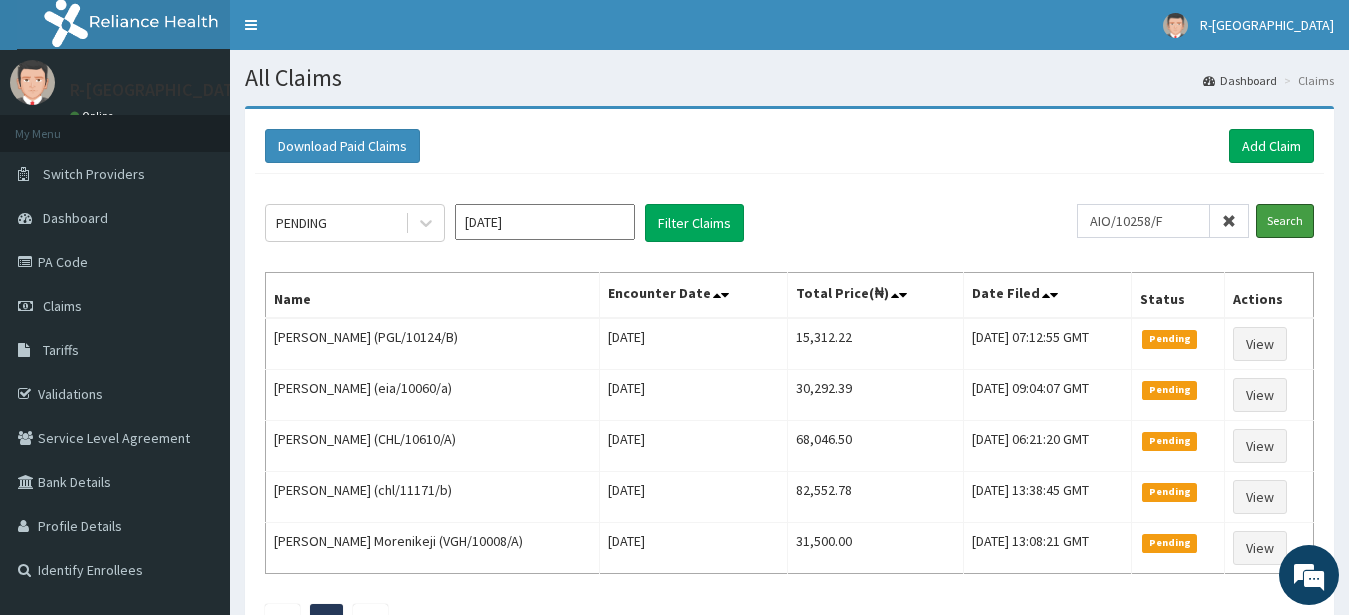 drag, startPoint x: 1280, startPoint y: 224, endPoint x: 1267, endPoint y: 227, distance: 13.341664 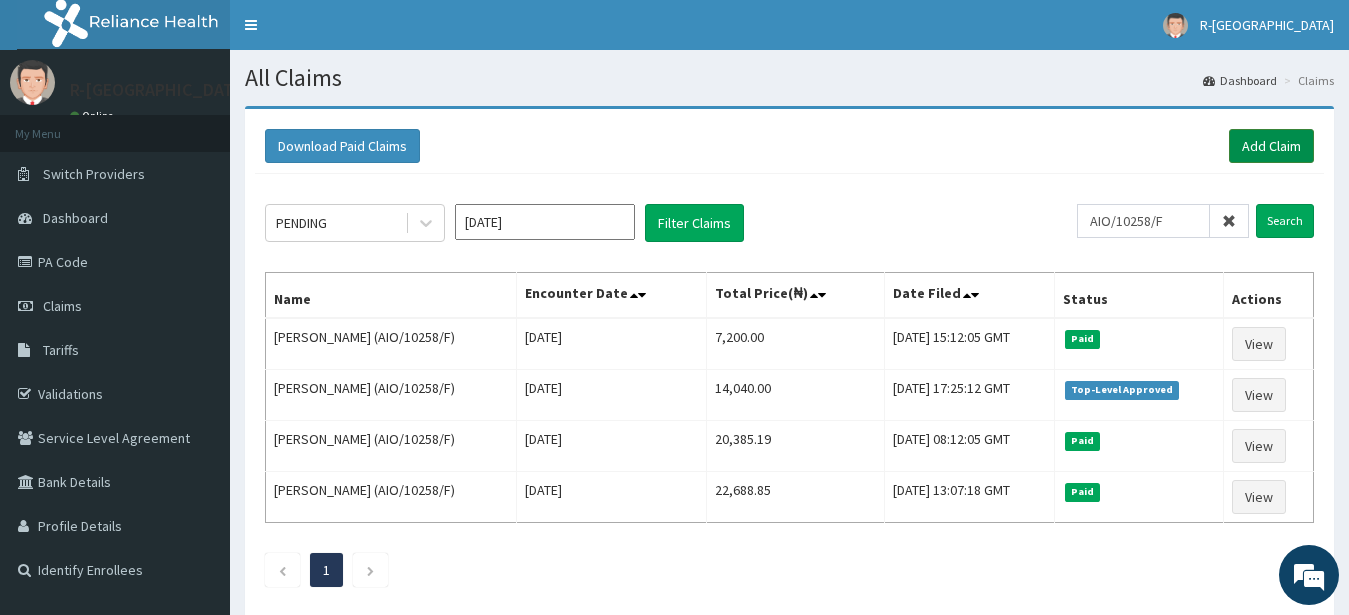 click on "Add Claim" at bounding box center (1271, 146) 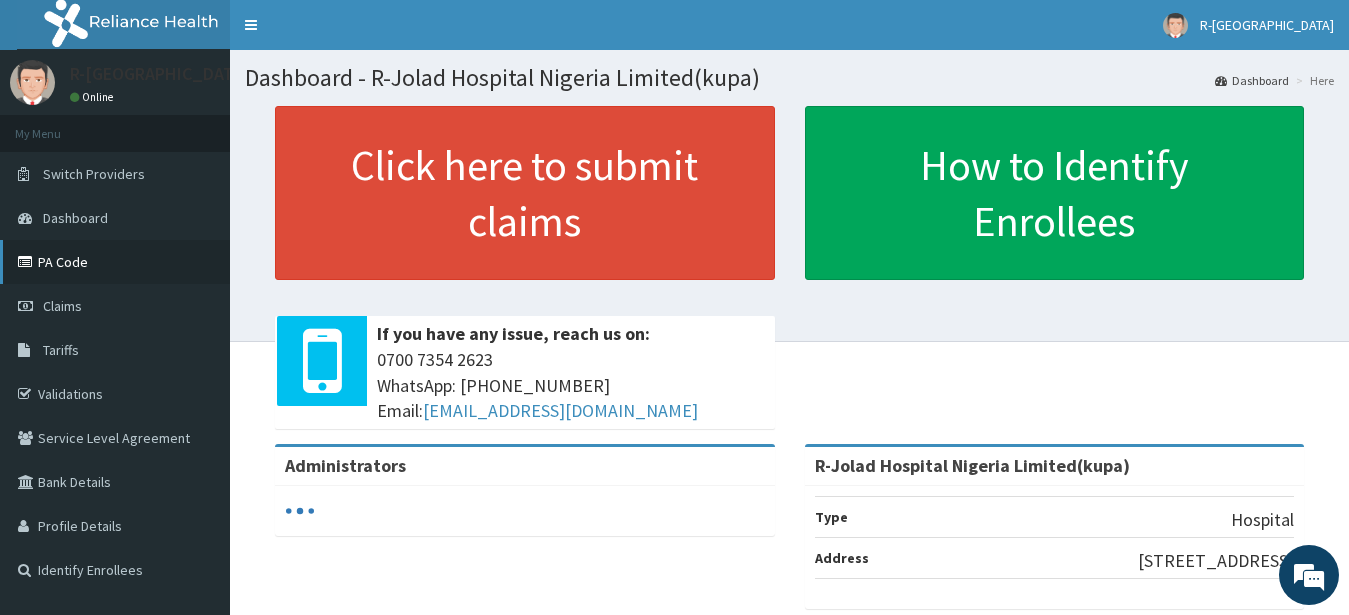 scroll, scrollTop: 0, scrollLeft: 0, axis: both 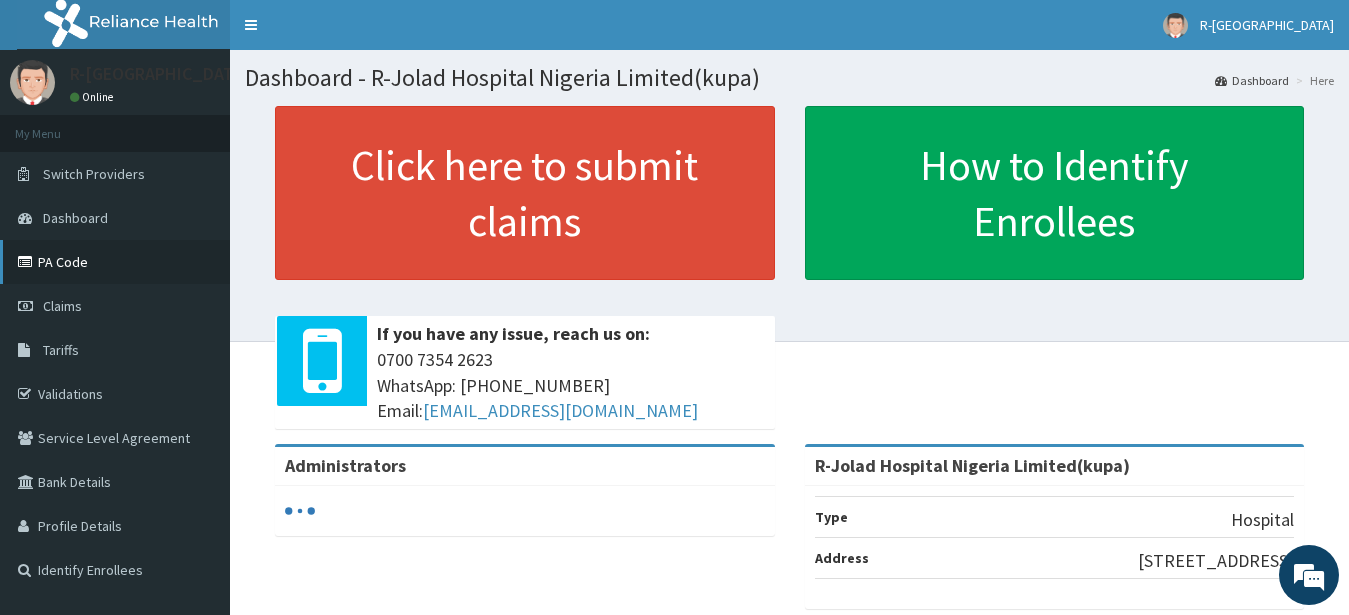 click on "PA Code" at bounding box center (115, 262) 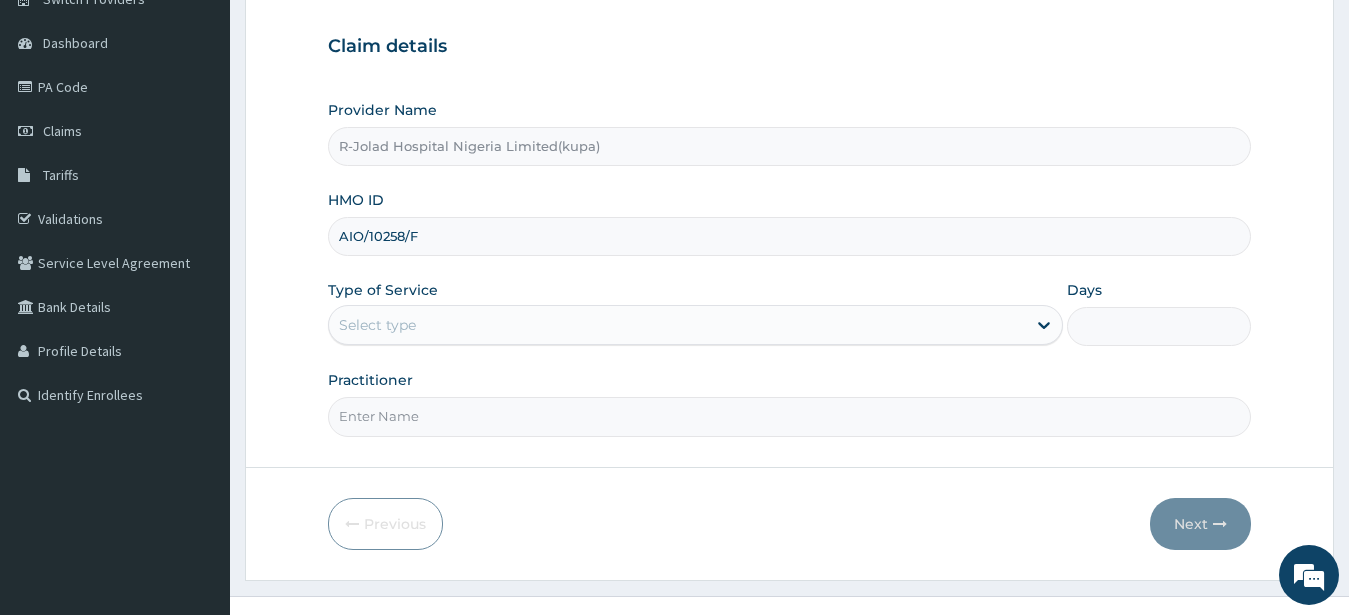 scroll, scrollTop: 207, scrollLeft: 0, axis: vertical 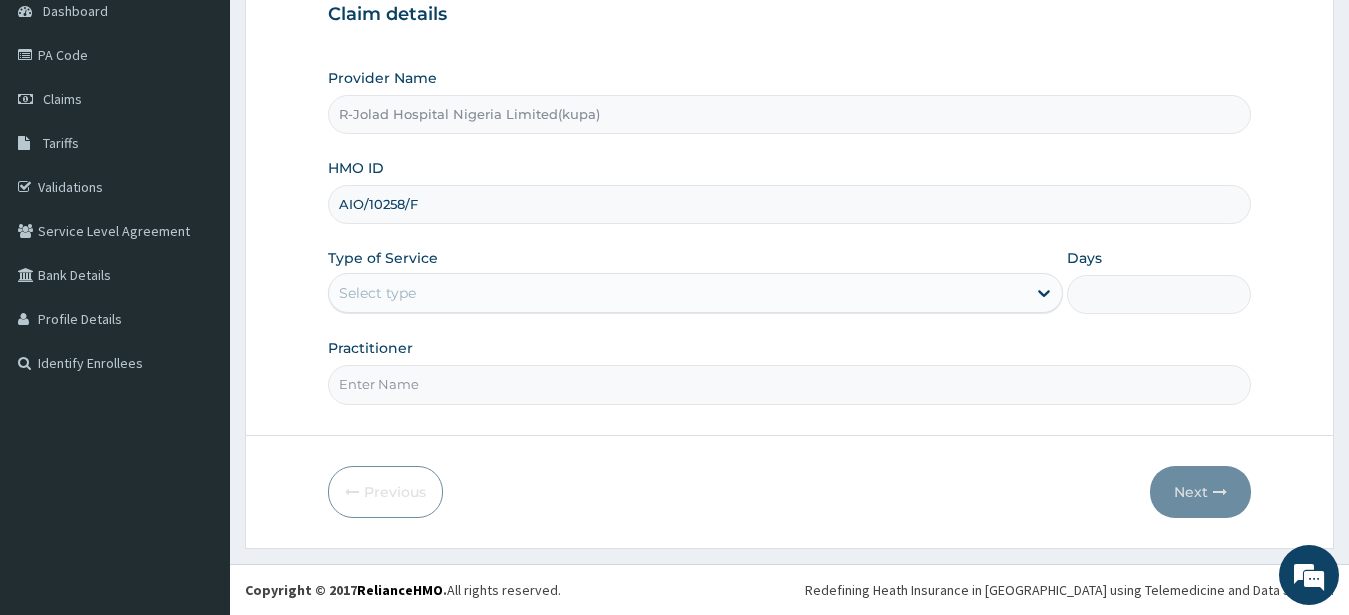 type on "AIO/10258/F" 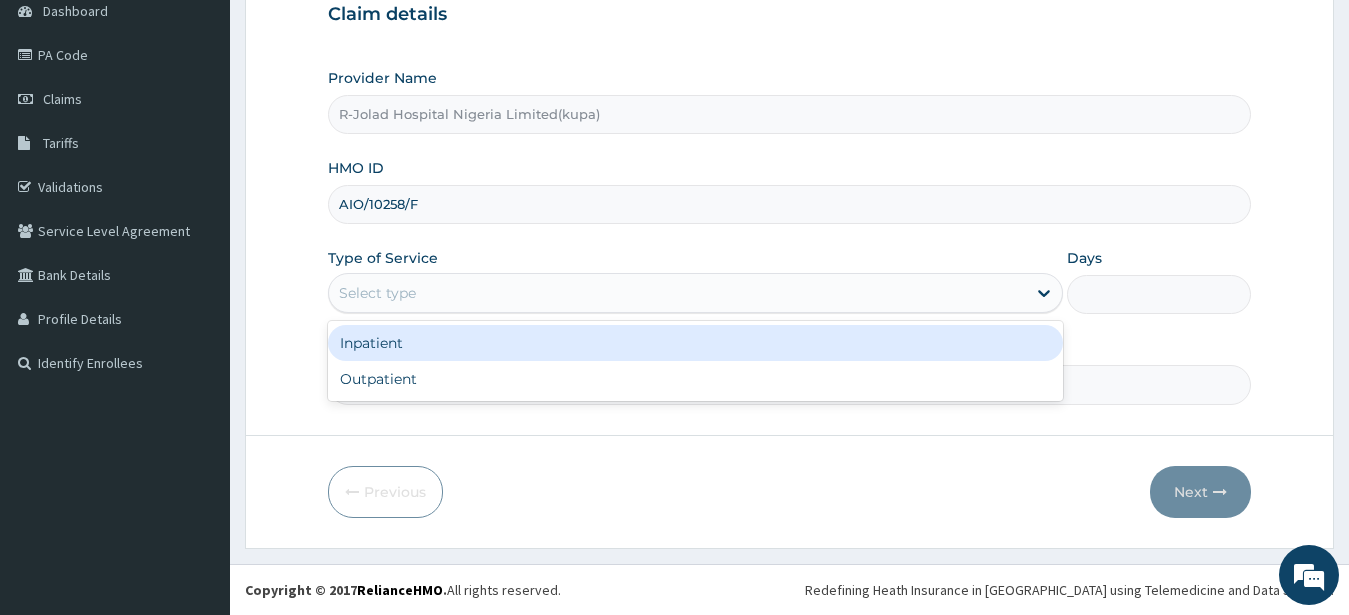 click on "Select type" at bounding box center (377, 293) 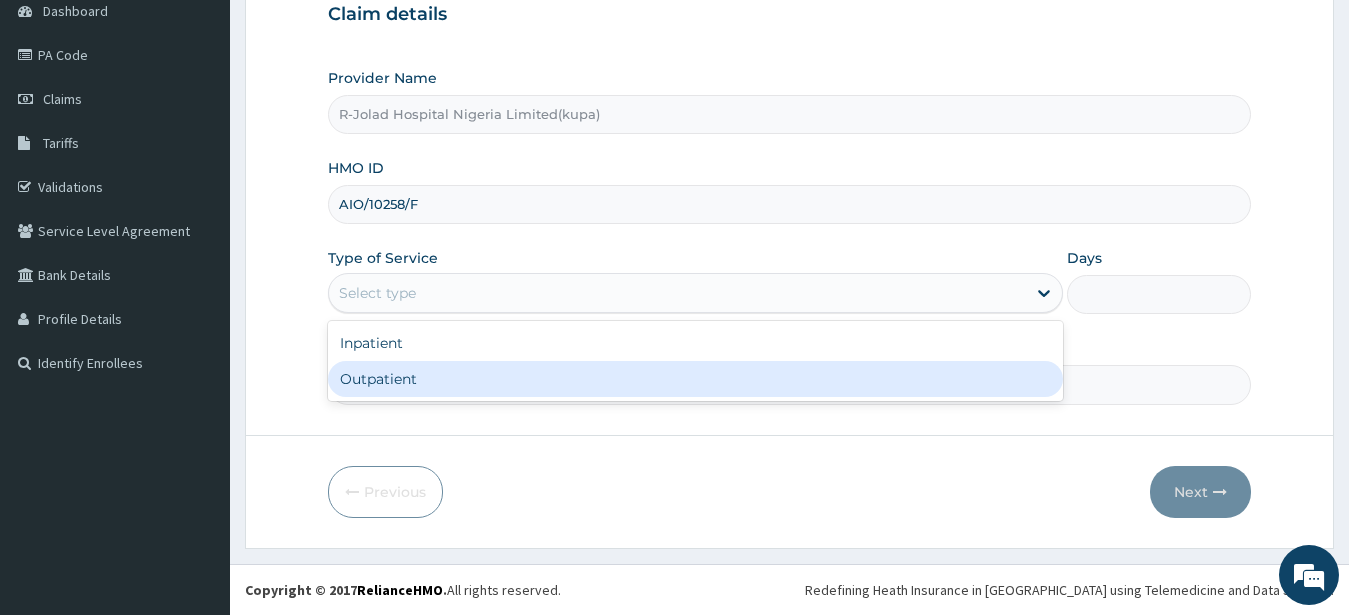 click on "Outpatient" at bounding box center (696, 379) 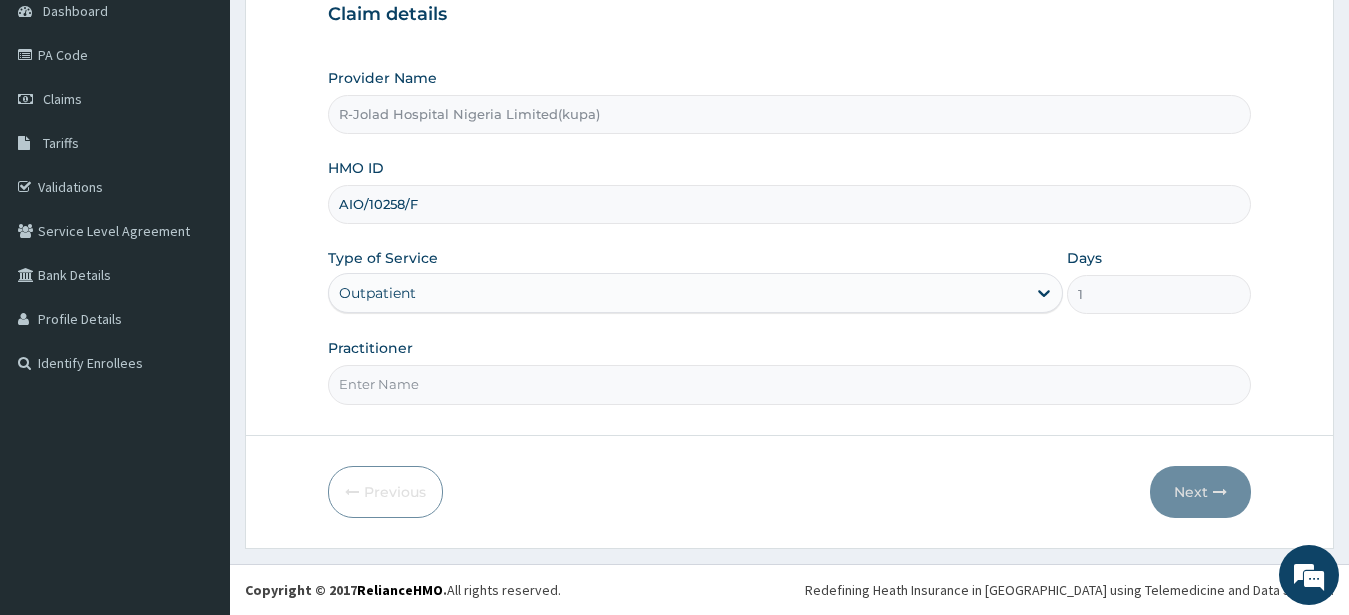 click on "Practitioner" at bounding box center (790, 384) 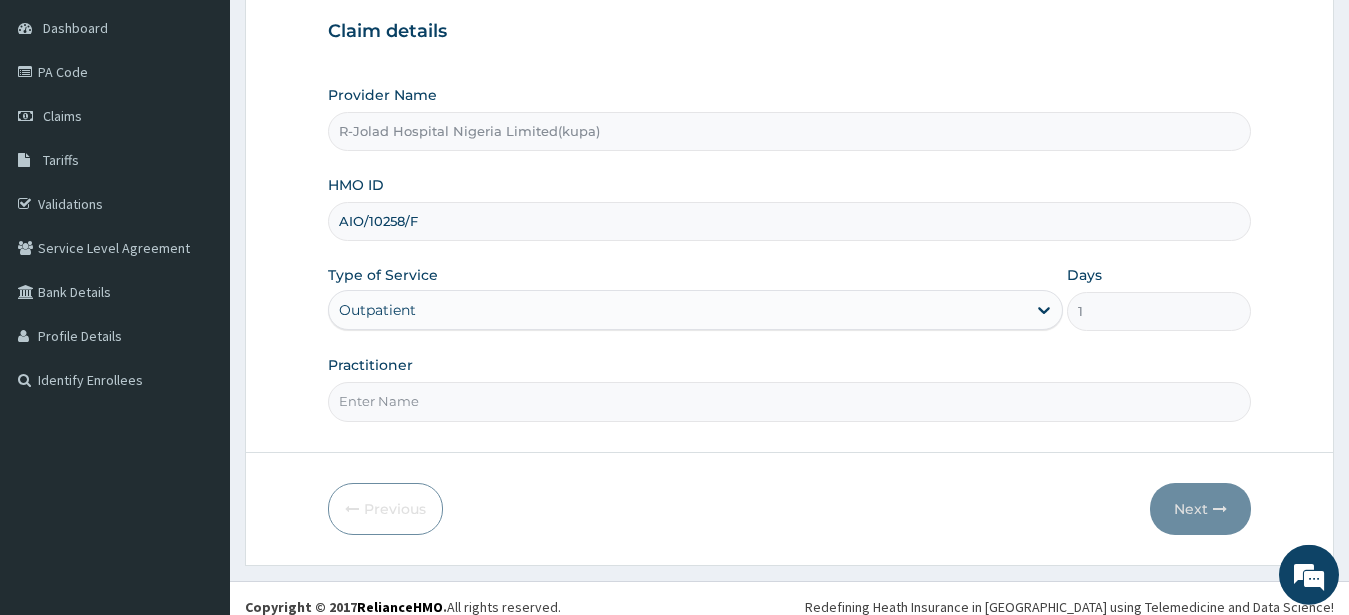 scroll, scrollTop: 105, scrollLeft: 0, axis: vertical 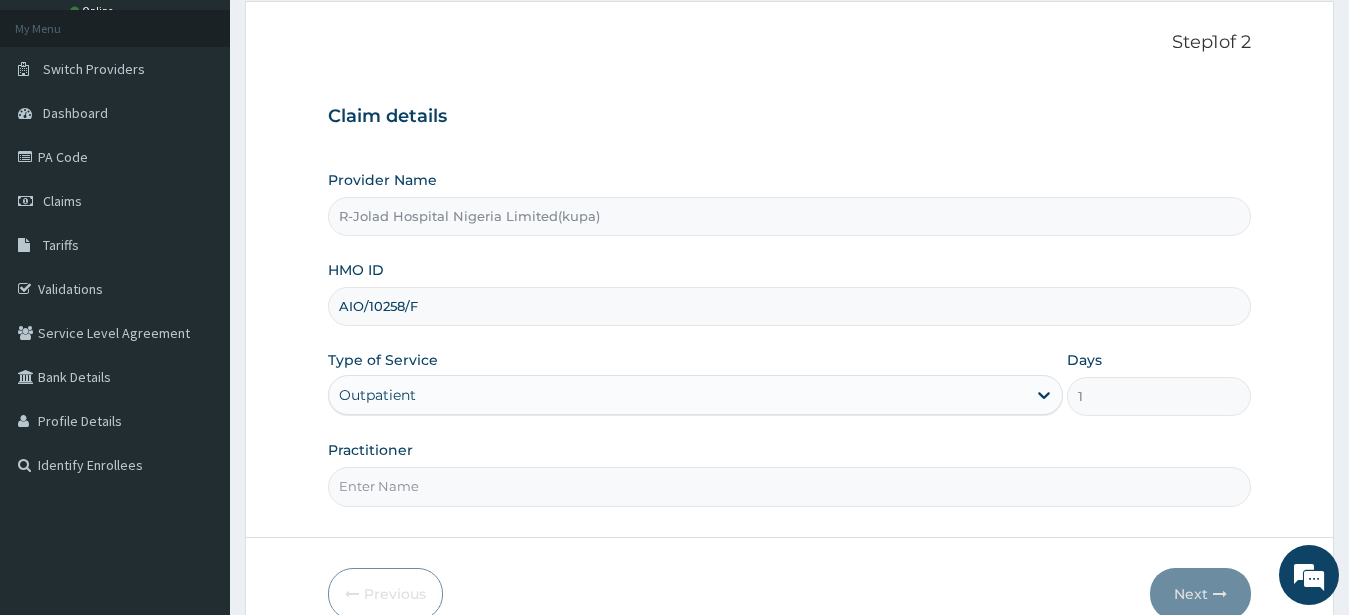 paste on "[PERSON_NAME]" 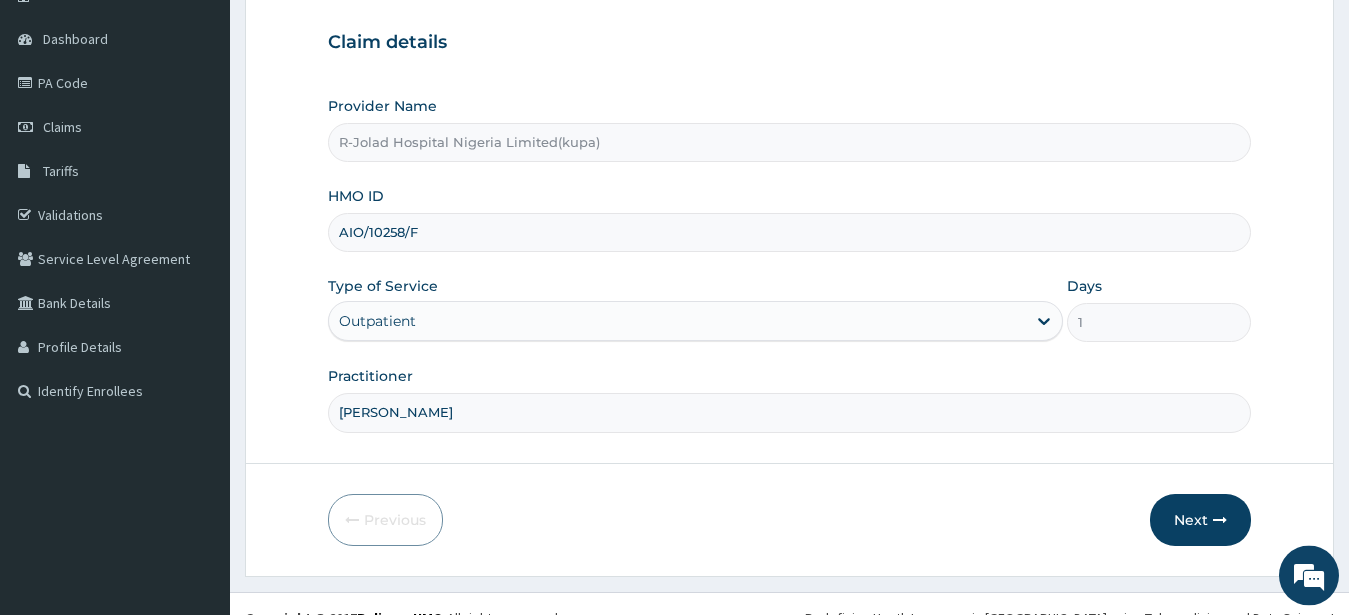 scroll, scrollTop: 207, scrollLeft: 0, axis: vertical 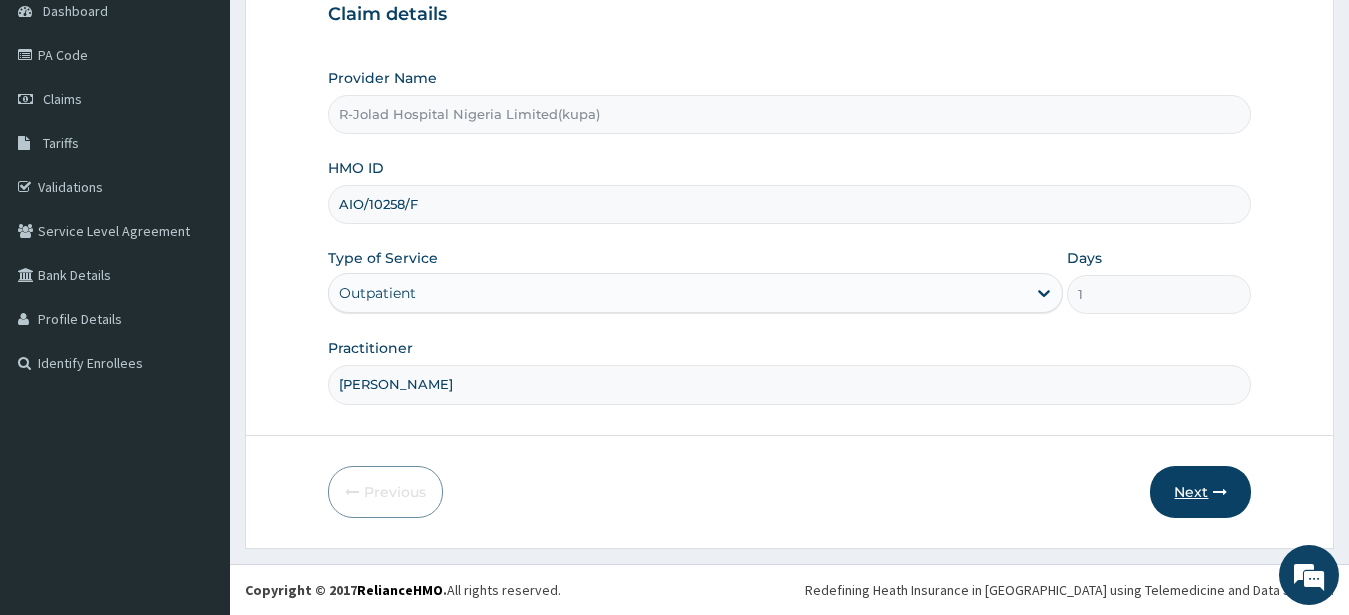 click on "Next" at bounding box center (1200, 492) 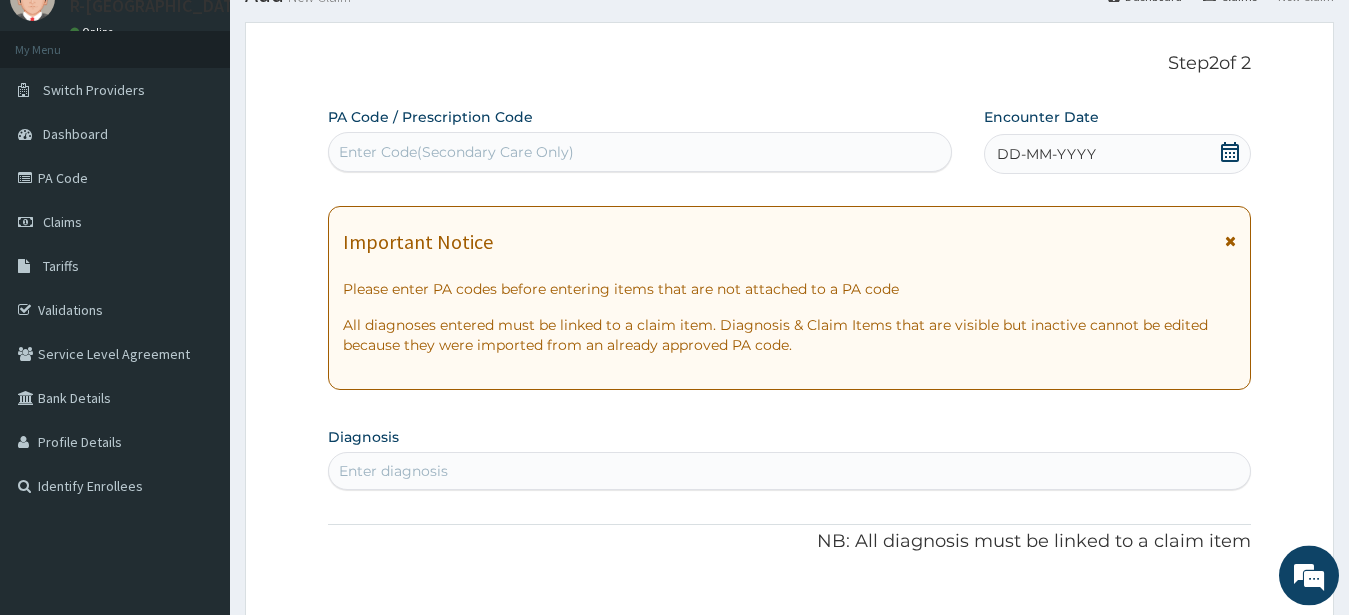 scroll, scrollTop: 3, scrollLeft: 0, axis: vertical 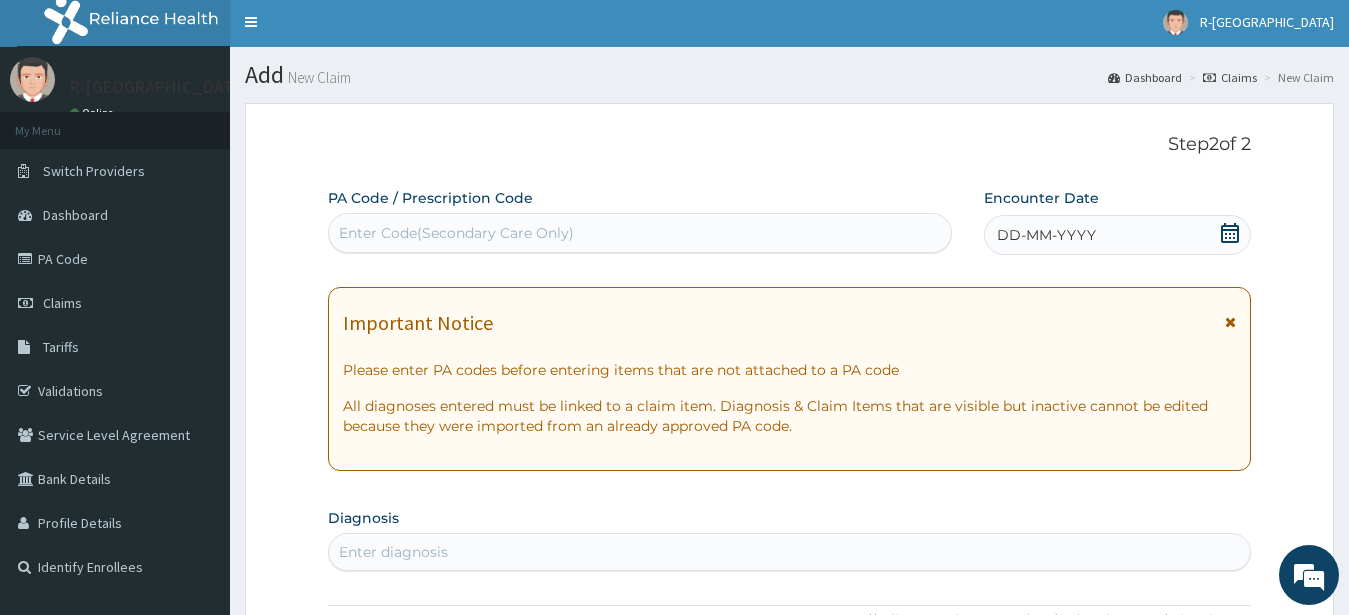 click on "Enter Code(Secondary Care Only)" at bounding box center [456, 233] 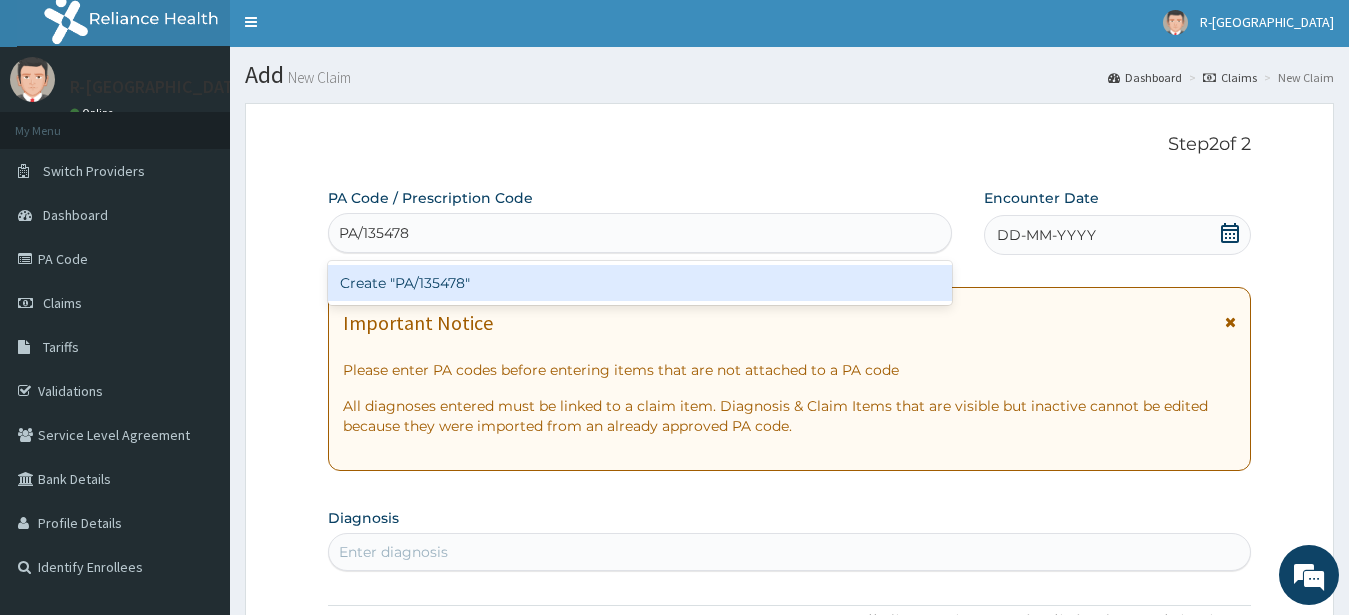 click on "Create "PA/135478"" at bounding box center (640, 283) 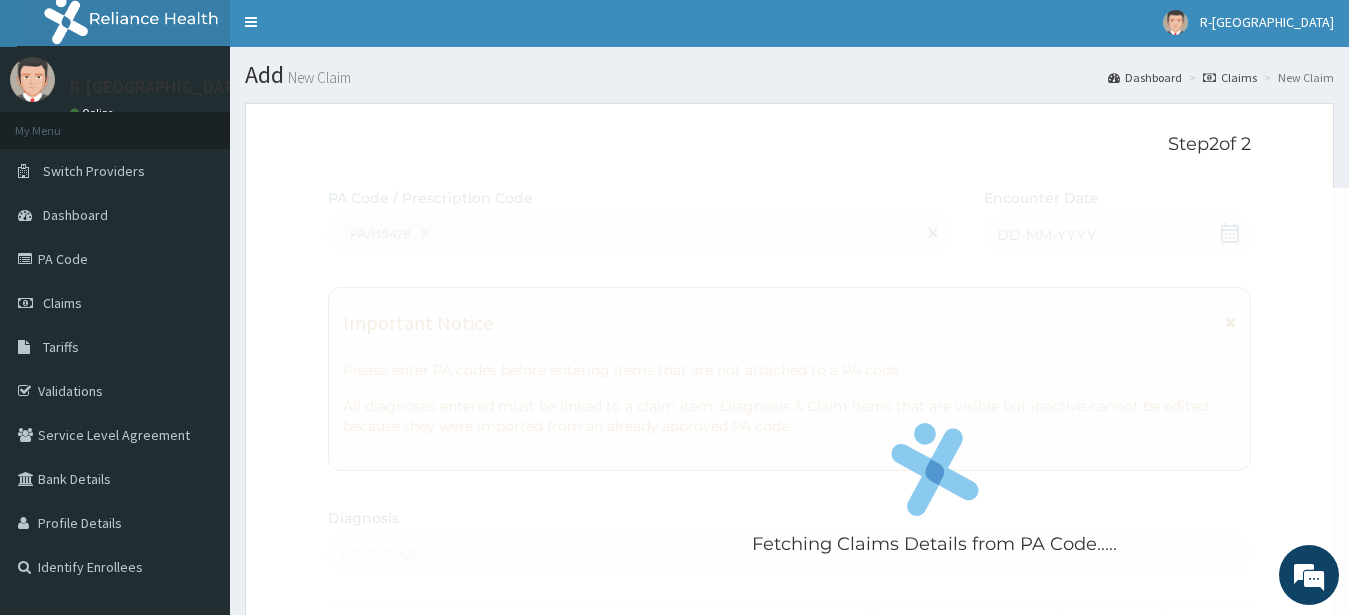 scroll, scrollTop: 529, scrollLeft: 0, axis: vertical 